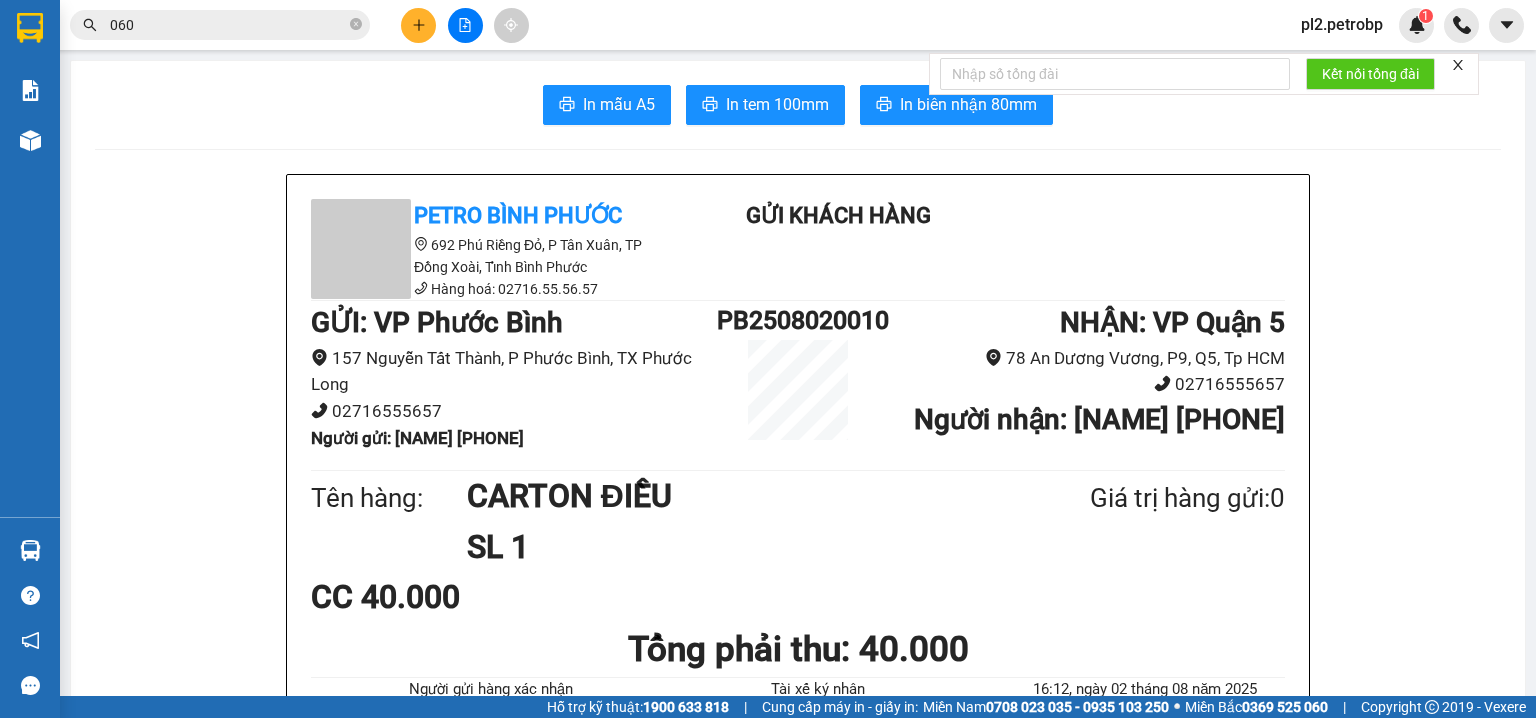 scroll, scrollTop: 0, scrollLeft: 0, axis: both 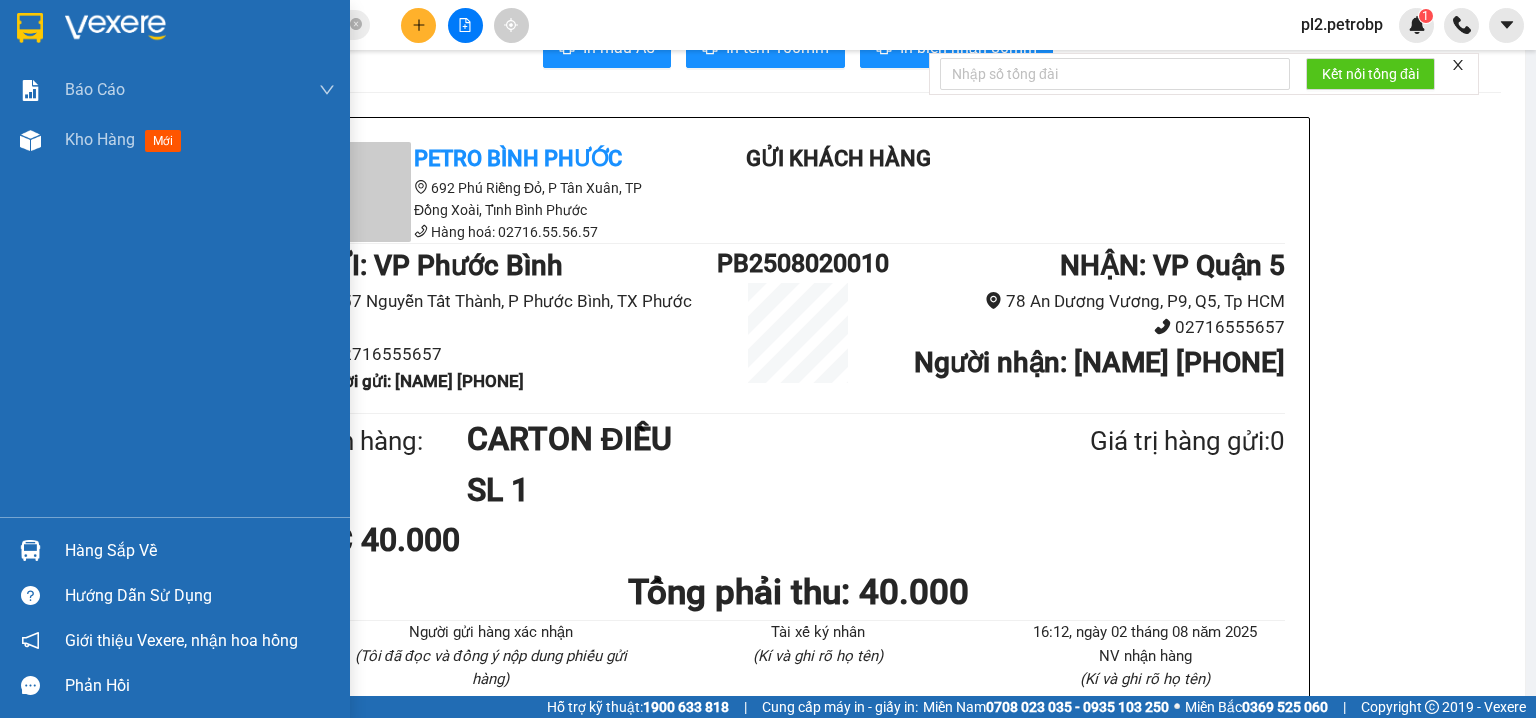 click on "Hàng sắp về" at bounding box center (200, 551) 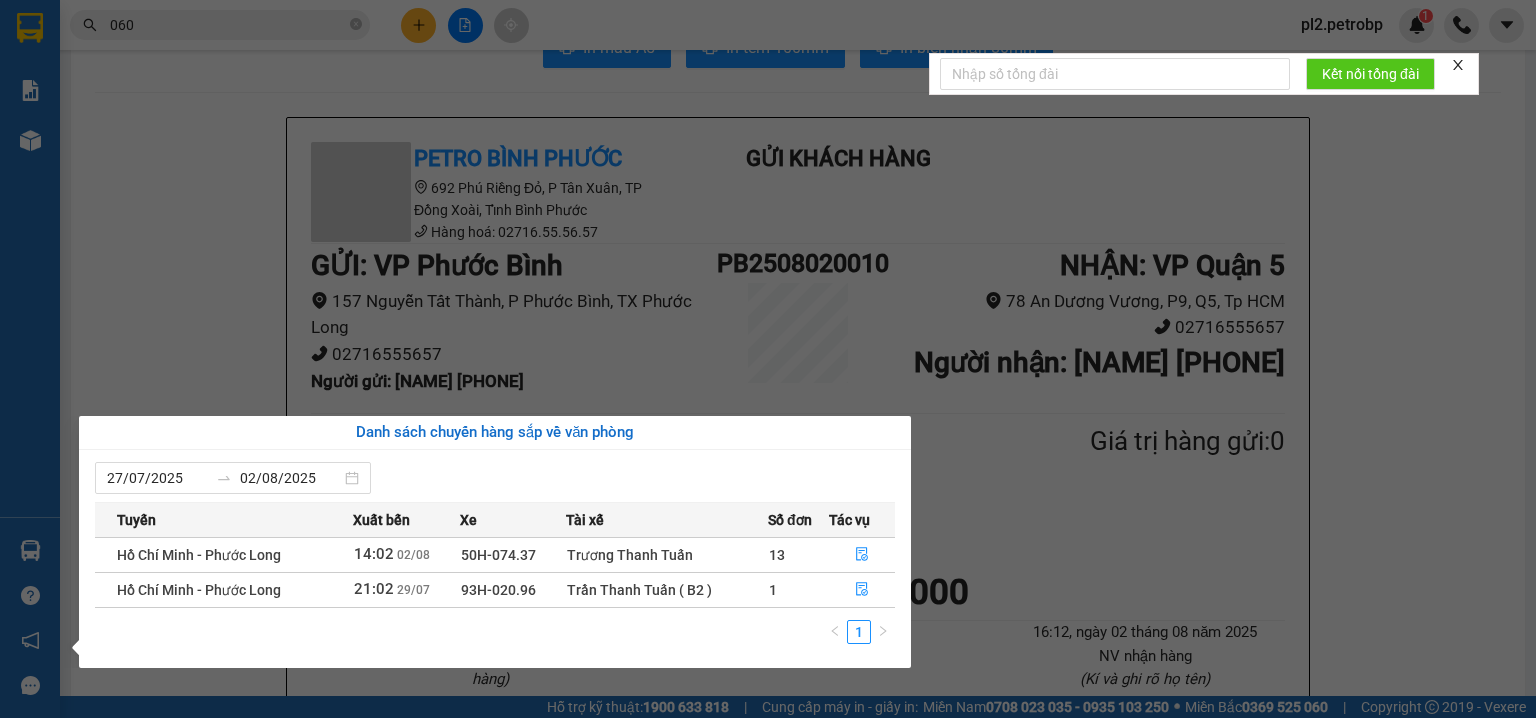 click on "Kết quả tìm kiếm ( 10000 )  Bộ lọc  Ngày tạo đơn gần nhất Mã ĐH Trạng thái Món hàng Tổng cước Chưa cước Người gửi VP Gửi Người nhận VP Nhận [ID] 12:11 - [DATE] Trên xe   50H-074.37 14:02  -   [DATE] KIỆN CARTON DÀI + 1 CARTON CHU NHẬT SL:  2 100.000 100.000 [PHONE] DUY HƯNG  VP Quận 5 [PHONE] ANH CƯỜNG VP Đồng Xoài [ID] 11:41 - [DATE] Trên xe   50H-074.37 14:02  -   [DATE] BỌC KEO VÀNG SL:  1 30.000 30.000 [PHONE] HUY VP Bình Triệu [PHONE] VƯƠNG TÁO VP Phước Bình [ID] 11:21 - [DATE] Trên xe   50H-074.37 14:02  -   [DATE] KEO VÀNG SL:  1 30.000 30.000 [PHONE] TRẦN PHÁT  VP Quận 5 [PHONE] Anh Vương VP Phước Bình [ID] 09:48 - [DATE] Trên xe   50H-074.37 14:02  -   [DATE] HỘP GIẤY SL:  1 30.000 30.000 [PHONE] VIỄN QUANG VP Quận 5 [PHONE] Anh Vương VP Phước Bình [ID] 07:53 - [DATE] VP Nhận   50H-074.37 14:59 - [DATE] cảton SL:  1 30.000" at bounding box center (768, 359) 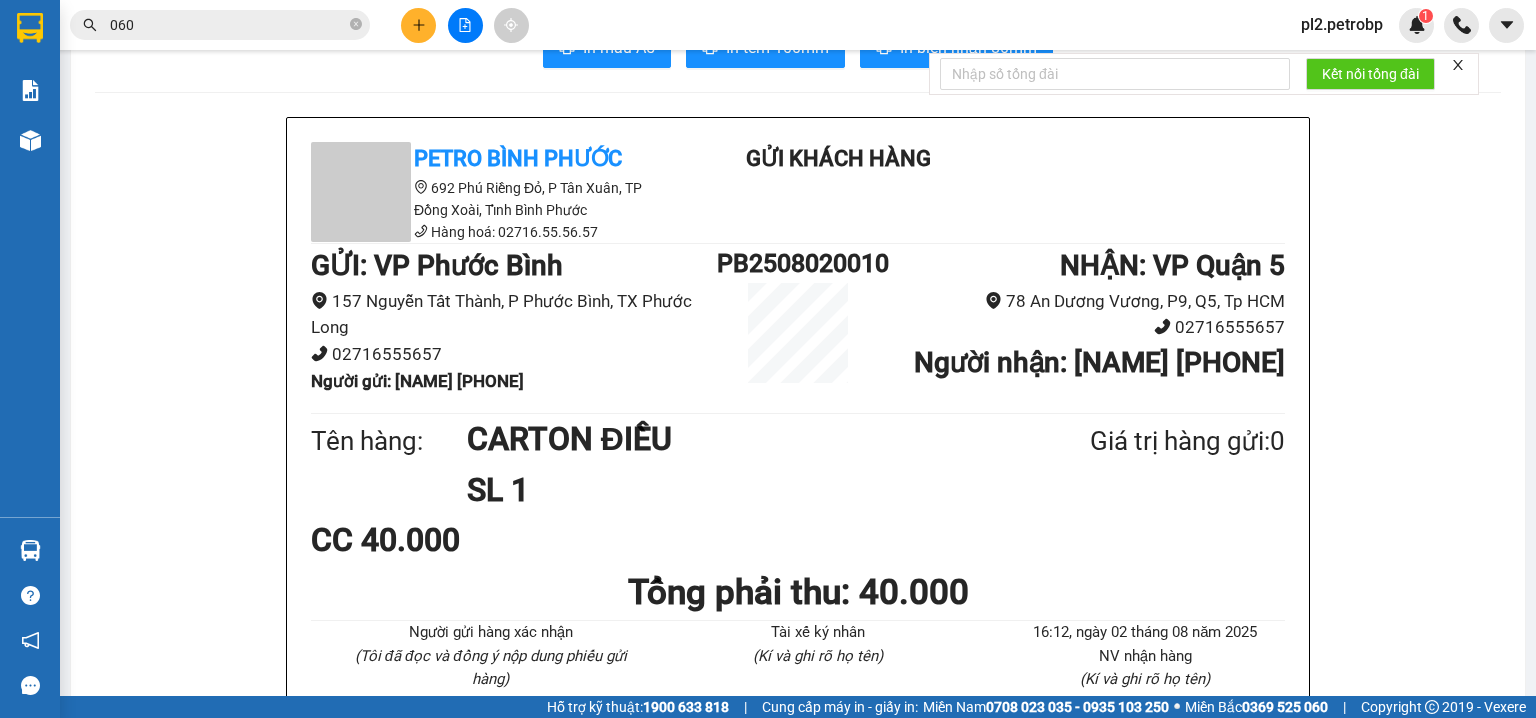 click at bounding box center [418, 25] 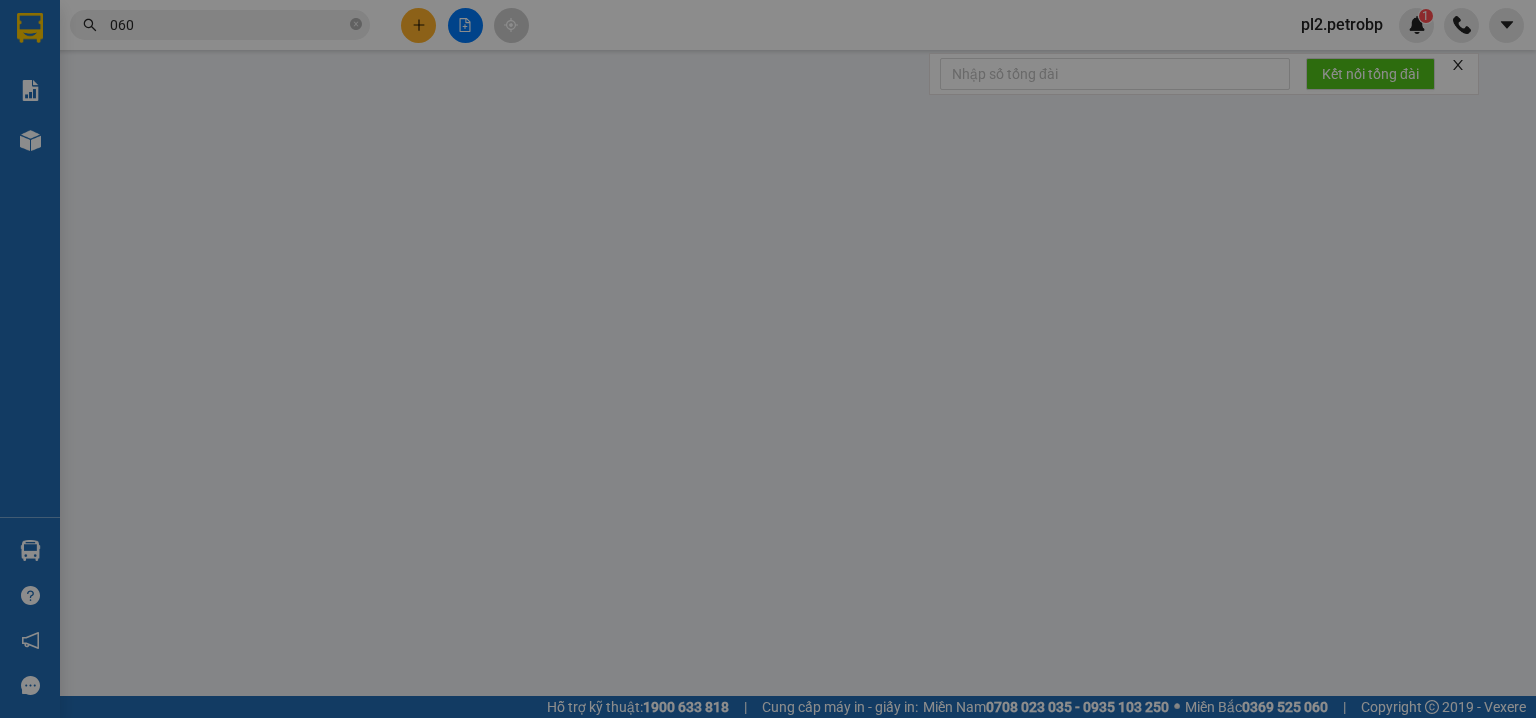 scroll, scrollTop: 0, scrollLeft: 0, axis: both 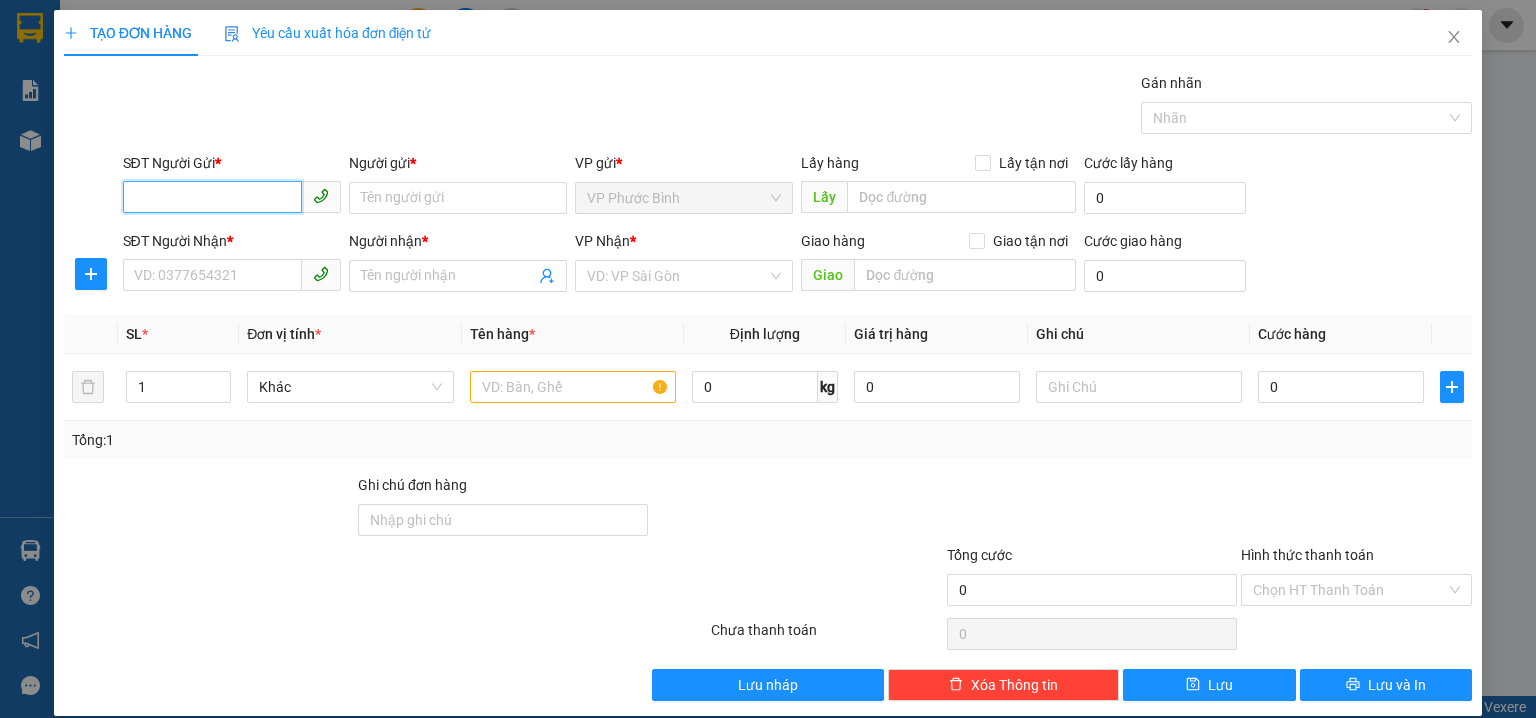 click on "SĐT Người Gửi  *" at bounding box center [212, 197] 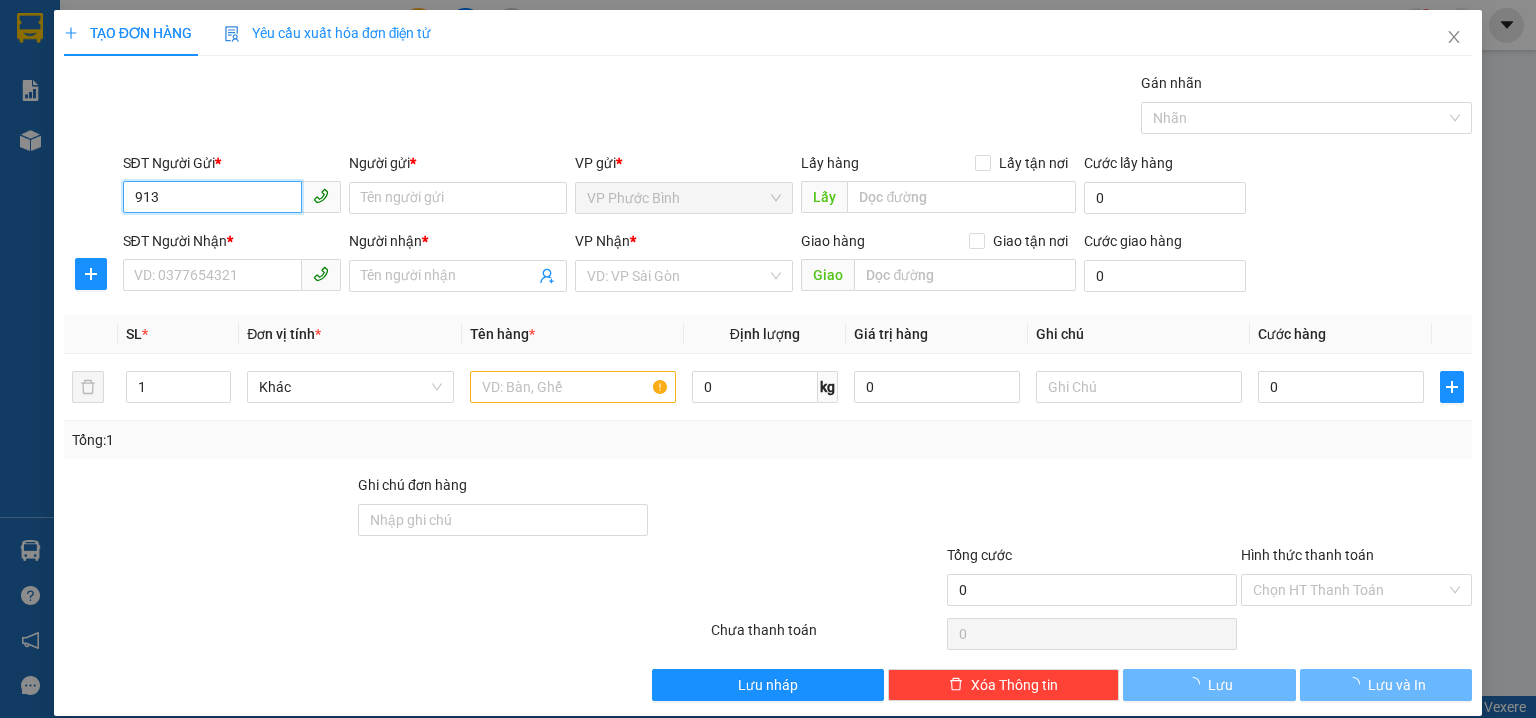 scroll, scrollTop: 20, scrollLeft: 0, axis: vertical 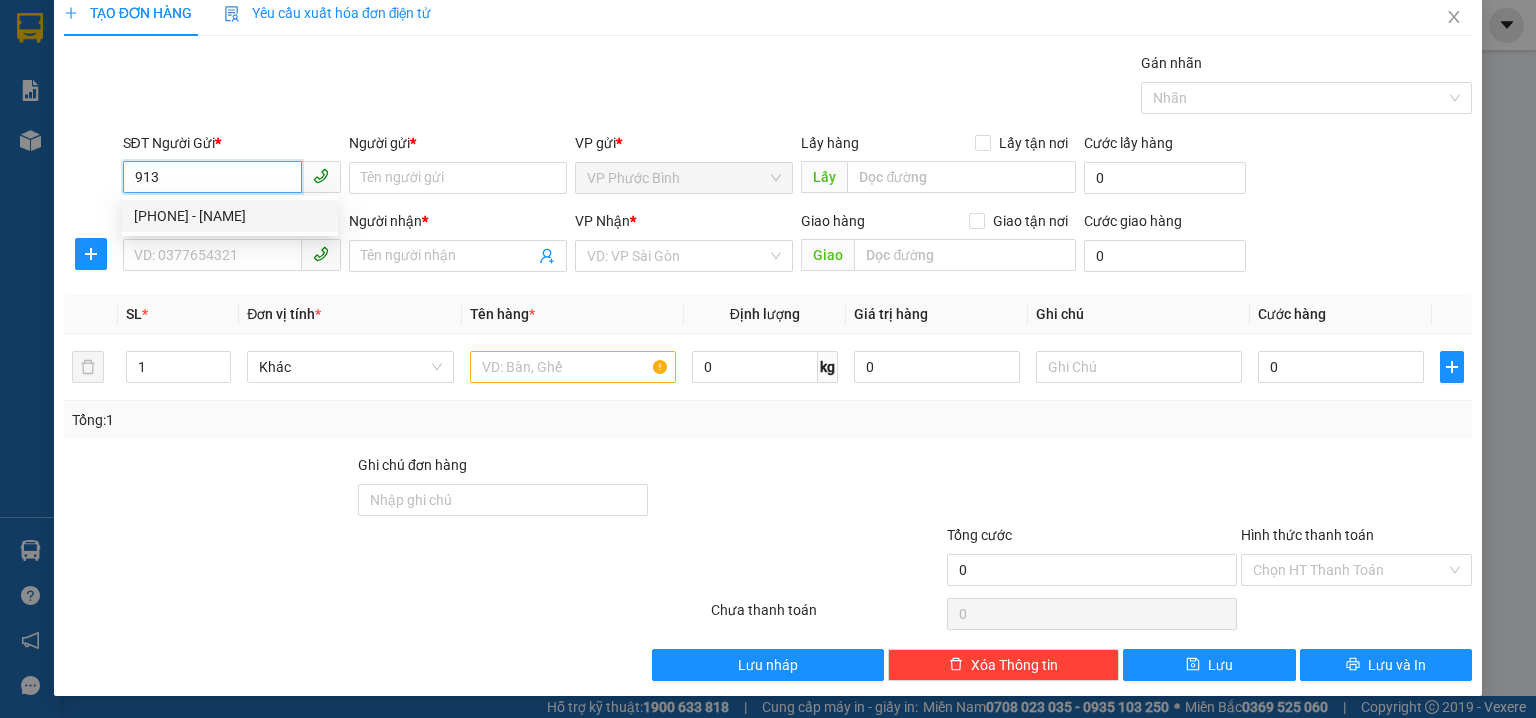 click on "[PHONE] - [NAME]" at bounding box center (230, 216) 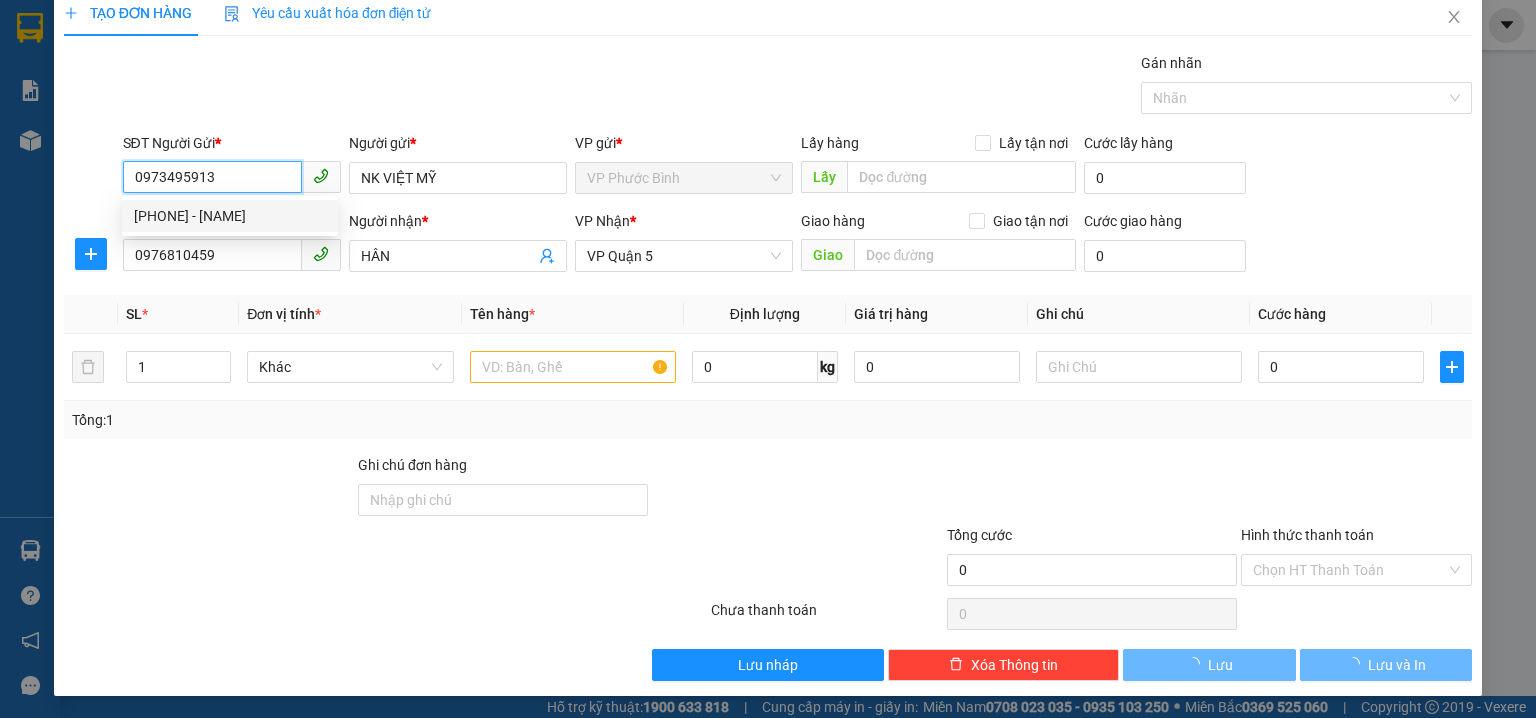 type on "30.000" 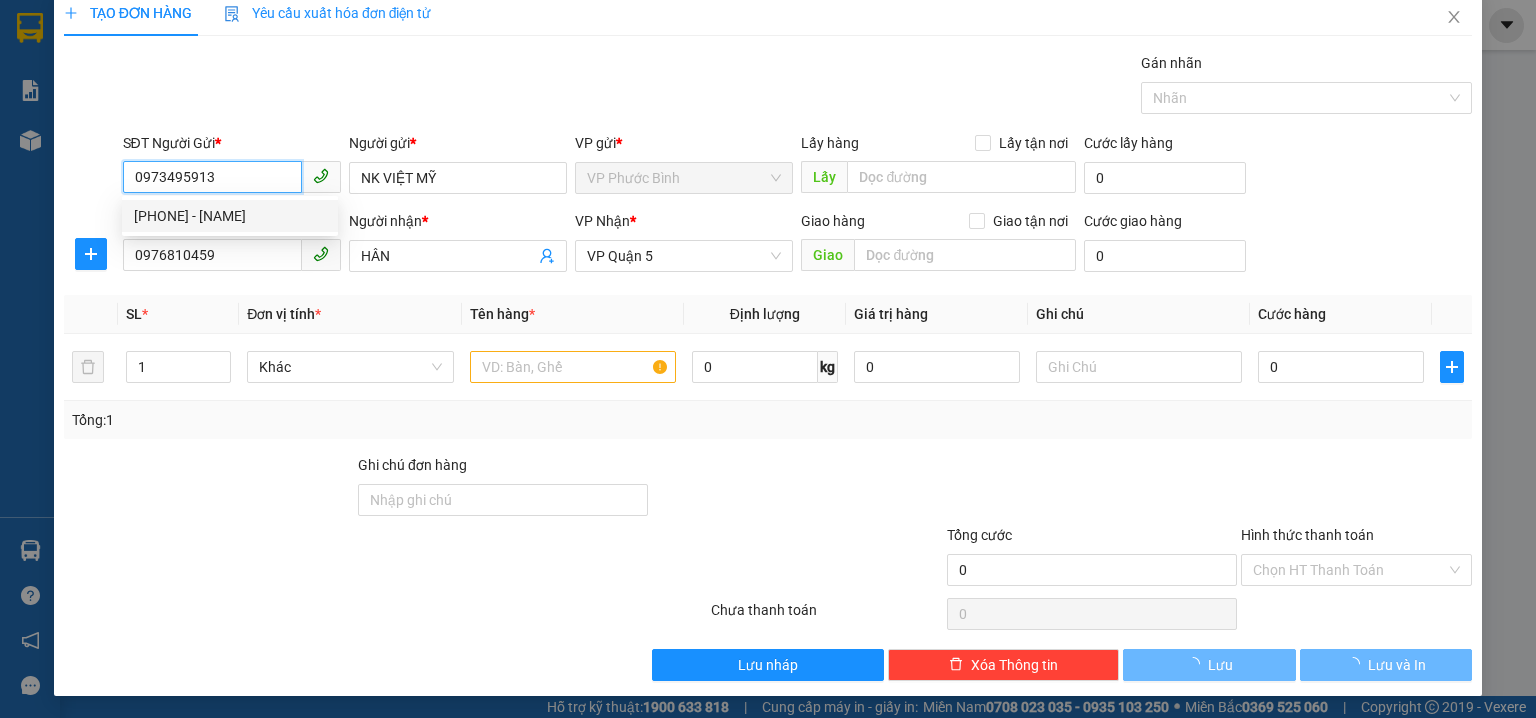 type on "30.000" 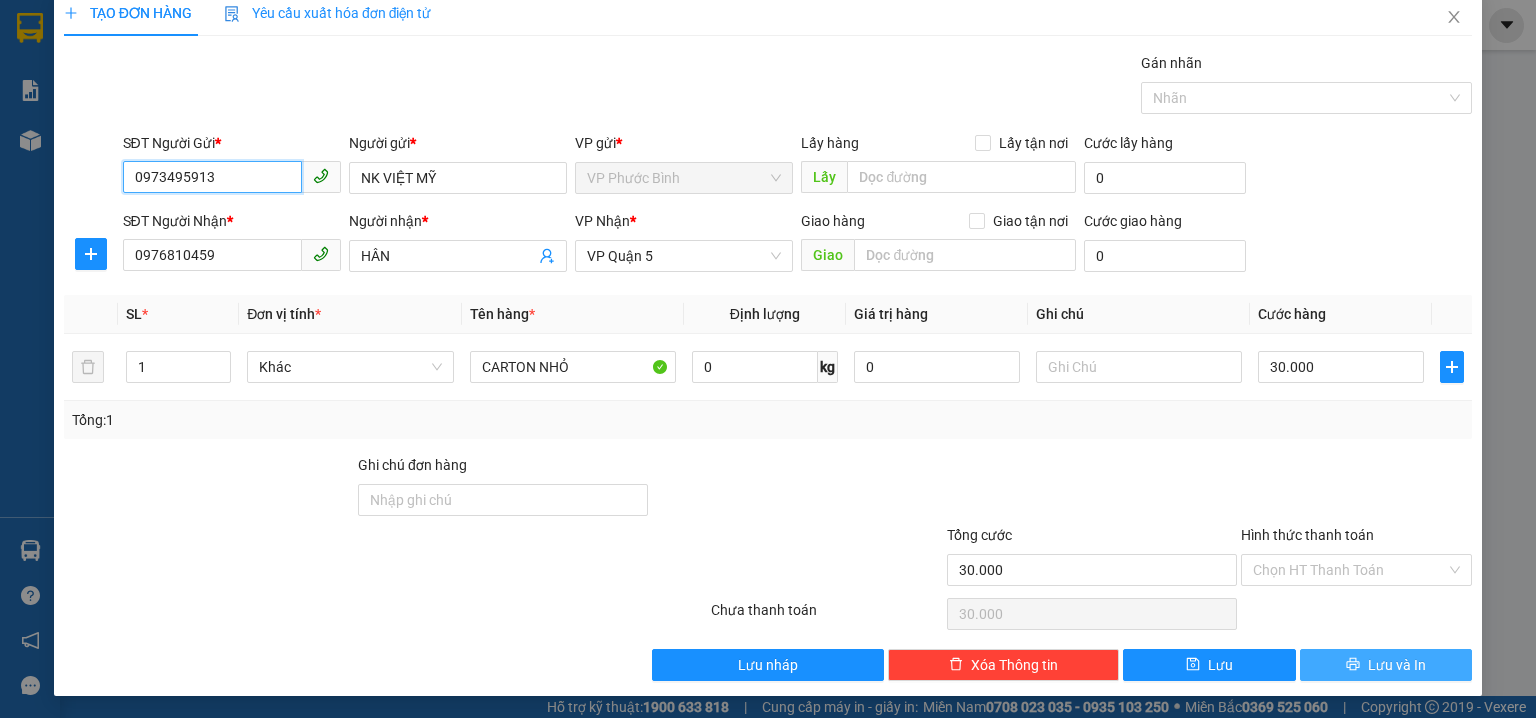 type on "0973495913" 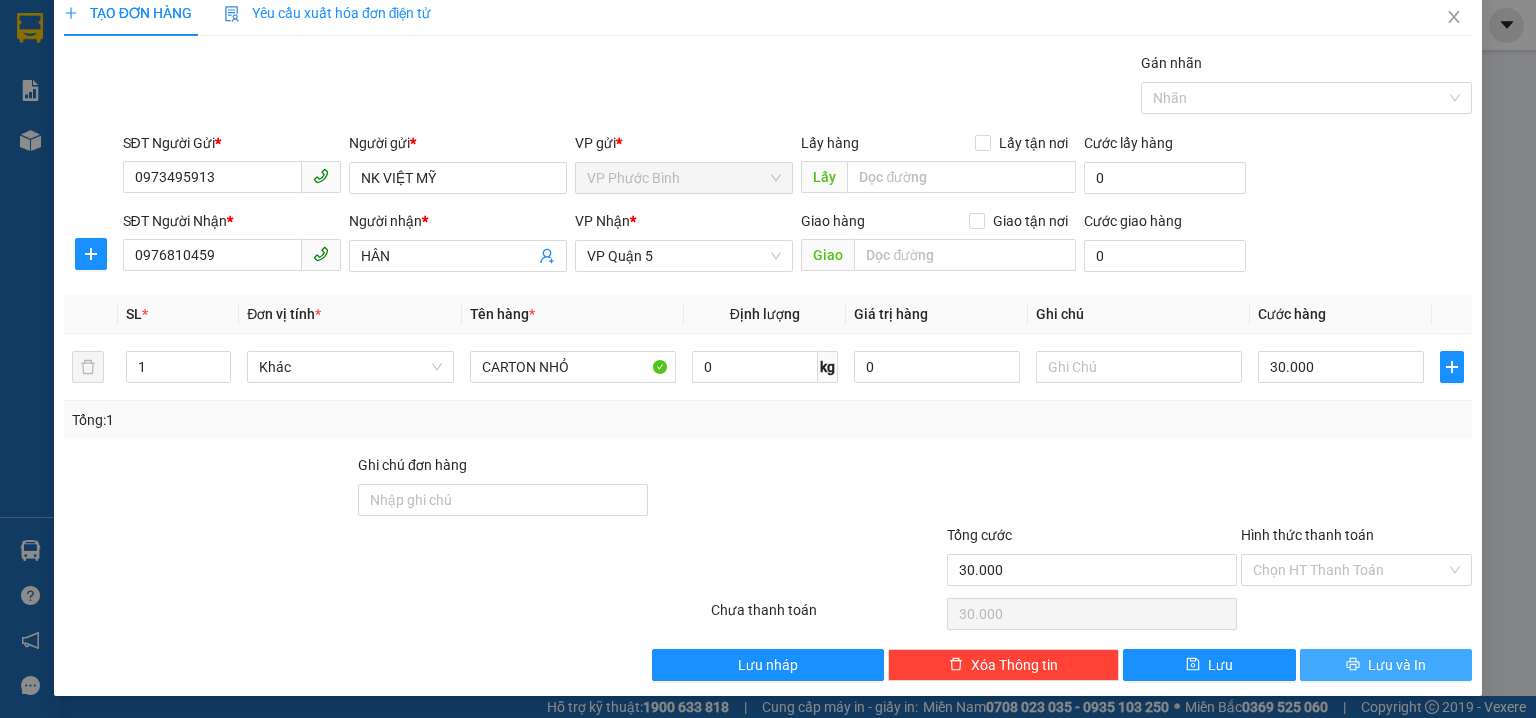 click on "Lưu và In" at bounding box center [1386, 665] 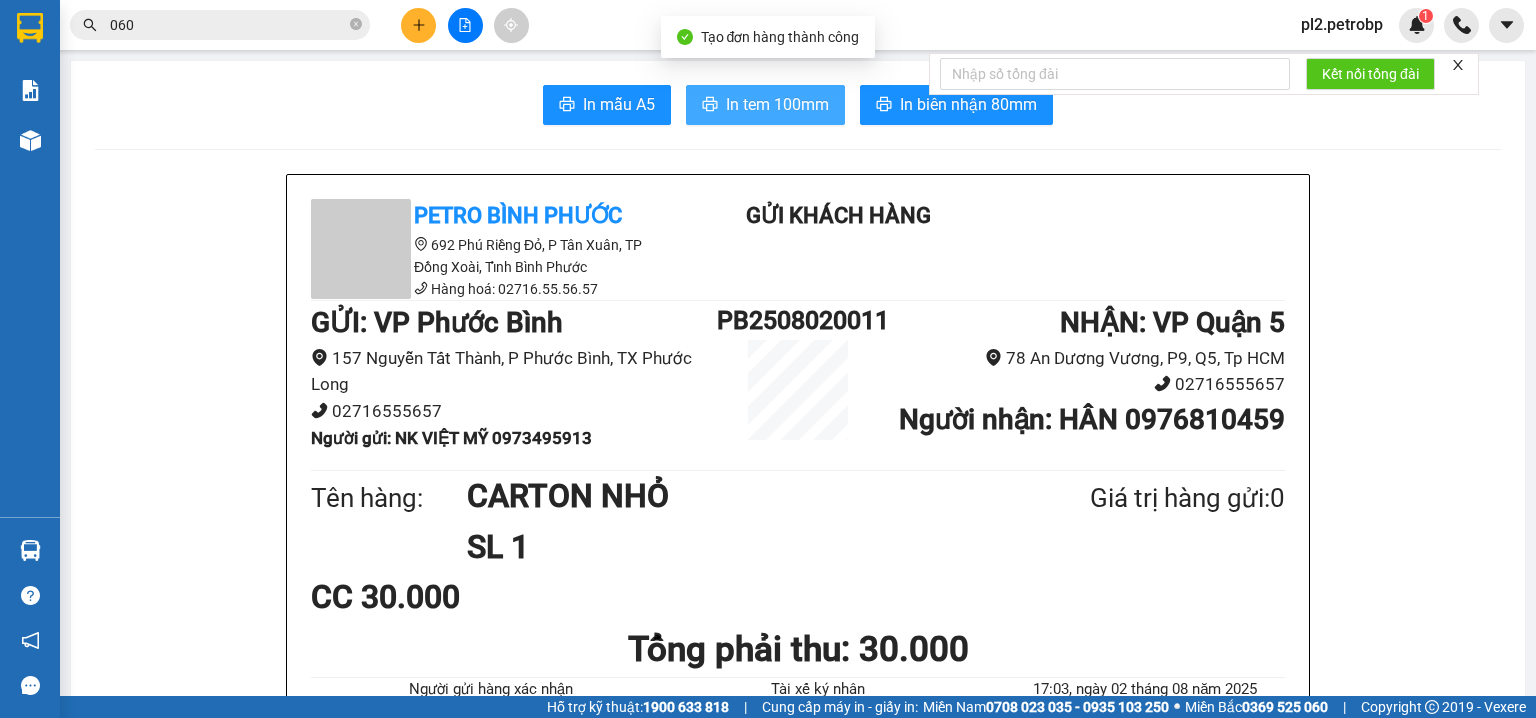 drag, startPoint x: 784, startPoint y: 100, endPoint x: 568, endPoint y: 0, distance: 238.0252 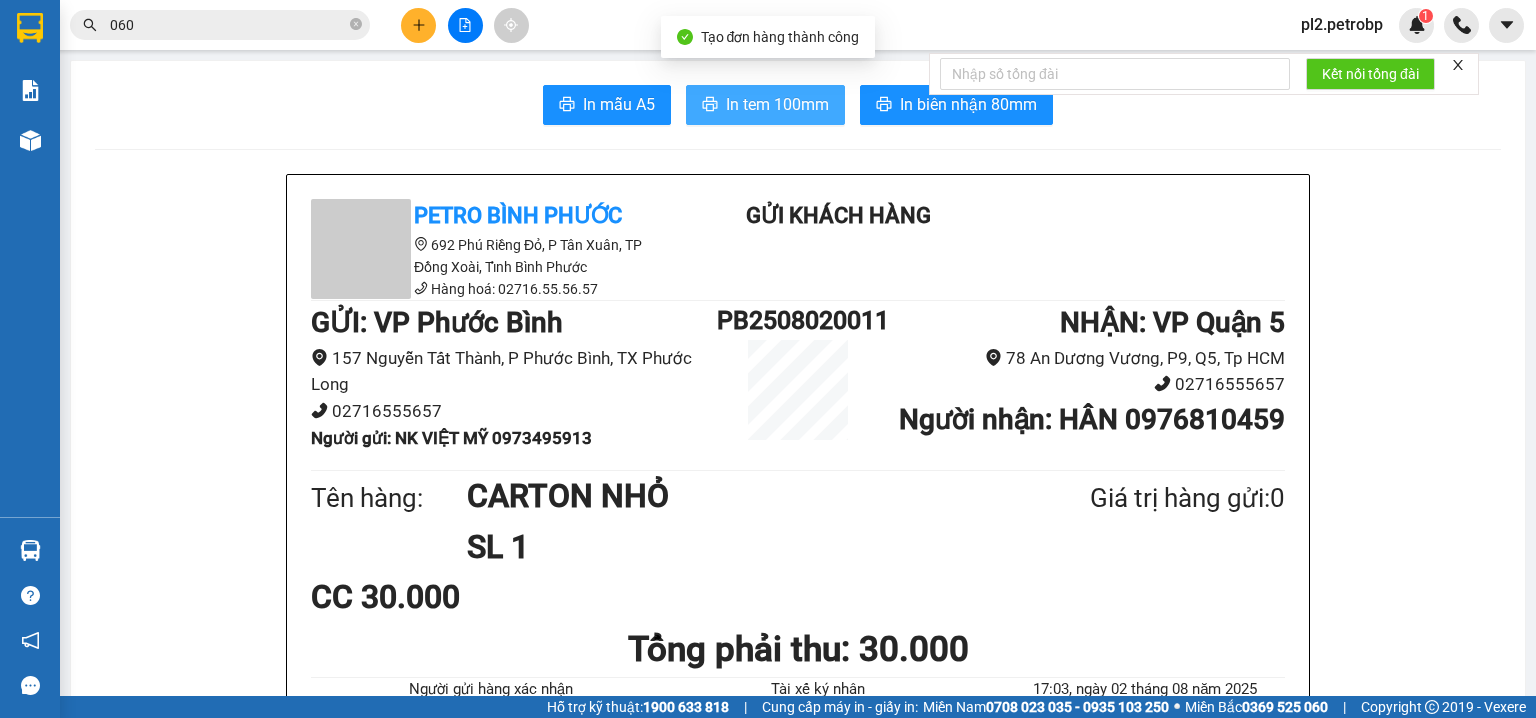 scroll, scrollTop: 0, scrollLeft: 0, axis: both 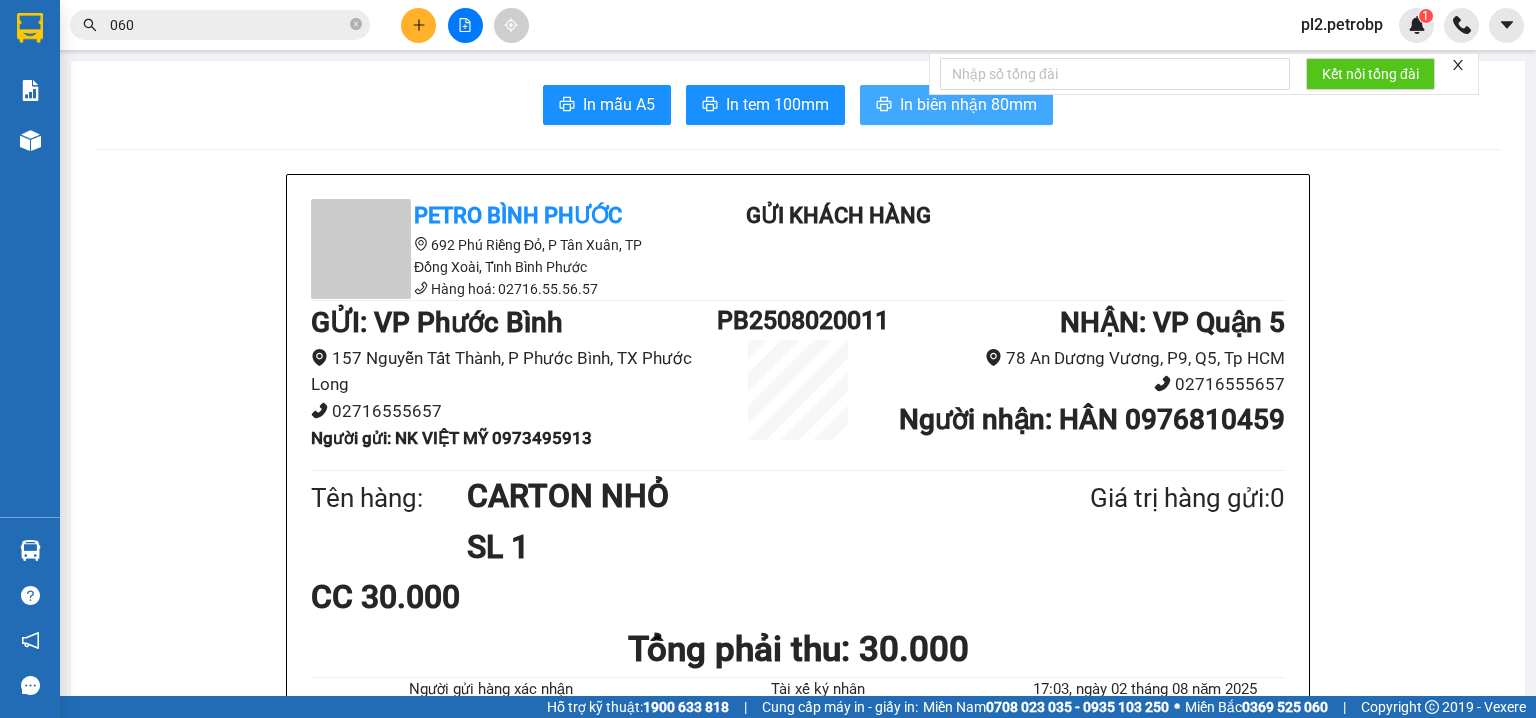 click on "In biên nhận 80mm" at bounding box center [968, 104] 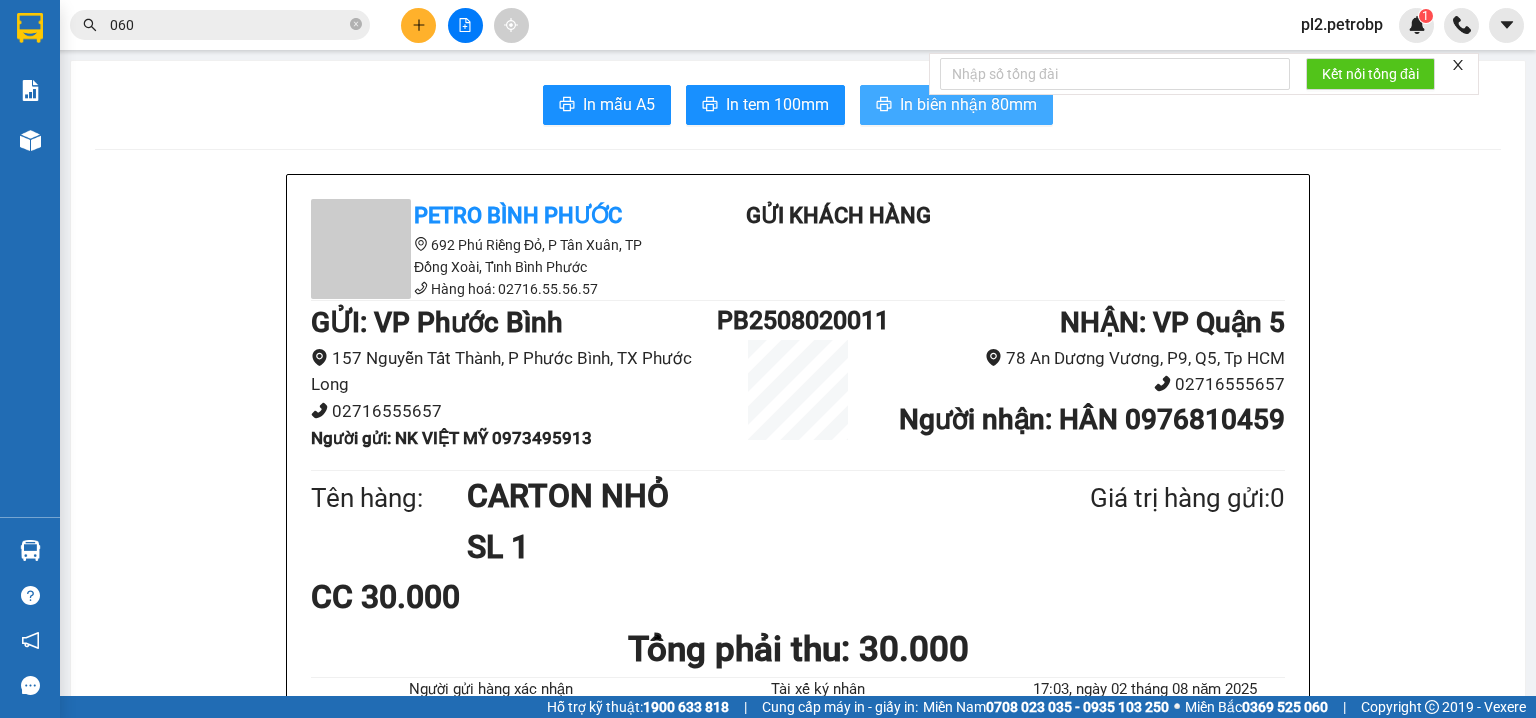 scroll, scrollTop: 0, scrollLeft: 0, axis: both 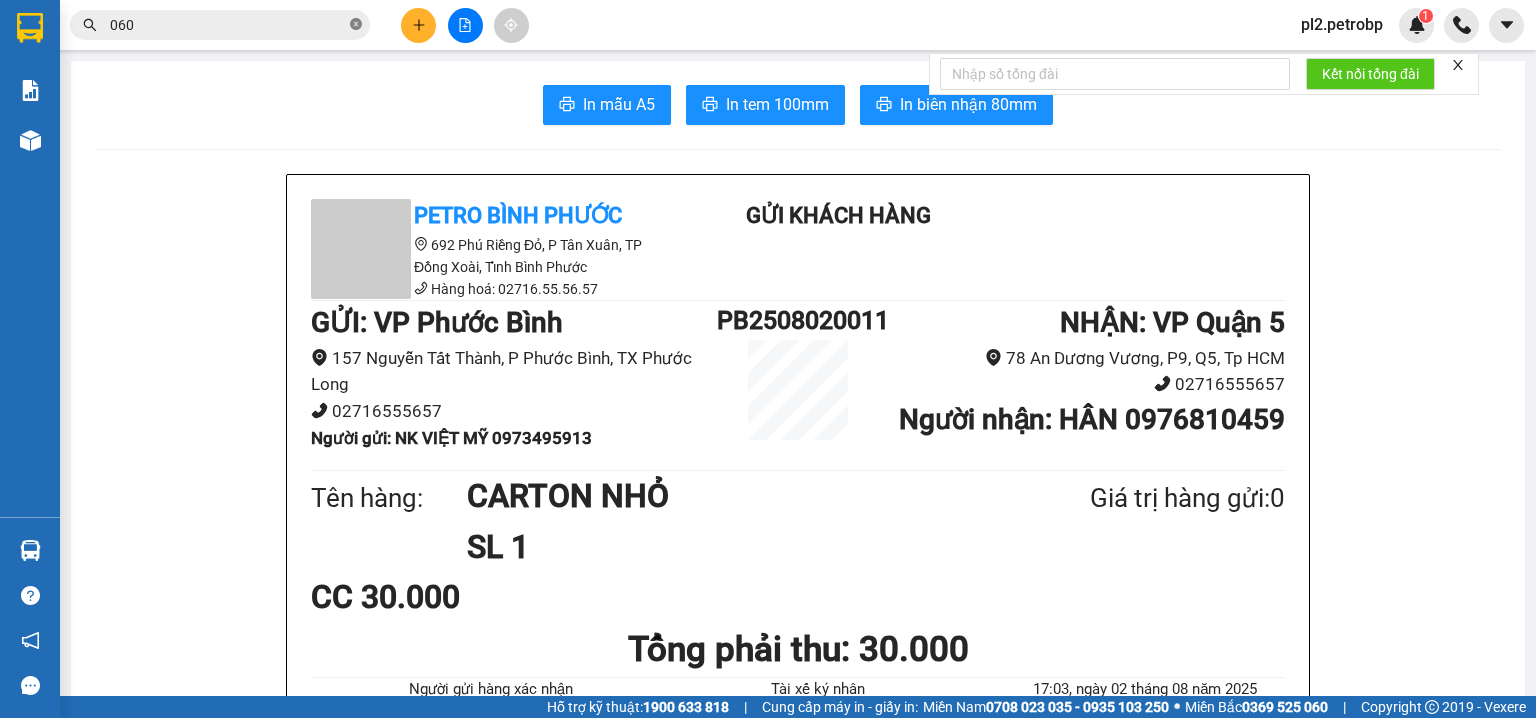 click 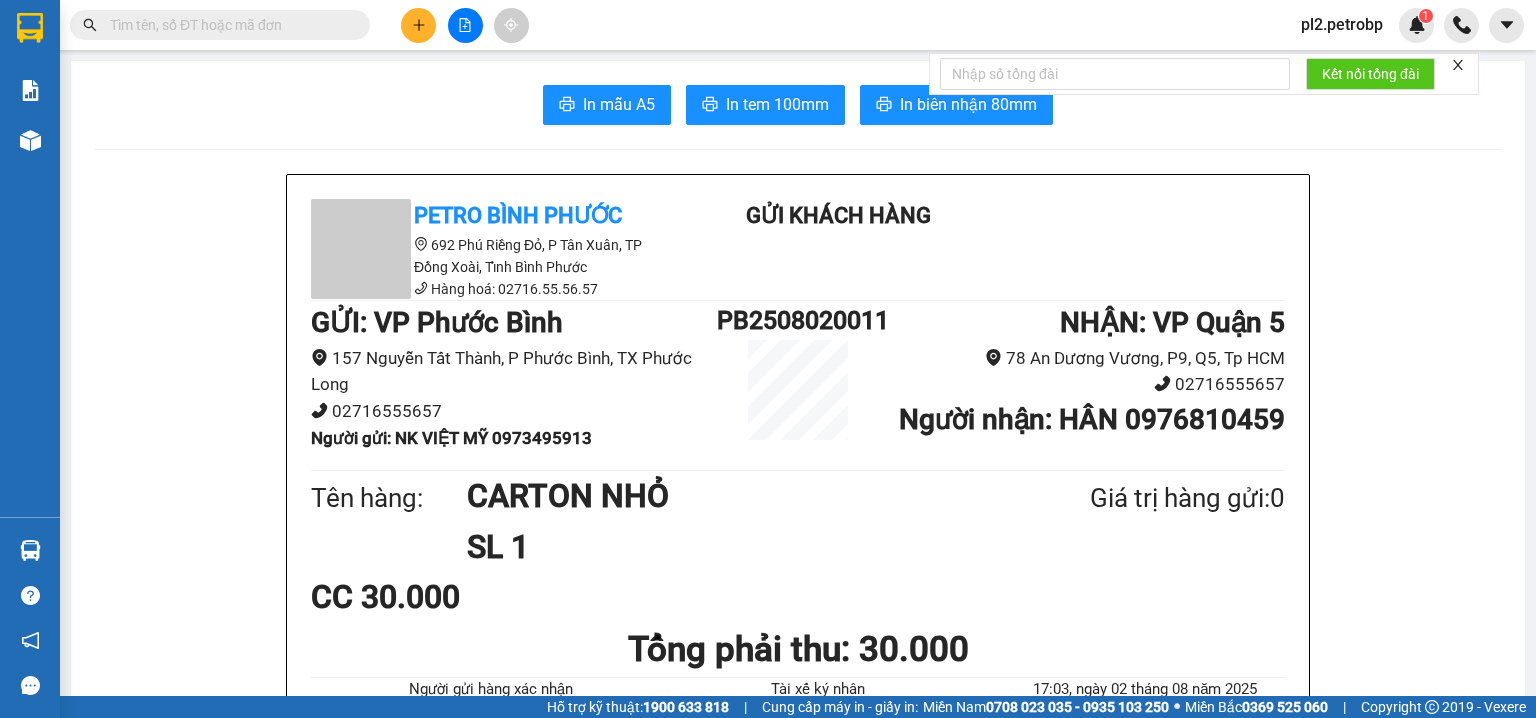 click at bounding box center (228, 25) 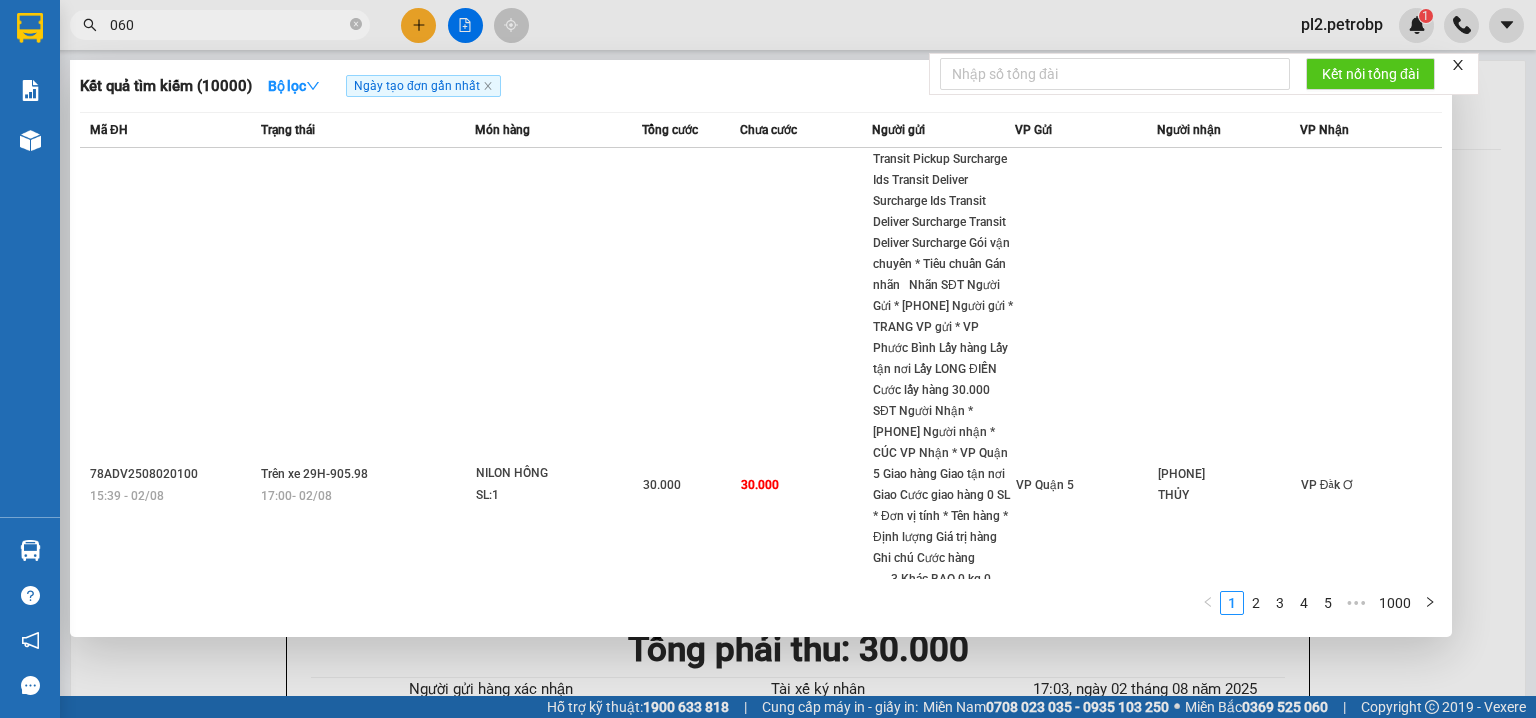 type on "060" 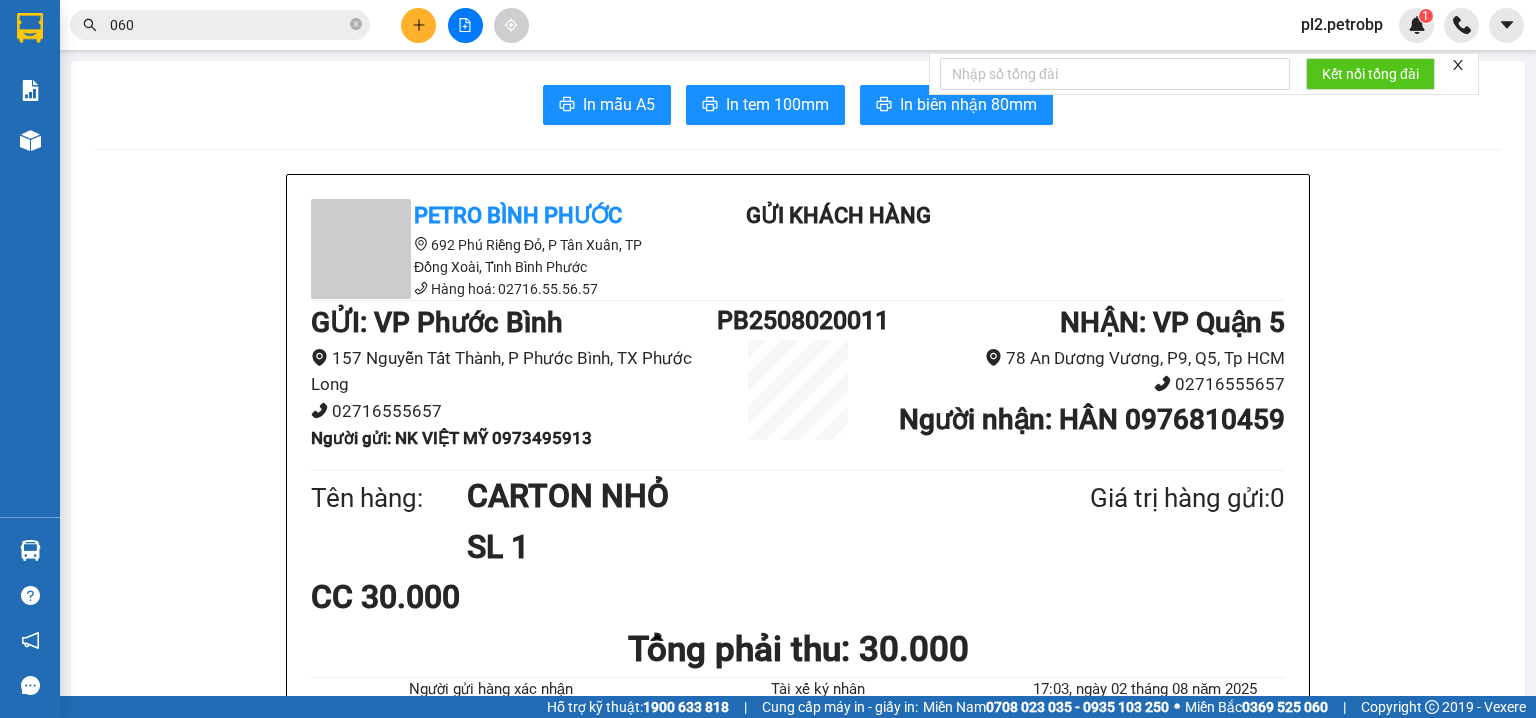 click at bounding box center (465, 25) 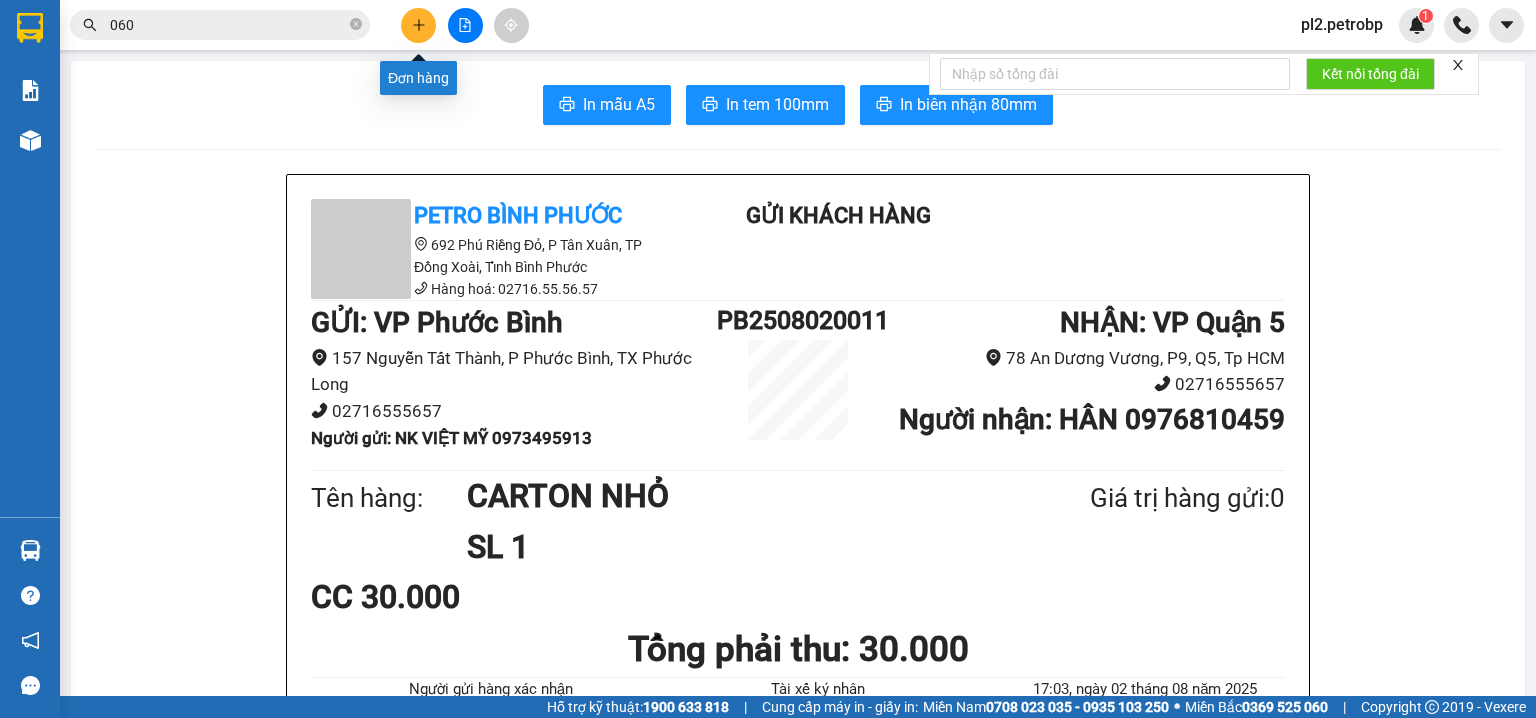 click 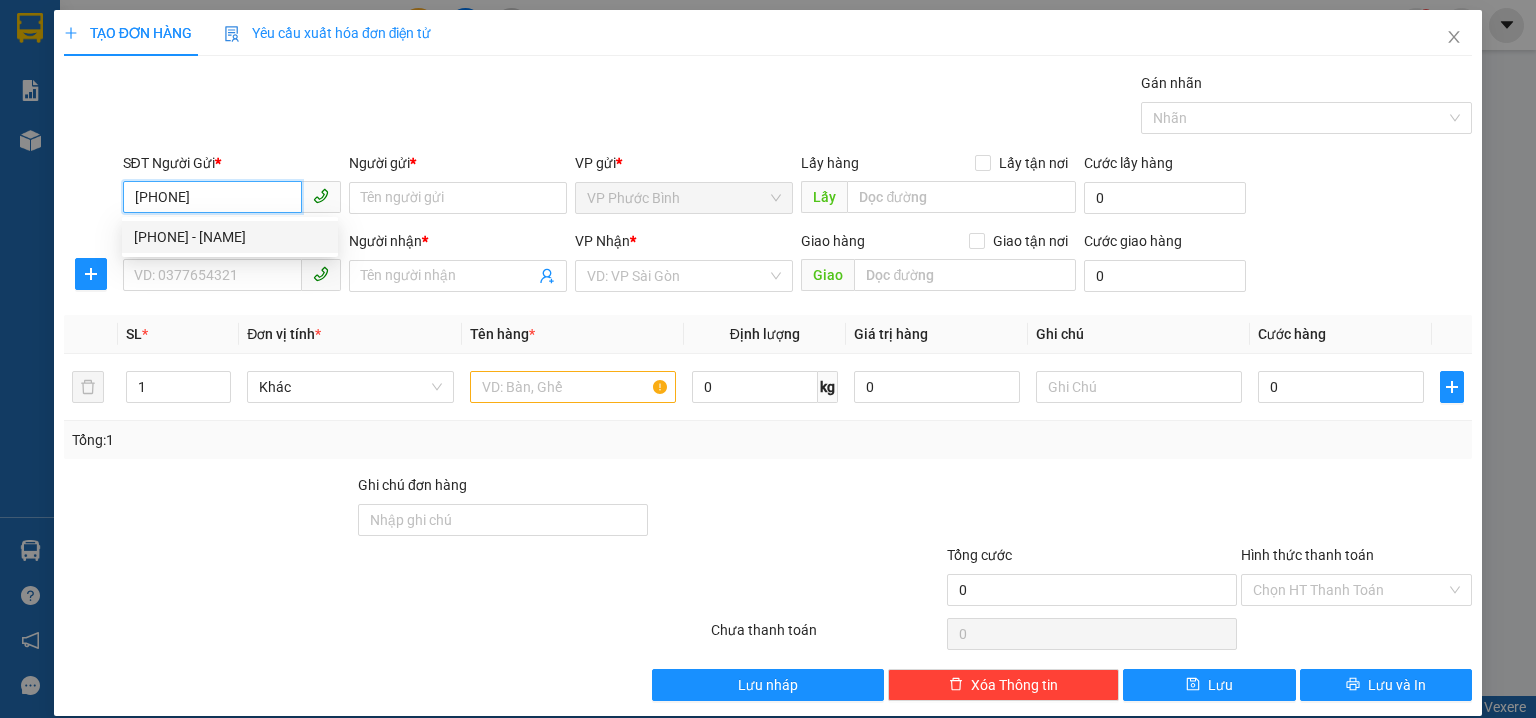 click on "[PHONE] - [NAME]" at bounding box center [230, 237] 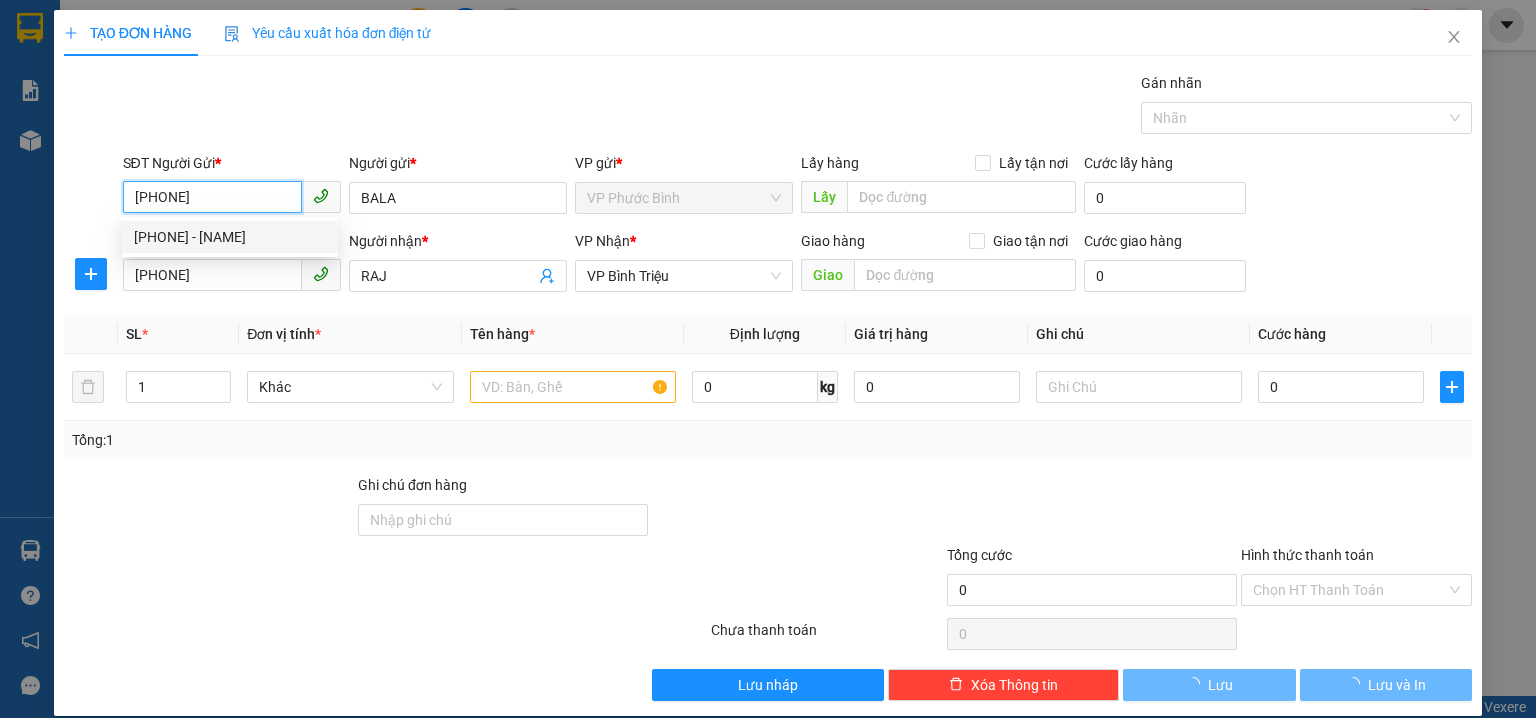 type on "40.000" 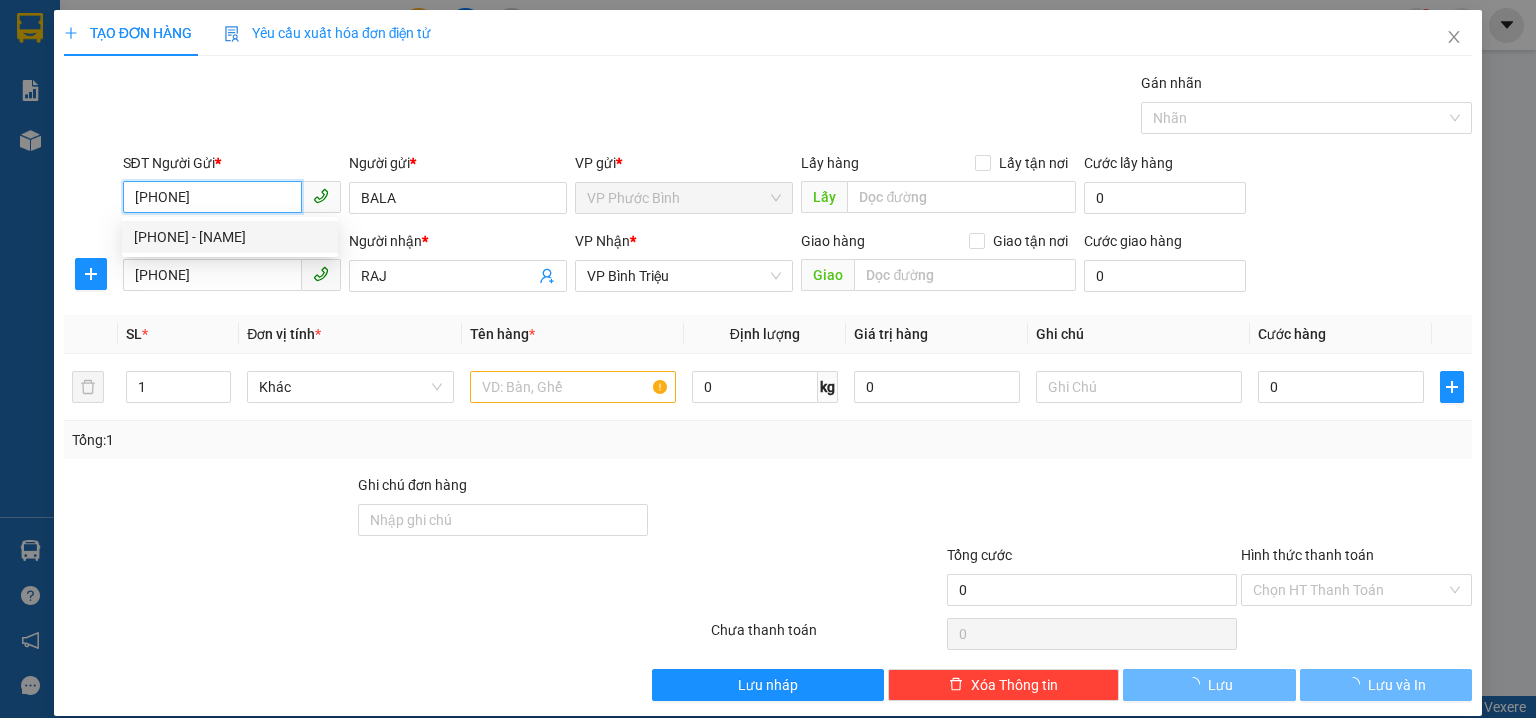 type on "40.000" 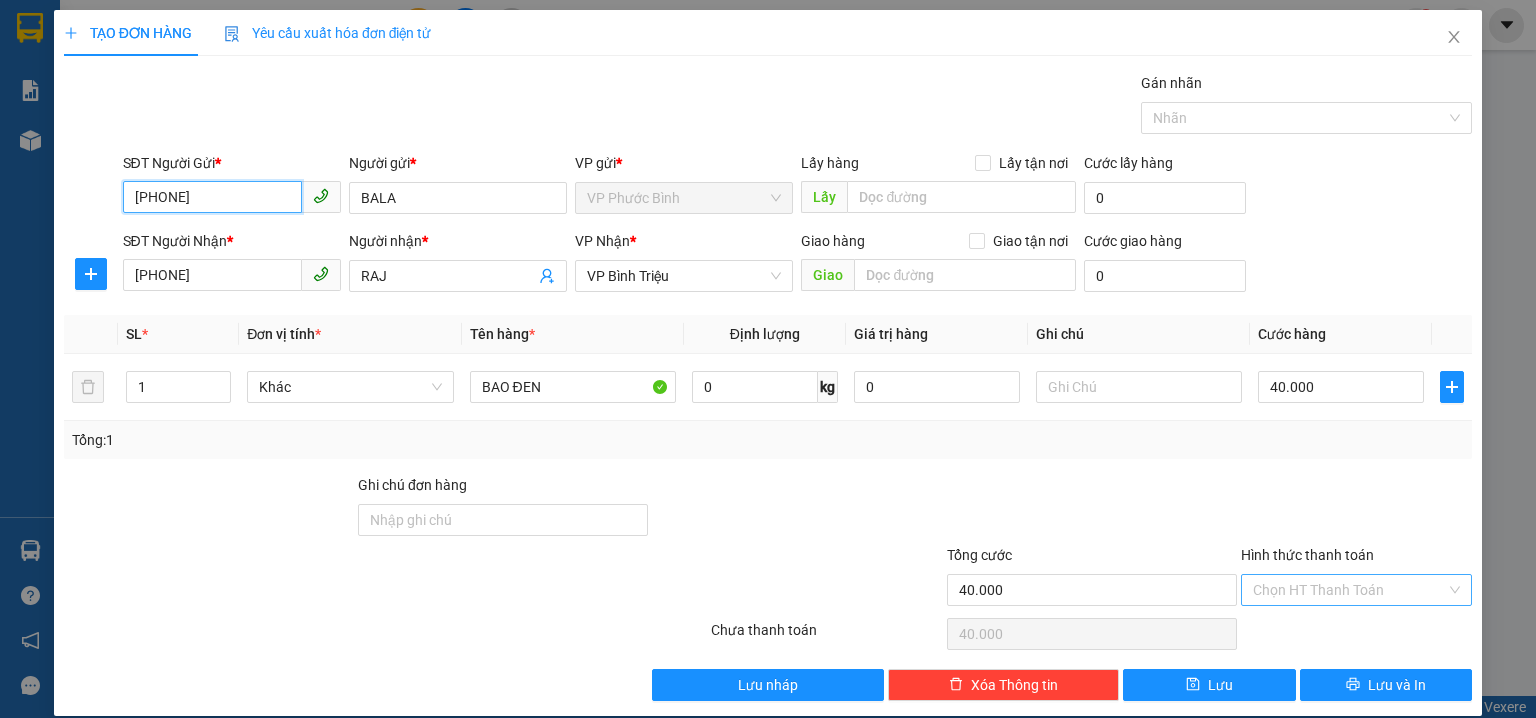 type on "[PHONE]" 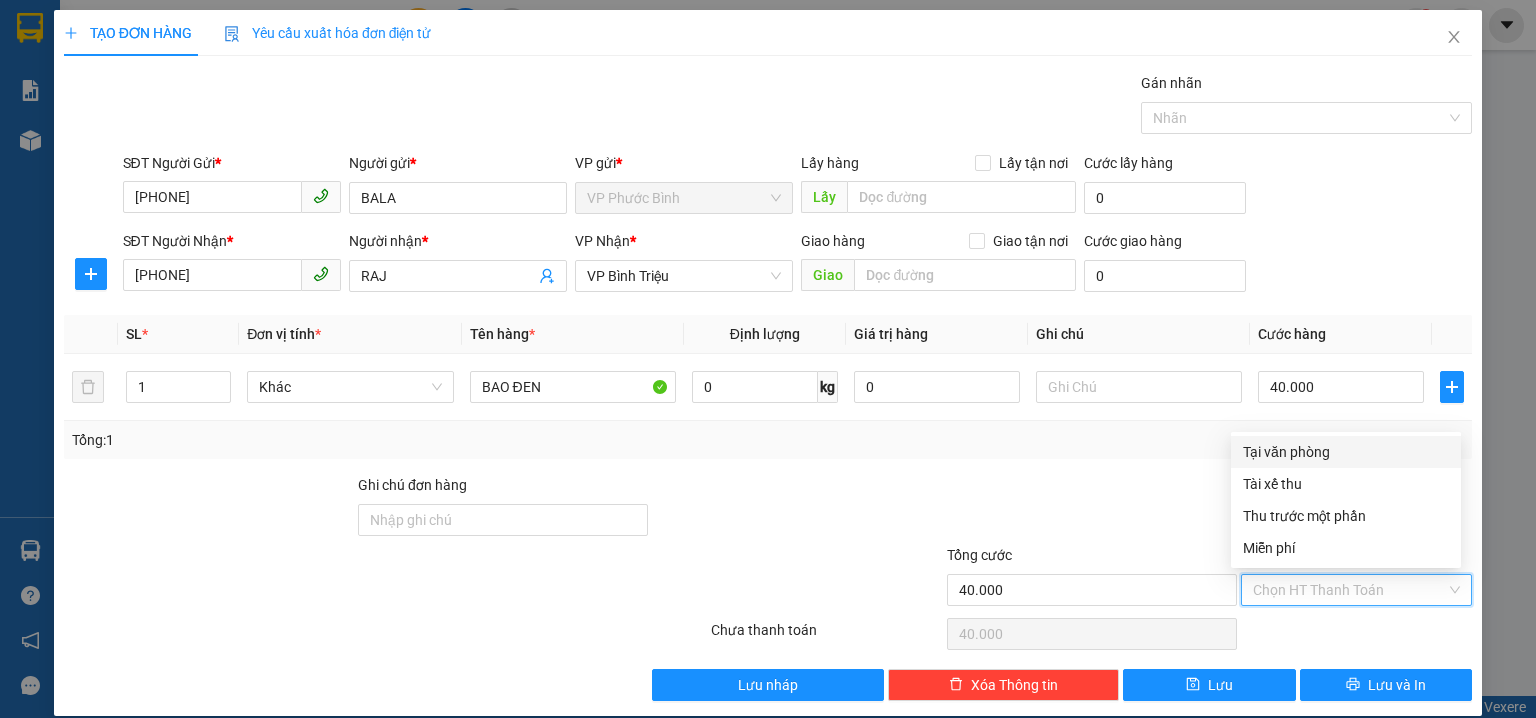 drag, startPoint x: 1304, startPoint y: 588, endPoint x: 1250, endPoint y: 472, distance: 127.95312 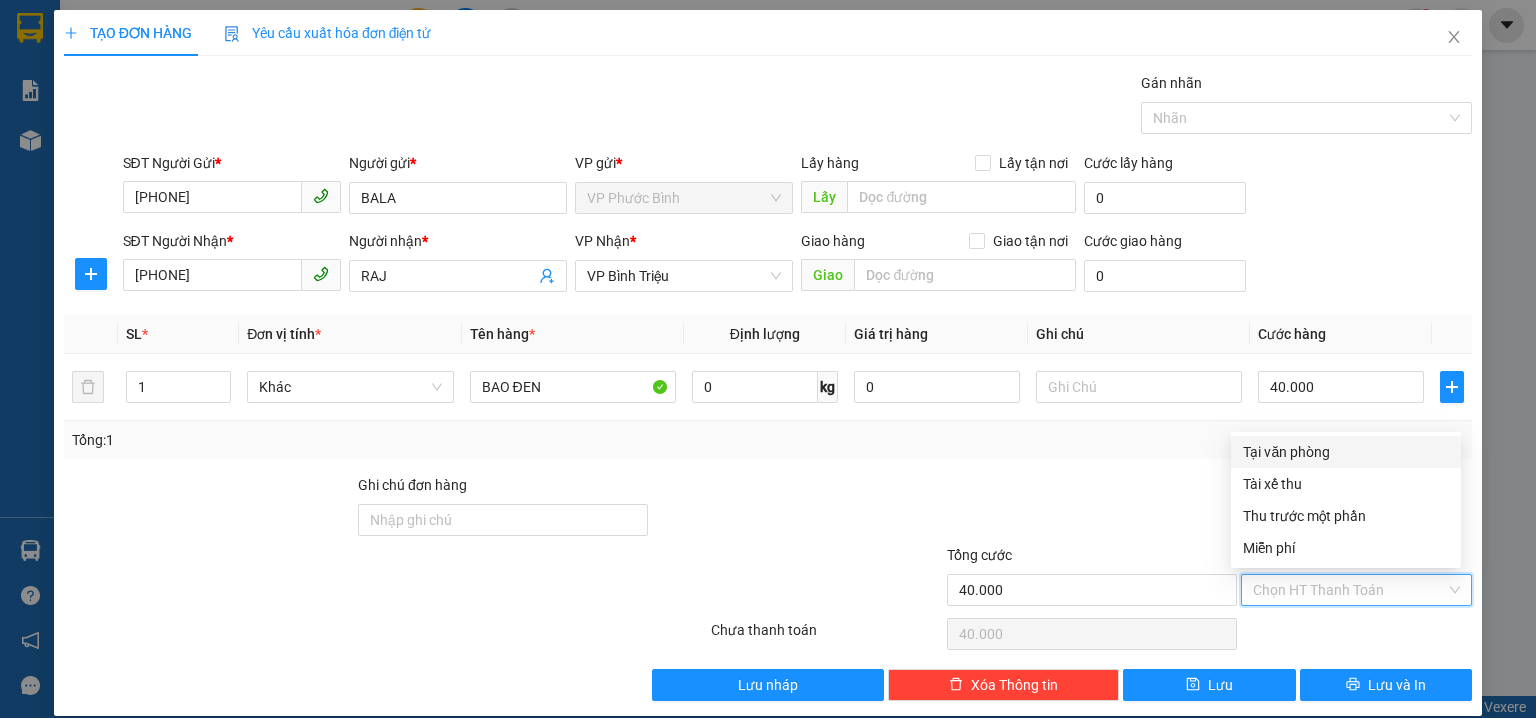 click on "Tại văn phòng" at bounding box center (1346, 452) 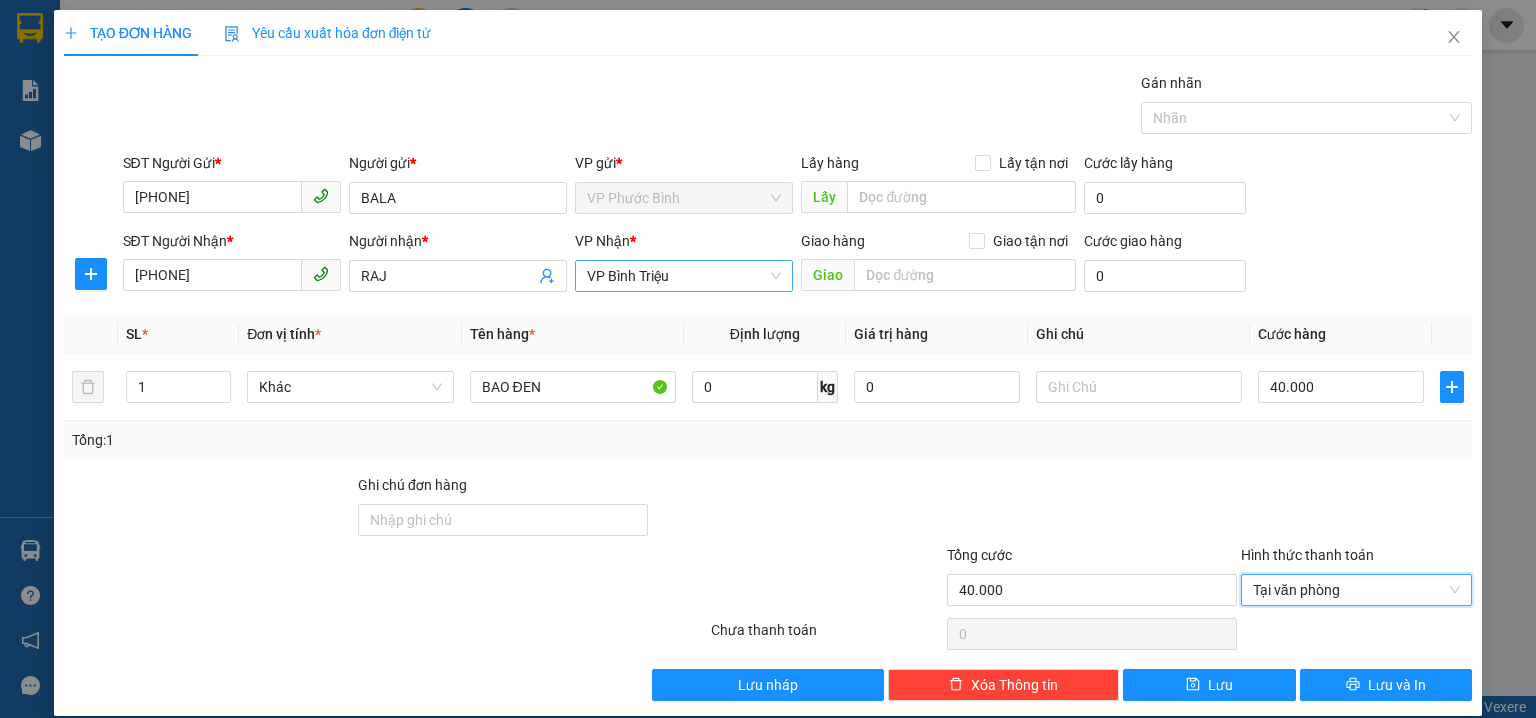 click on "VP Bình Triệu" at bounding box center [684, 276] 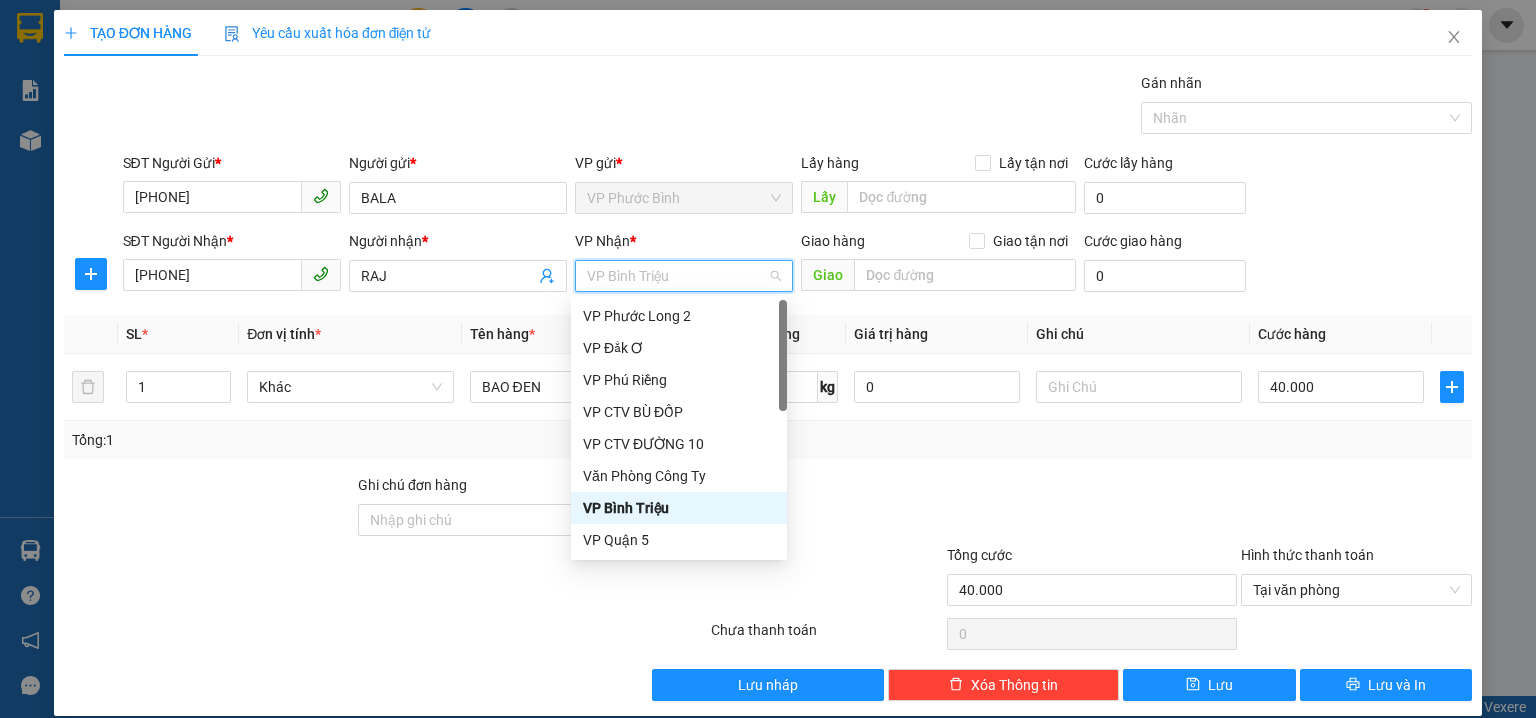 type on "Q" 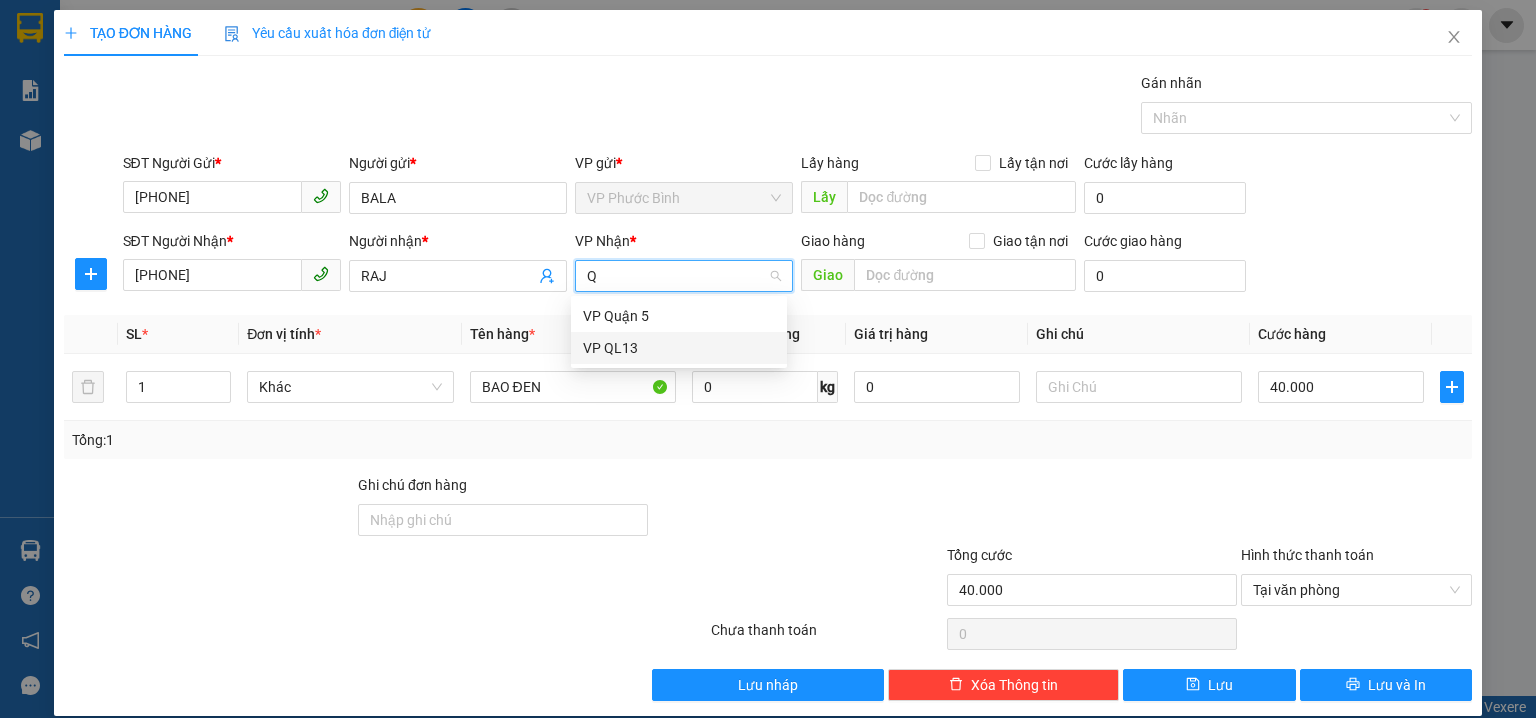 click on "VP QL13" at bounding box center (679, 348) 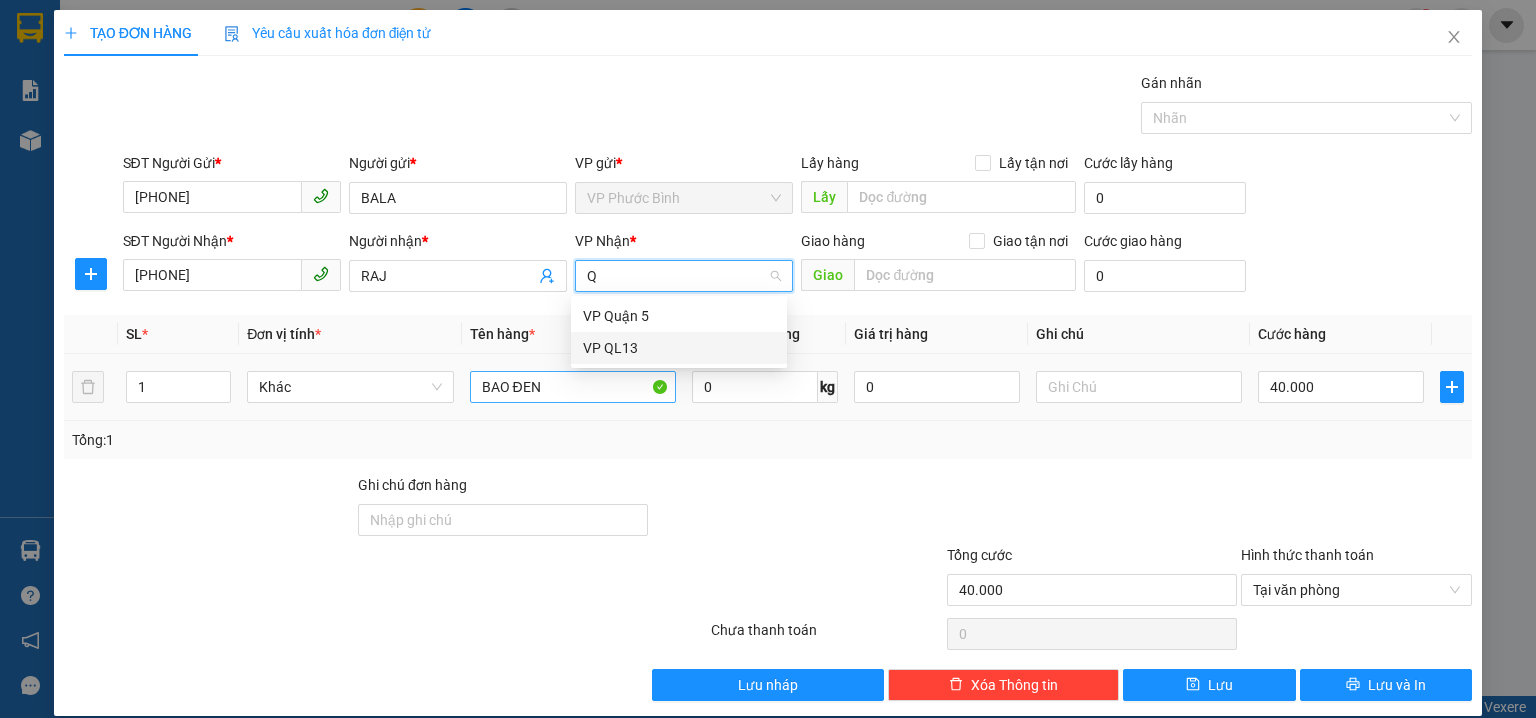 type 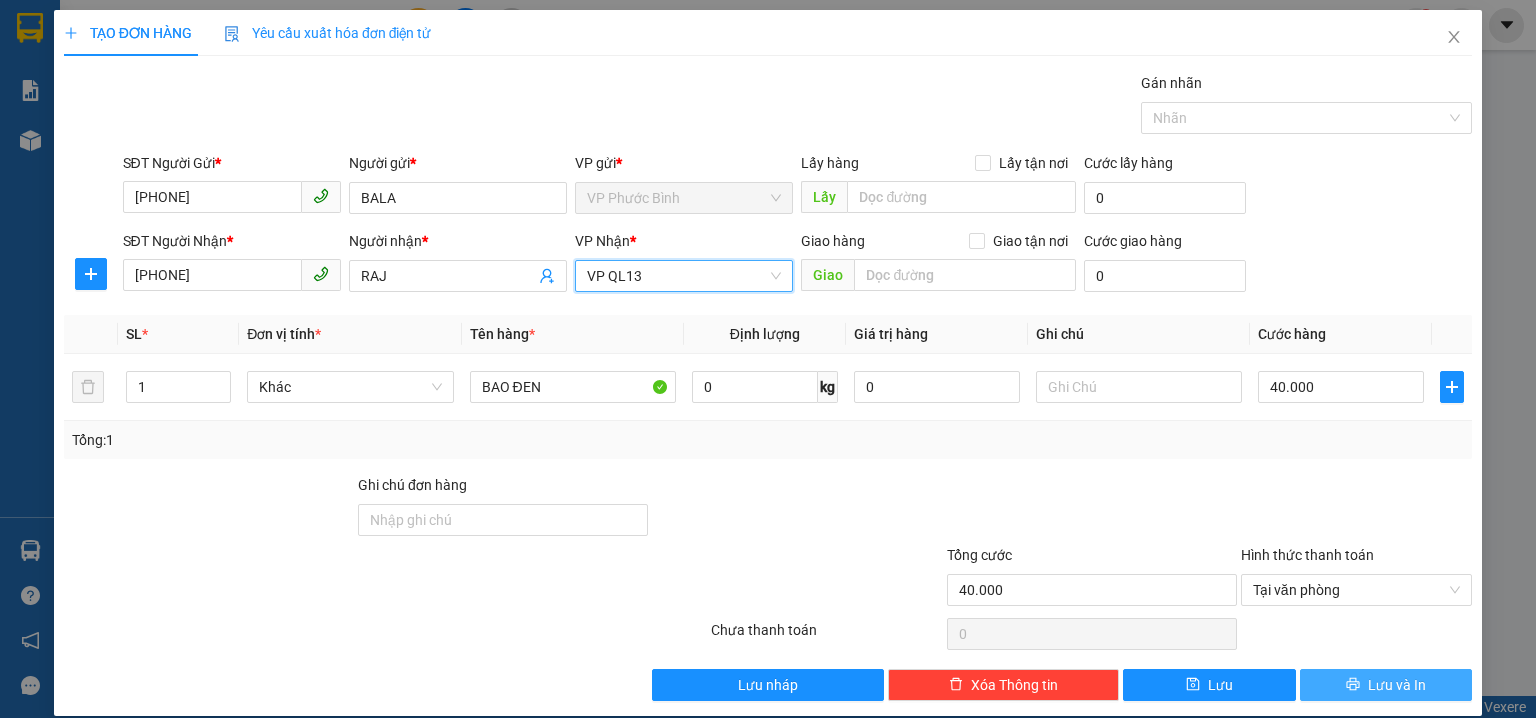 click on "Lưu và In" at bounding box center (1386, 685) 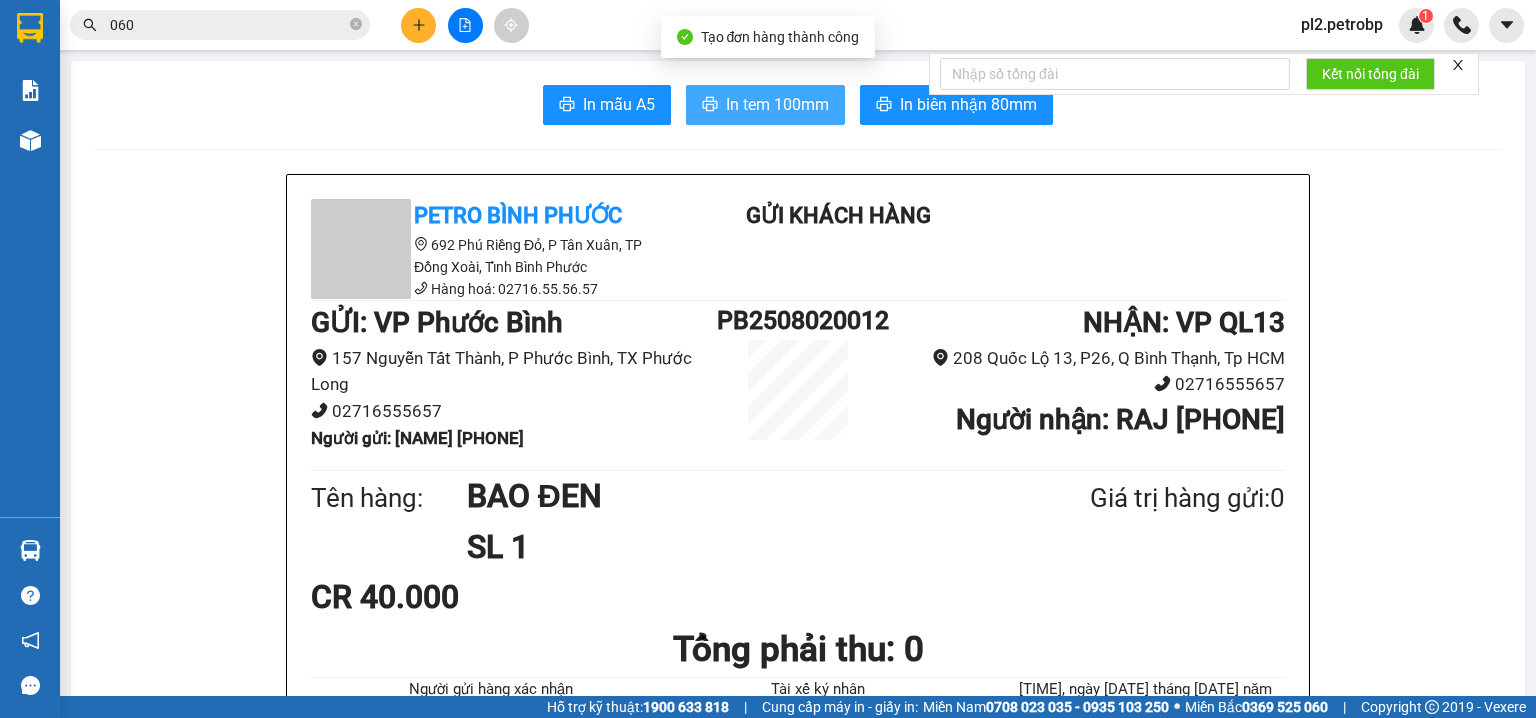 click on "In tem 100mm" at bounding box center (777, 104) 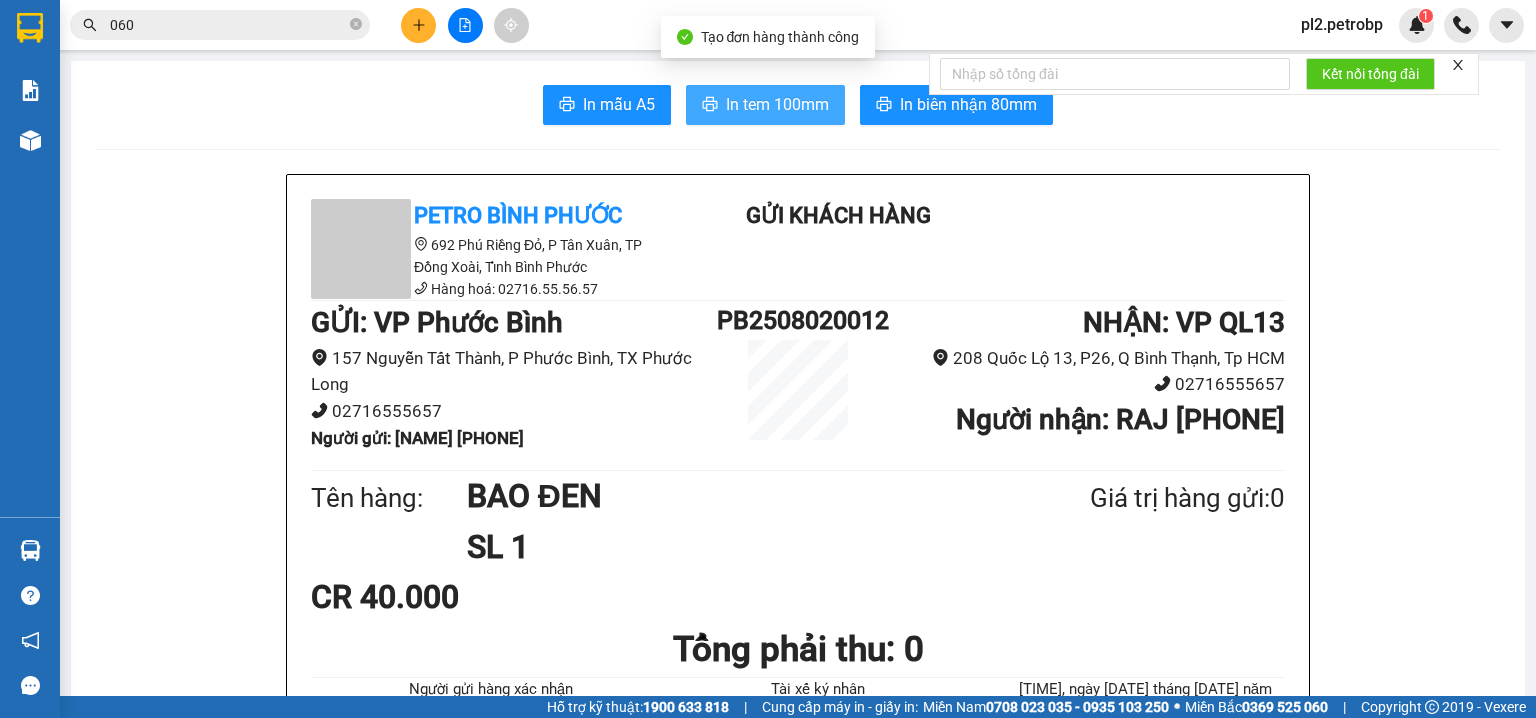 scroll, scrollTop: 0, scrollLeft: 0, axis: both 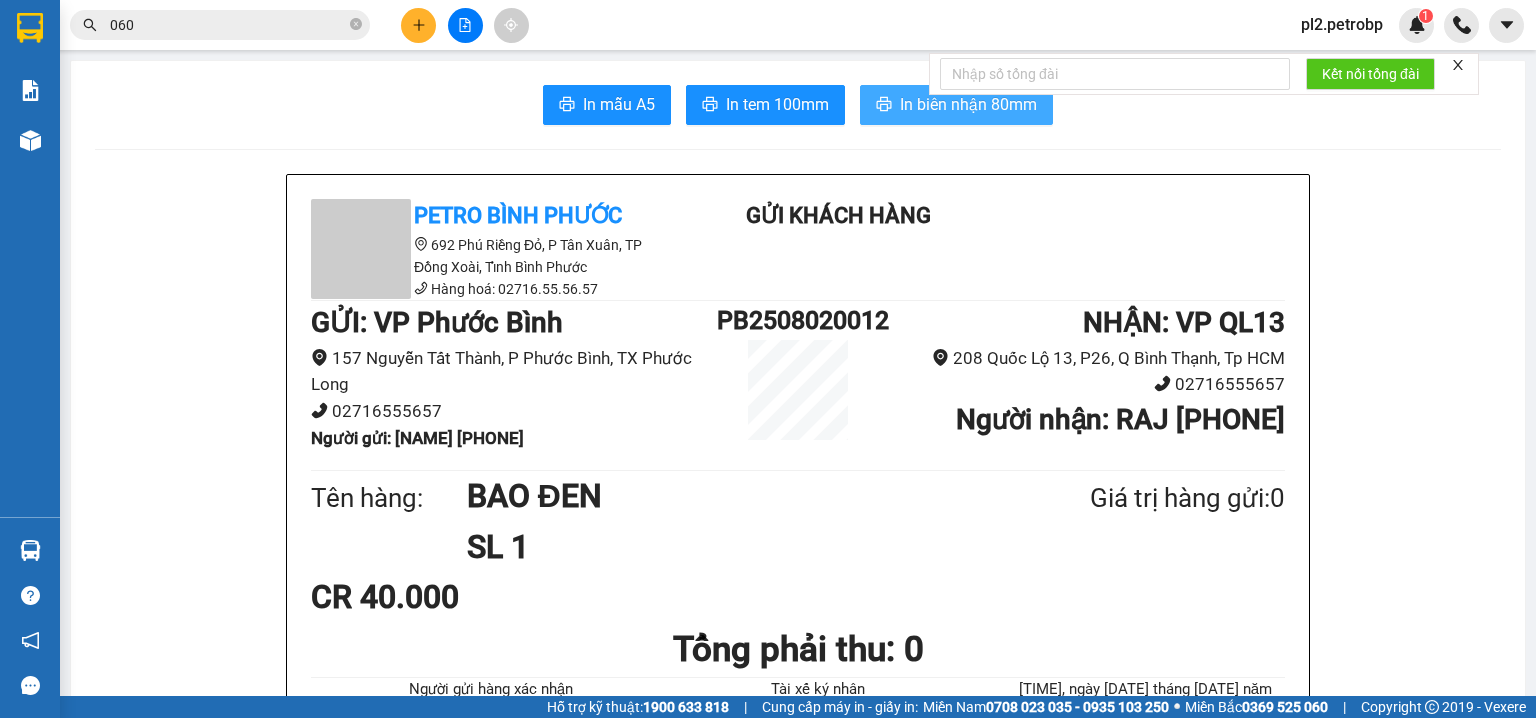 drag, startPoint x: 916, startPoint y: 92, endPoint x: 1051, endPoint y: 42, distance: 143.9618 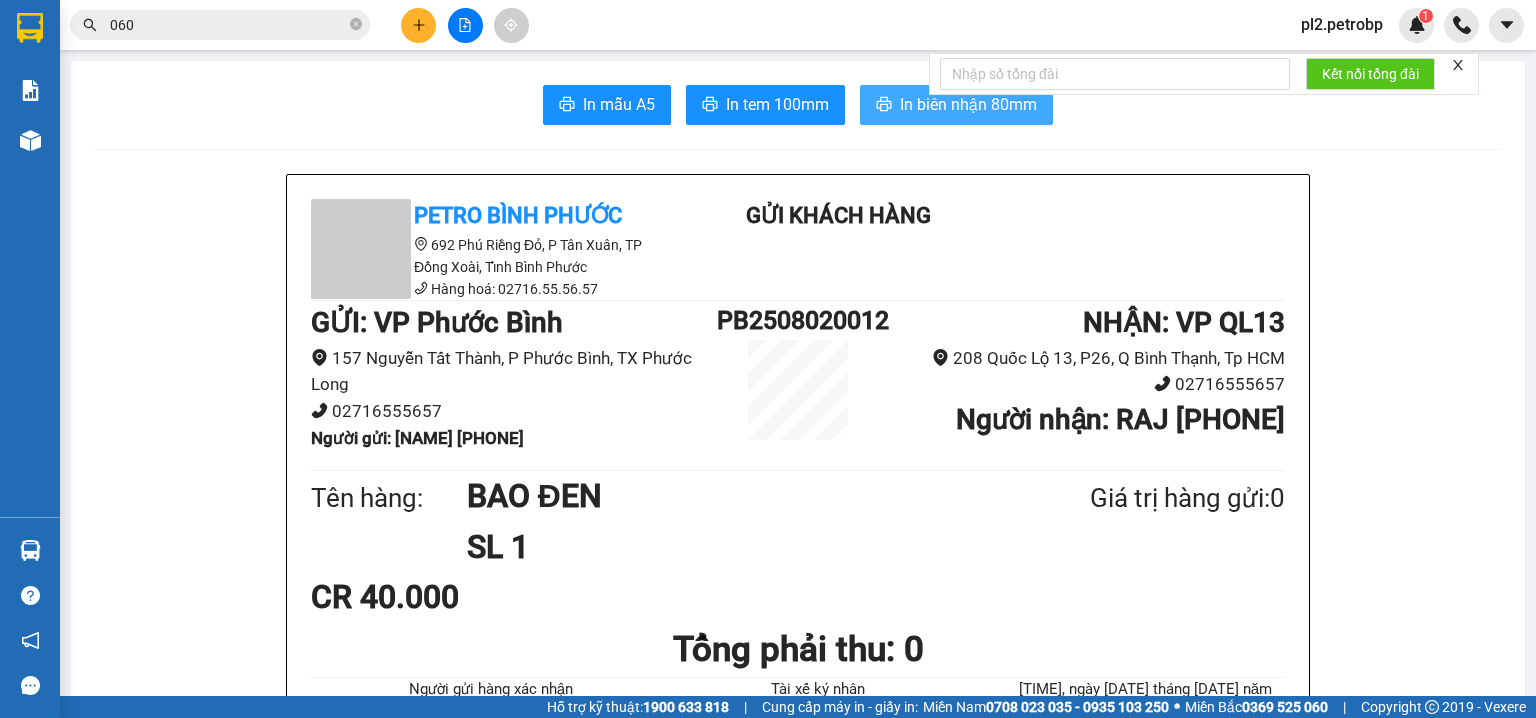 drag, startPoint x: 949, startPoint y: 105, endPoint x: 1137, endPoint y: 7, distance: 212.00943 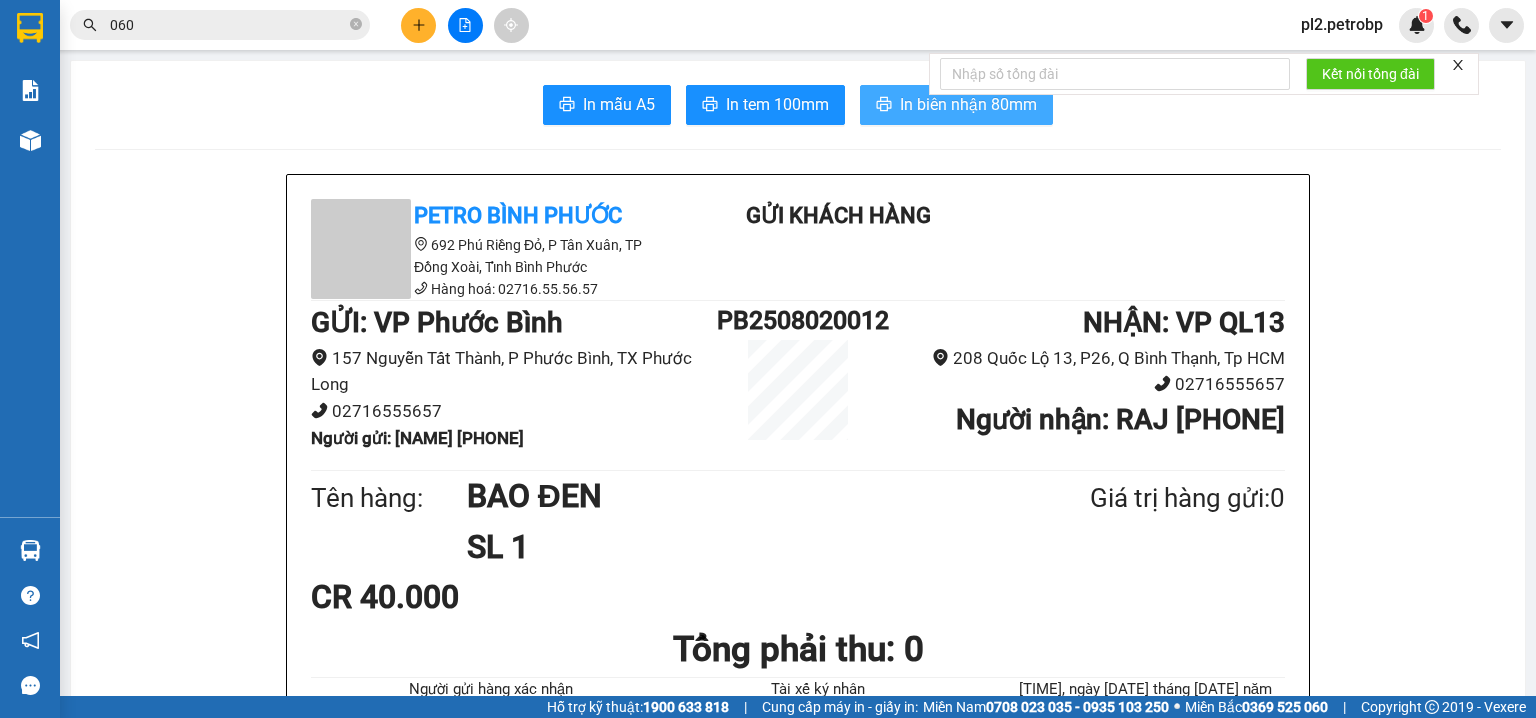 scroll, scrollTop: 0, scrollLeft: 0, axis: both 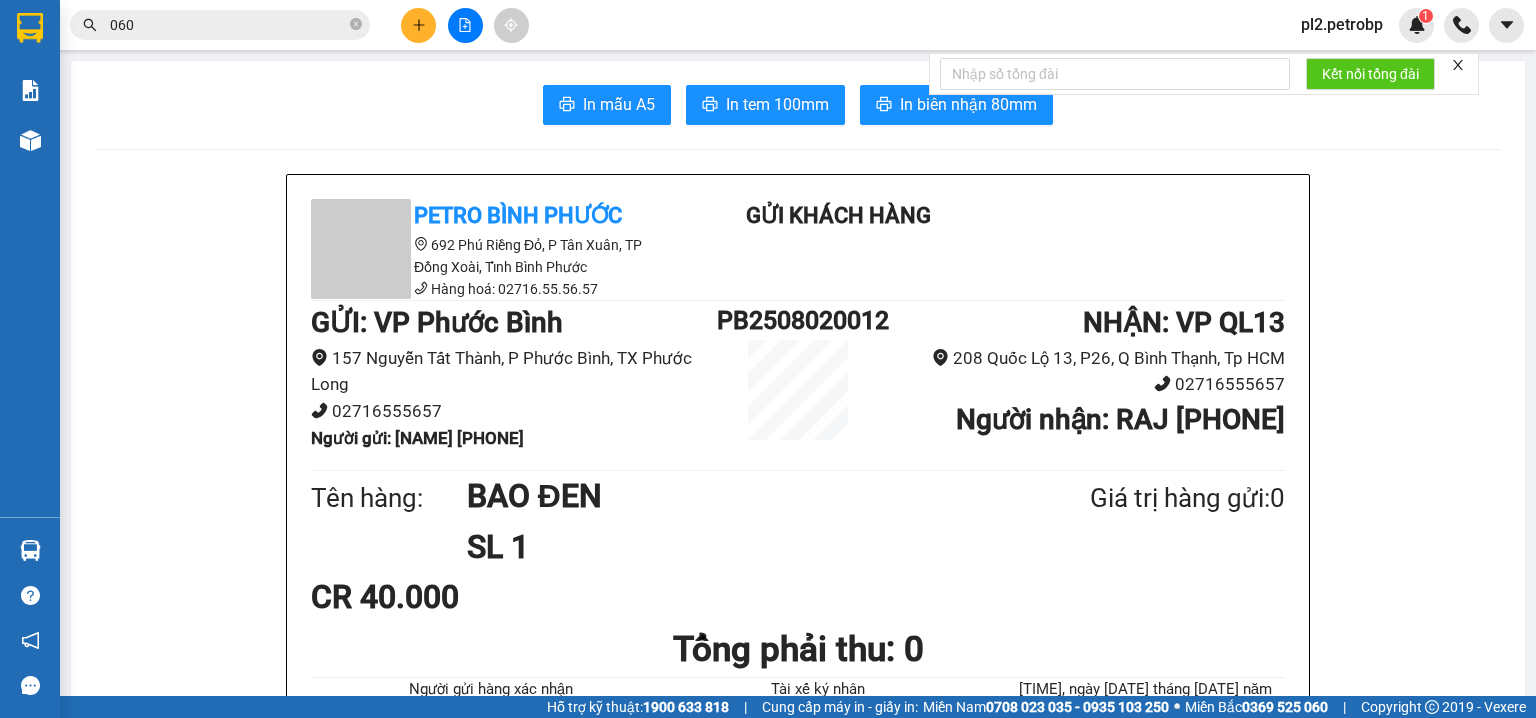 click 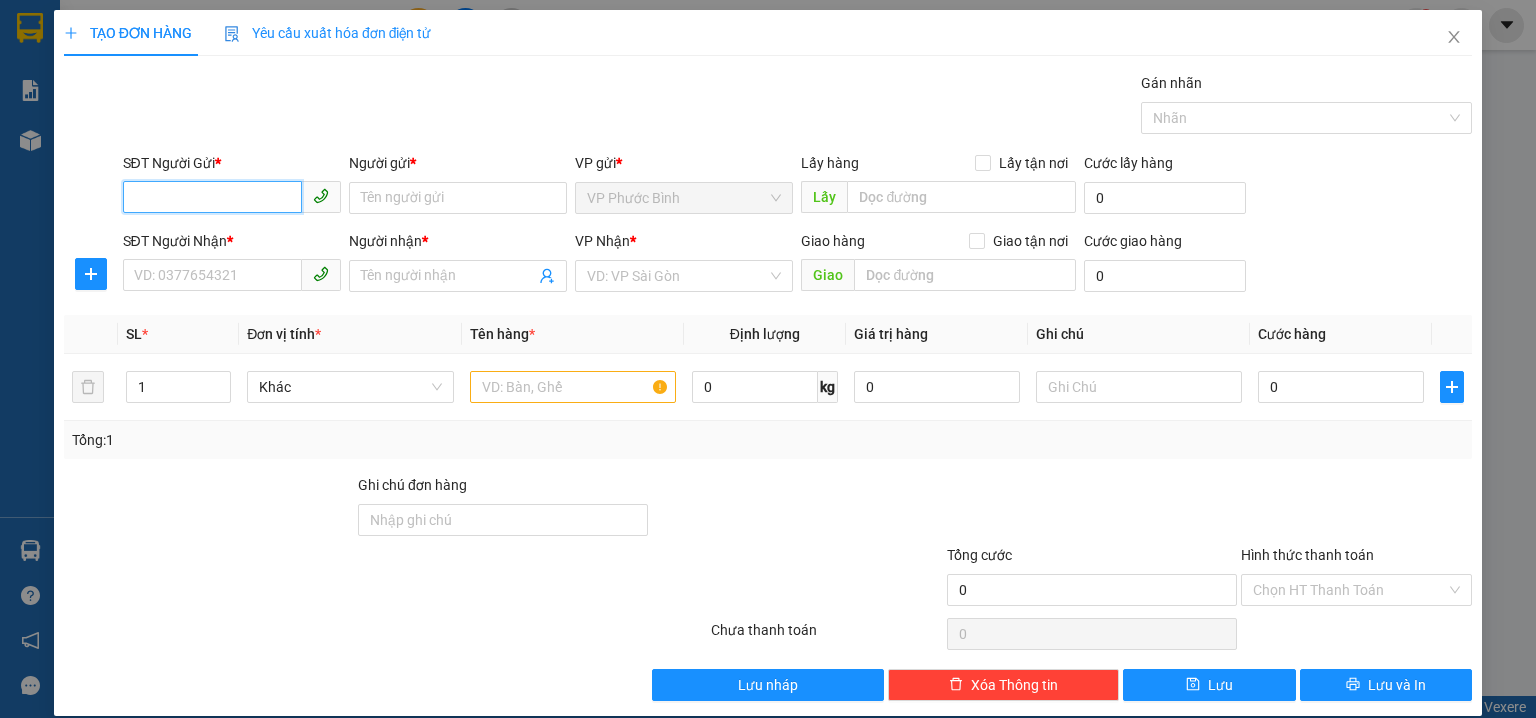 click on "SĐT Người Gửi  *" at bounding box center [212, 197] 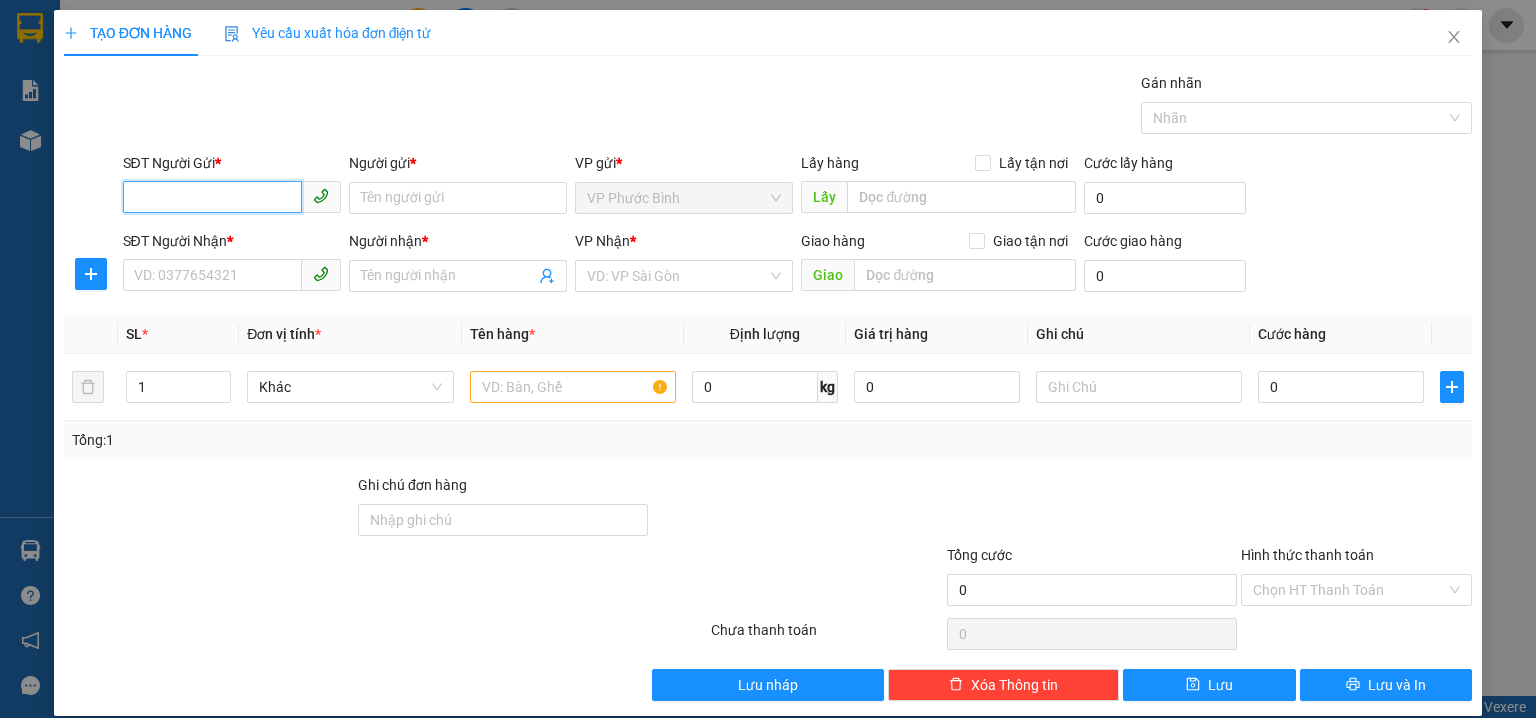 click on "SĐT Người Gửi  *" at bounding box center (212, 197) 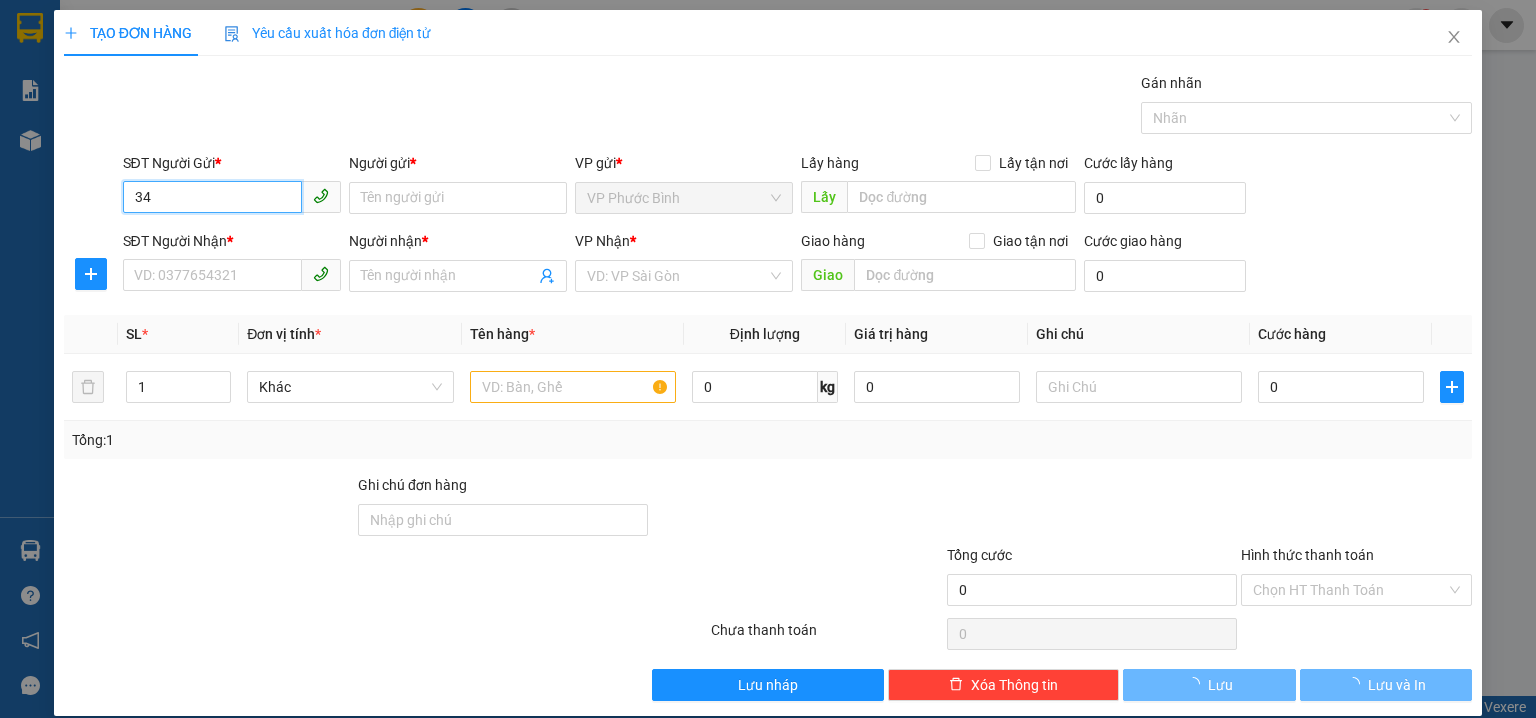 type on "3" 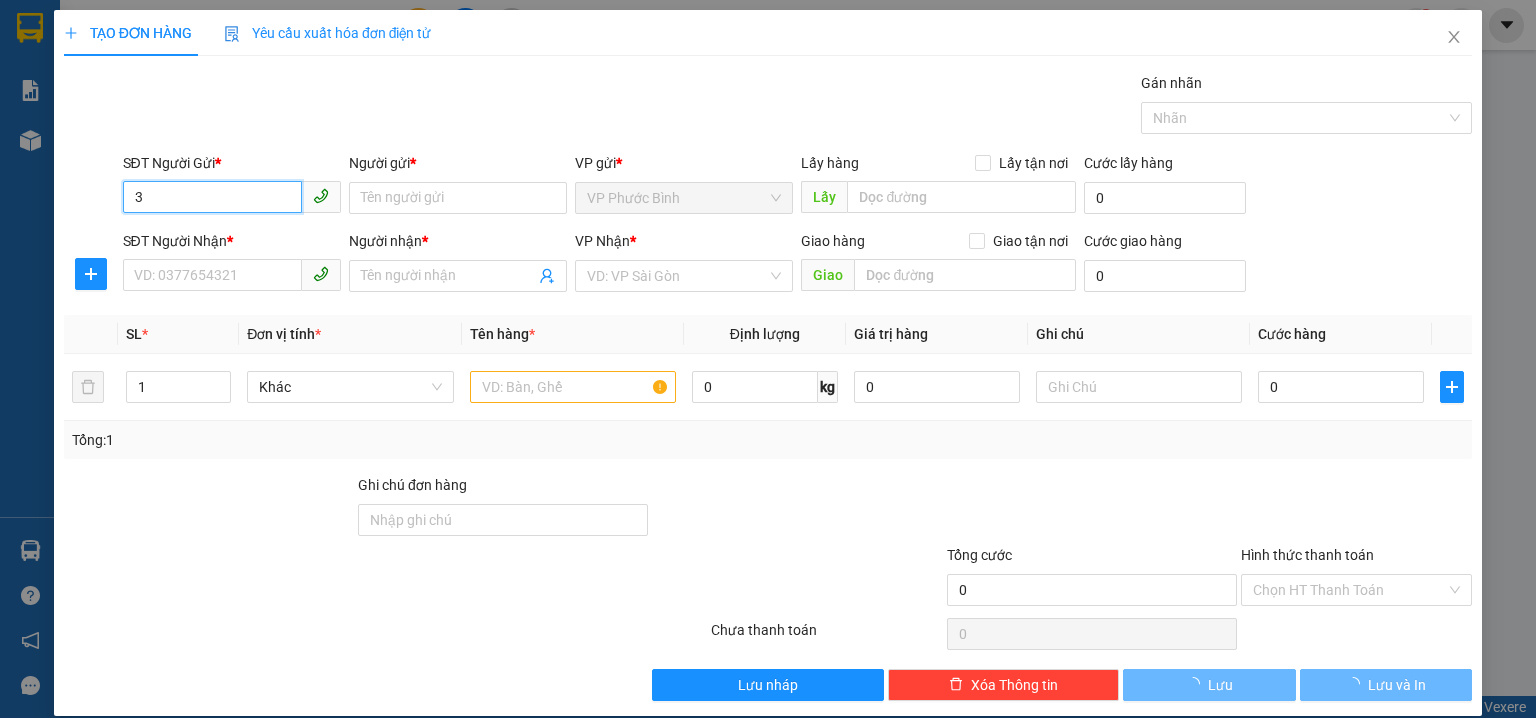 type 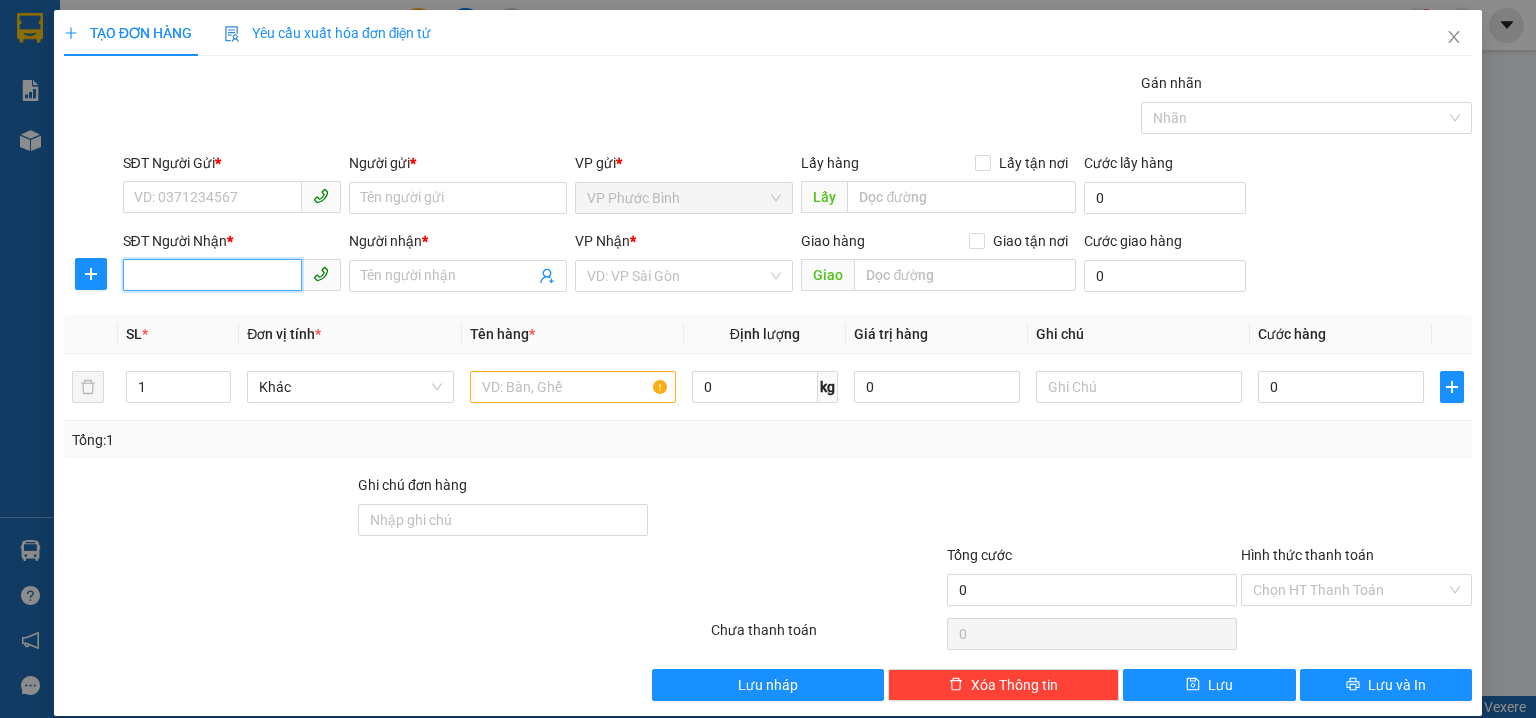 click on "SĐT Người Nhận  *" at bounding box center (212, 275) 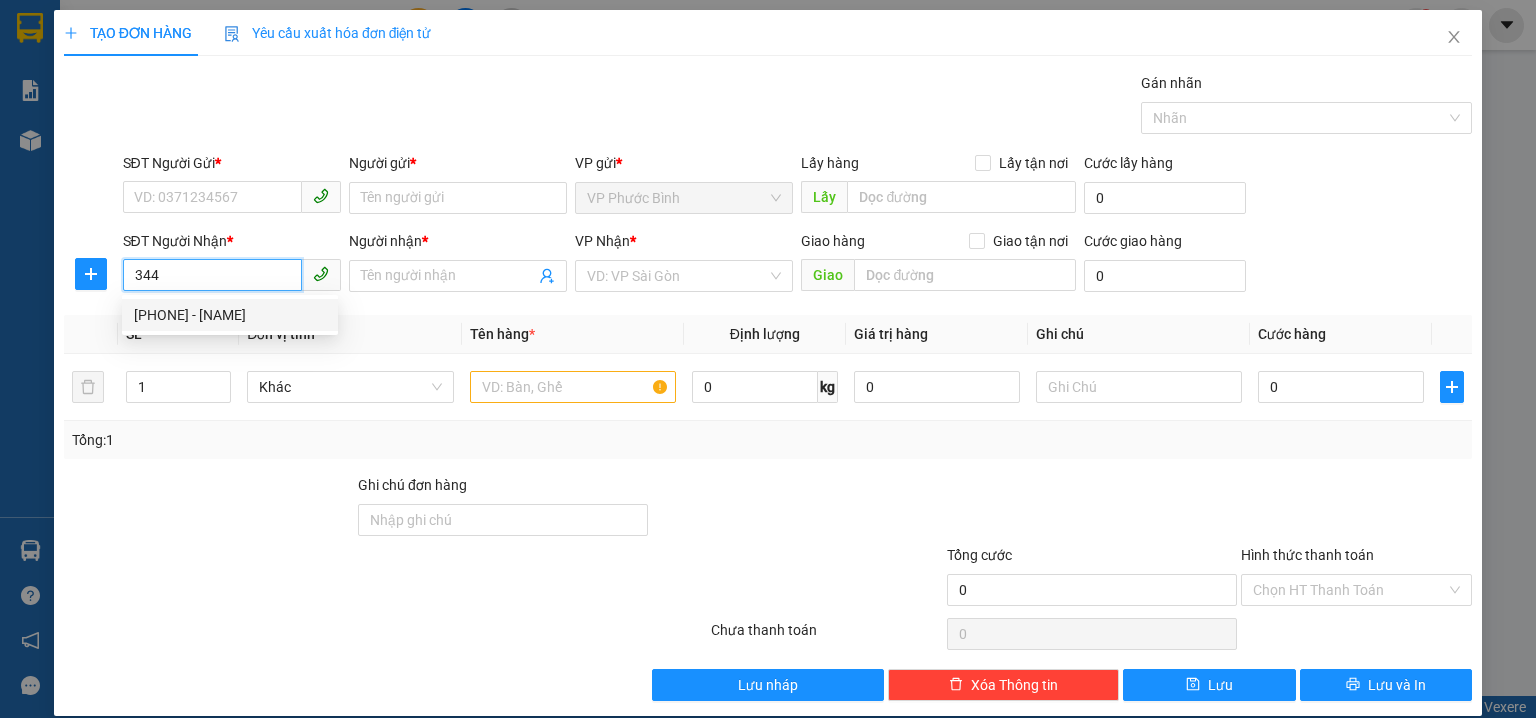 click on "[PHONE] - [NAME]" at bounding box center [230, 315] 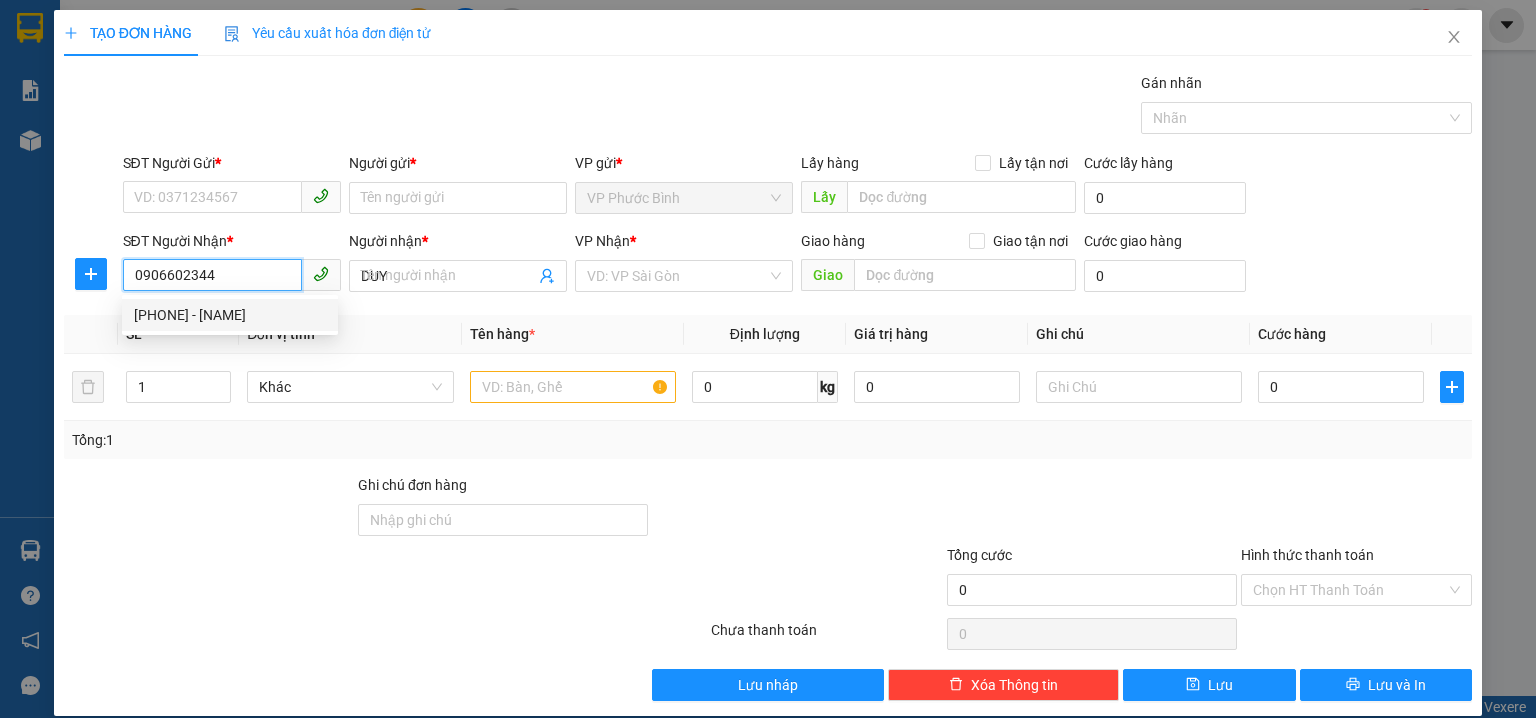 type on "30.000" 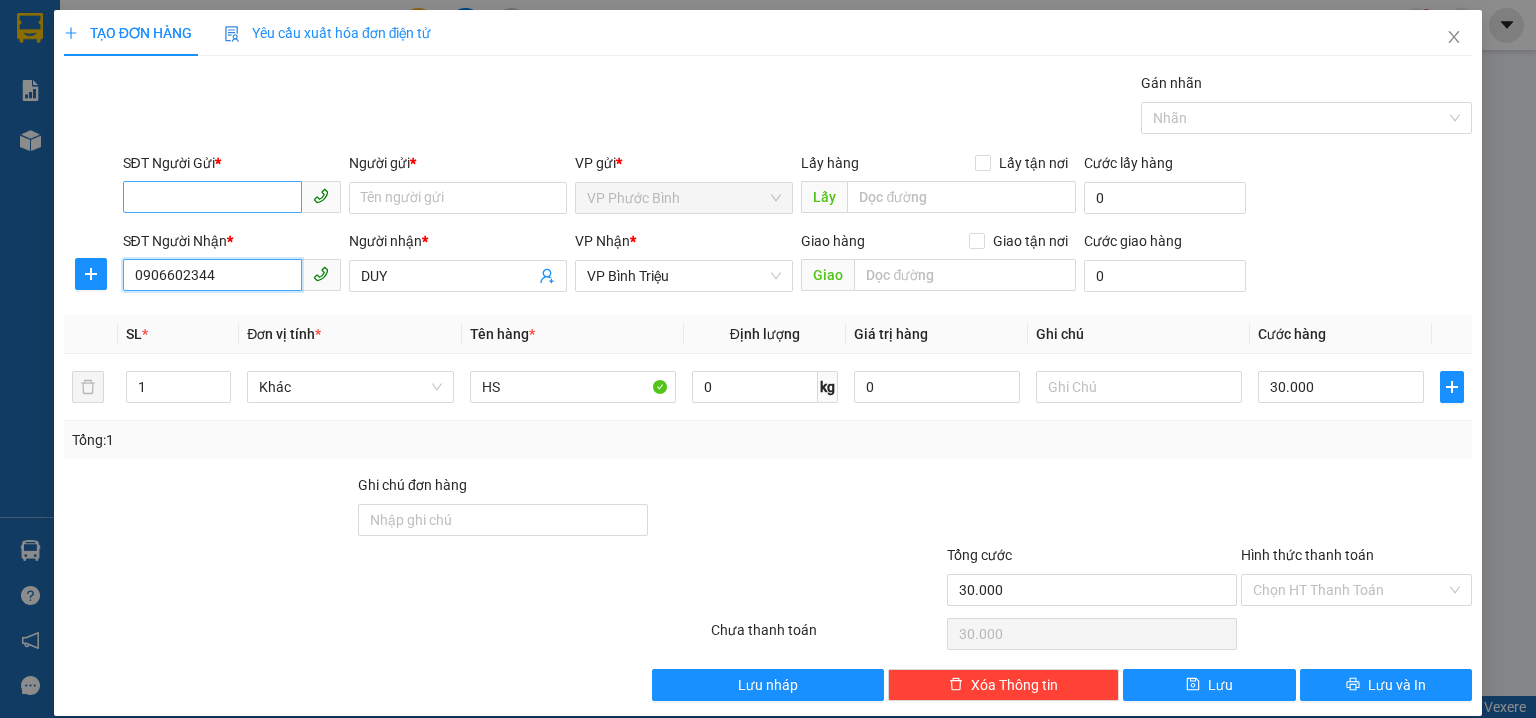 type on "0906602344" 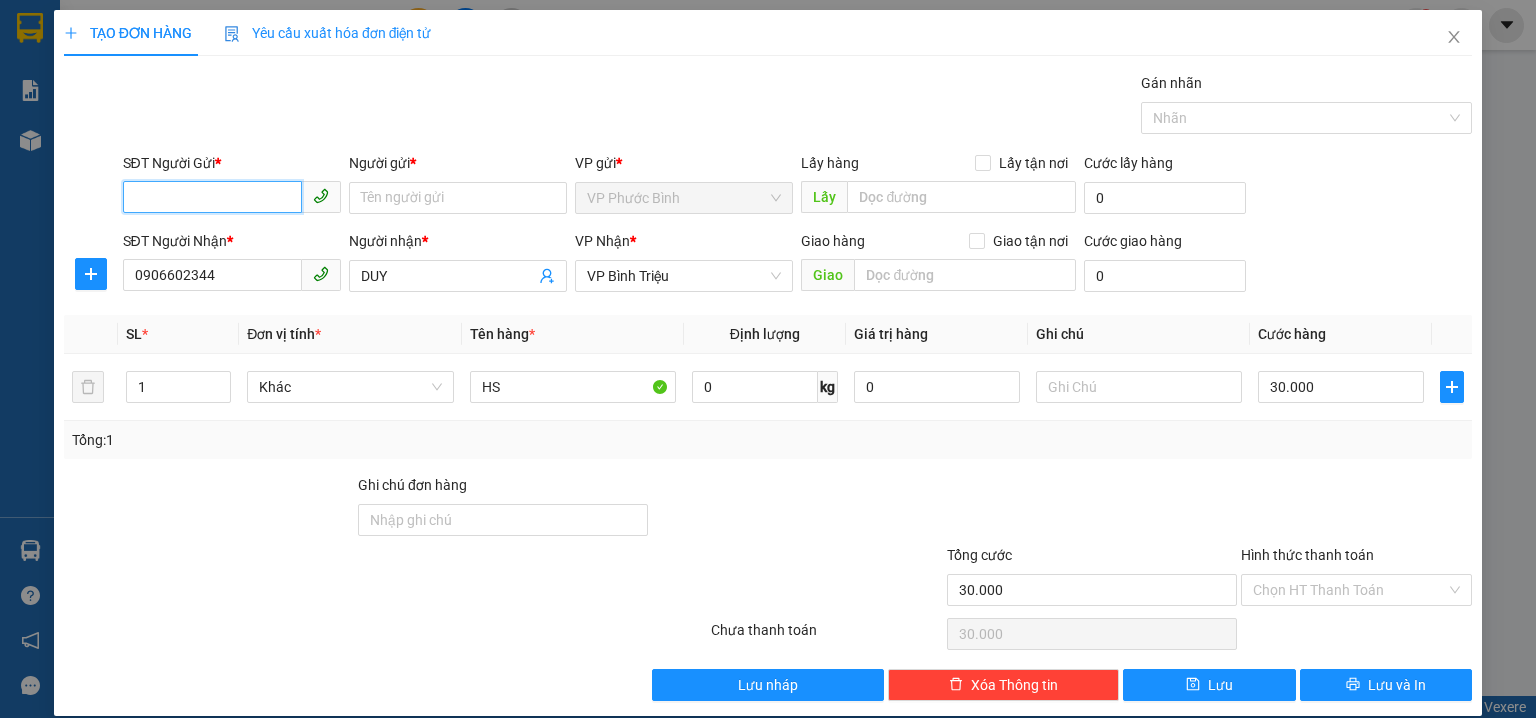click on "SĐT Người Gửi  *" at bounding box center (212, 197) 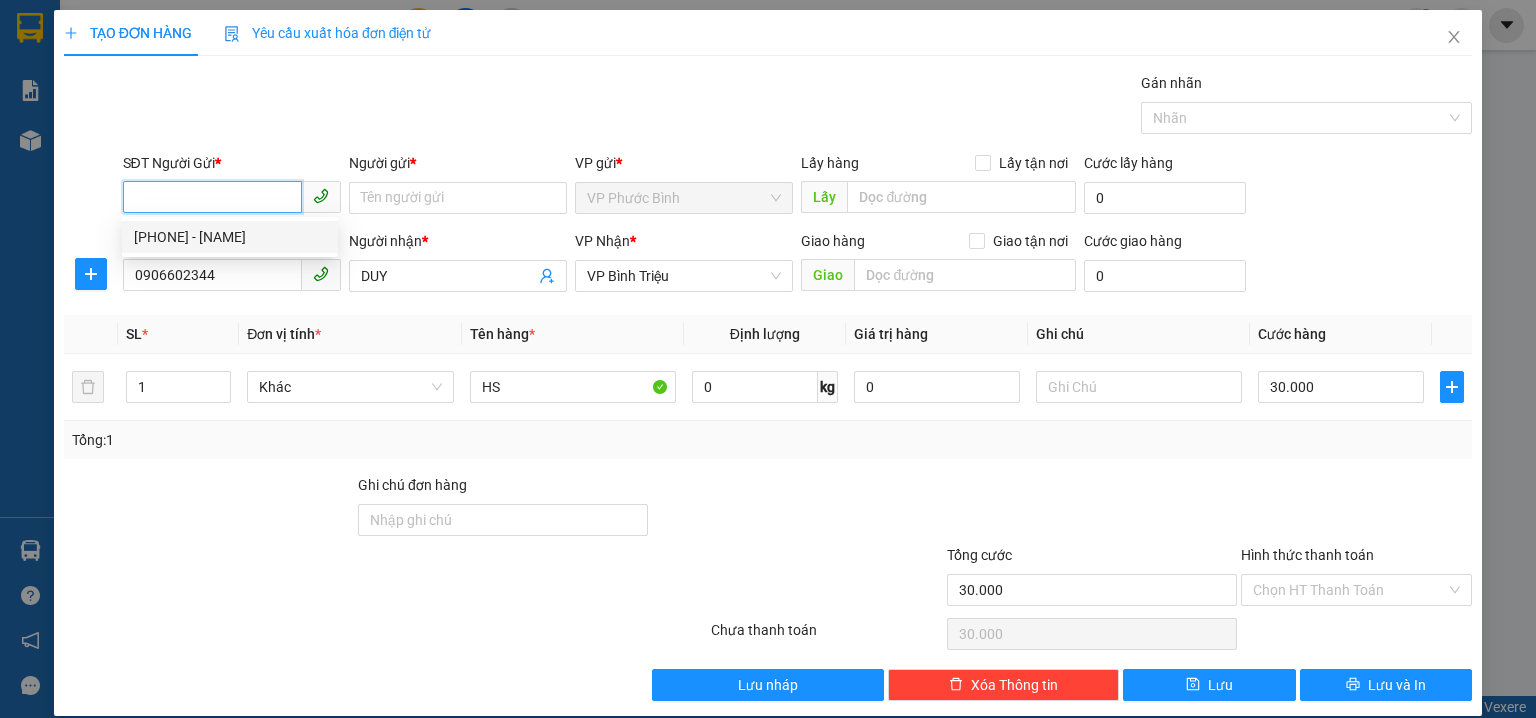 click on "[PHONE] - [NAME]" at bounding box center (230, 237) 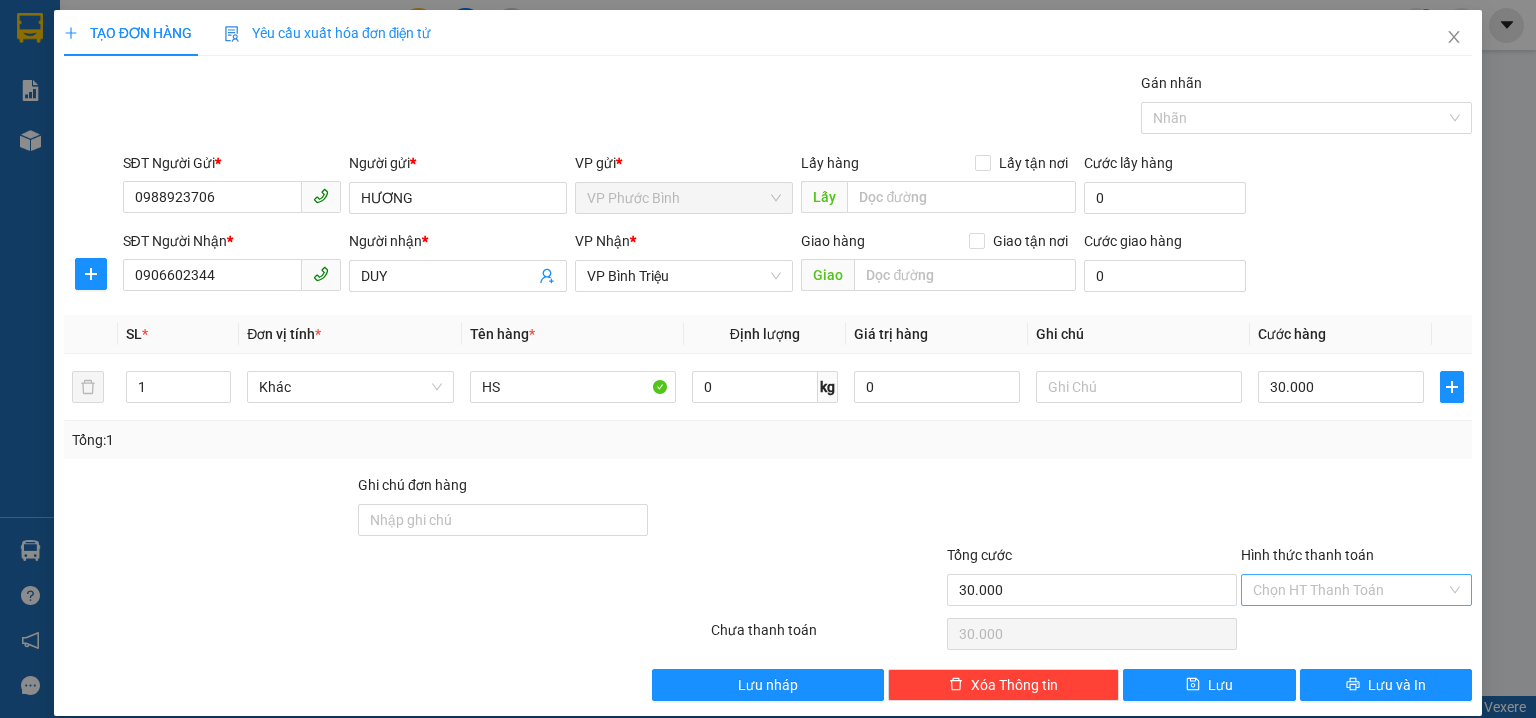 click on "Hình thức thanh toán" at bounding box center (1349, 590) 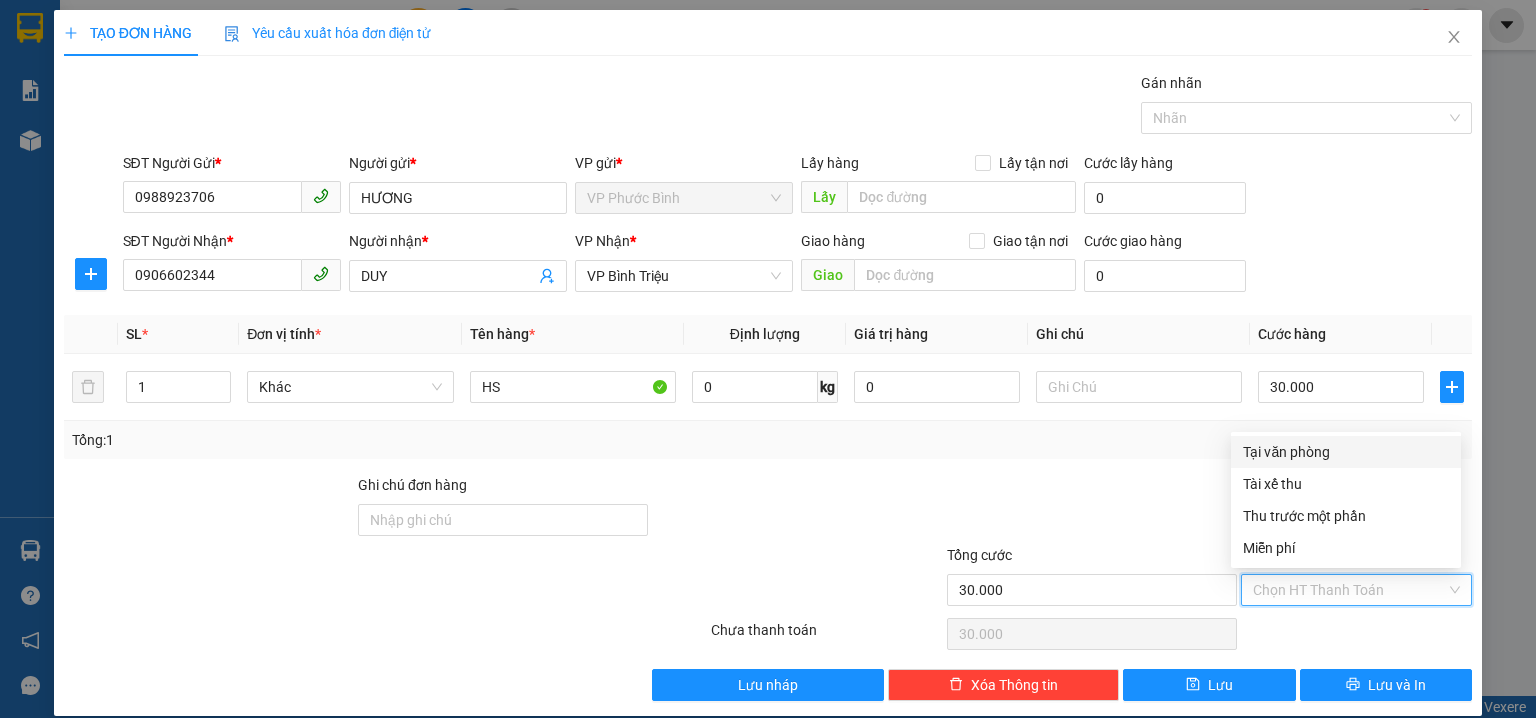 click on "Tại văn phòng" at bounding box center [1346, 452] 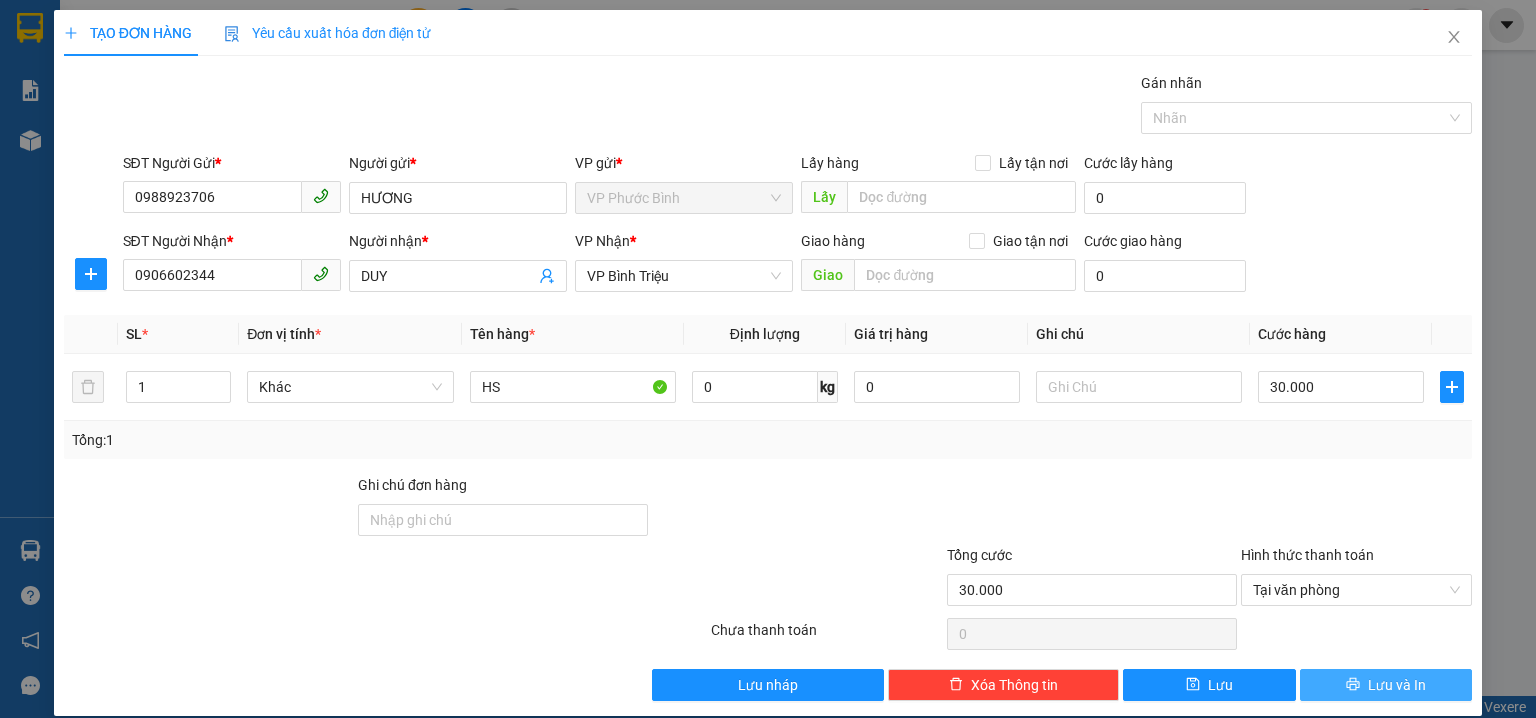 click on "Lưu và In" at bounding box center [1397, 685] 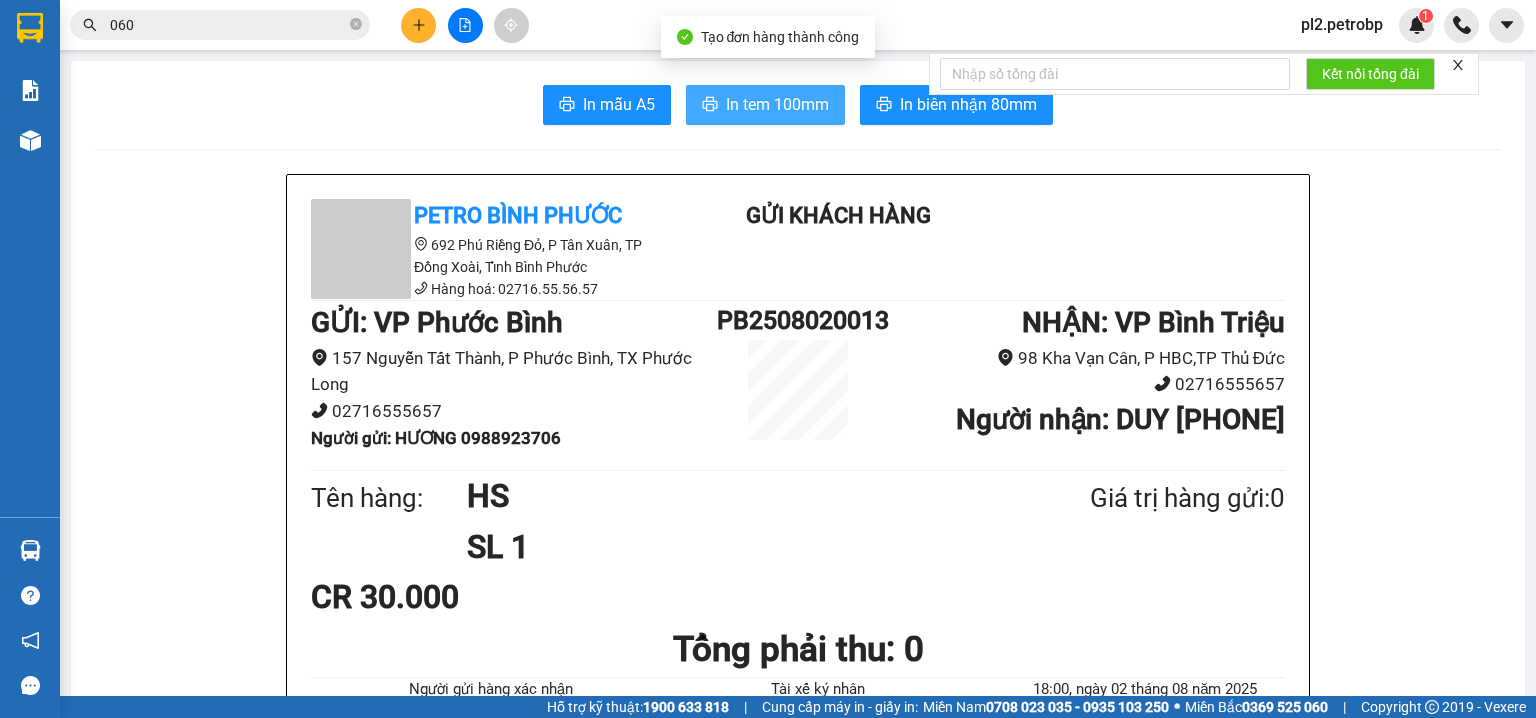 drag, startPoint x: 756, startPoint y: 96, endPoint x: 851, endPoint y: 10, distance: 128.14445 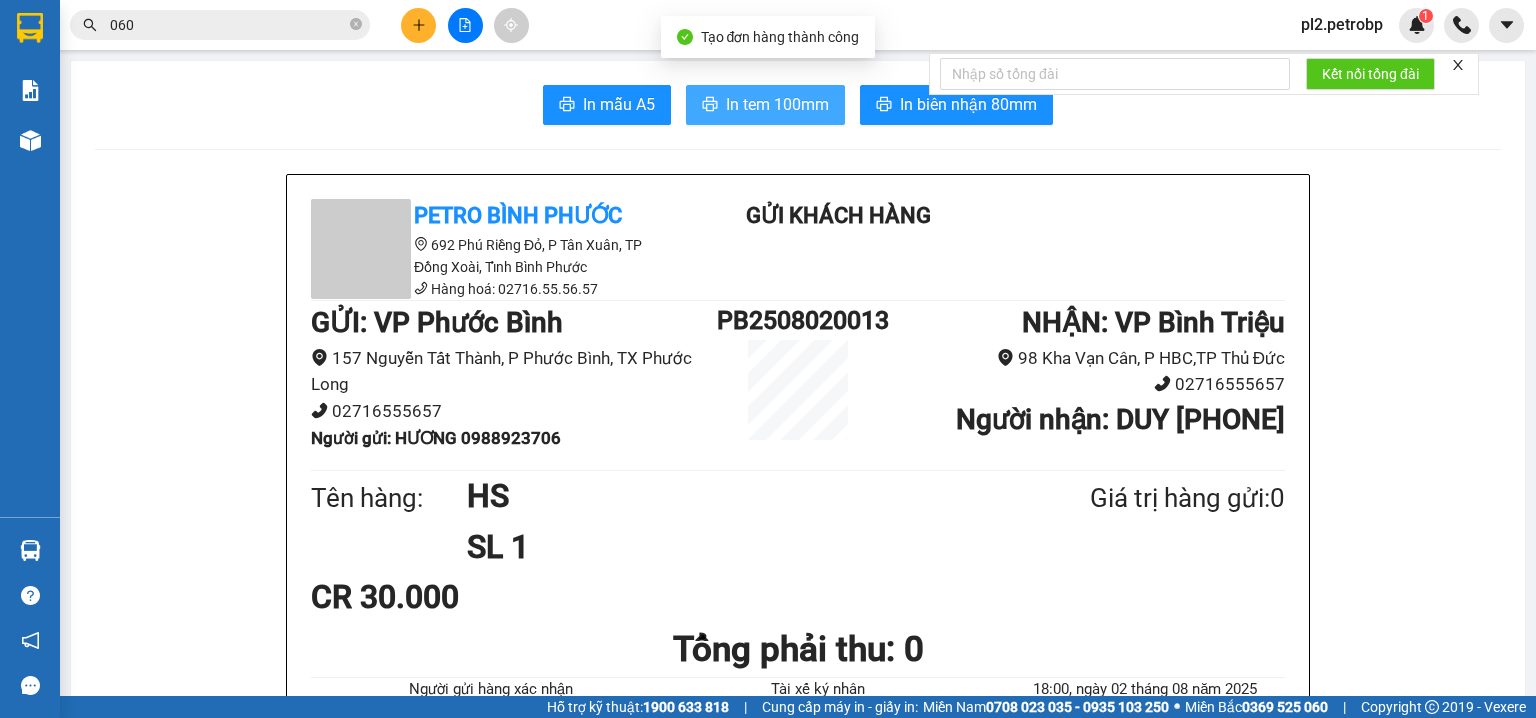 scroll, scrollTop: 0, scrollLeft: 0, axis: both 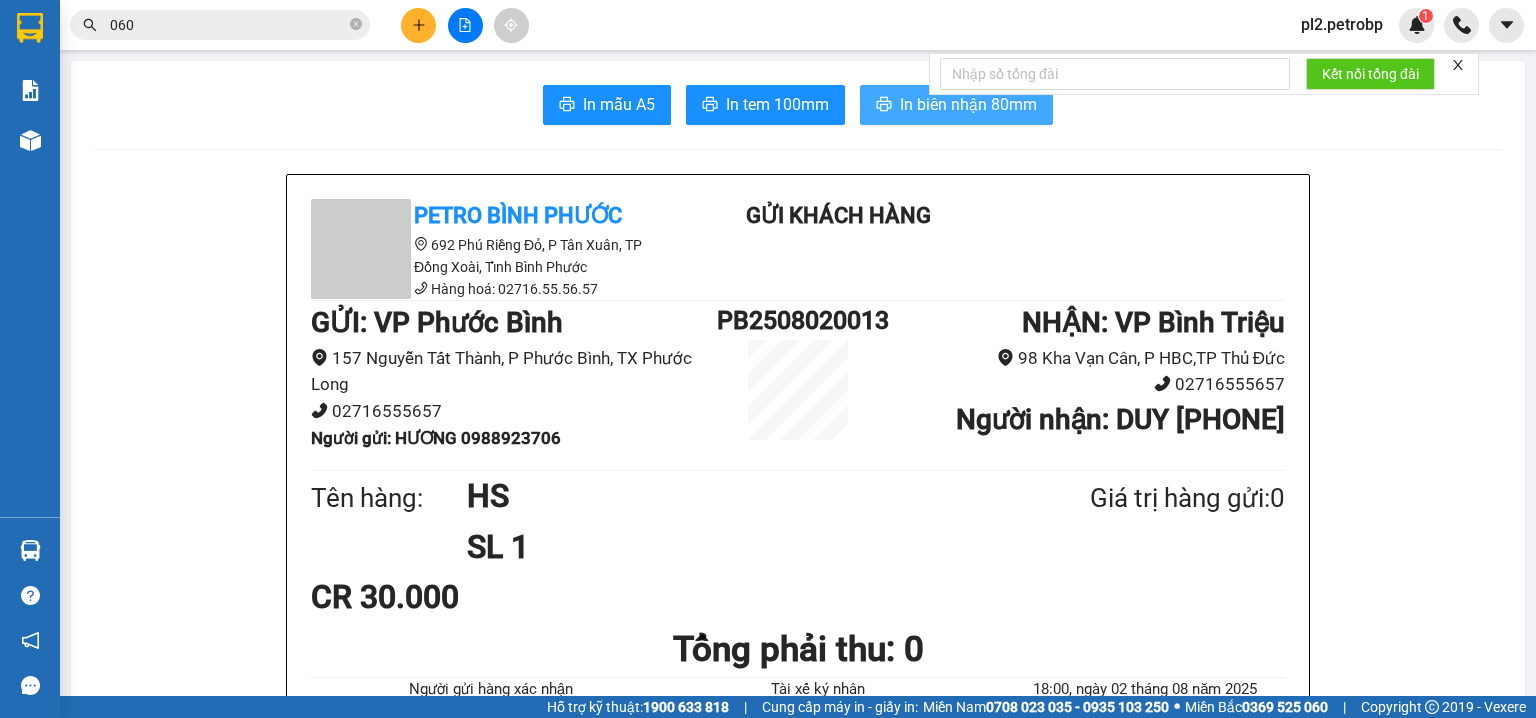 click on "In biên nhận 80mm" at bounding box center [968, 104] 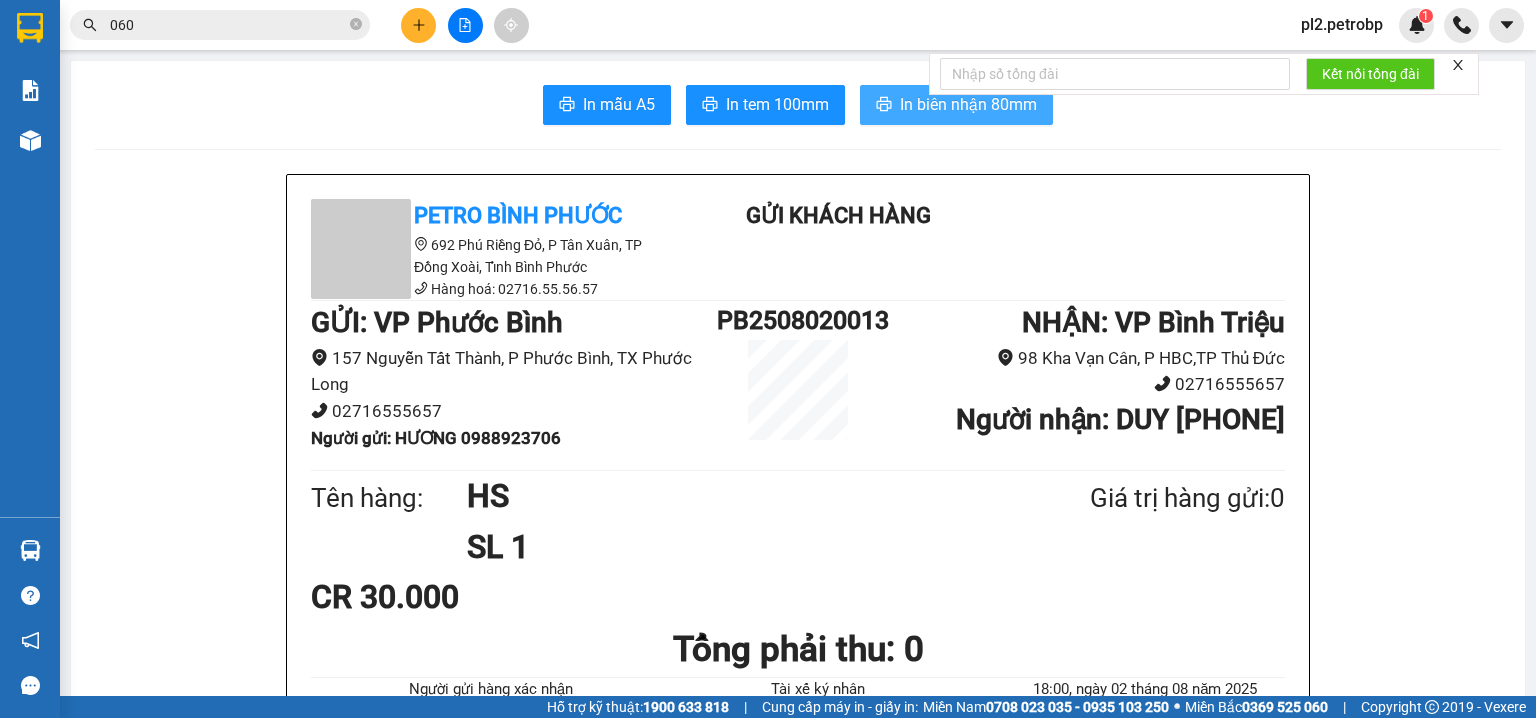 scroll, scrollTop: 0, scrollLeft: 0, axis: both 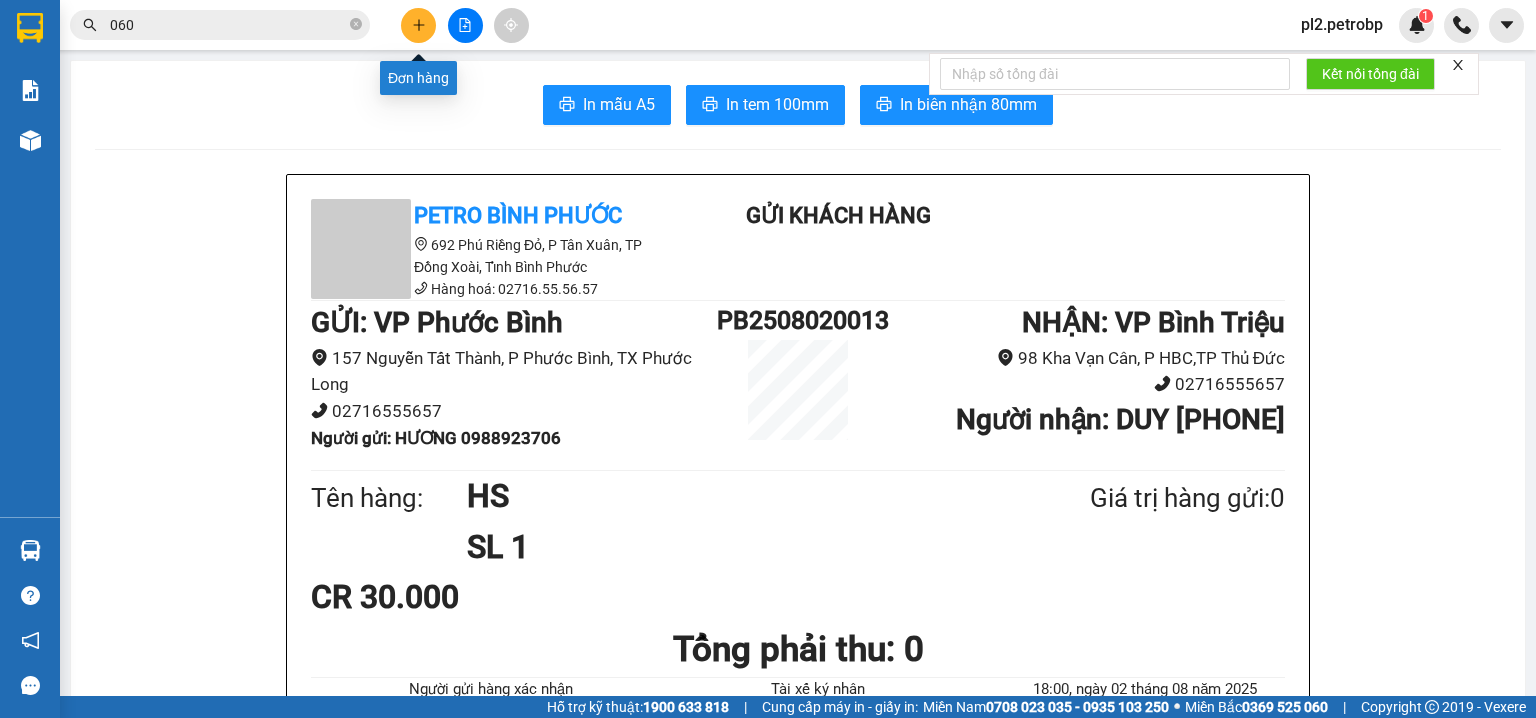 click 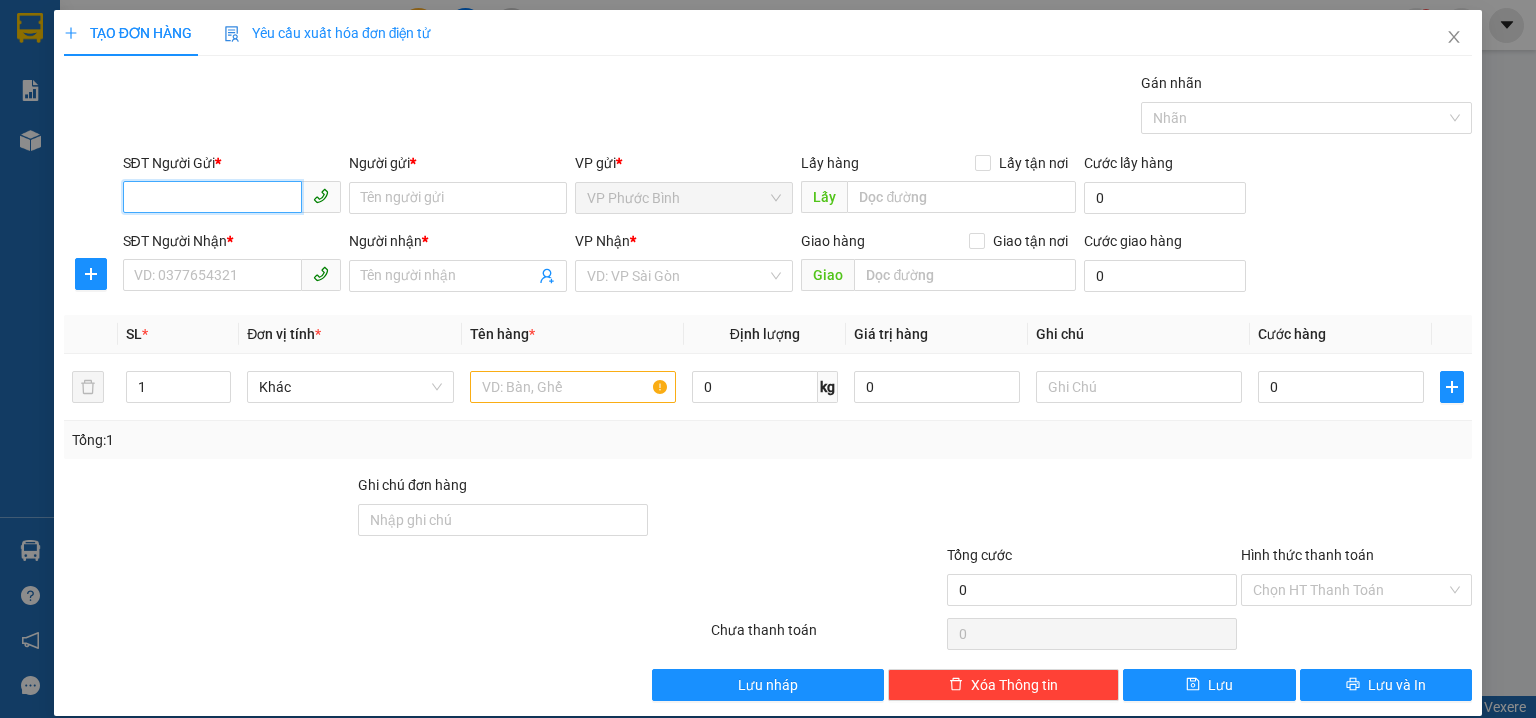 click on "SĐT Người Gửi  *" at bounding box center (212, 197) 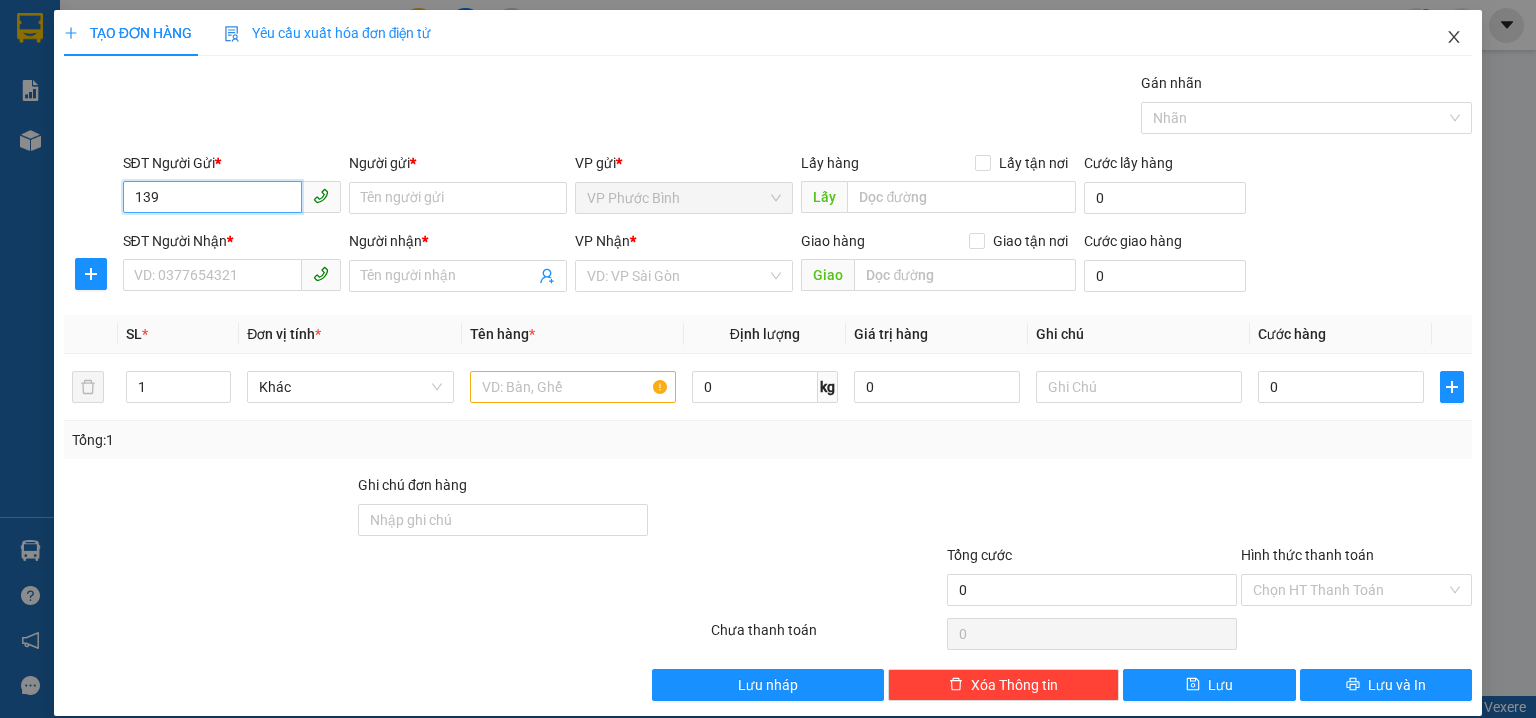 type on "139" 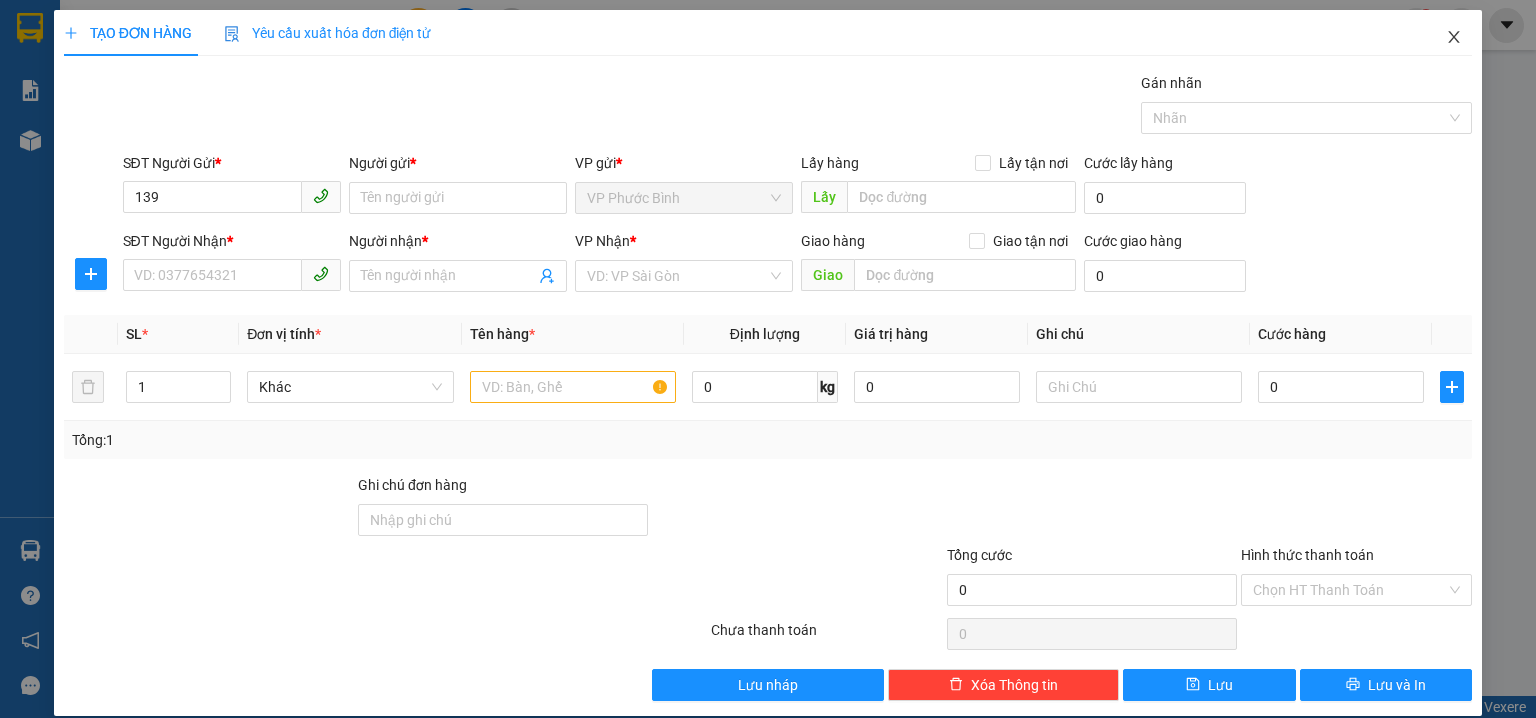 click 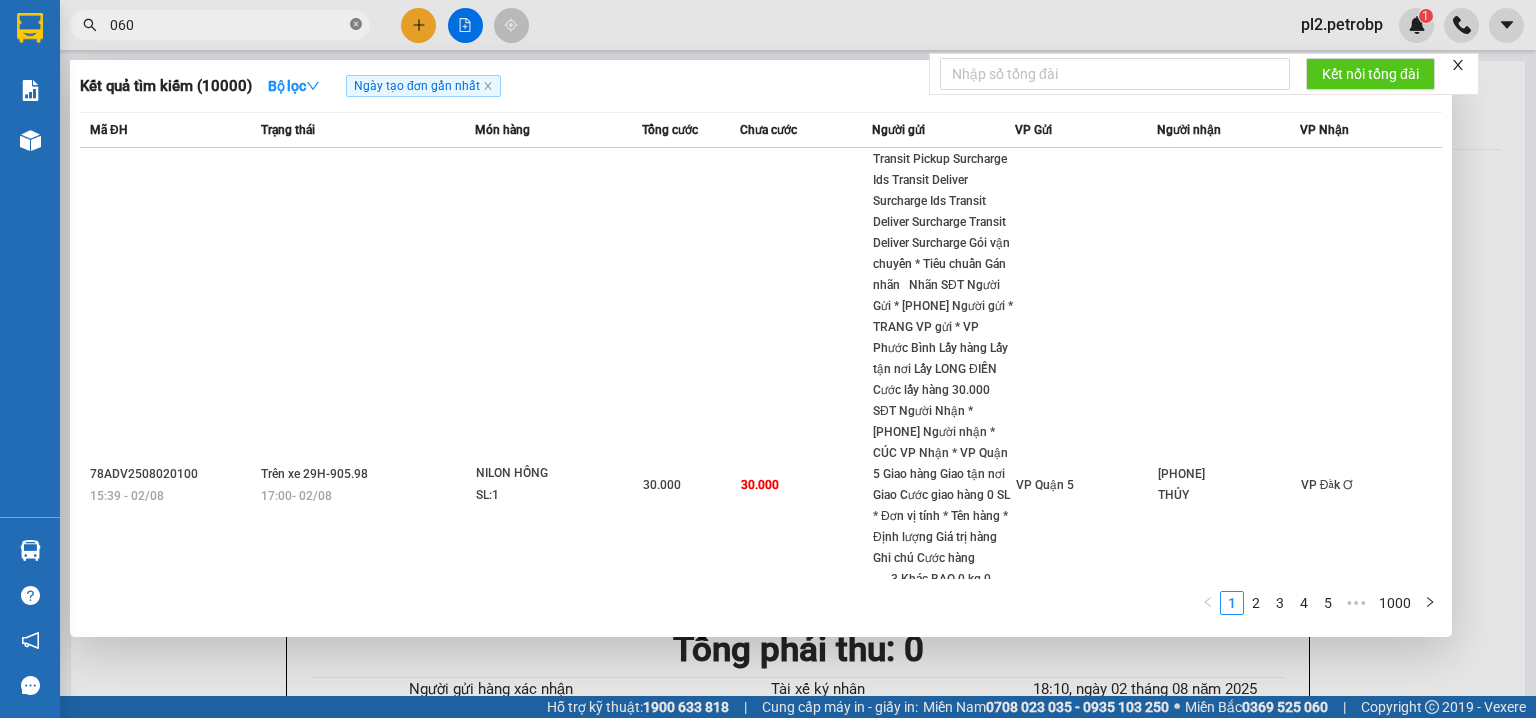 click 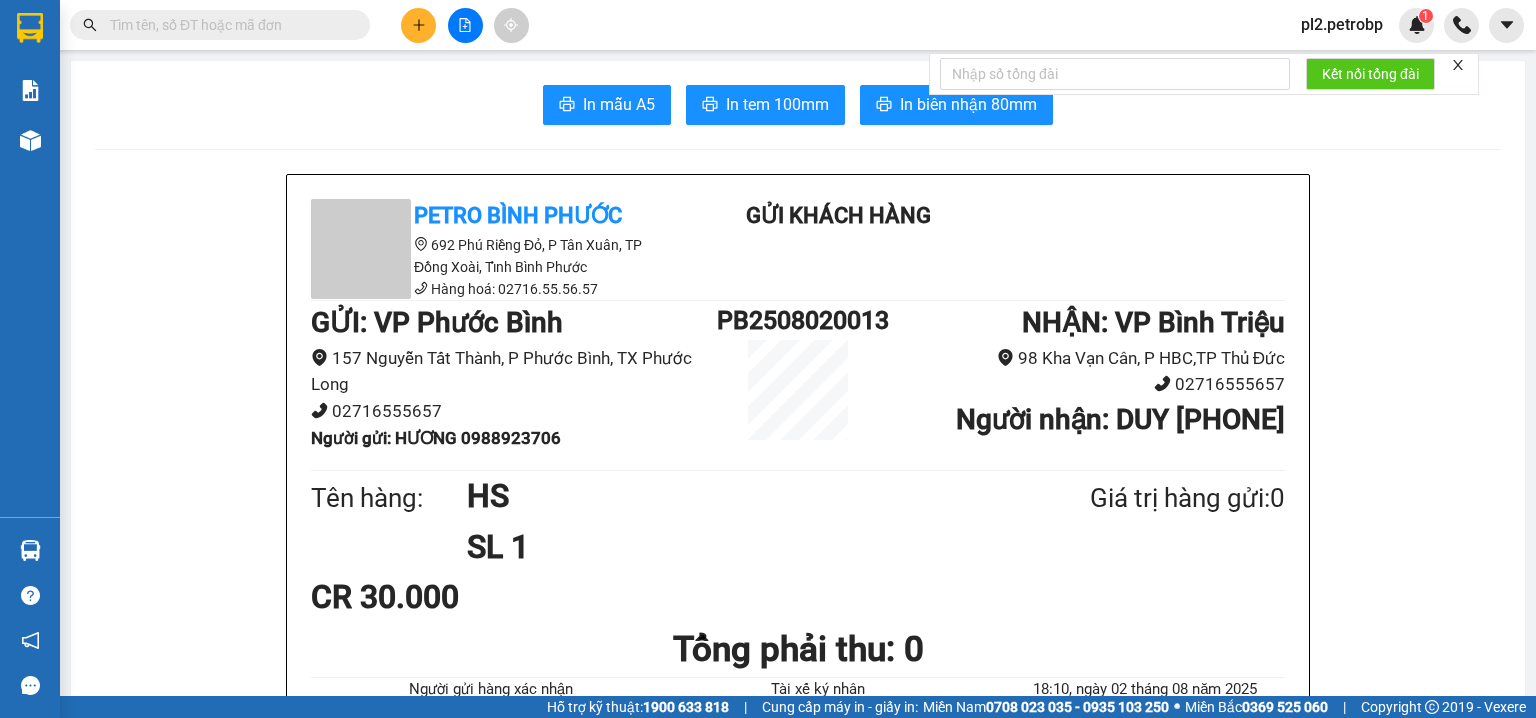 click at bounding box center [228, 25] 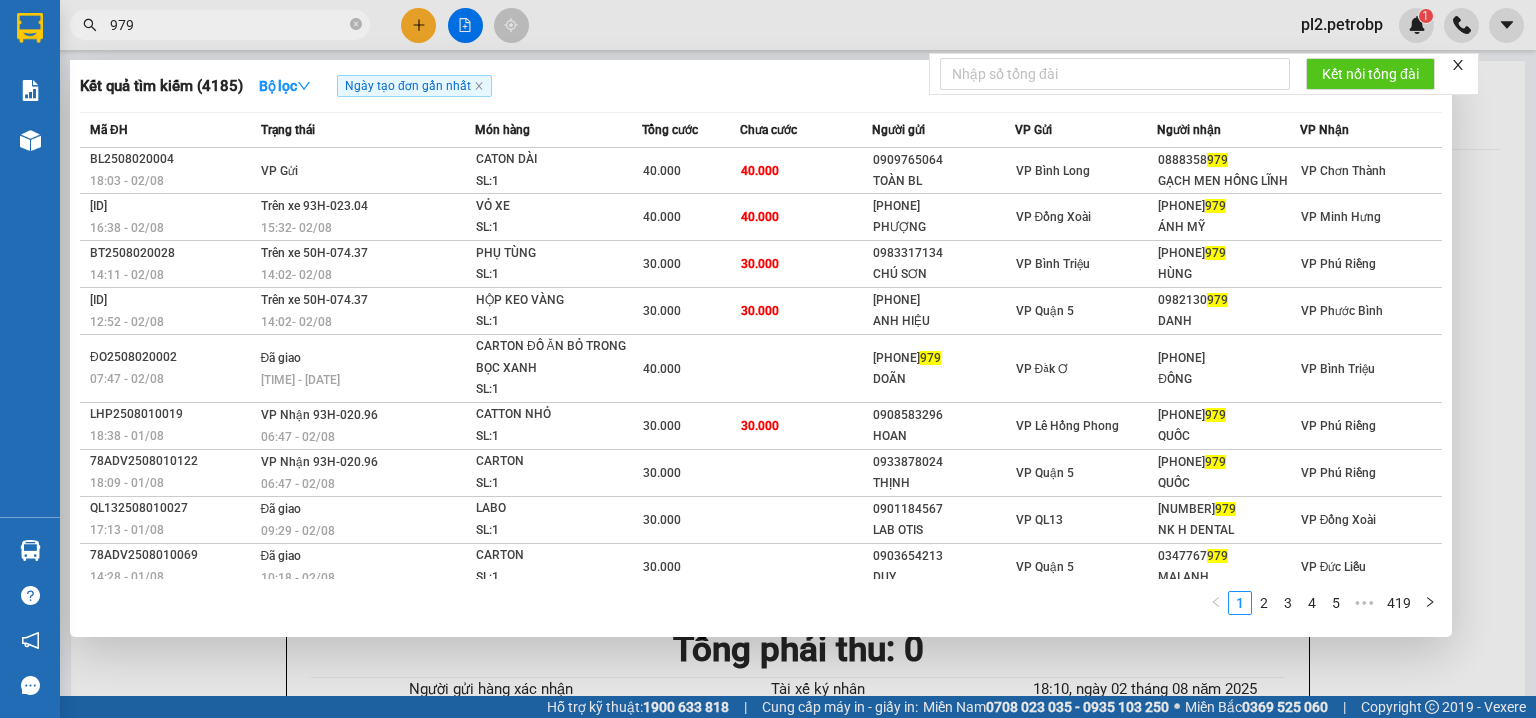 type on "979" 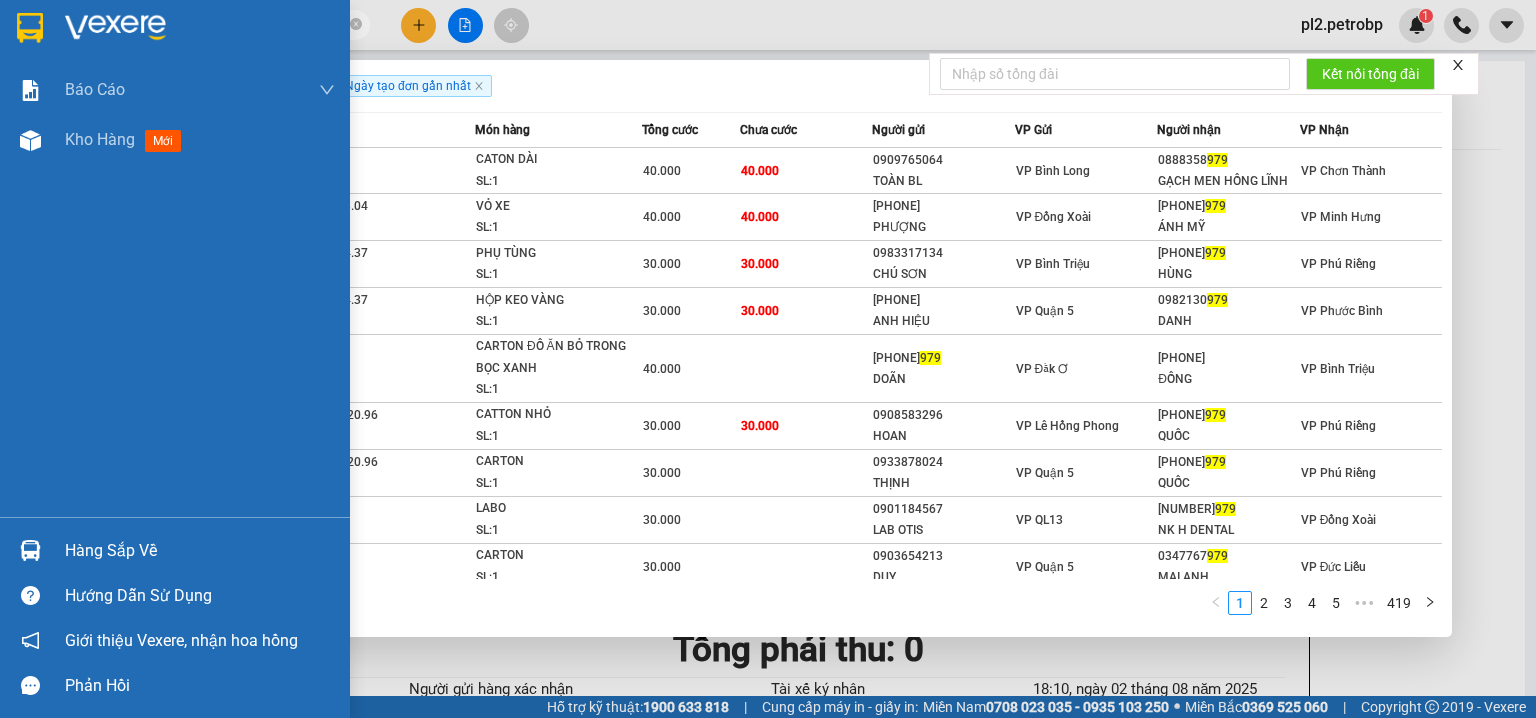 click on "Hàng sắp về" at bounding box center (200, 551) 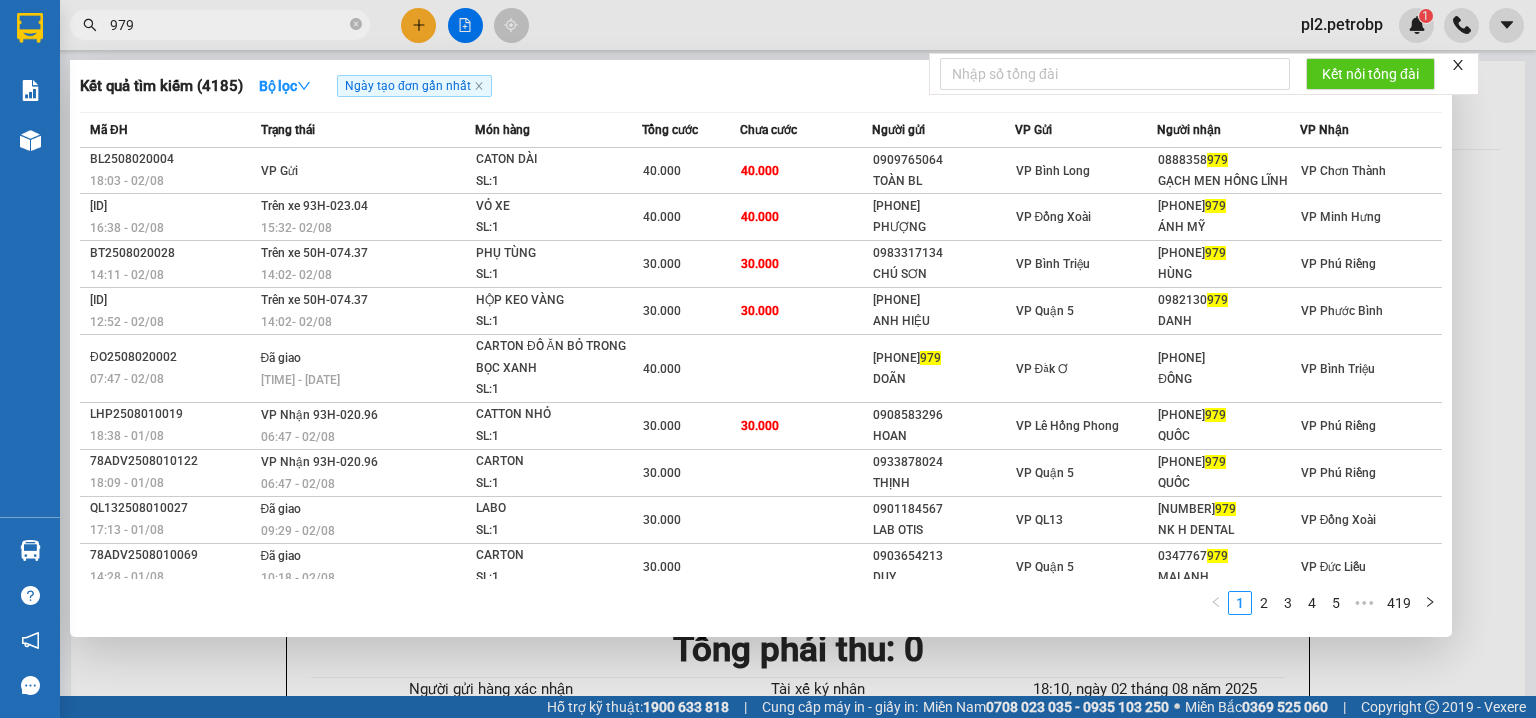 click on "Kết quả tìm kiếm ( 4185 )  Bộ lọc  Ngày tạo đơn gần nhất Mã ĐH Trạng thái Món hàng Tổng cước Chưa cước Người gửi VP Gửi Người nhận VP Nhận [ID] 18:03 - [DATE] VP Gửi   CATON DÀI SL:  1 40.000 40.000 [PHONE] TOÀN BL VP Bình Long [PHONE] GẠCH MEN HỒNG LĨNH VP Chơn Thành [ID] 16:38 - [DATE] Trên xe   93H-023.04 15:32  -   [DATE] VỎ XE SL:  1 40.000 40.000 [PHONE] PHƯỢNG VP Đồng Xoài [PHONE] ÁNH MỸ VP Minh Hưng [ID] 14:11 - [DATE] Trên xe   50H-074.37 14:02  -   [DATE] PHỤ TÙNG SL:  1 30.000 30.000 [PHONE] CHÚ SƠN  VP Bình Triệu [PHONE] HÙNG VP Phú Riềng [ID] 12:52 - [DATE] Trên xe   50H-074.37 14:02  -   [DATE] HỘP KEO VÀNG SL:  1 30.000 30.000 [PHONE] ANH HIỆU VP Quận 5 [PHONE] DANH VP Phước Bình [ID] 07:47 - [DATE] Đã giao   13:52 - [DATE] CARTON ĐỒ ĂN BỎ TRONG BỌC XANH SL:  1 40.000 [PHONE] DOÃN  VP Đắk Ơ [PHONE] ĐỒNG" at bounding box center (768, 359) 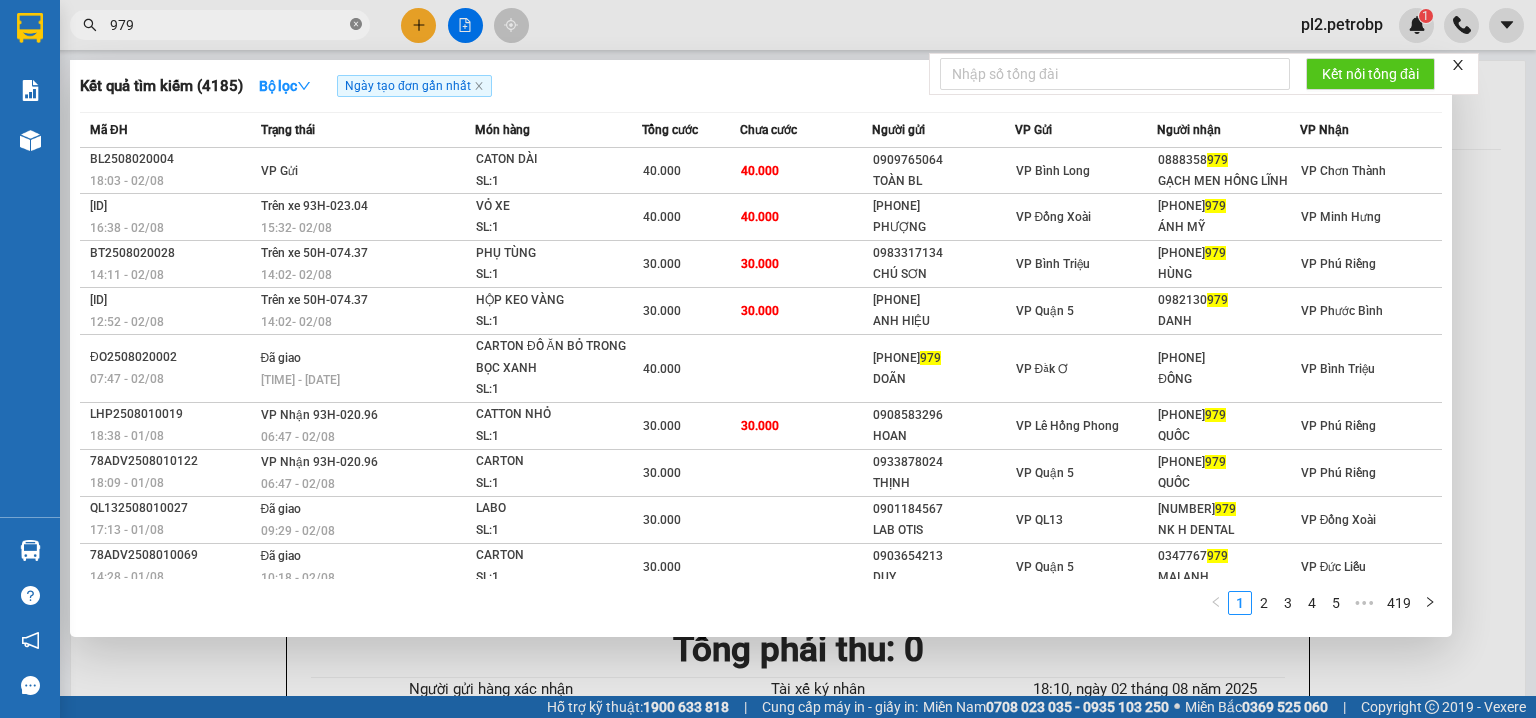 click 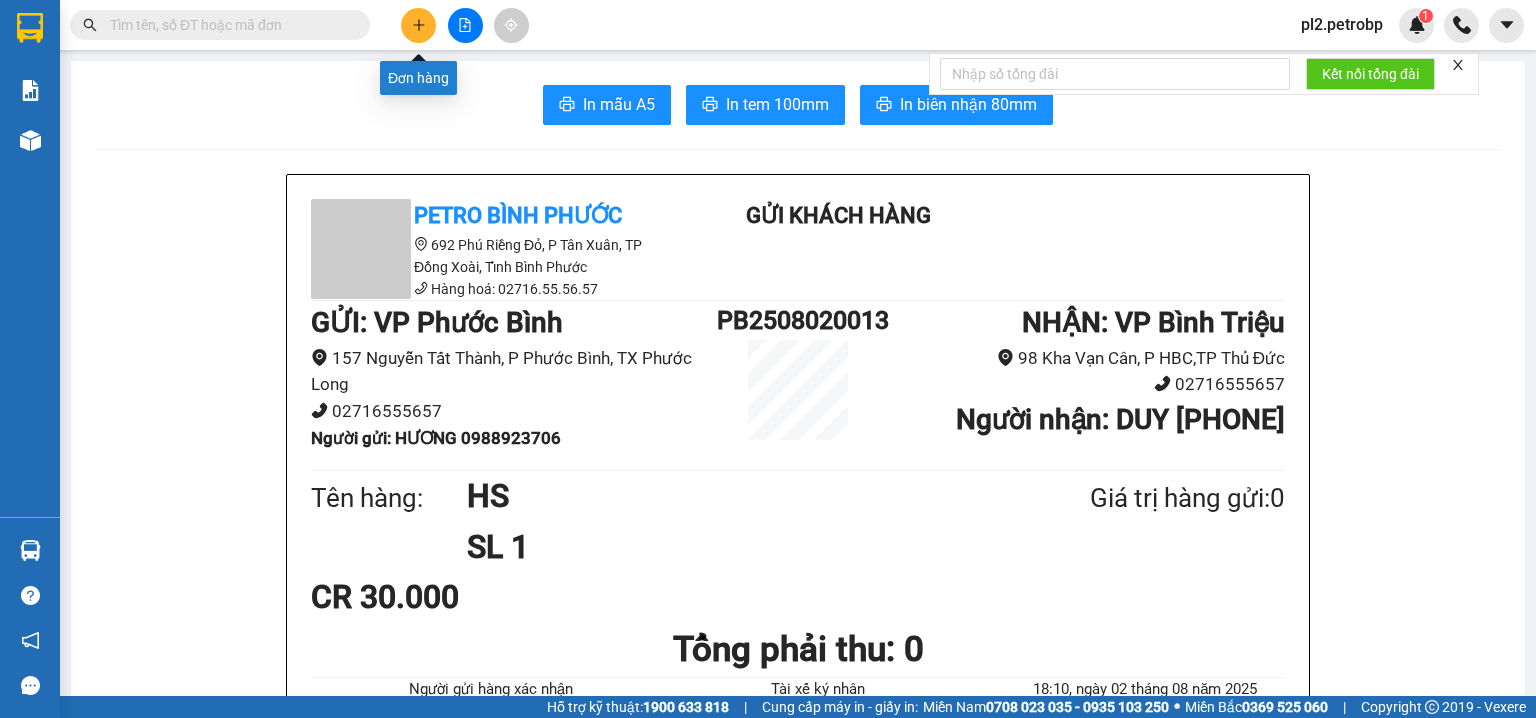 click at bounding box center (418, 25) 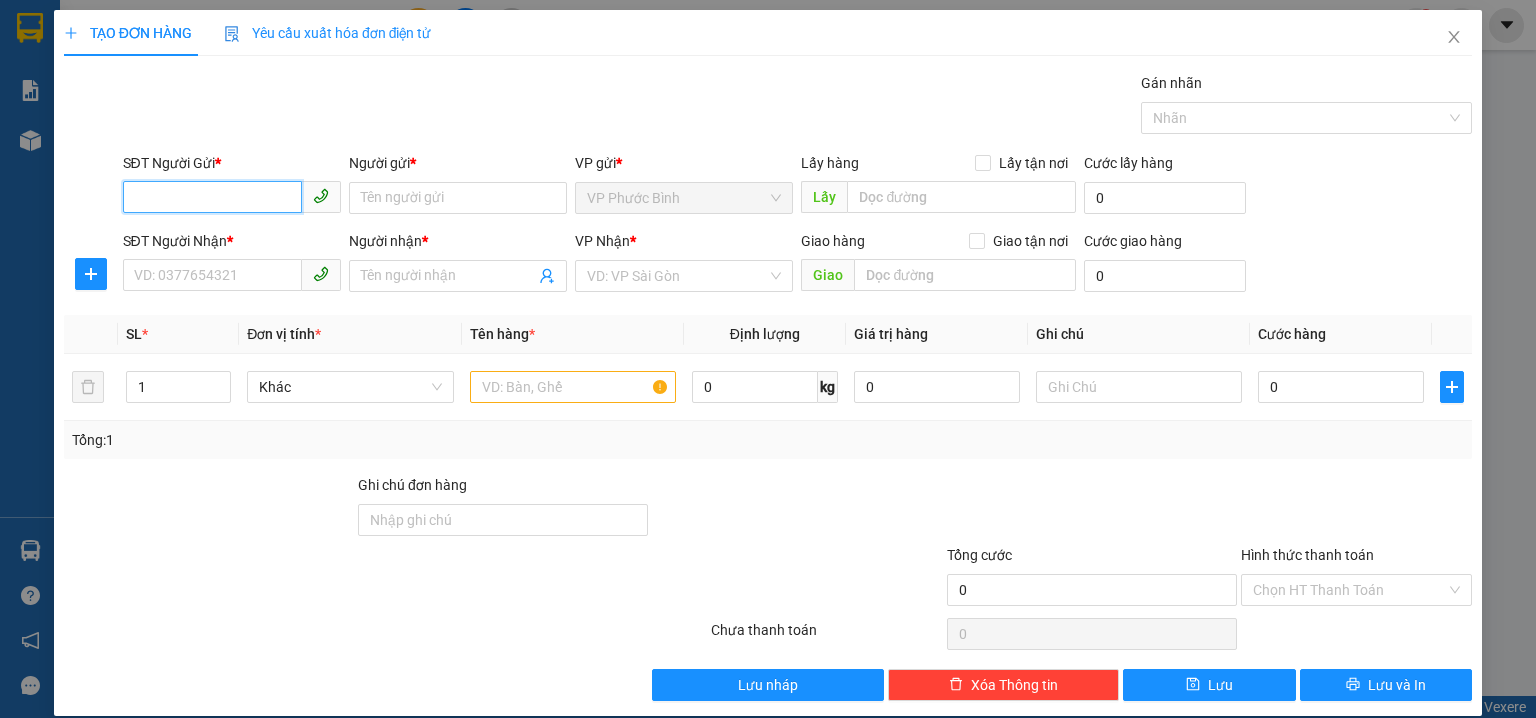 click on "SĐT Người Gửi  *" at bounding box center [212, 197] 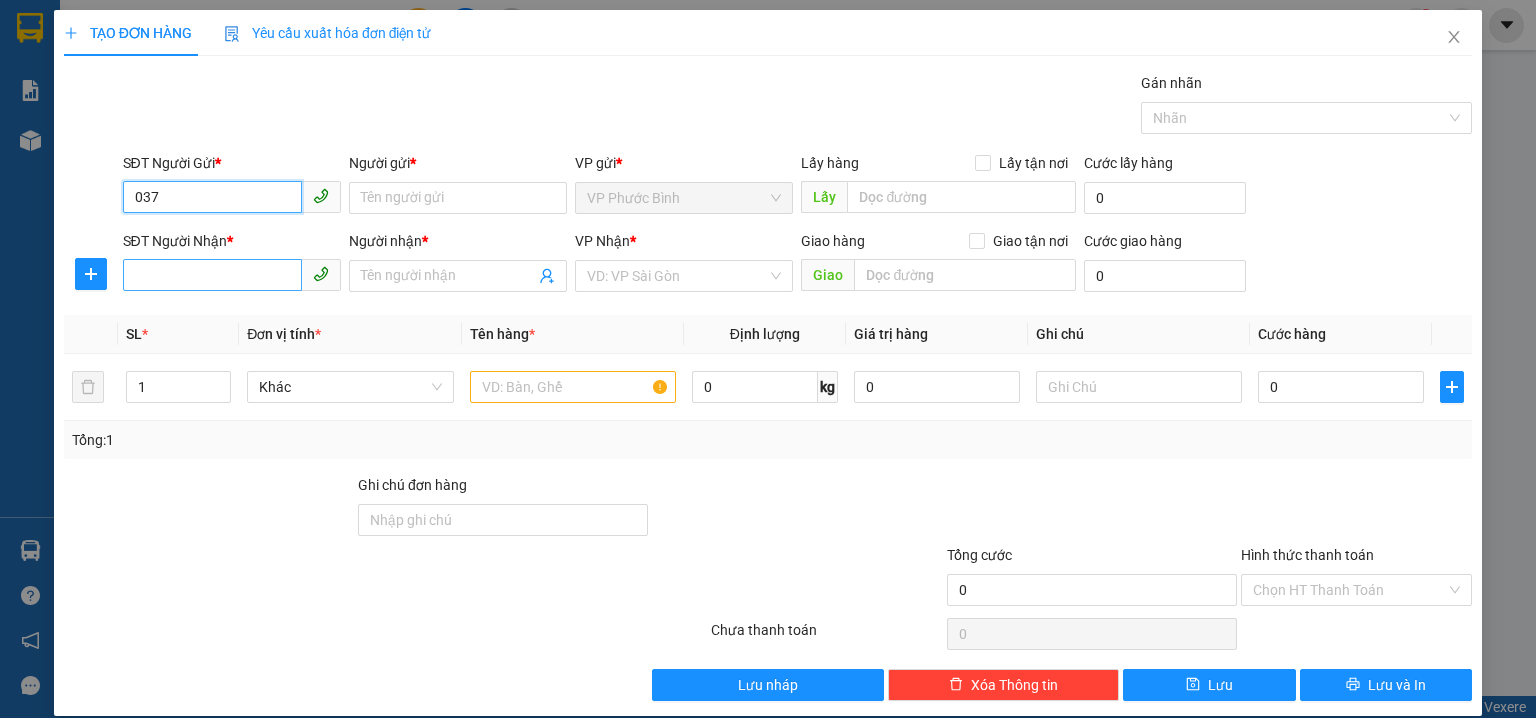 type on "037" 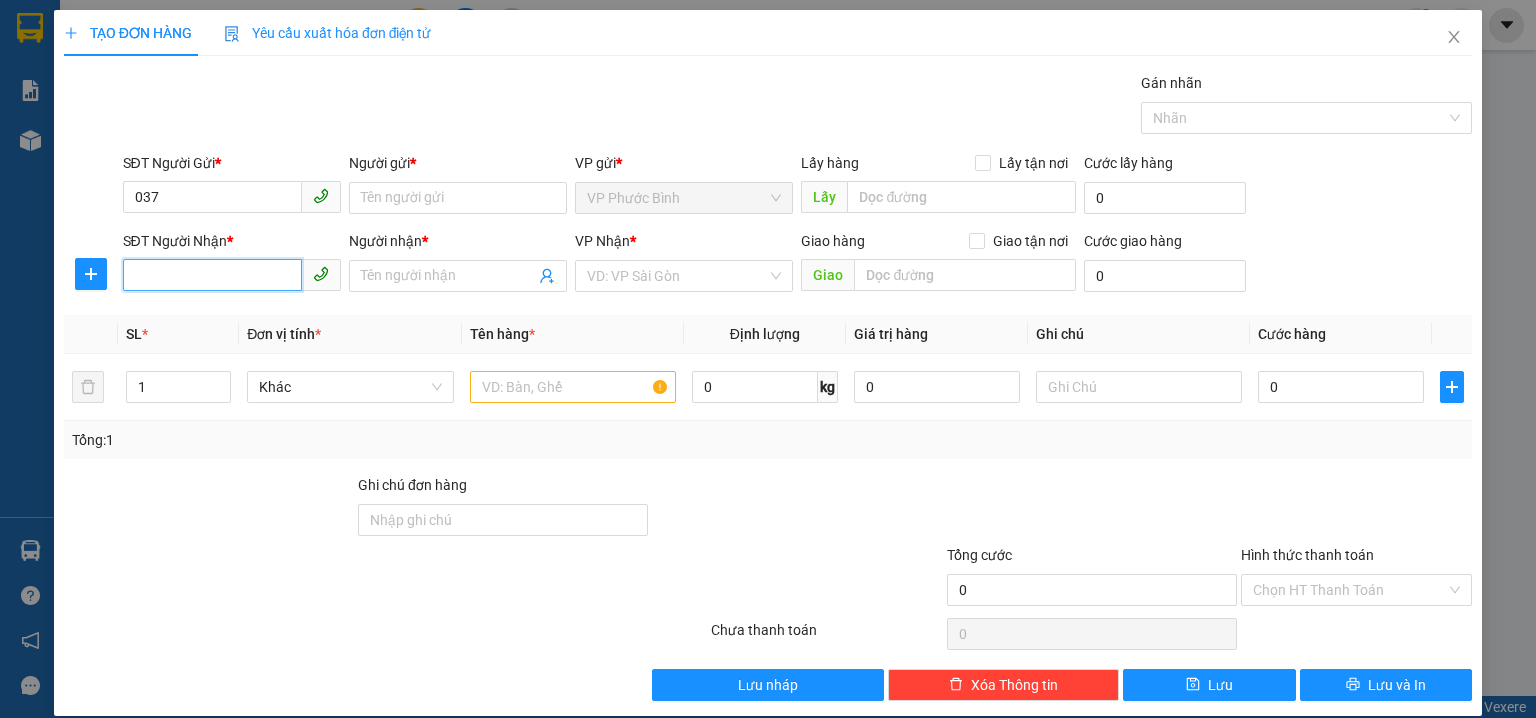 click on "SĐT Người Nhận  *" at bounding box center [212, 275] 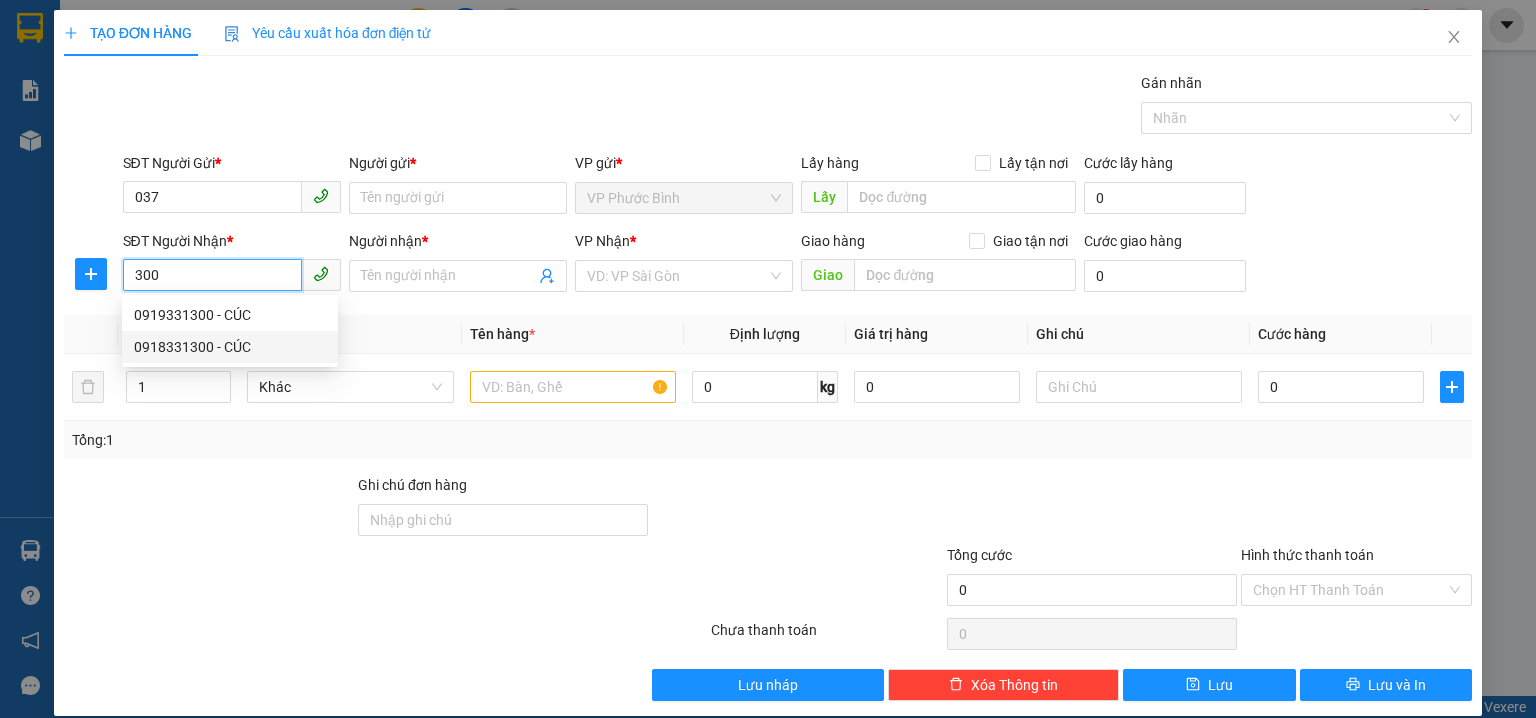 type on "300" 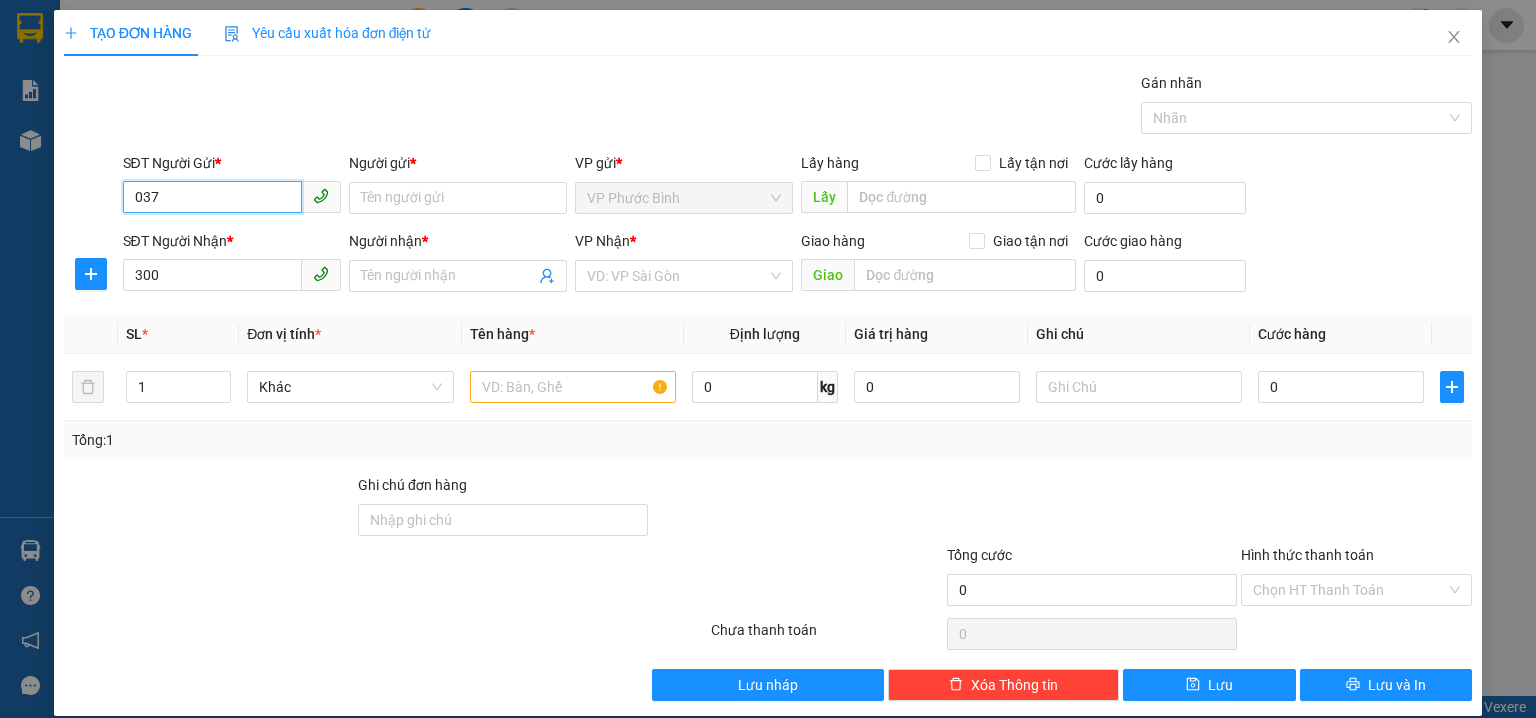 click on "037" at bounding box center (212, 197) 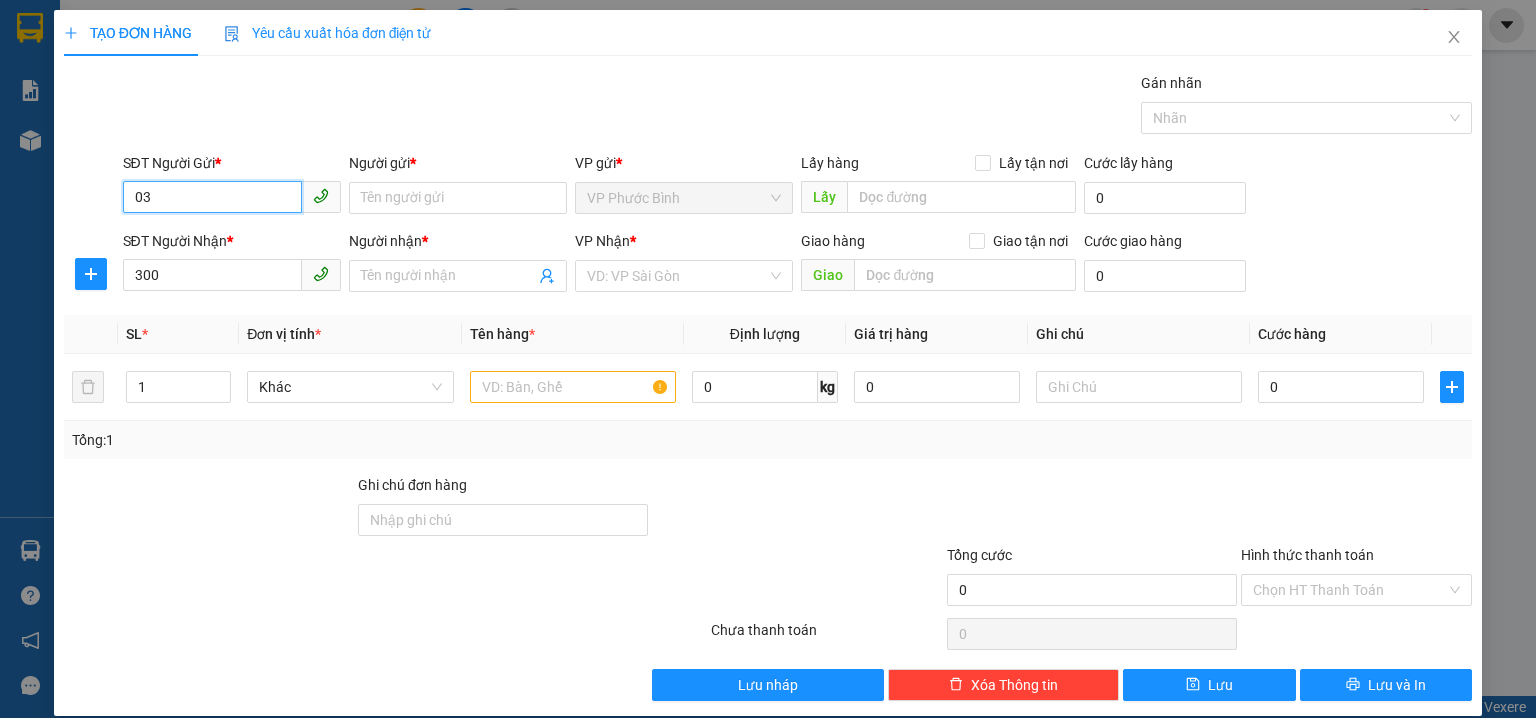 type on "0" 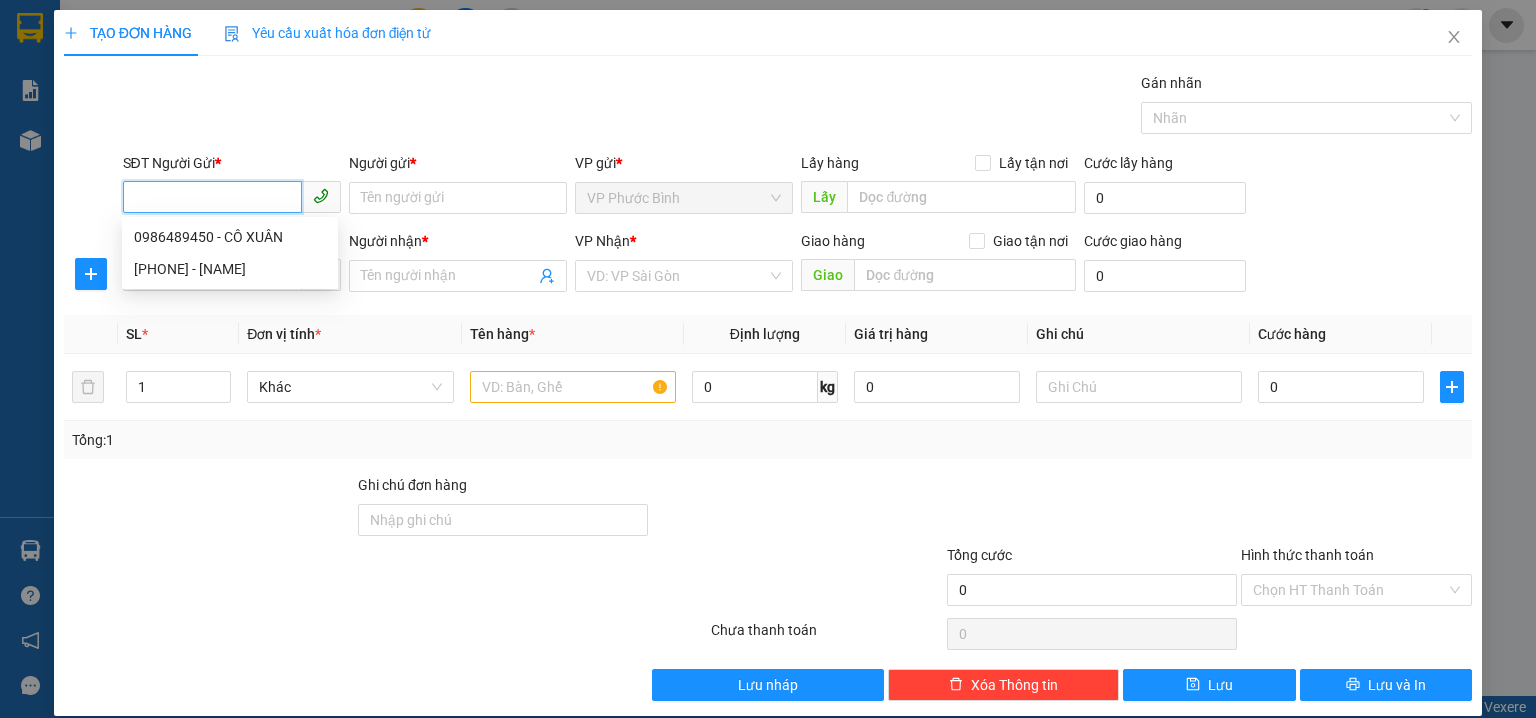 paste on "[PHONE]" 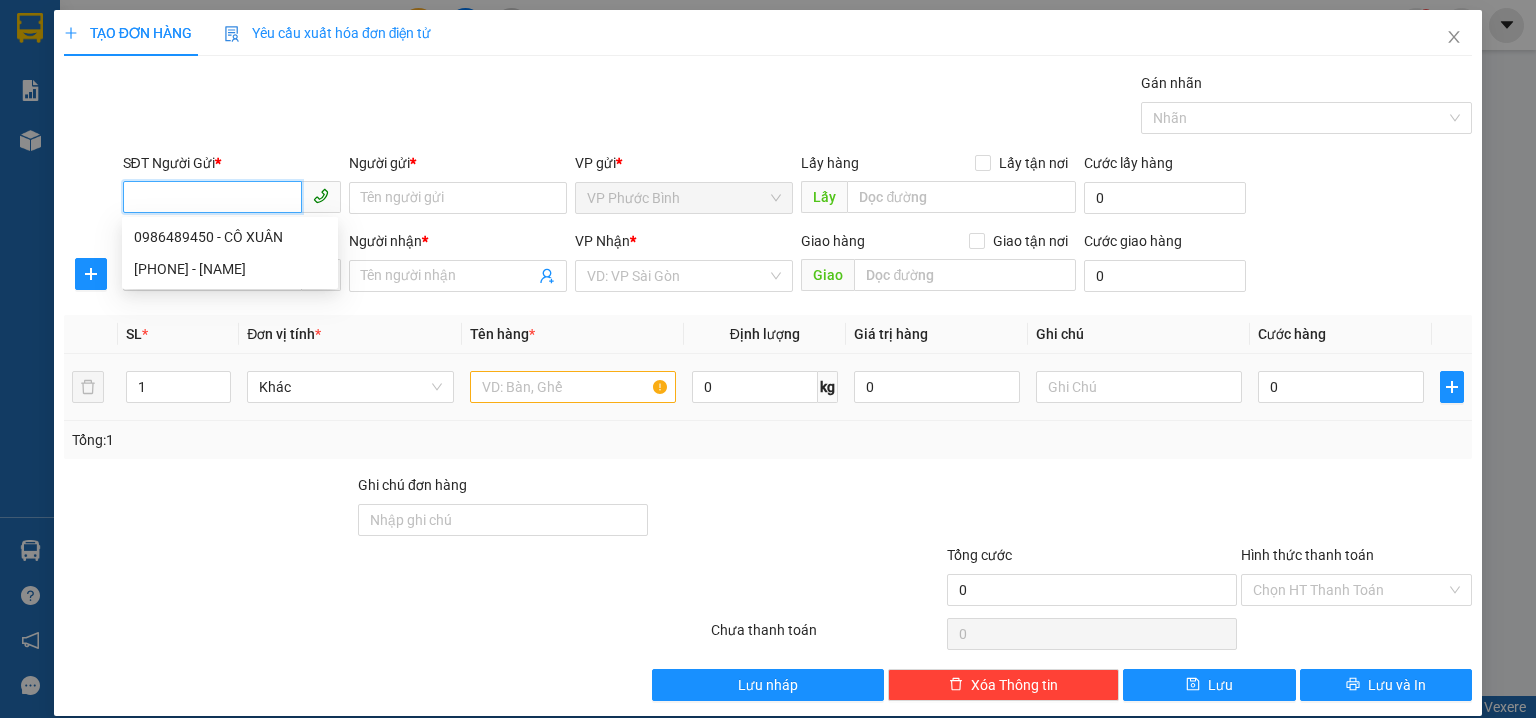 type on "[PHONE]" 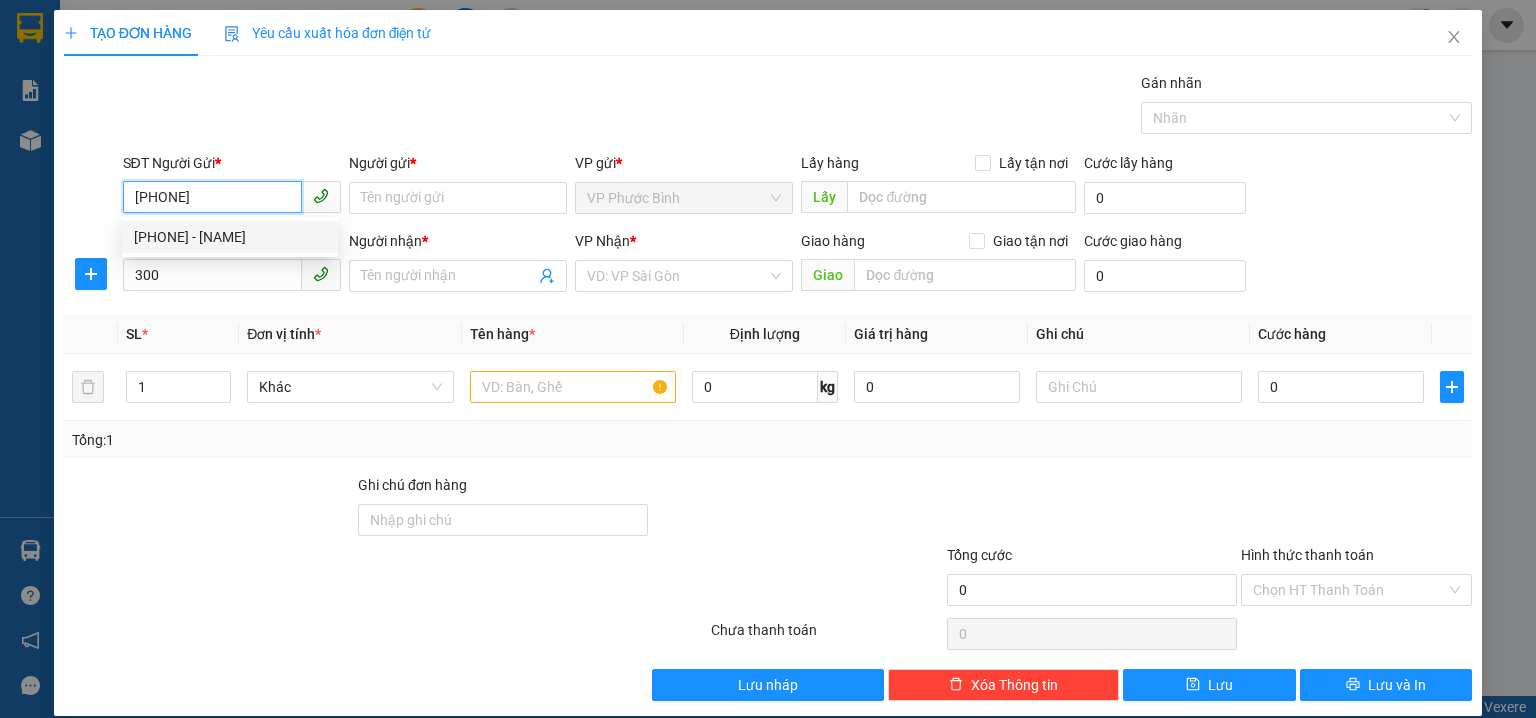 click on "[PHONE] - [NAME]" at bounding box center [230, 237] 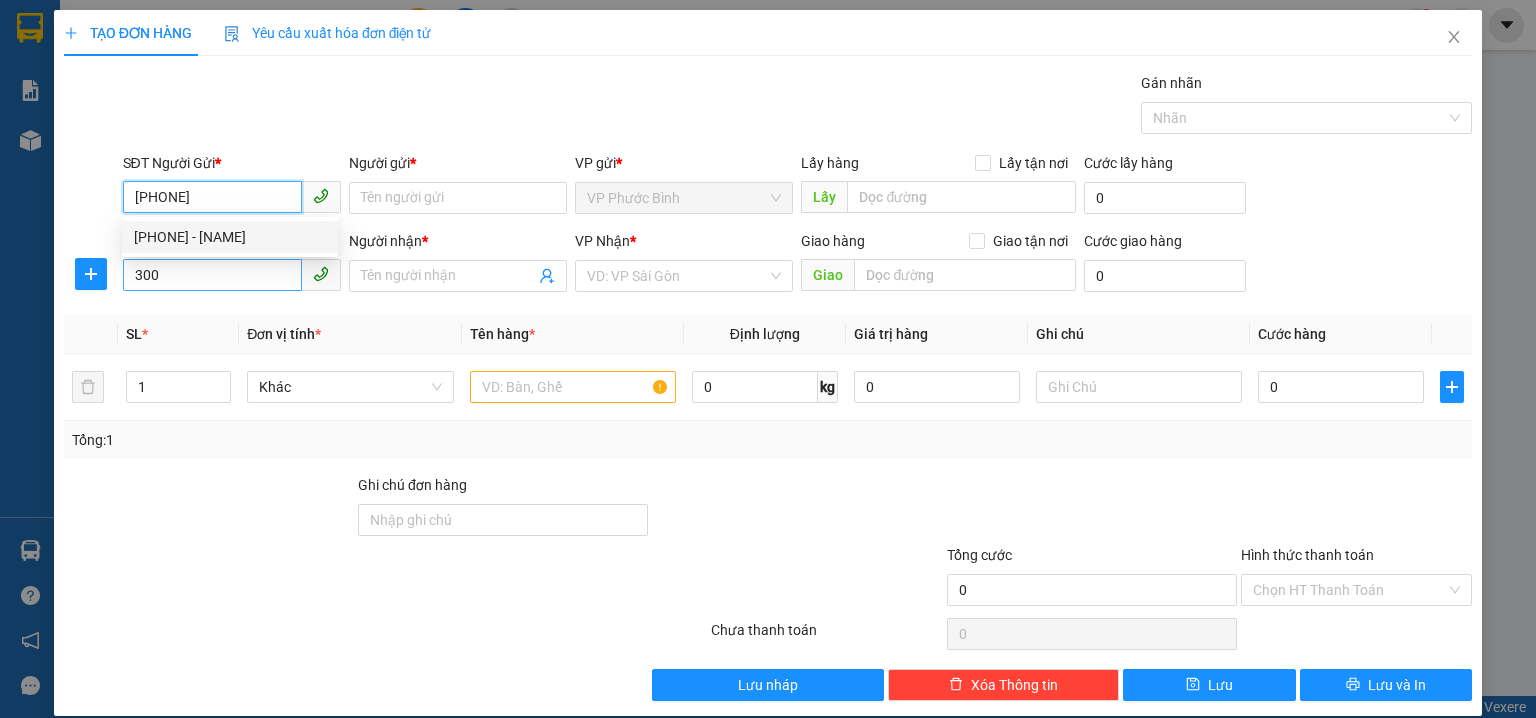 type on "TRANG" 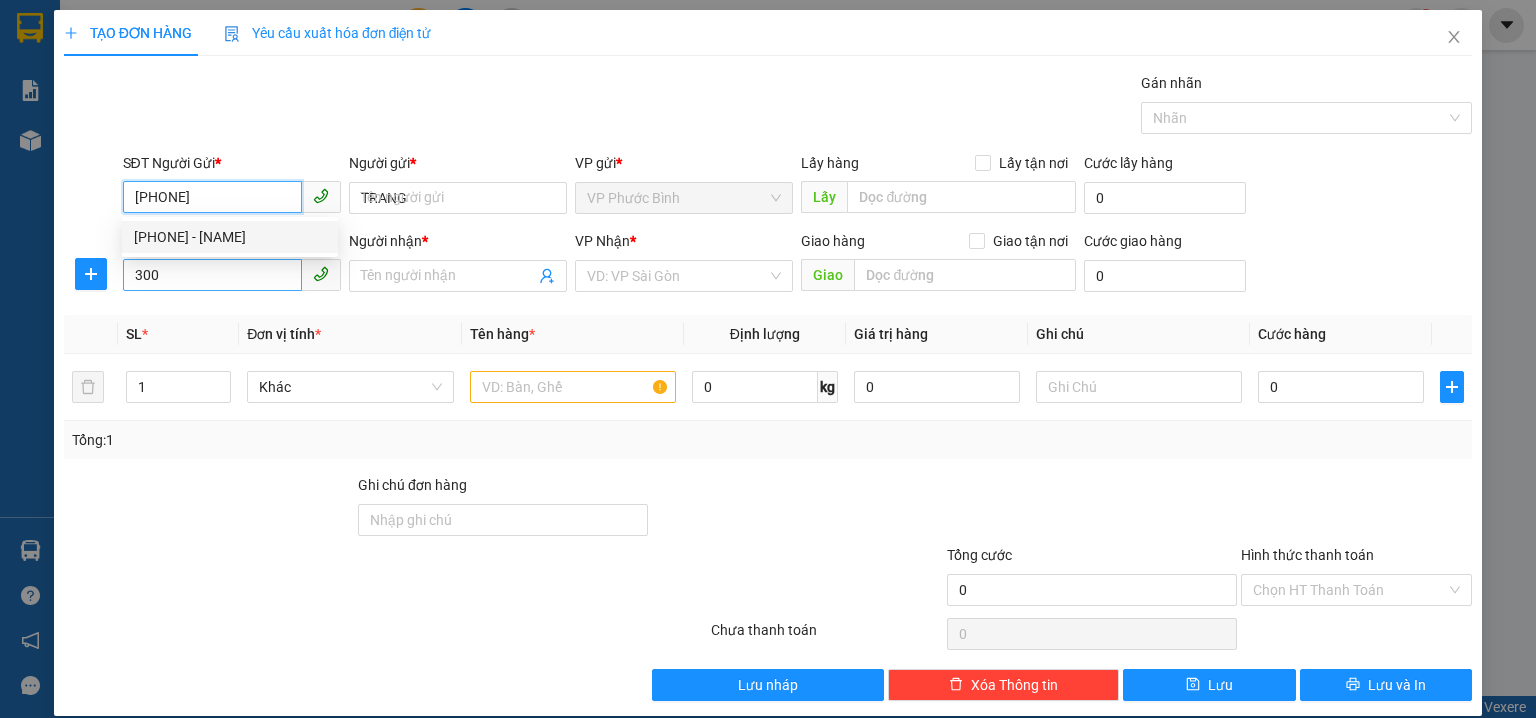 type on "30.000" 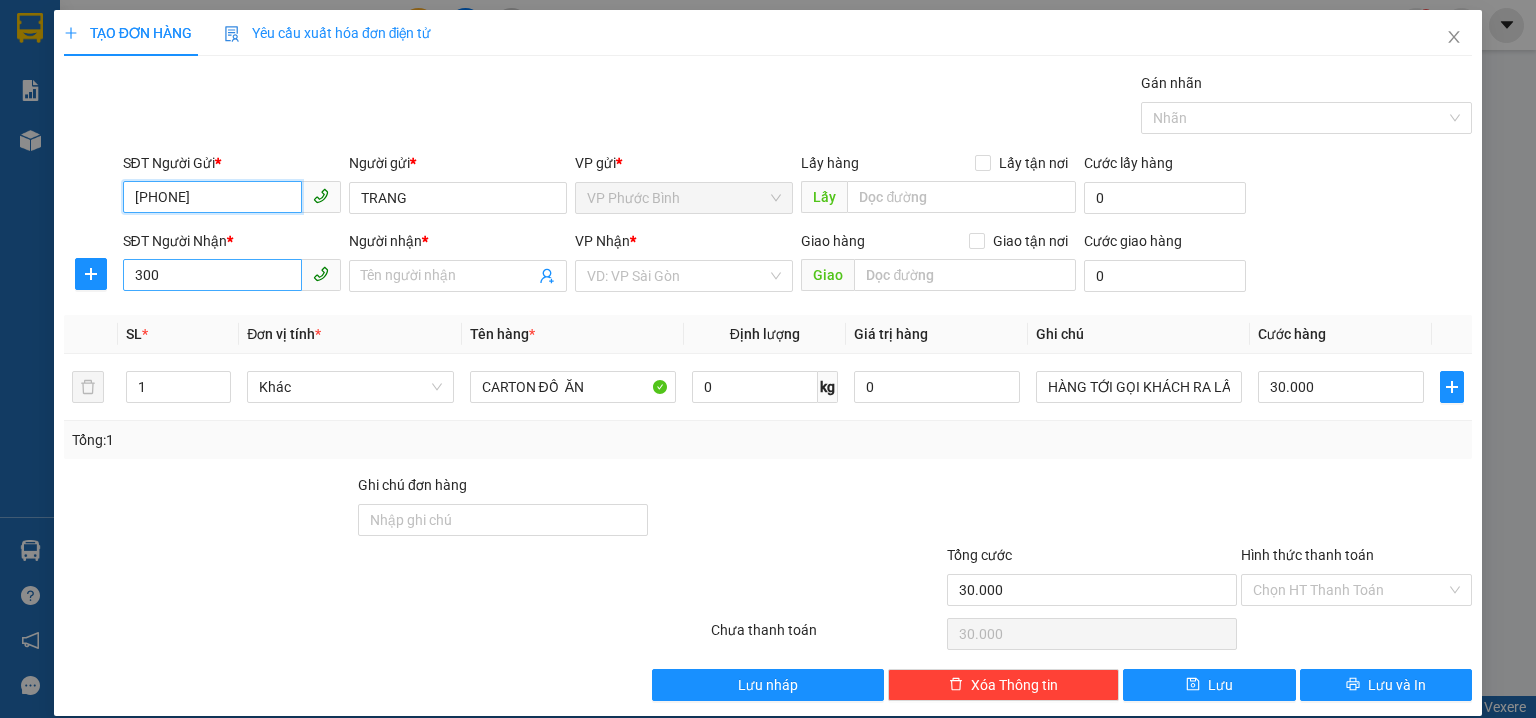 type on "[PHONE]" 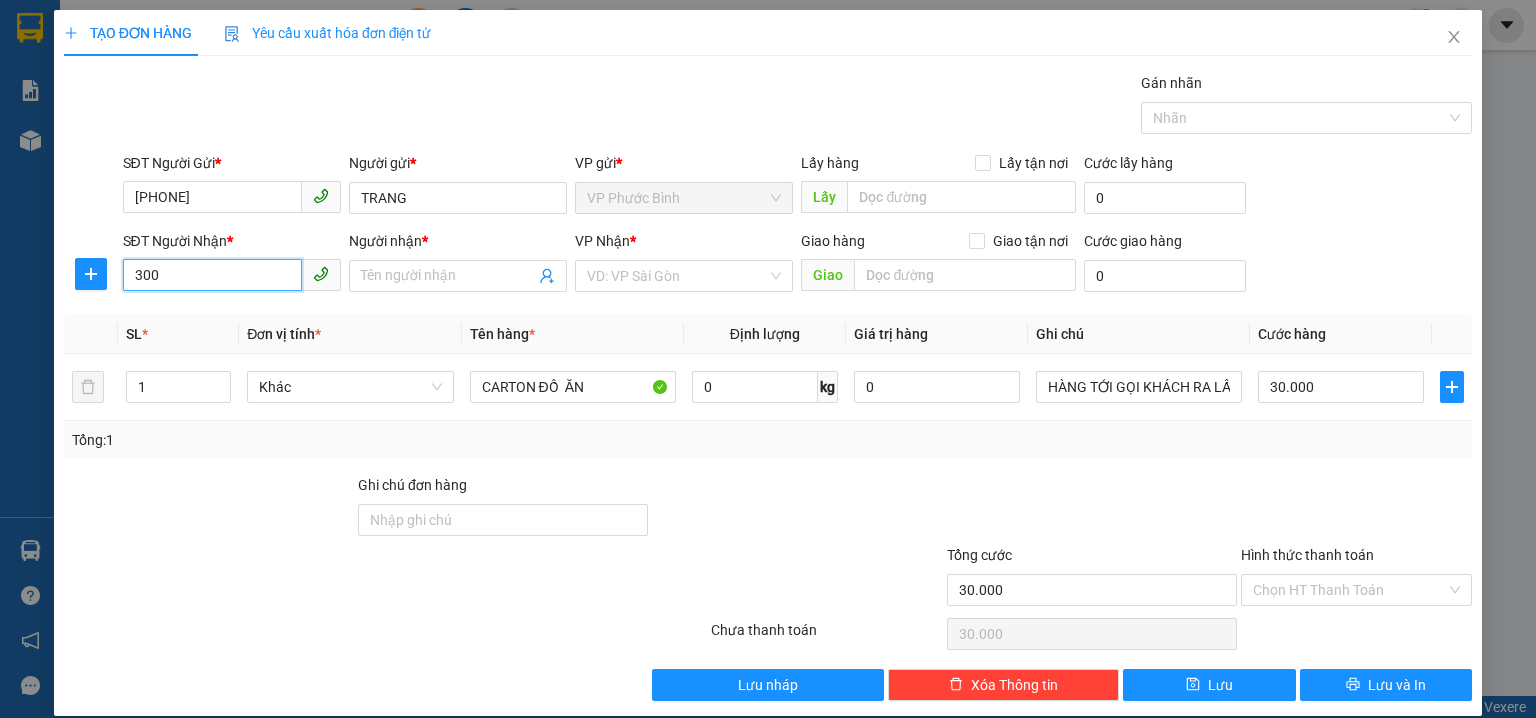 drag, startPoint x: 256, startPoint y: 267, endPoint x: 113, endPoint y: 215, distance: 152.1611 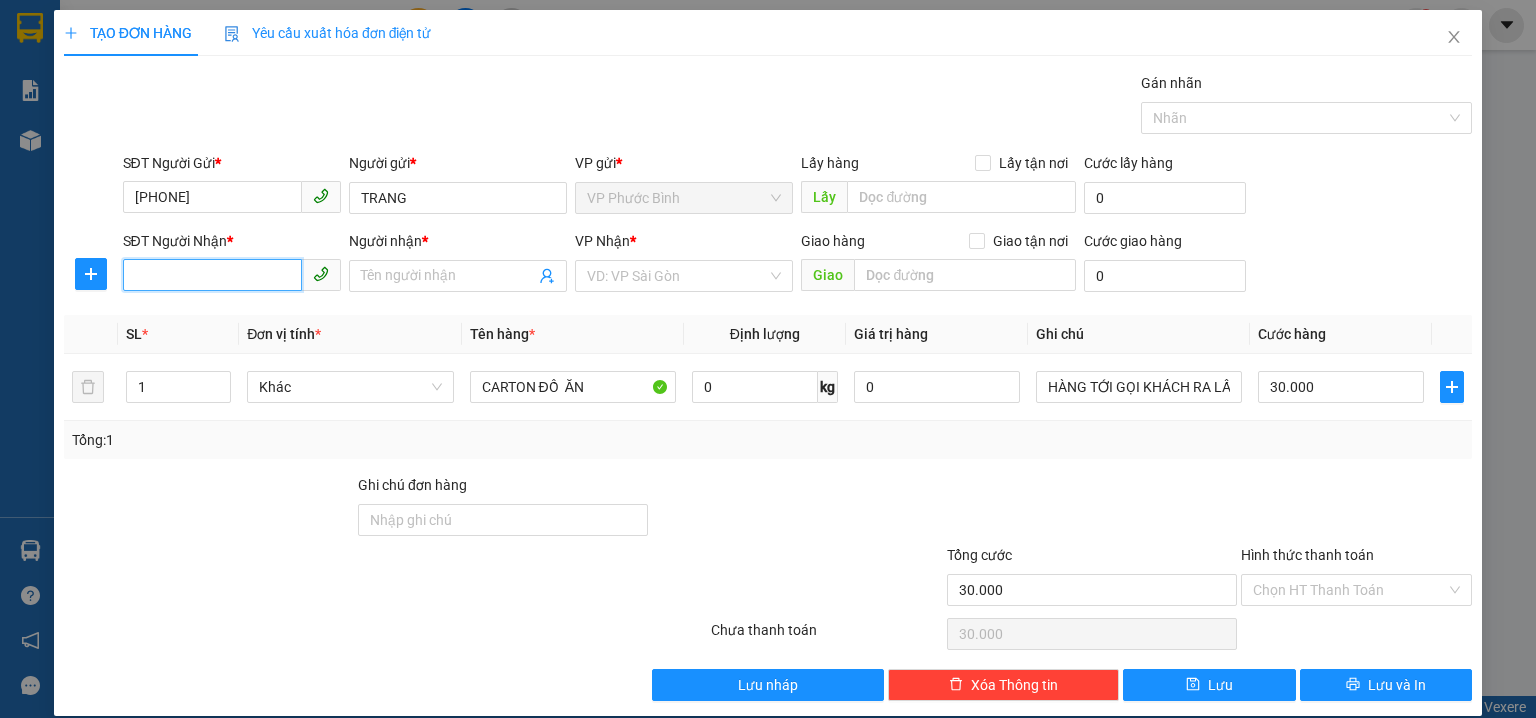 click on "SĐT Người Nhận  *" at bounding box center [212, 275] 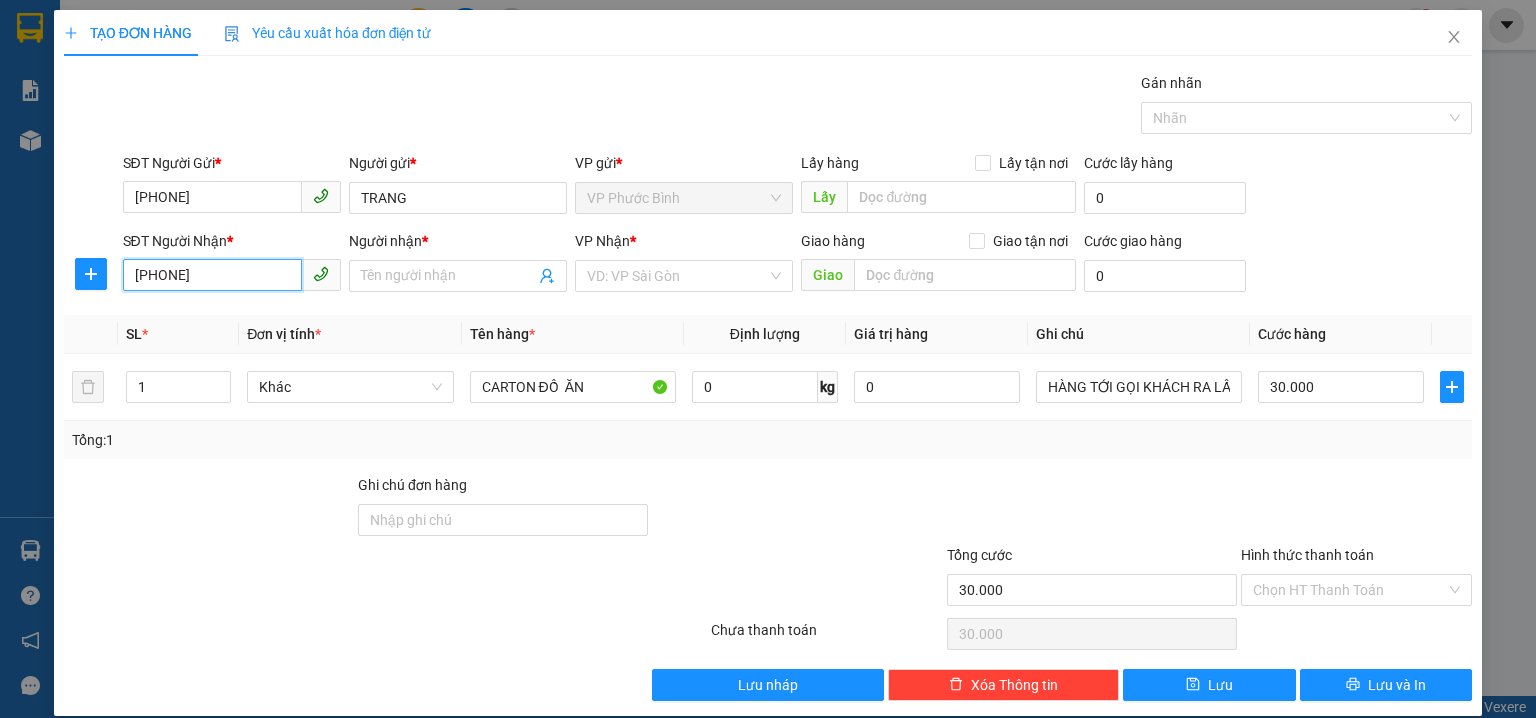 click on "[PHONE]" at bounding box center (212, 275) 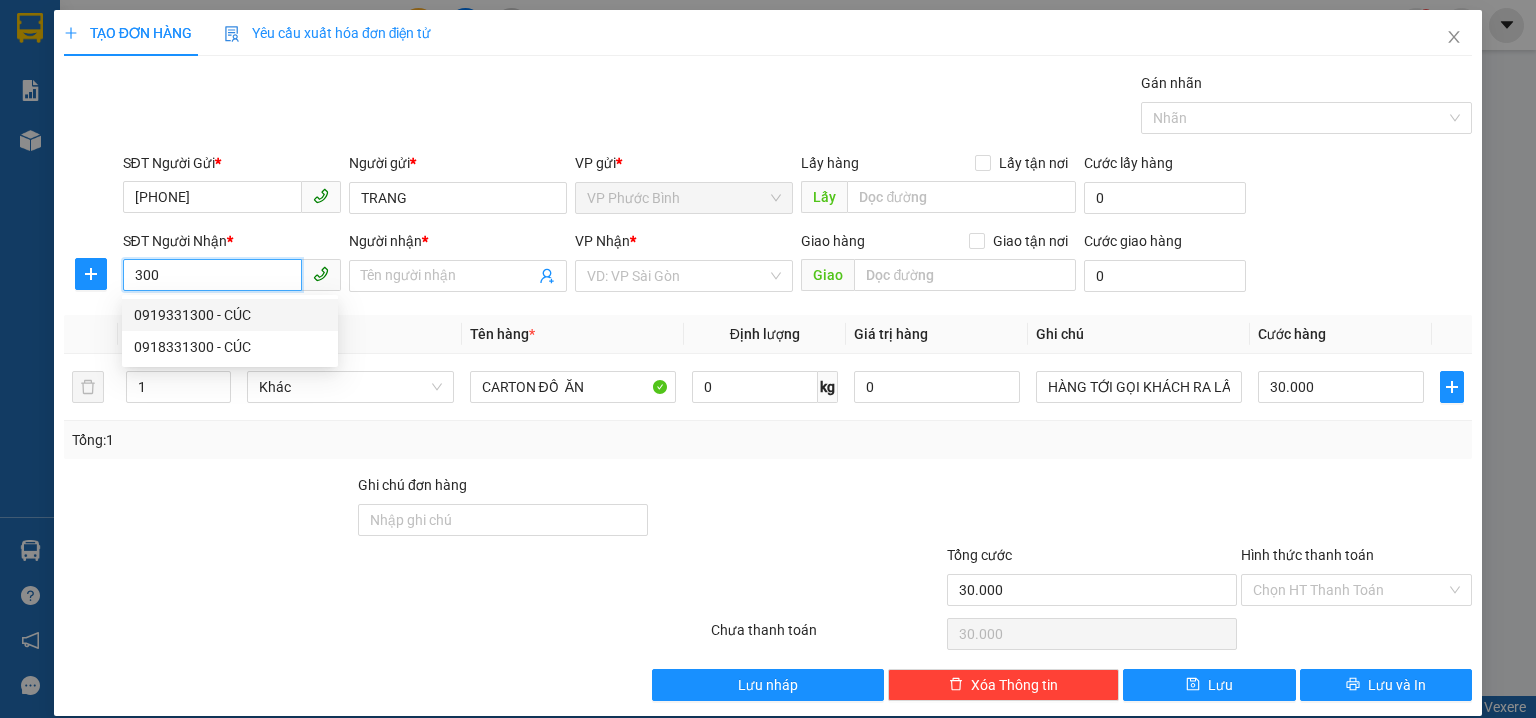 click on "0919331300 - CÚC" at bounding box center (230, 315) 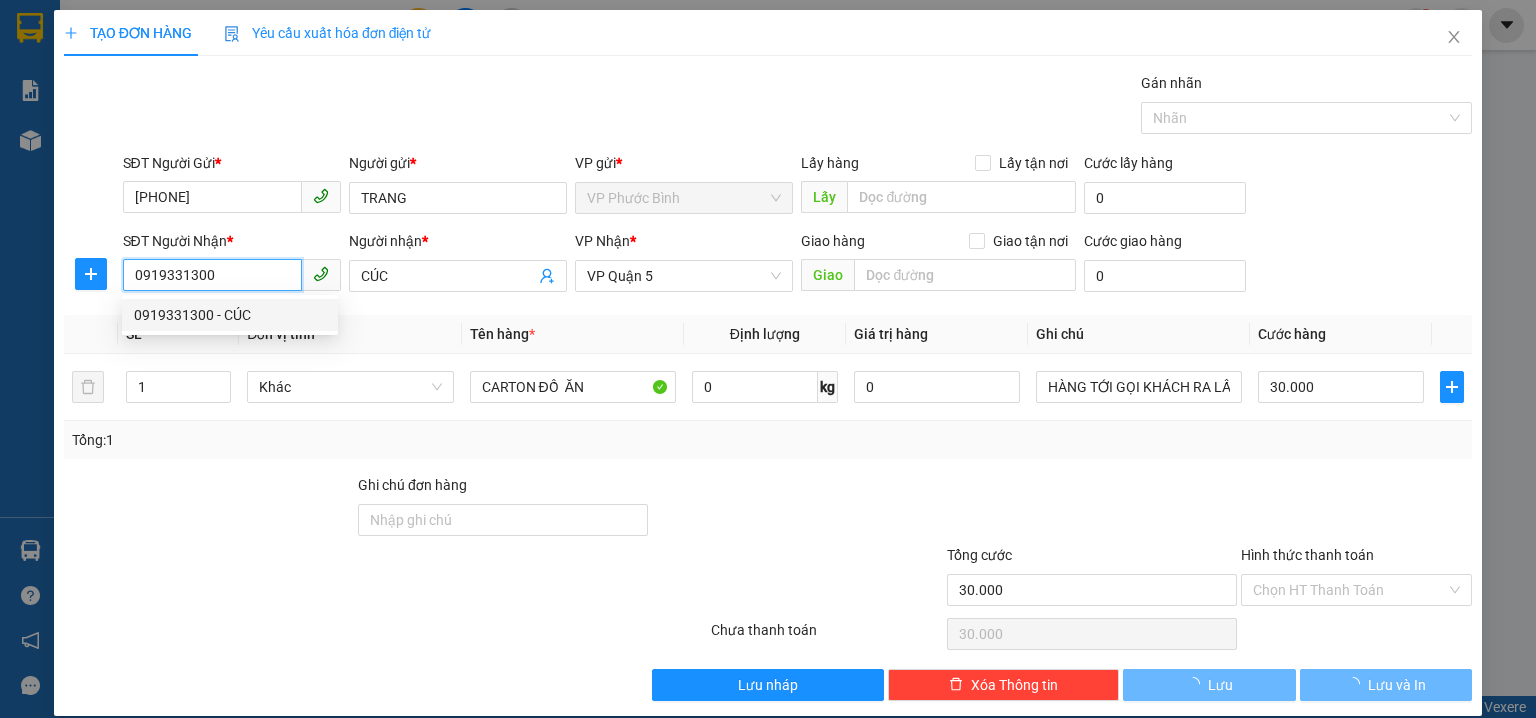 type on "180.000" 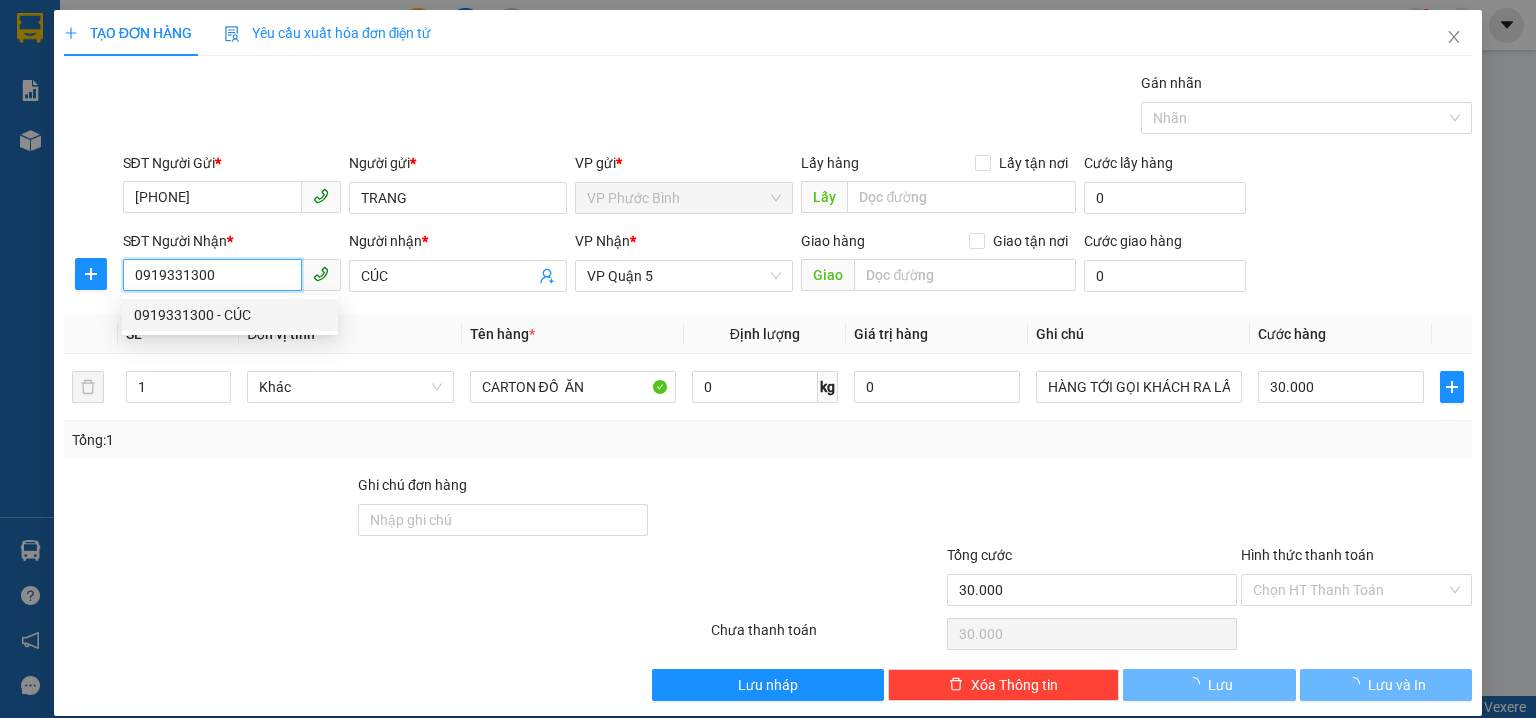 type on "180.000" 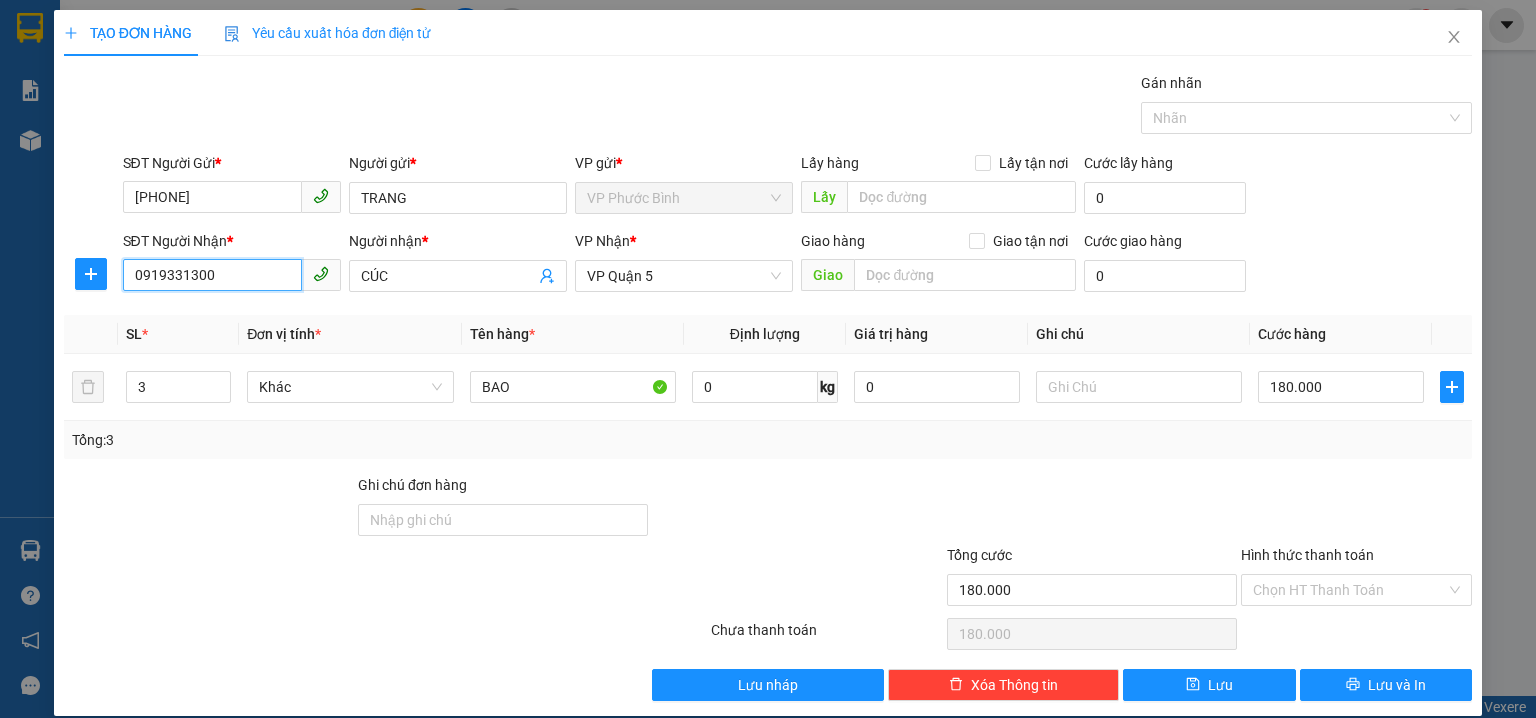 type on "0919331300" 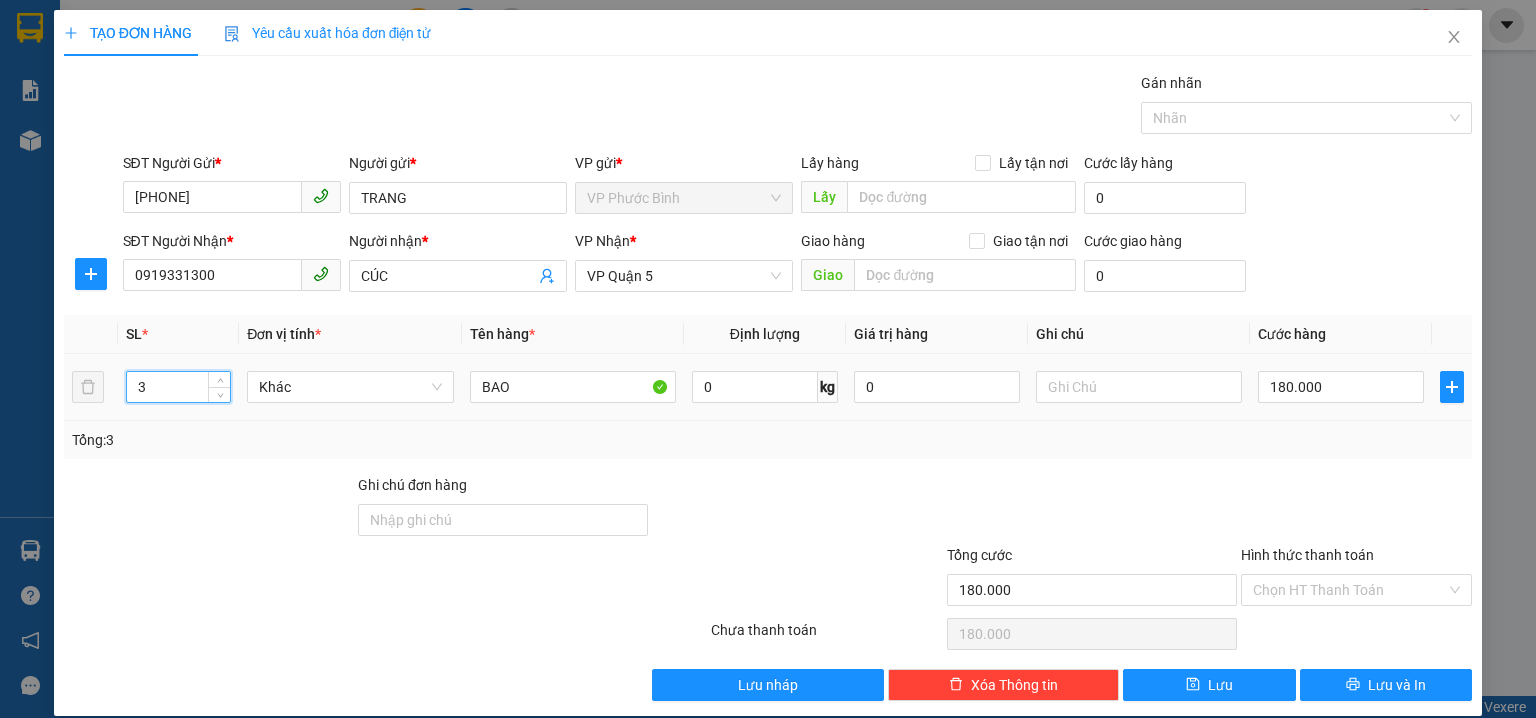 click on "3" at bounding box center [178, 387] 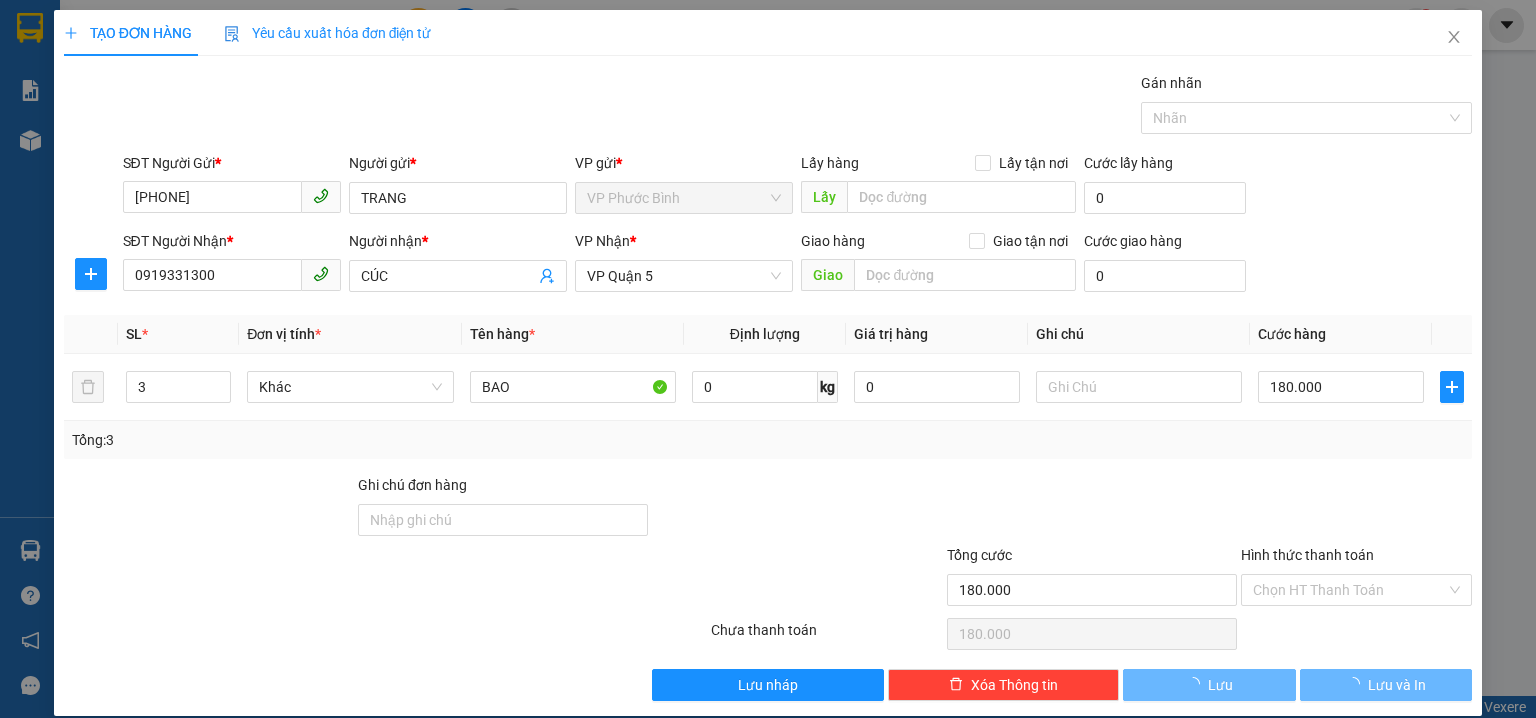 drag, startPoint x: 848, startPoint y: 448, endPoint x: 775, endPoint y: 461, distance: 74.1485 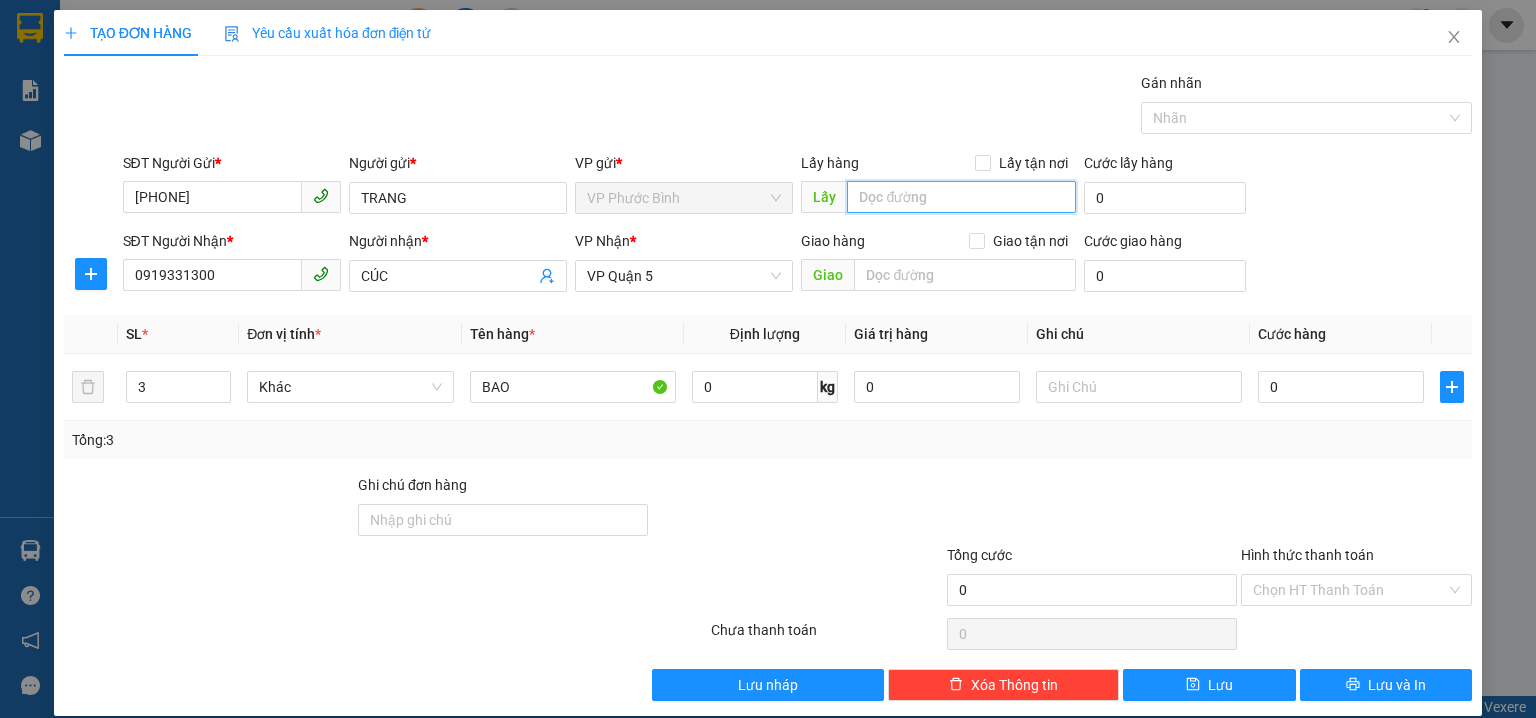 drag, startPoint x: 876, startPoint y: 196, endPoint x: 878, endPoint y: 186, distance: 10.198039 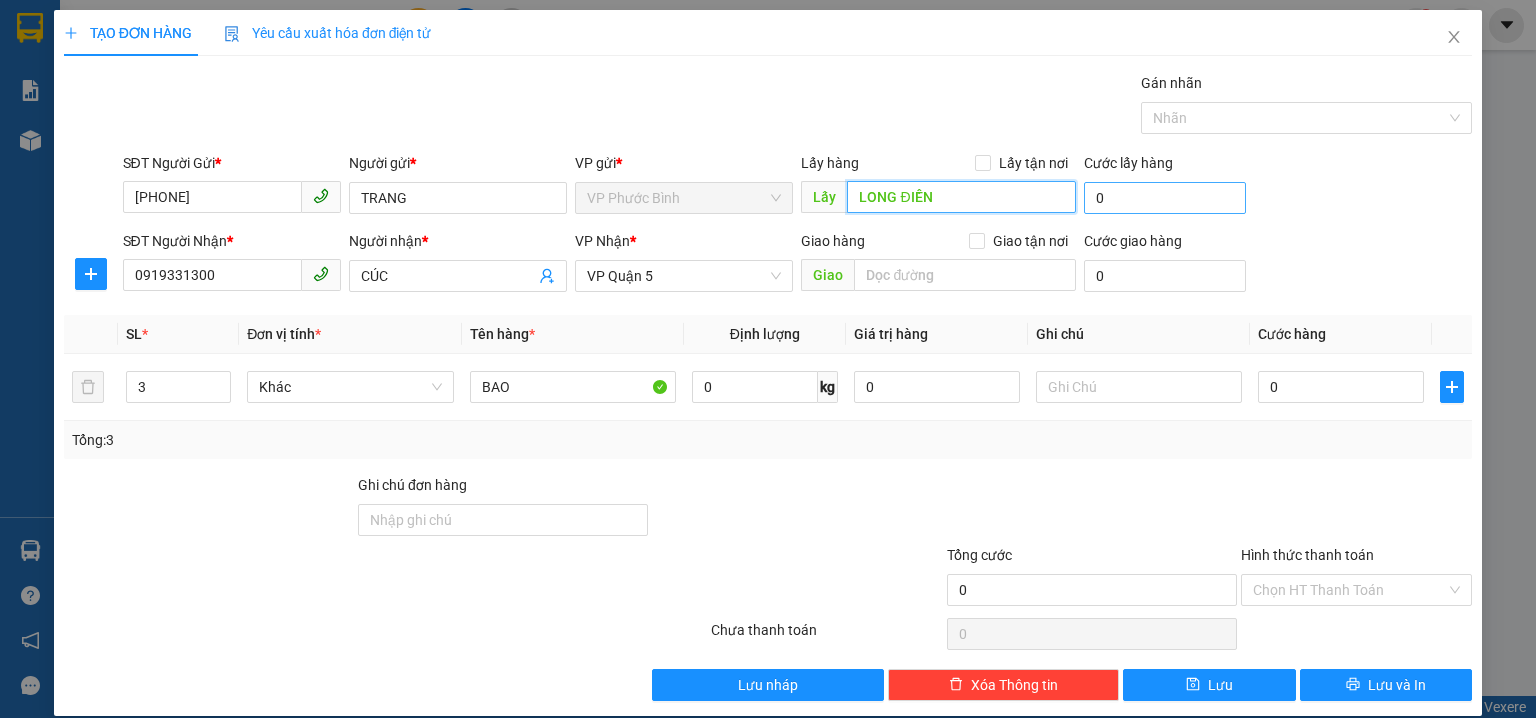 type on "LONG ĐIỀN" 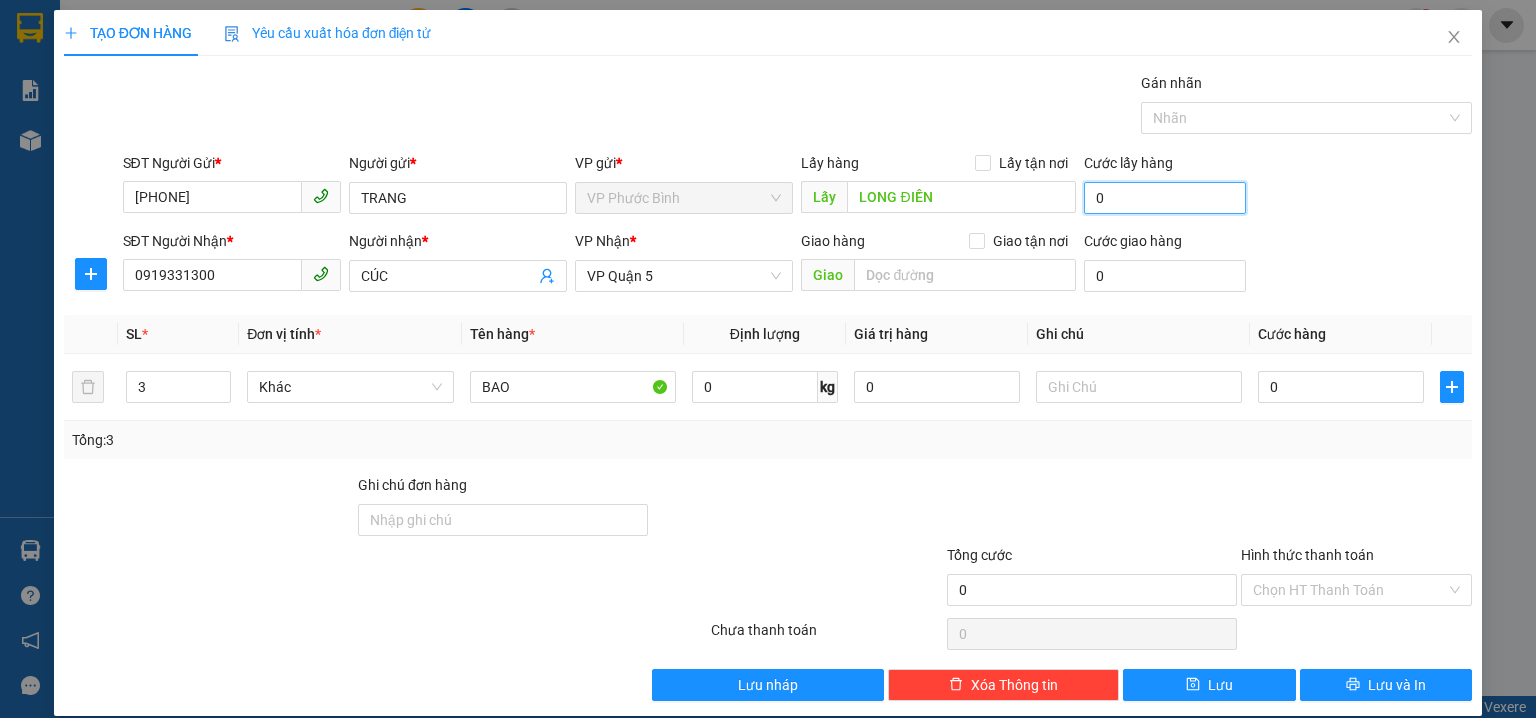 click on "0" at bounding box center (1165, 198) 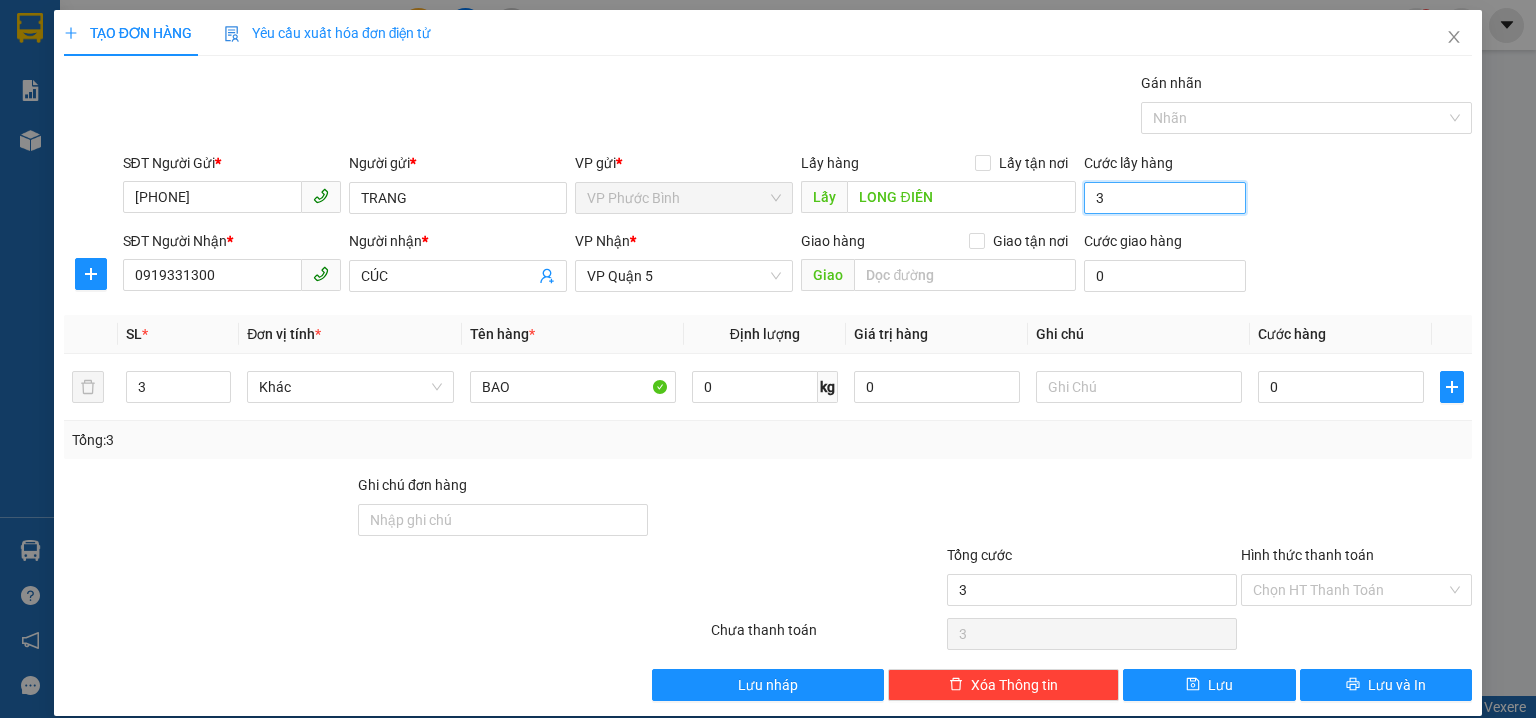 type on "30" 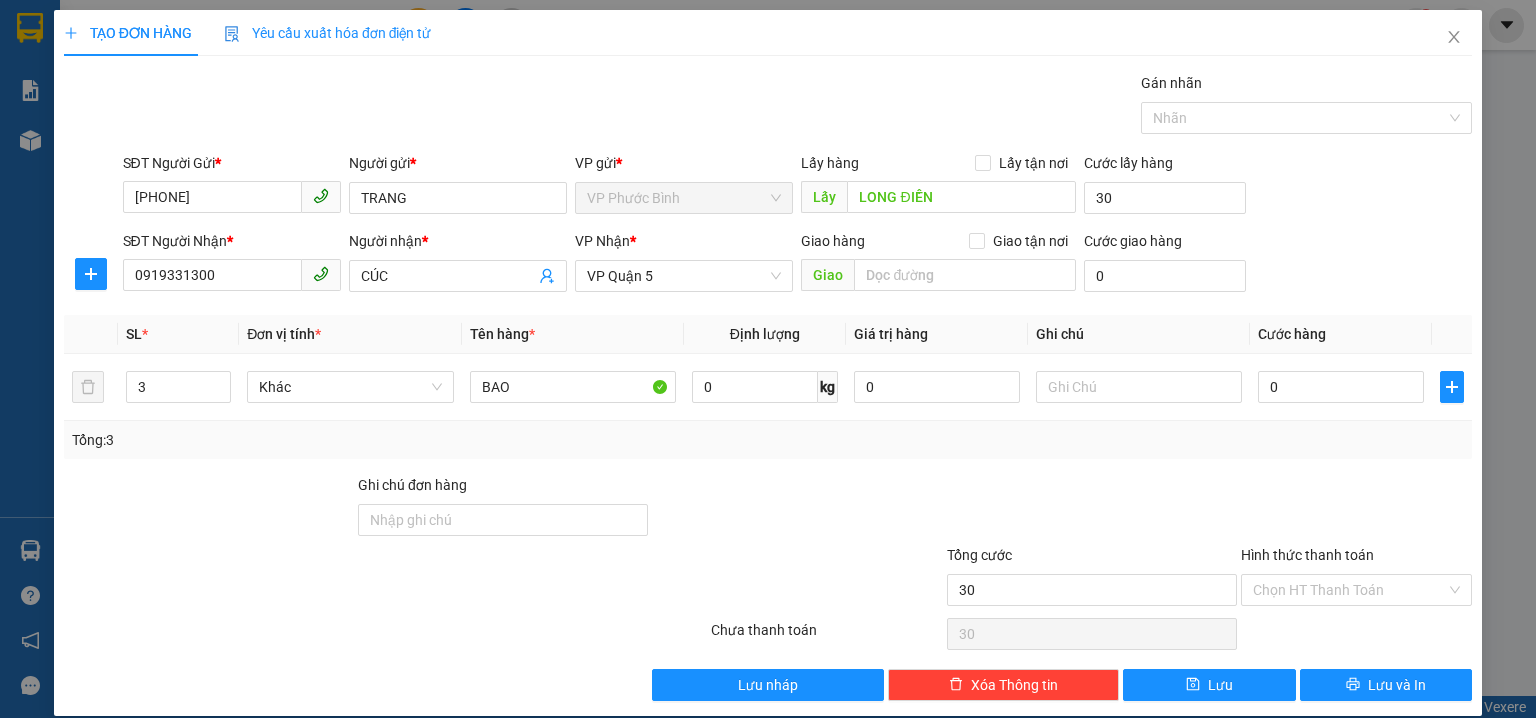 type on "30.000" 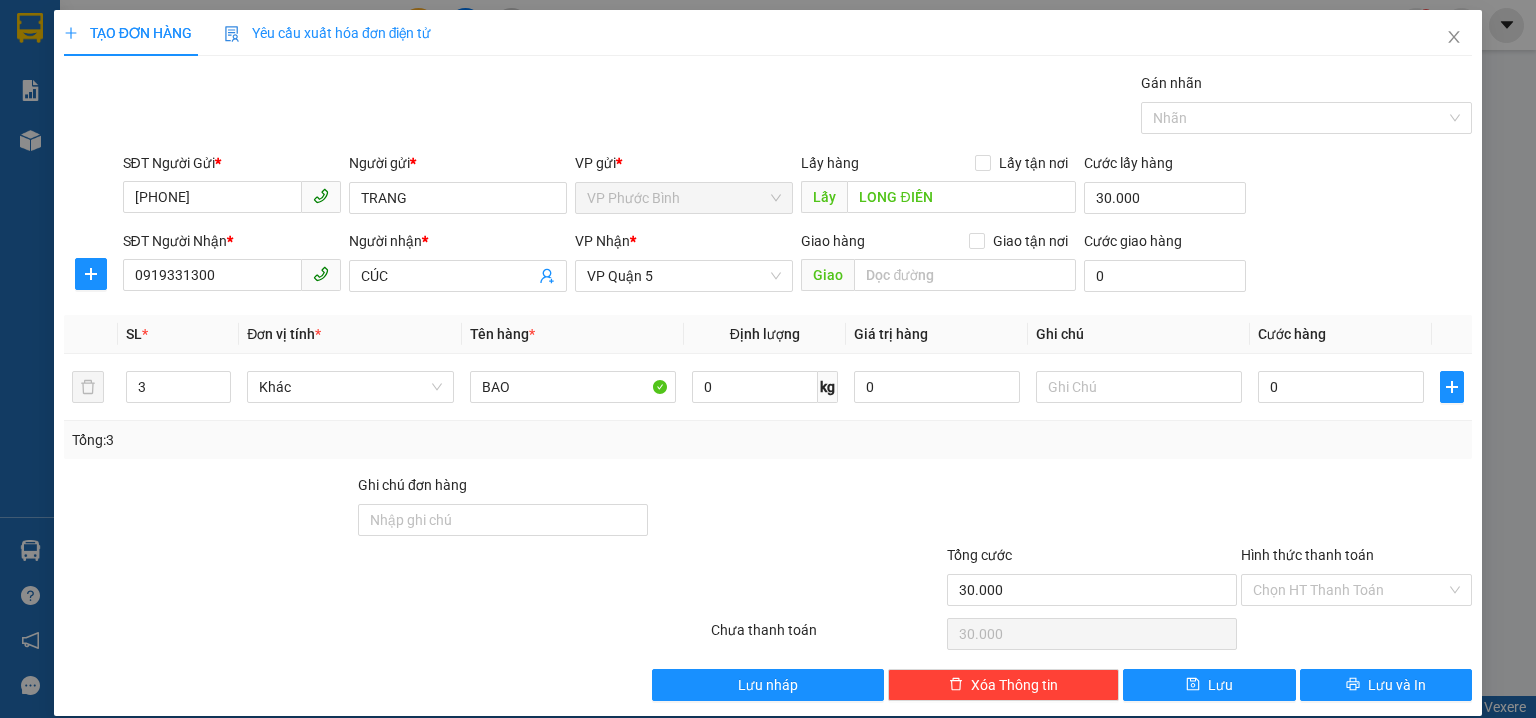 click on "SĐT Người Nhận  * [PHONE] Người nhận  * [NAME] VP Nhận  * VP Quận 5 Giao hàng Giao tận nơi Giao Cước giao hàng 0" at bounding box center [798, 265] 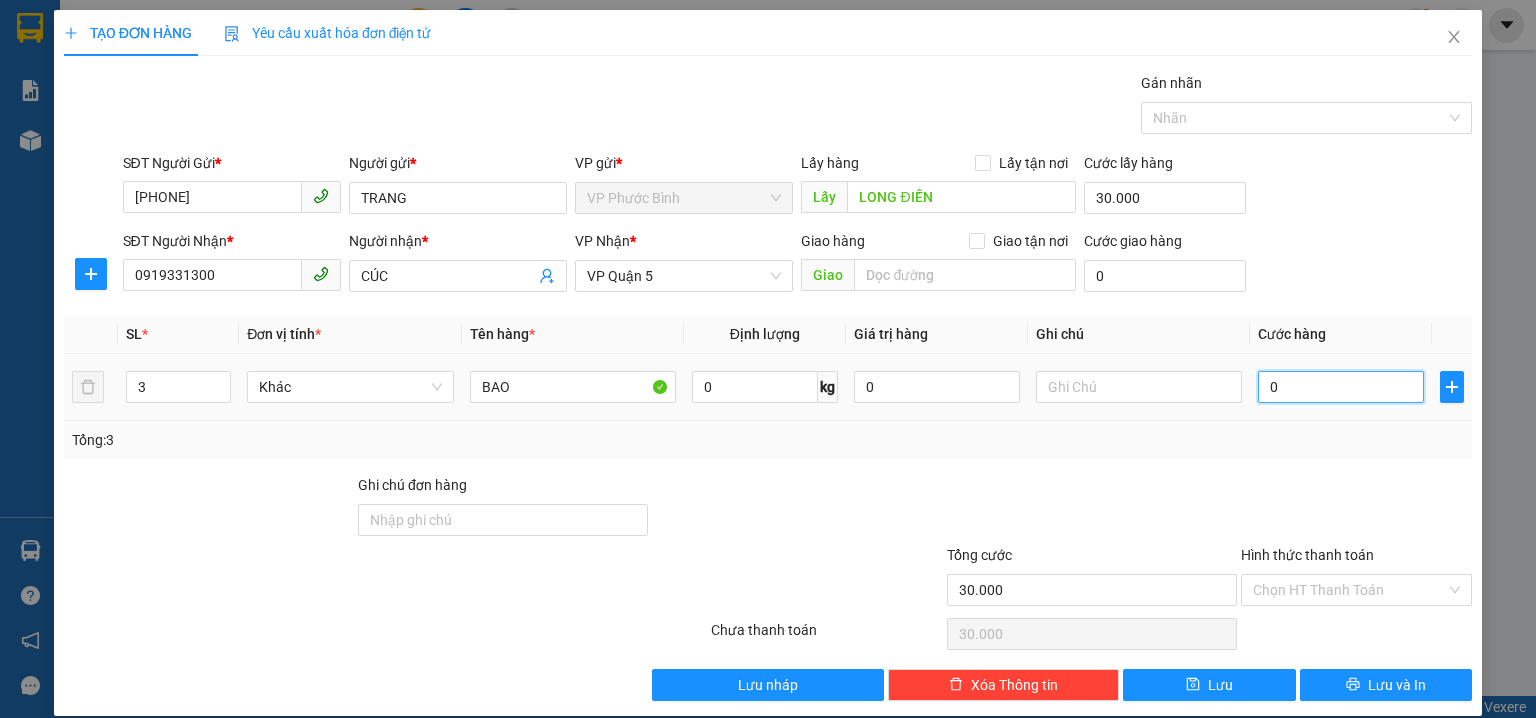 click on "0" at bounding box center [1341, 387] 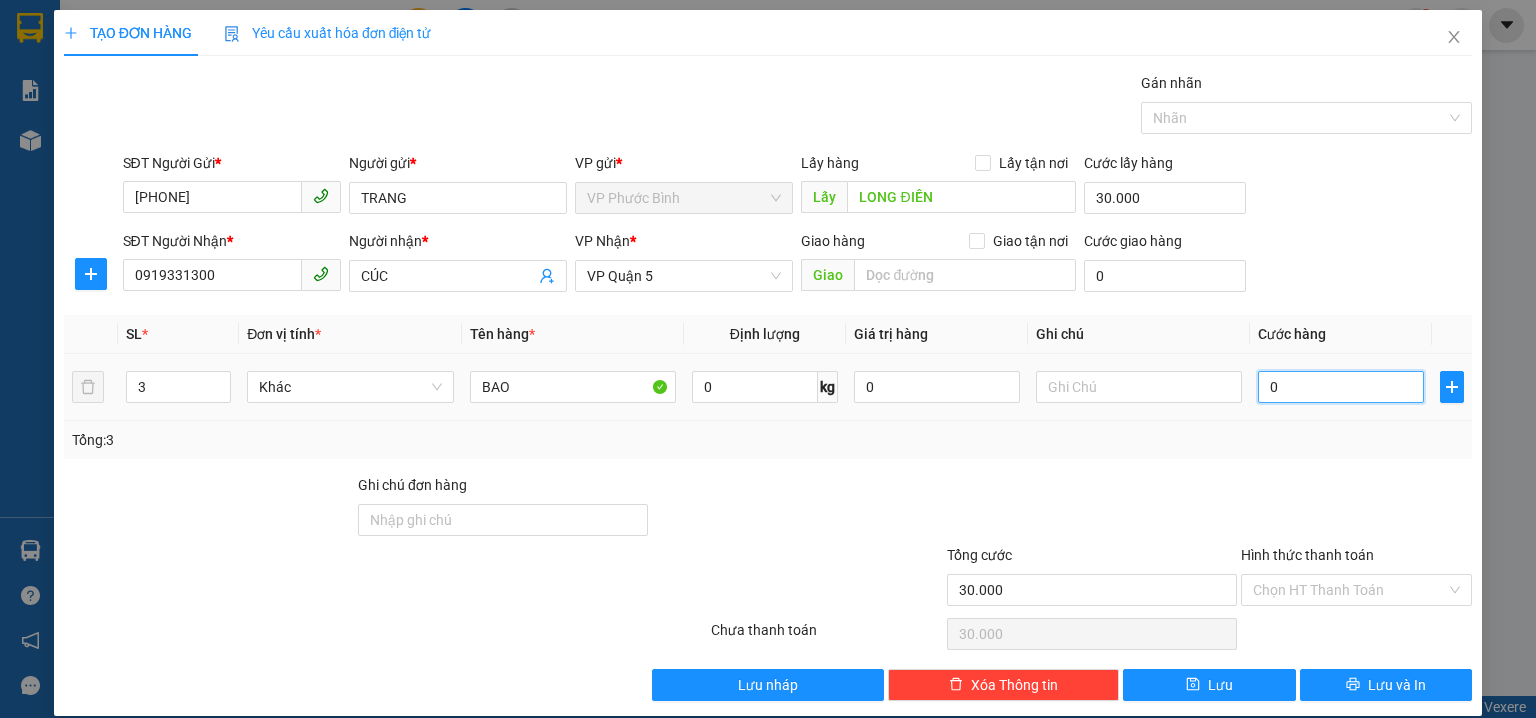 type on "30.001" 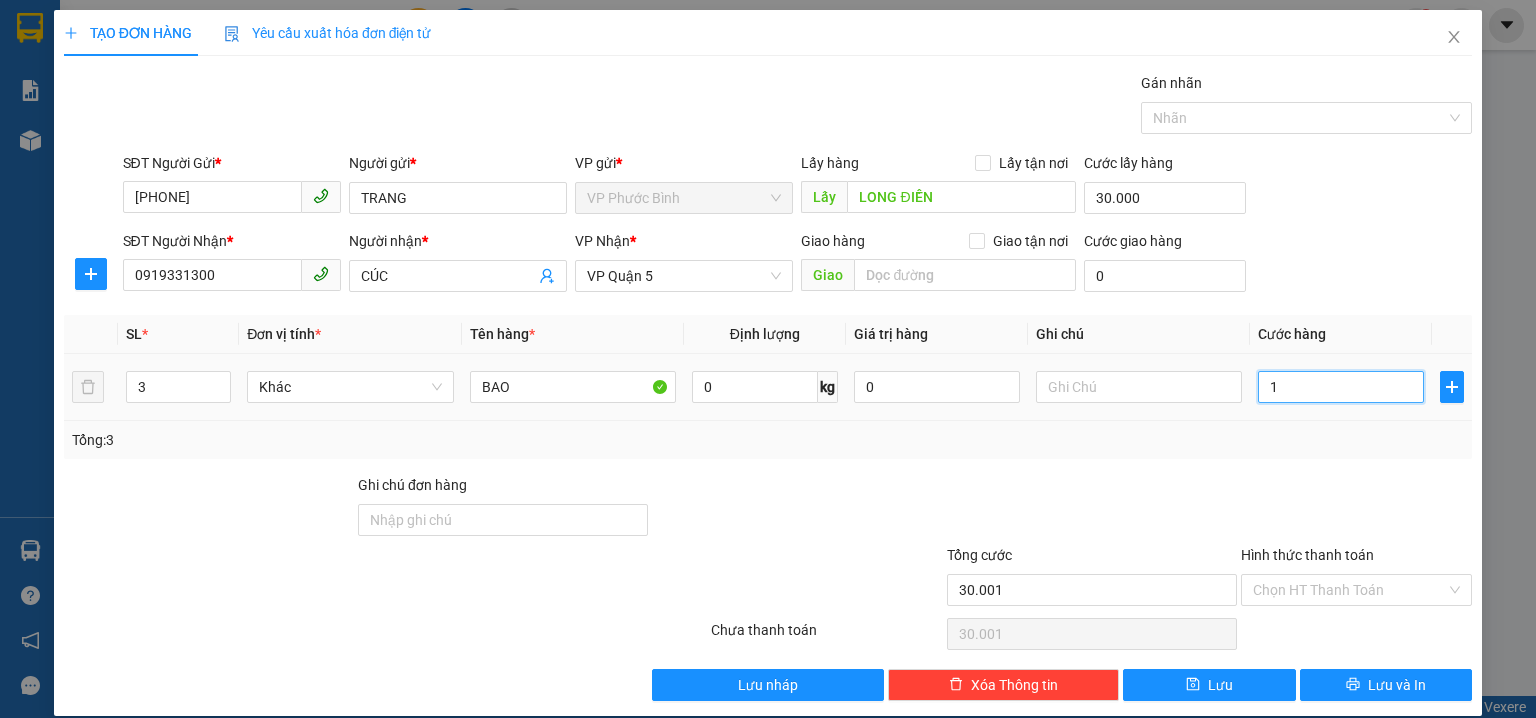 type on "[NUMBER]" 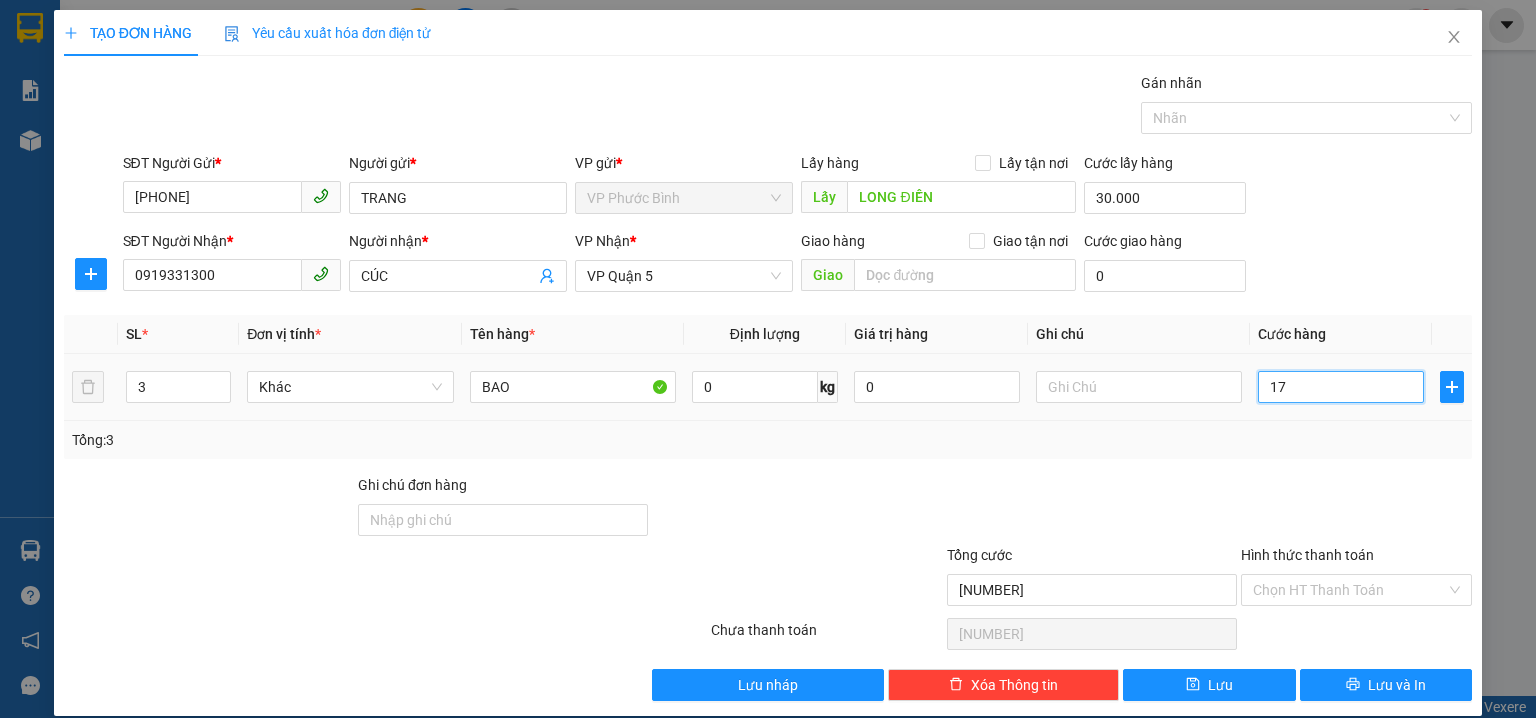 type on "30.170" 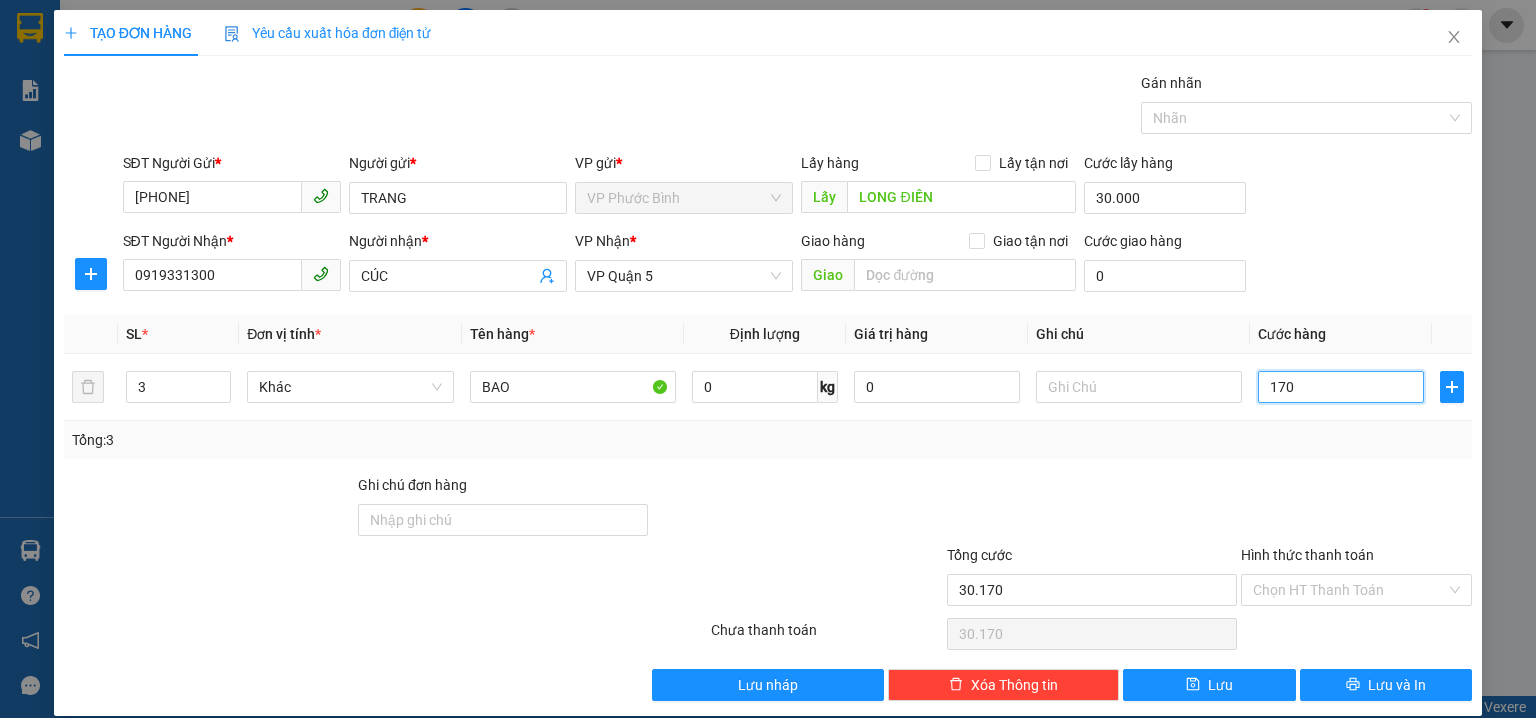 type on "170" 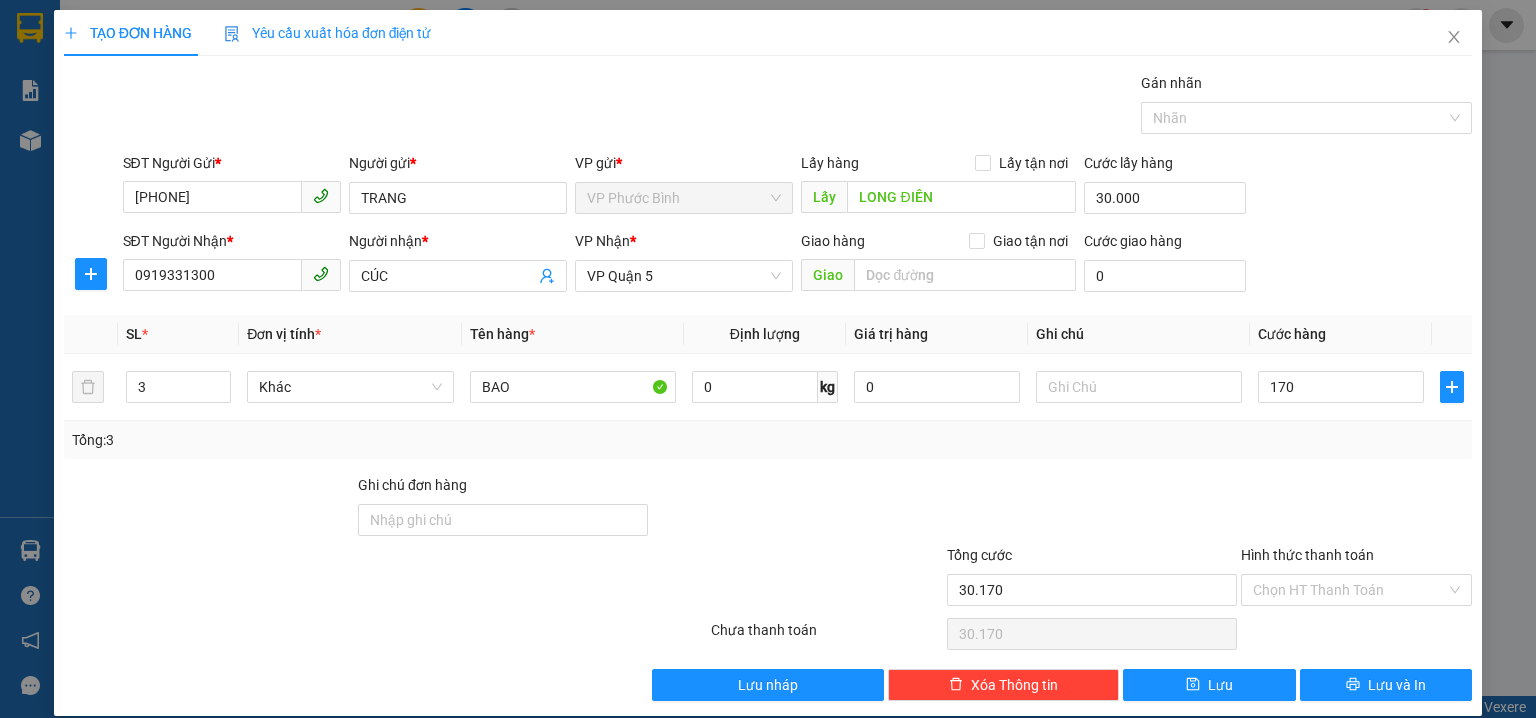 type on "200.000" 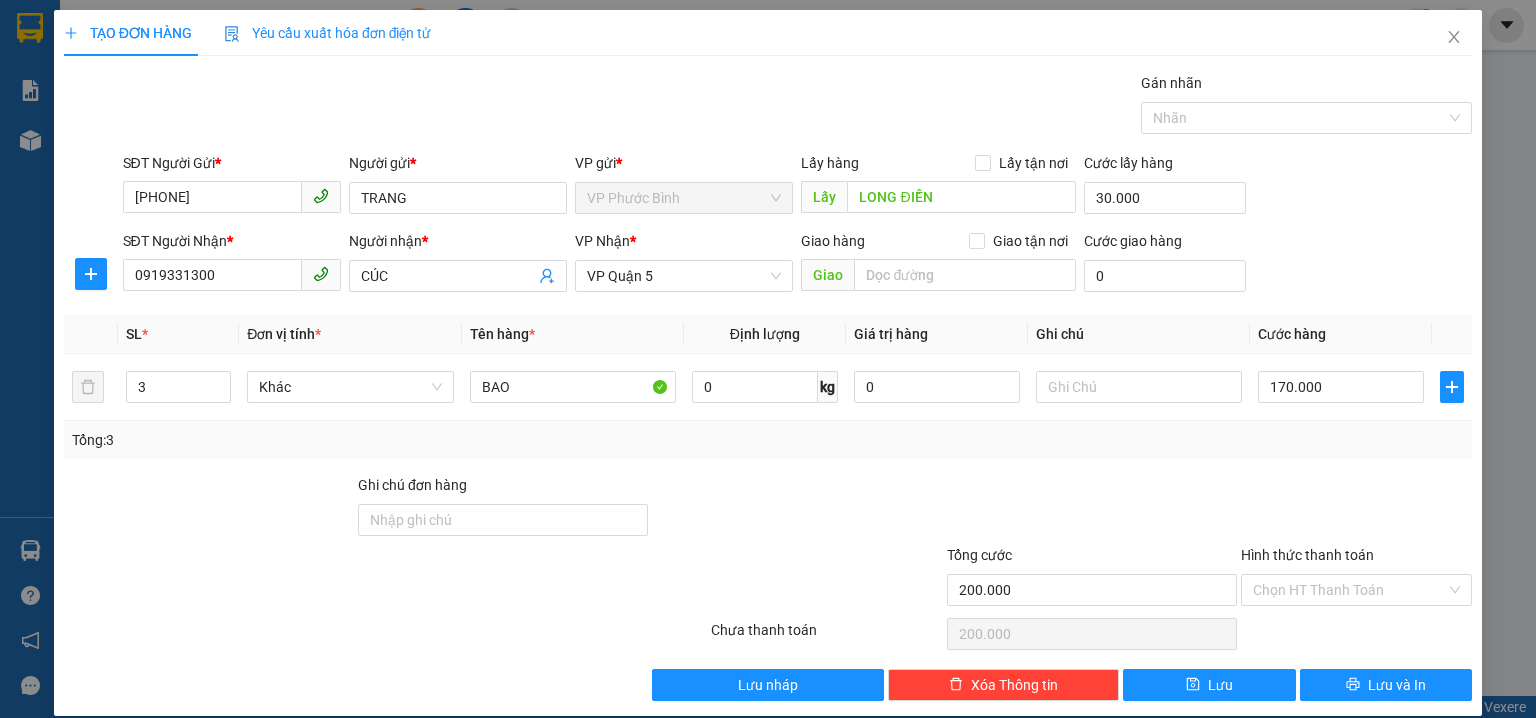 click on "SĐT Người Nhận  * [PHONE] Người nhận  * [NAME] VP Nhận  * VP Quận 5 Giao hàng Giao tận nơi Giao Cước giao hàng 0" at bounding box center [798, 265] 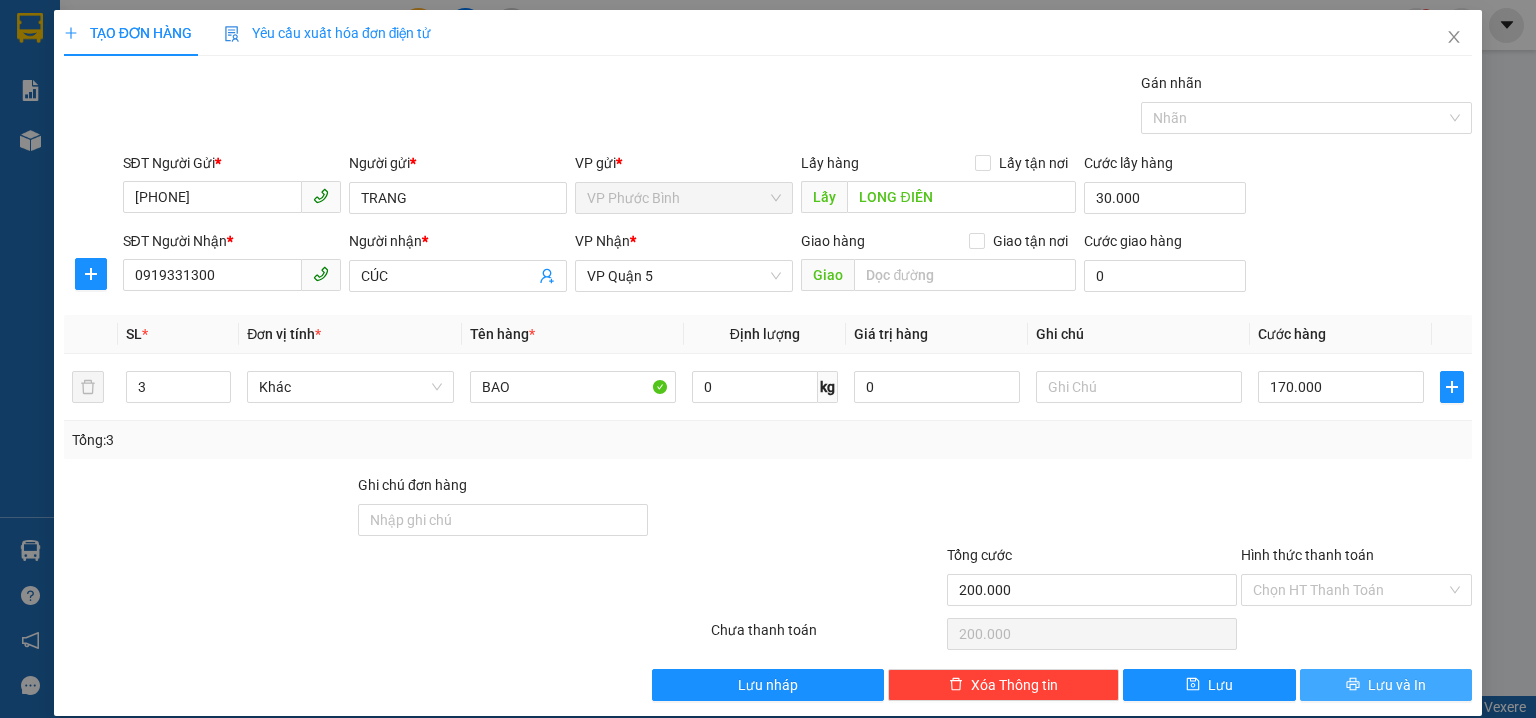 click on "Lưu và In" at bounding box center (1397, 685) 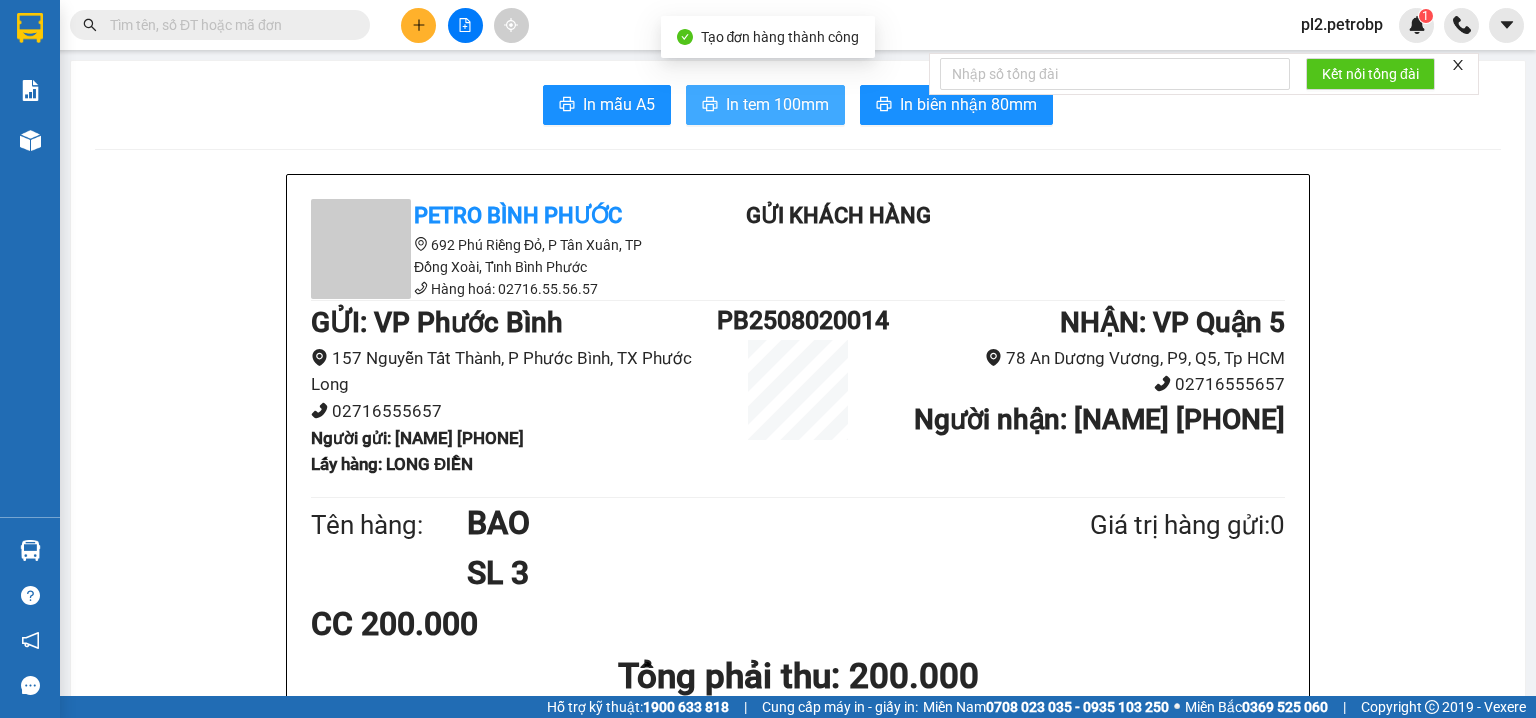 drag, startPoint x: 784, startPoint y: 95, endPoint x: 1060, endPoint y: 40, distance: 281.42673 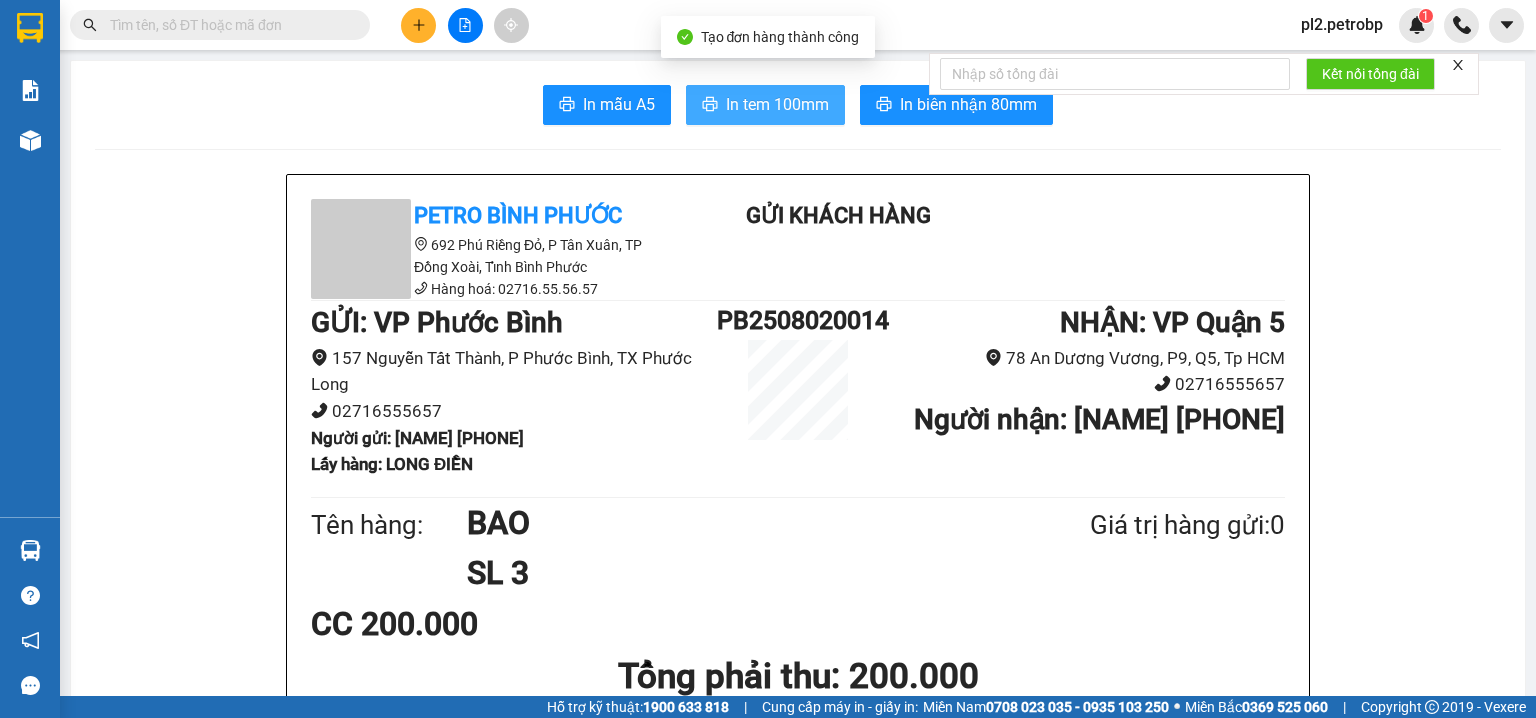 scroll, scrollTop: 0, scrollLeft: 0, axis: both 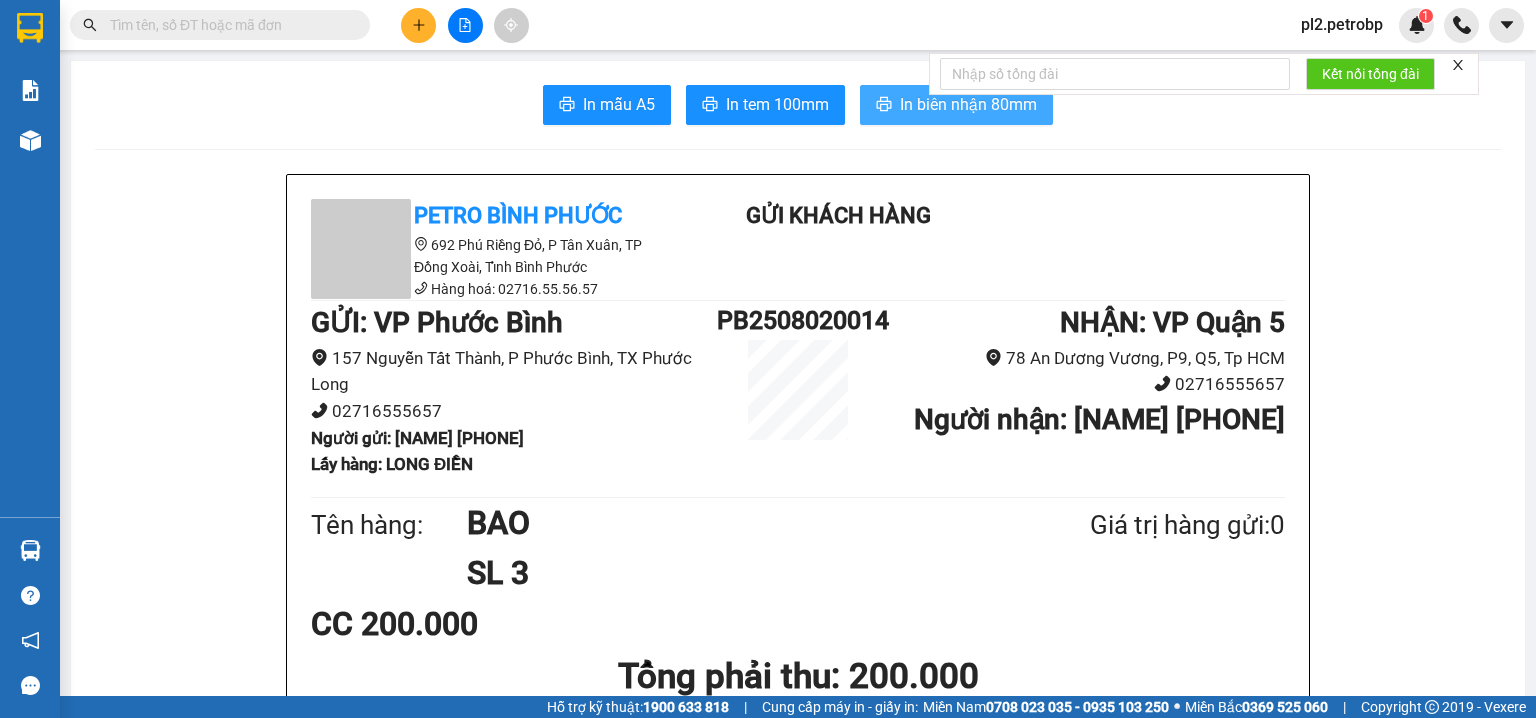 click on "In biên nhận 80mm" at bounding box center [968, 104] 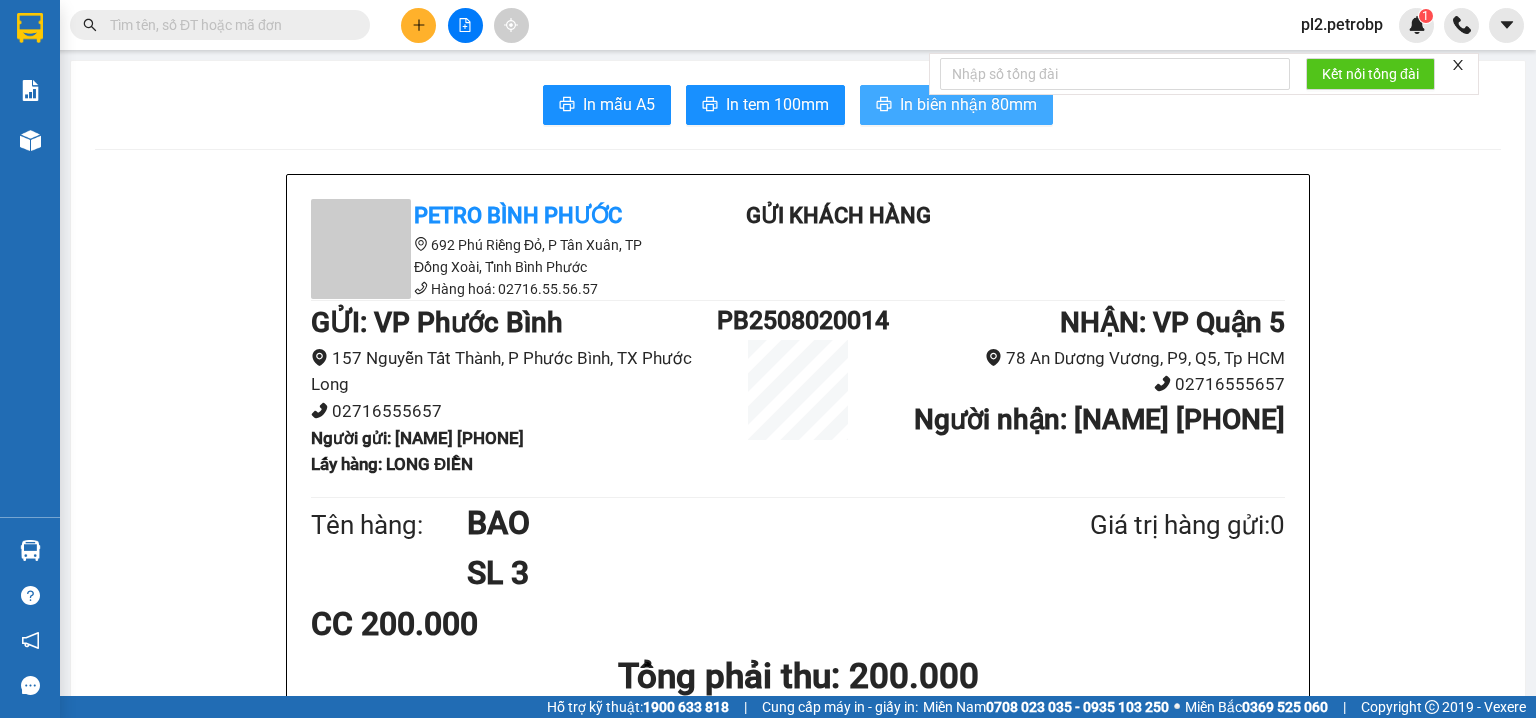 scroll, scrollTop: 0, scrollLeft: 0, axis: both 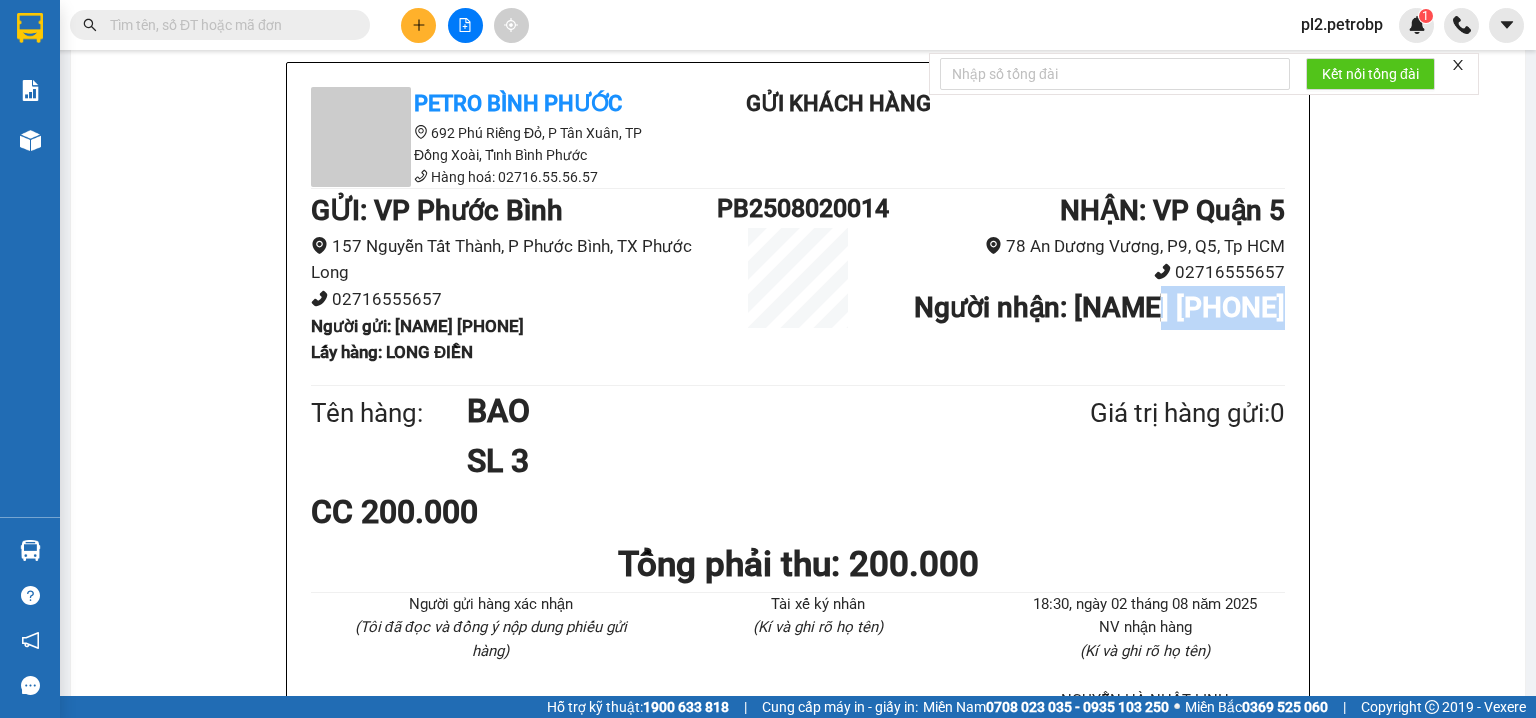 drag, startPoint x: 1281, startPoint y: 304, endPoint x: 1124, endPoint y: 311, distance: 157.15598 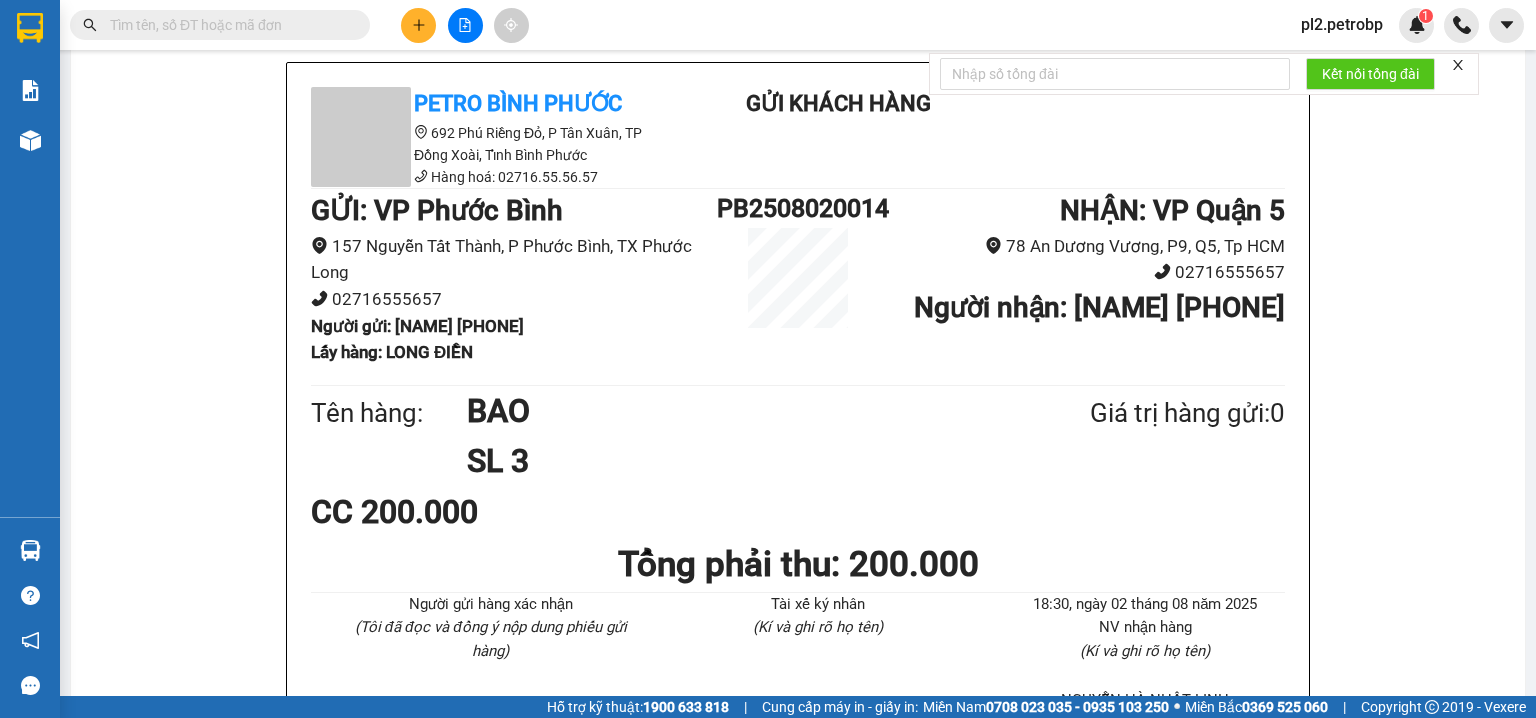click at bounding box center (228, 25) 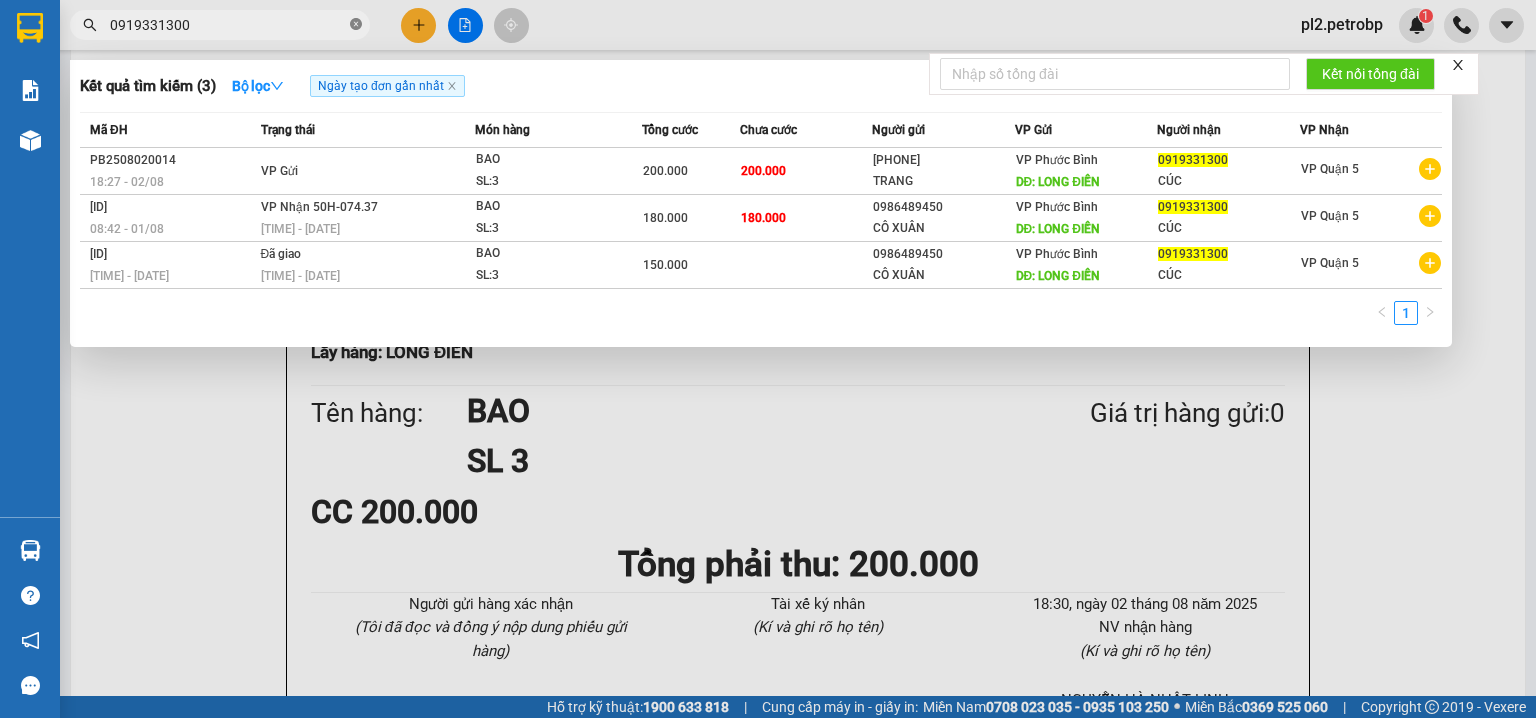 drag, startPoint x: 352, startPoint y: 23, endPoint x: 314, endPoint y: 25, distance: 38.052597 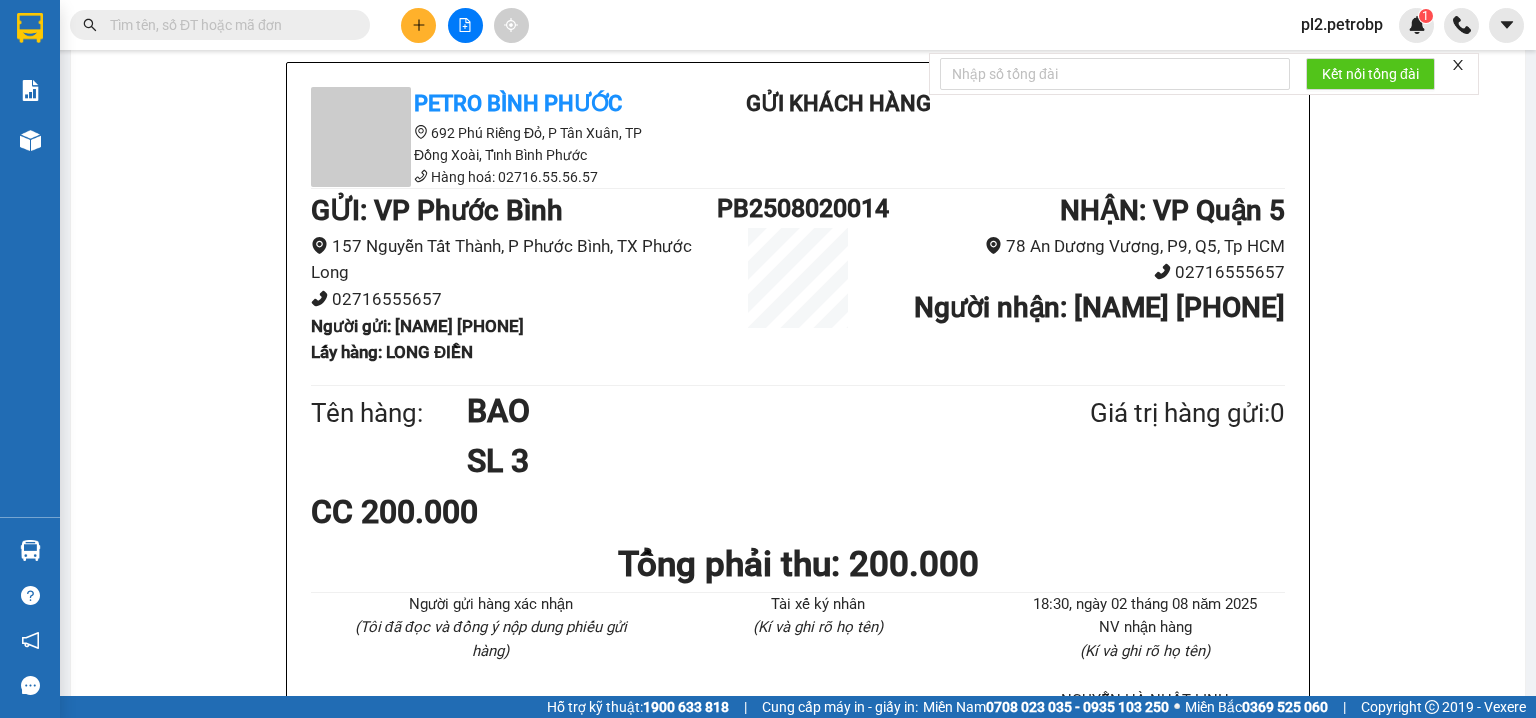 click at bounding box center [228, 25] 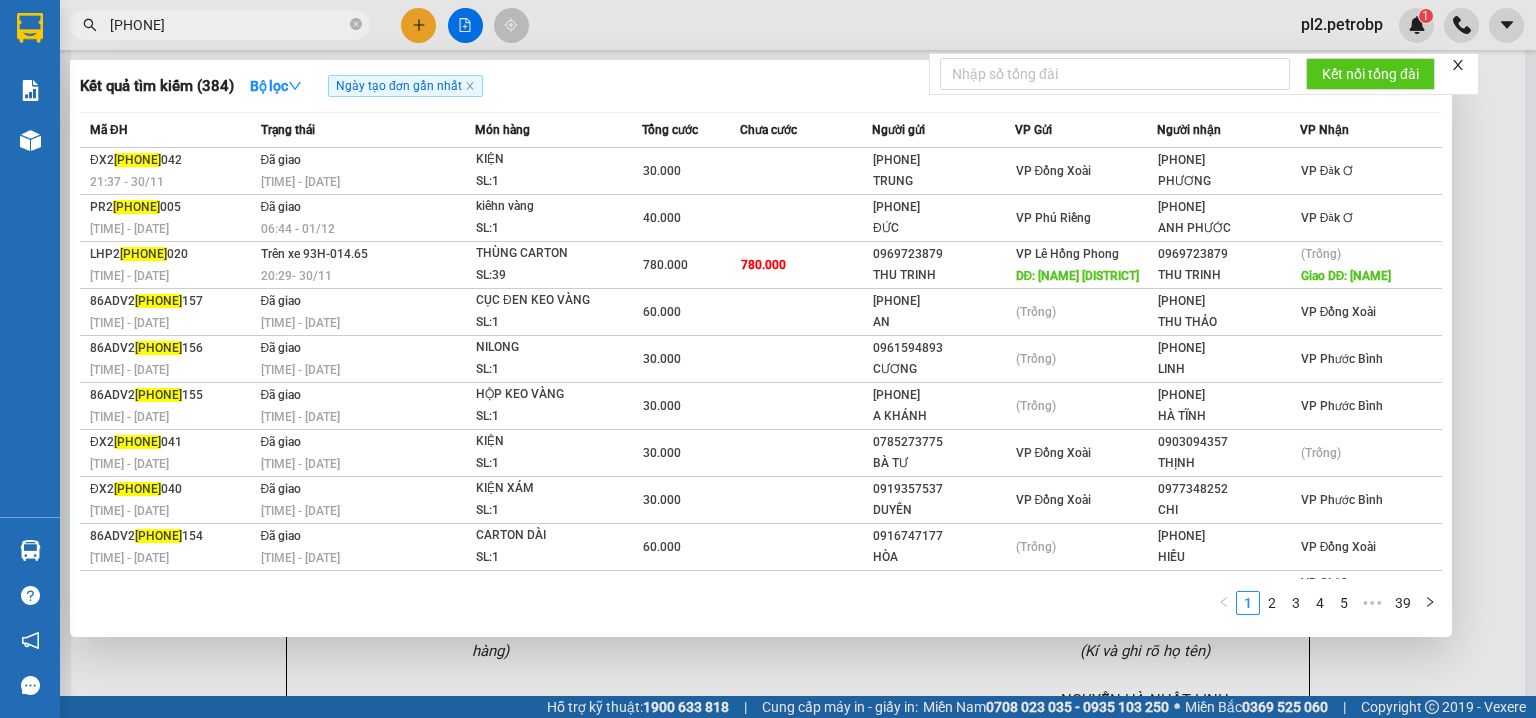 click on "[PHONE]" at bounding box center (228, 25) 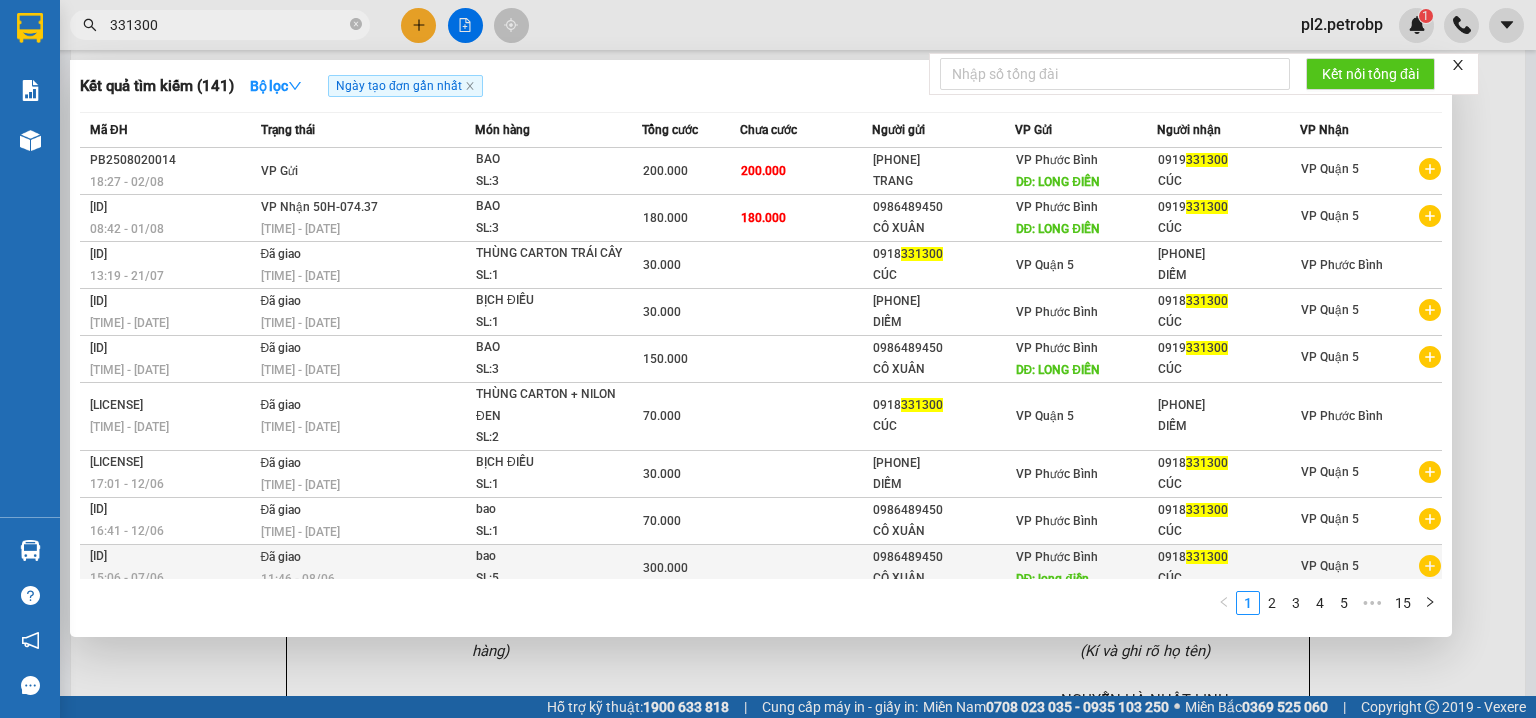 type on "331300" 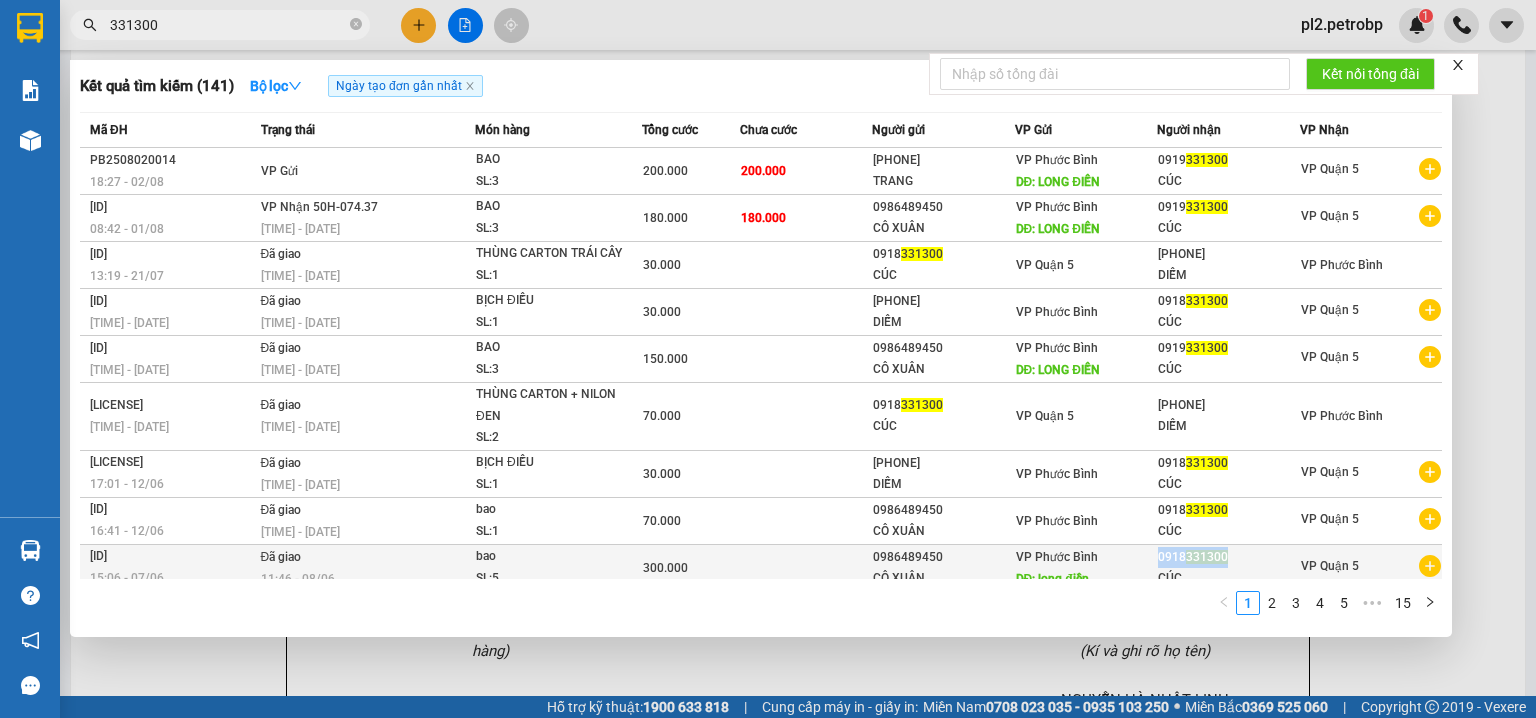 drag, startPoint x: 1225, startPoint y: 560, endPoint x: 1152, endPoint y: 556, distance: 73.109505 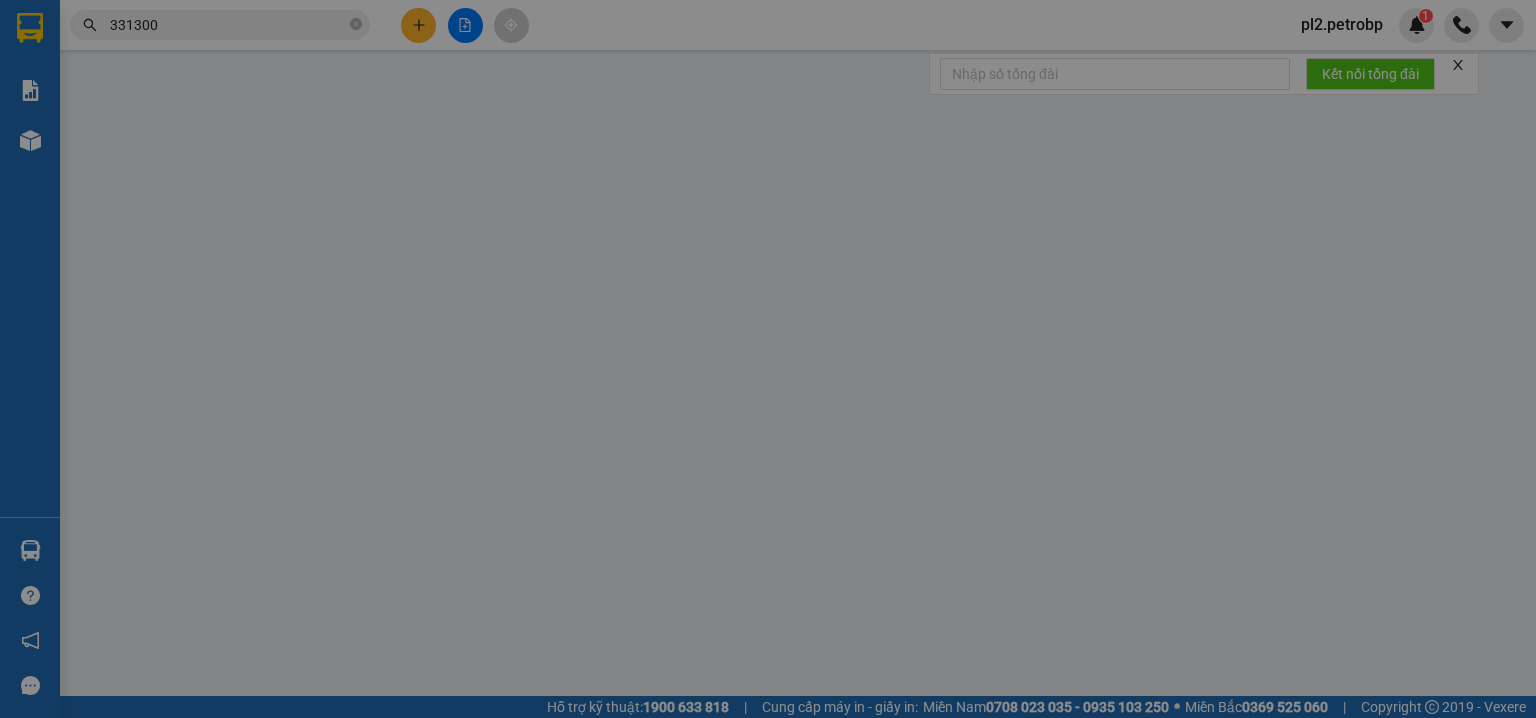 scroll, scrollTop: 0, scrollLeft: 0, axis: both 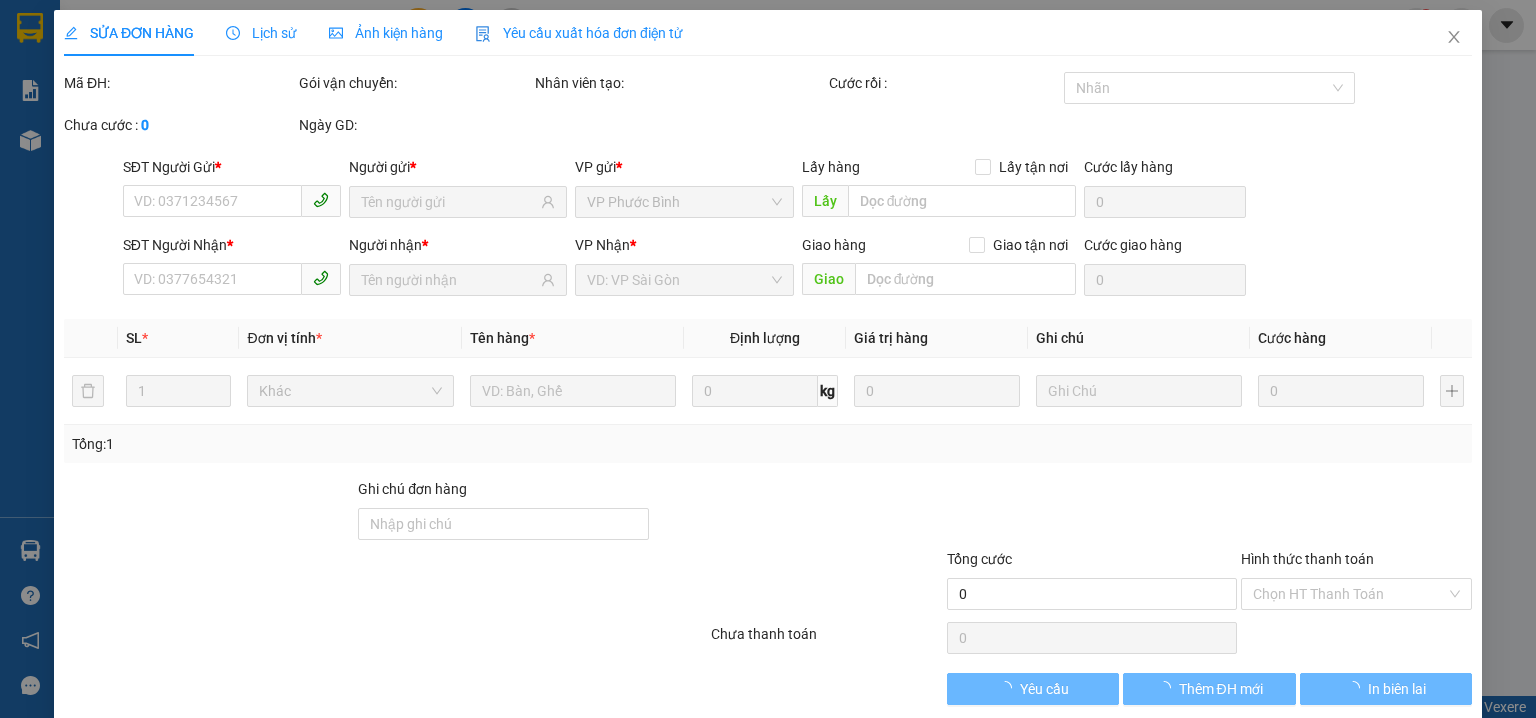 type on "0986489450" 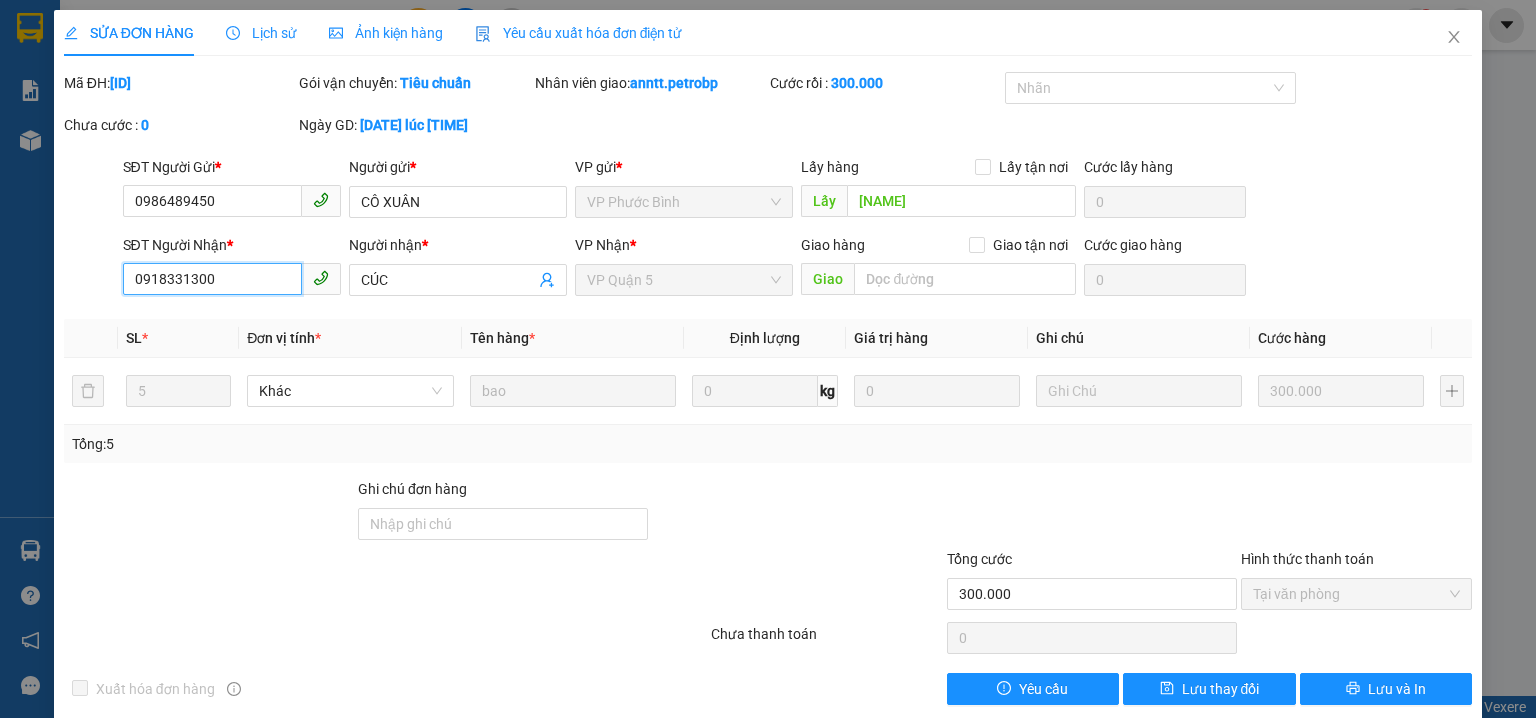 drag, startPoint x: 220, startPoint y: 278, endPoint x: 0, endPoint y: 272, distance: 220.0818 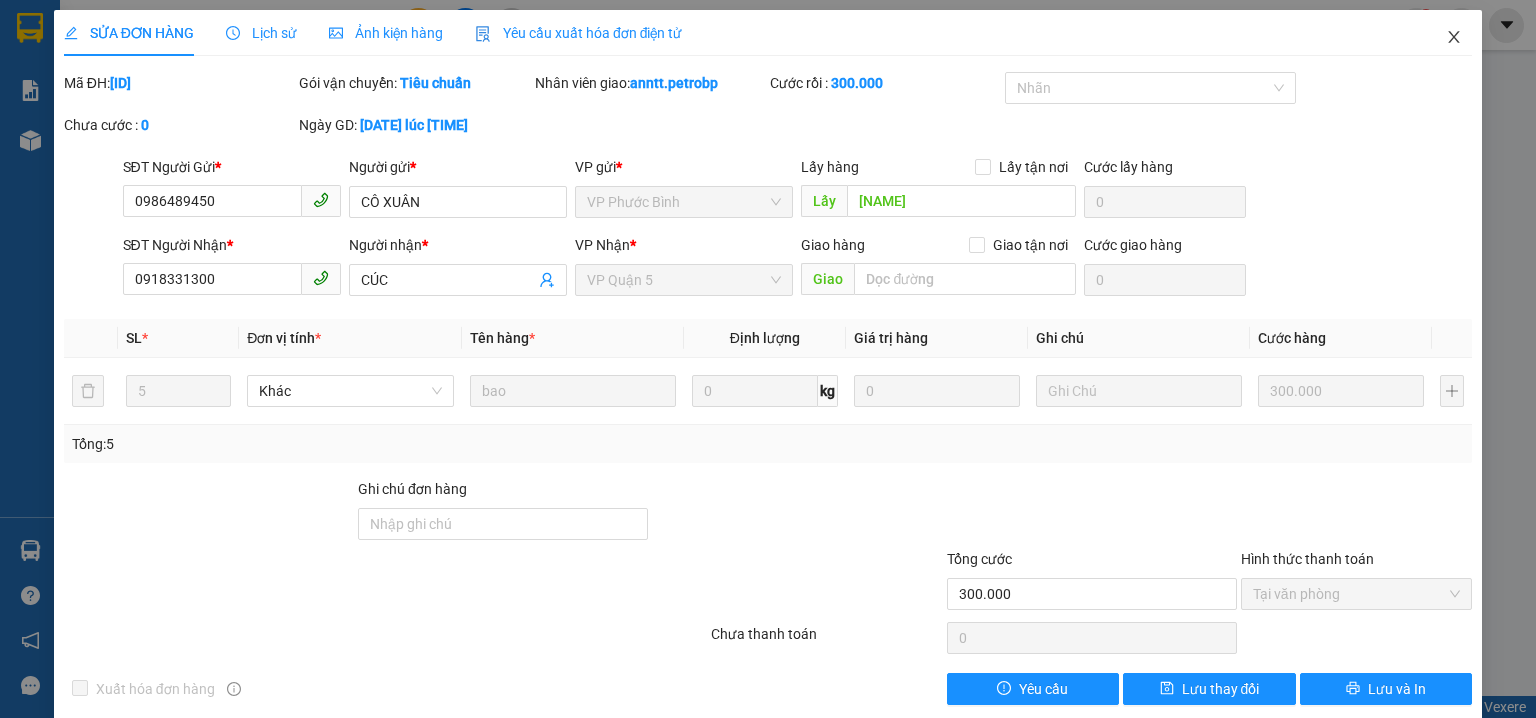 drag, startPoint x: 1448, startPoint y: 41, endPoint x: 1348, endPoint y: 39, distance: 100.02 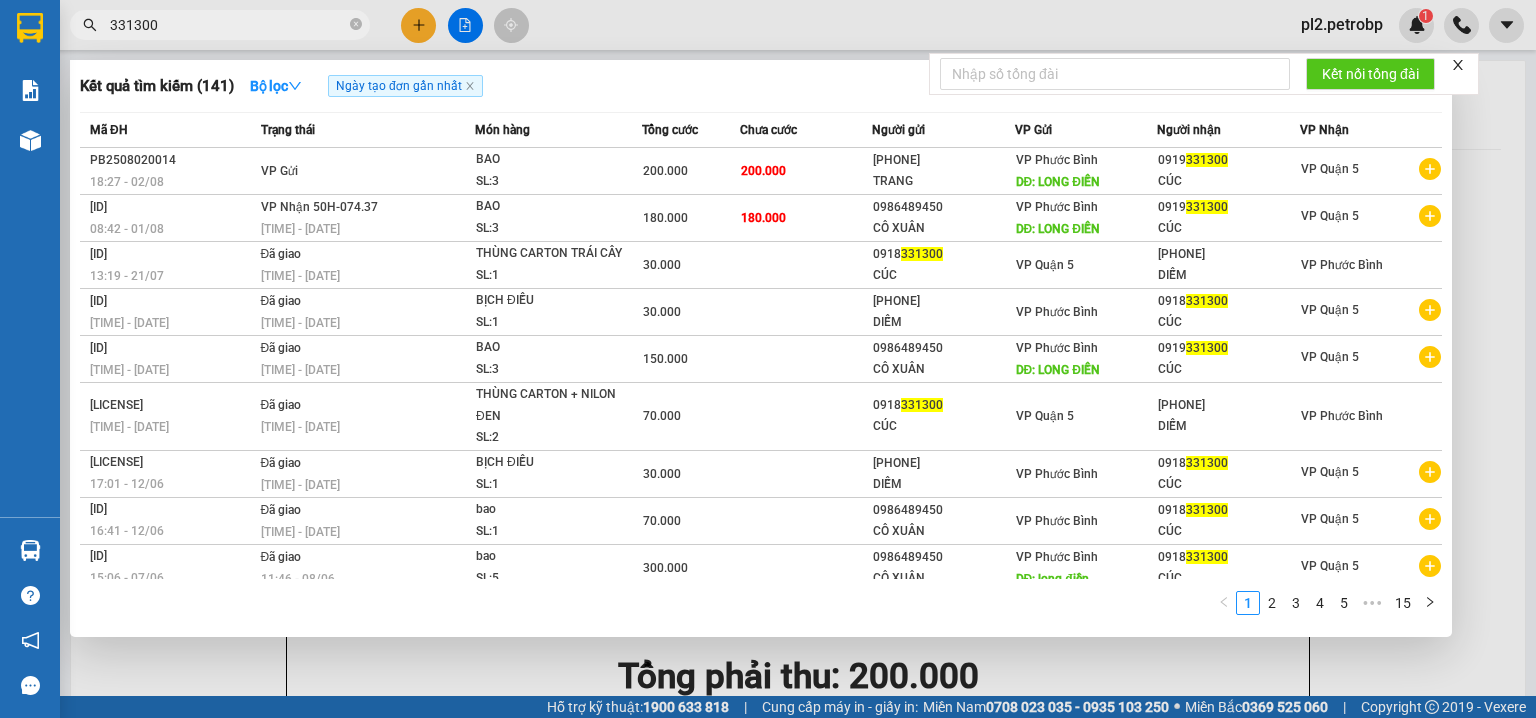 click on "331300" at bounding box center (228, 25) 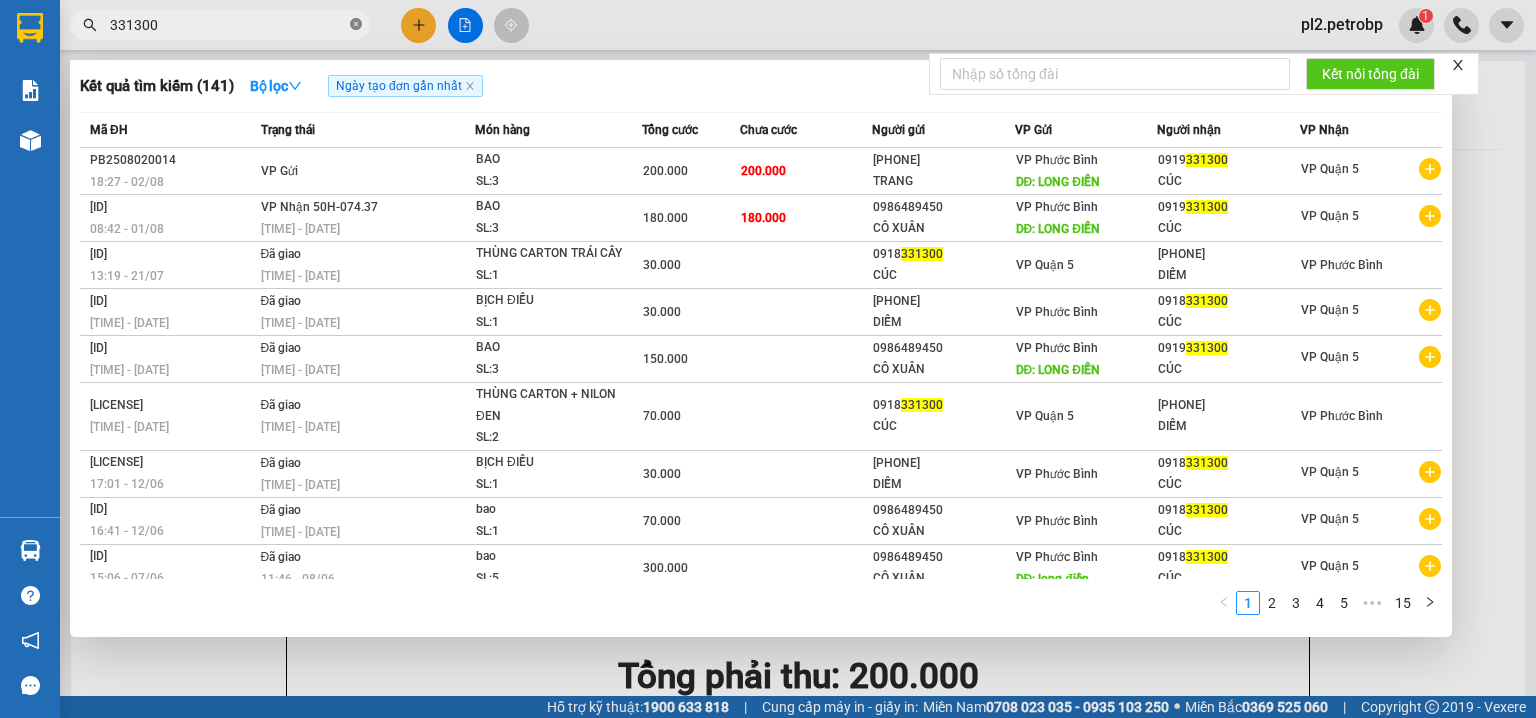click 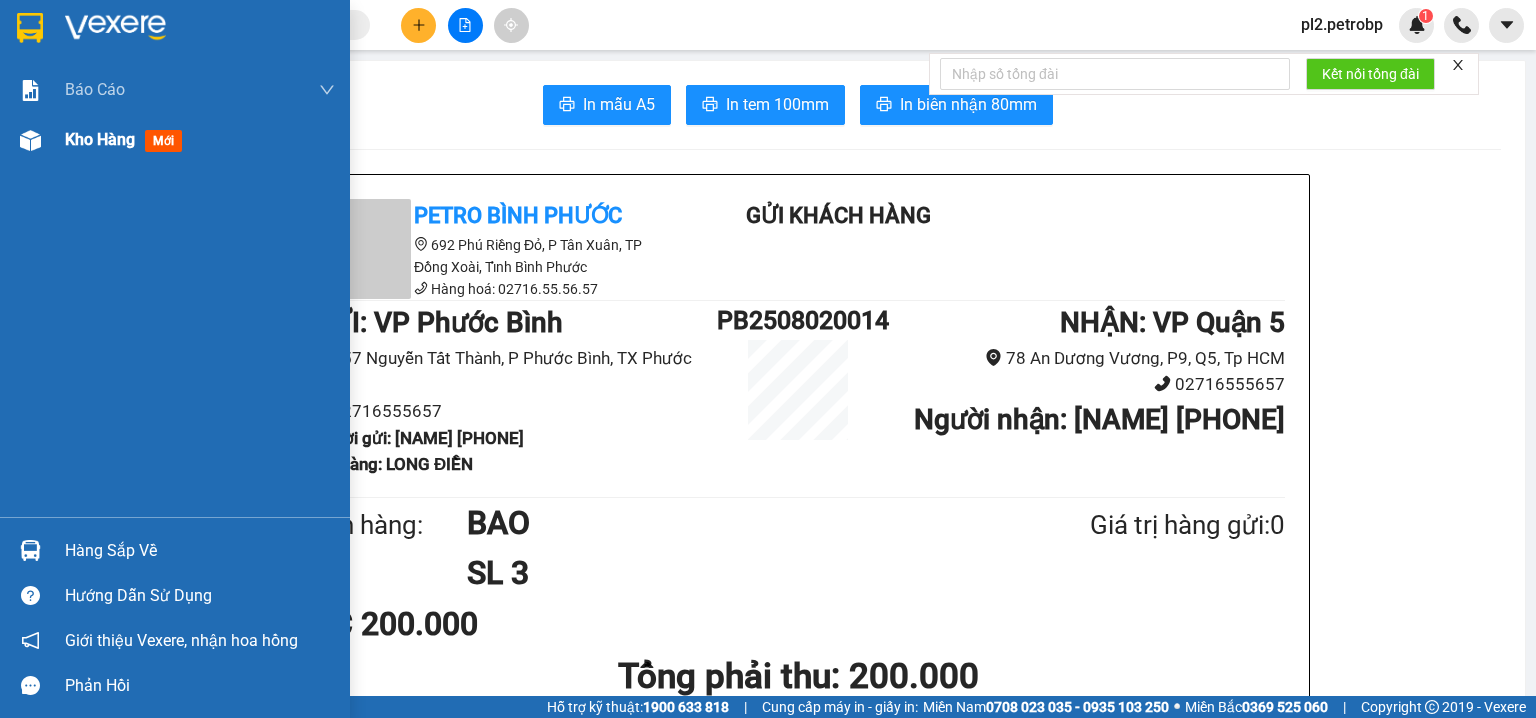 click on "Kho hàng" at bounding box center (100, 139) 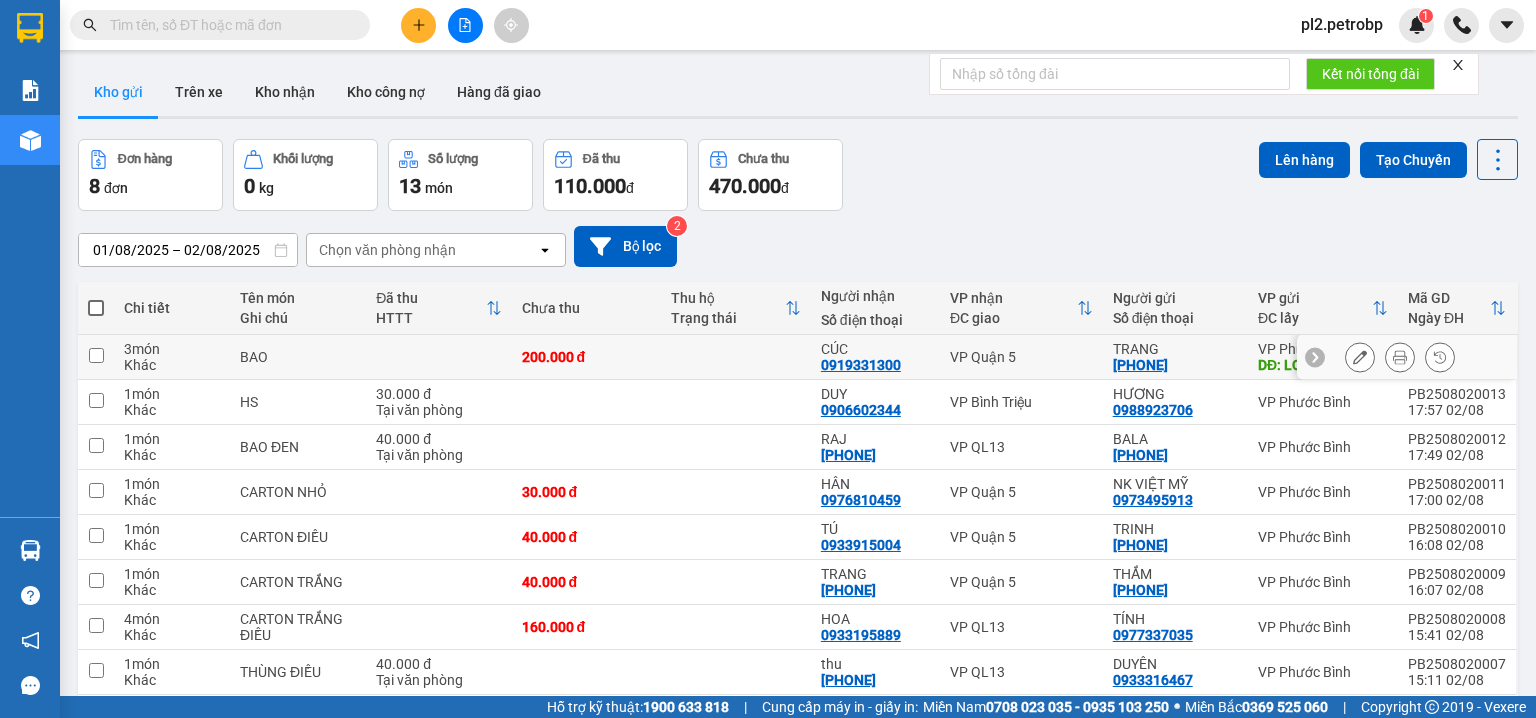 click at bounding box center [1360, 357] 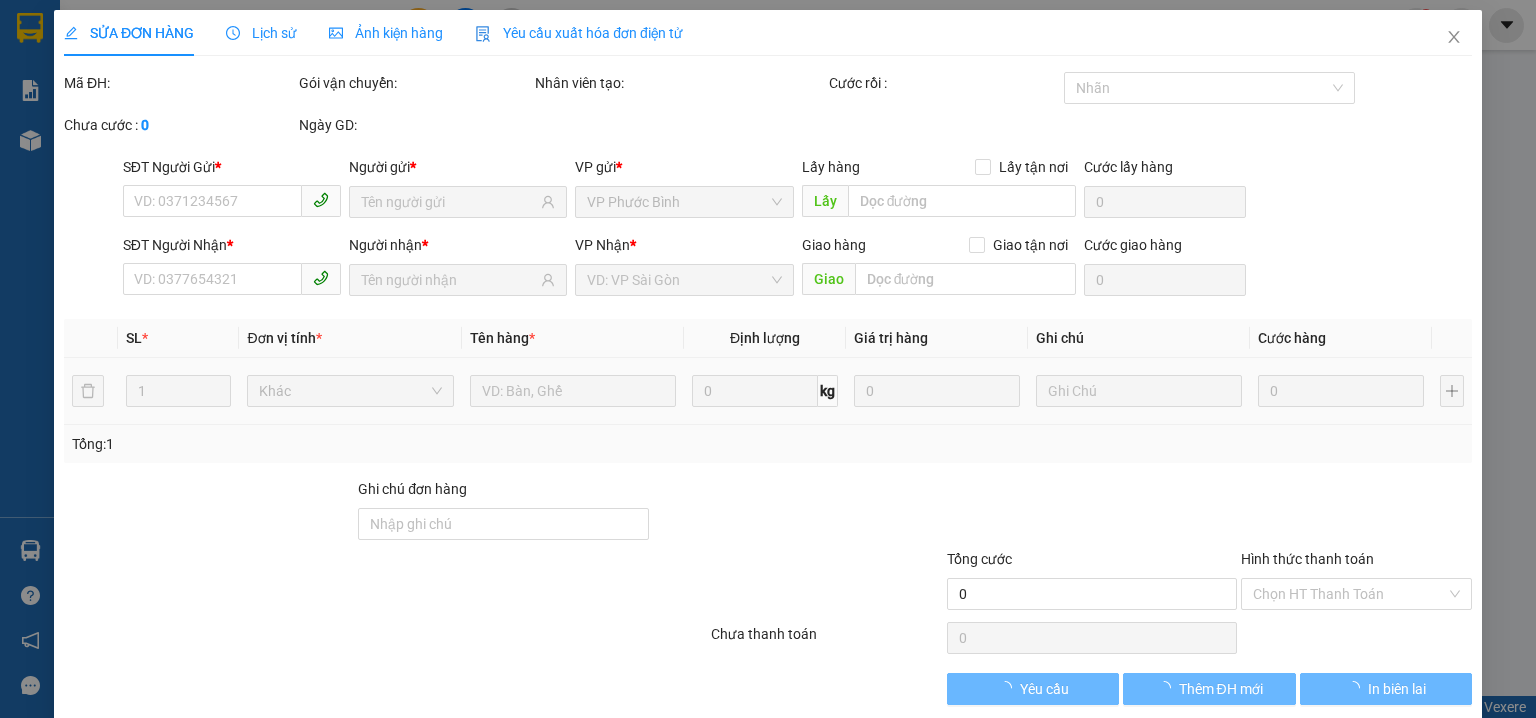type on "[PHONE]" 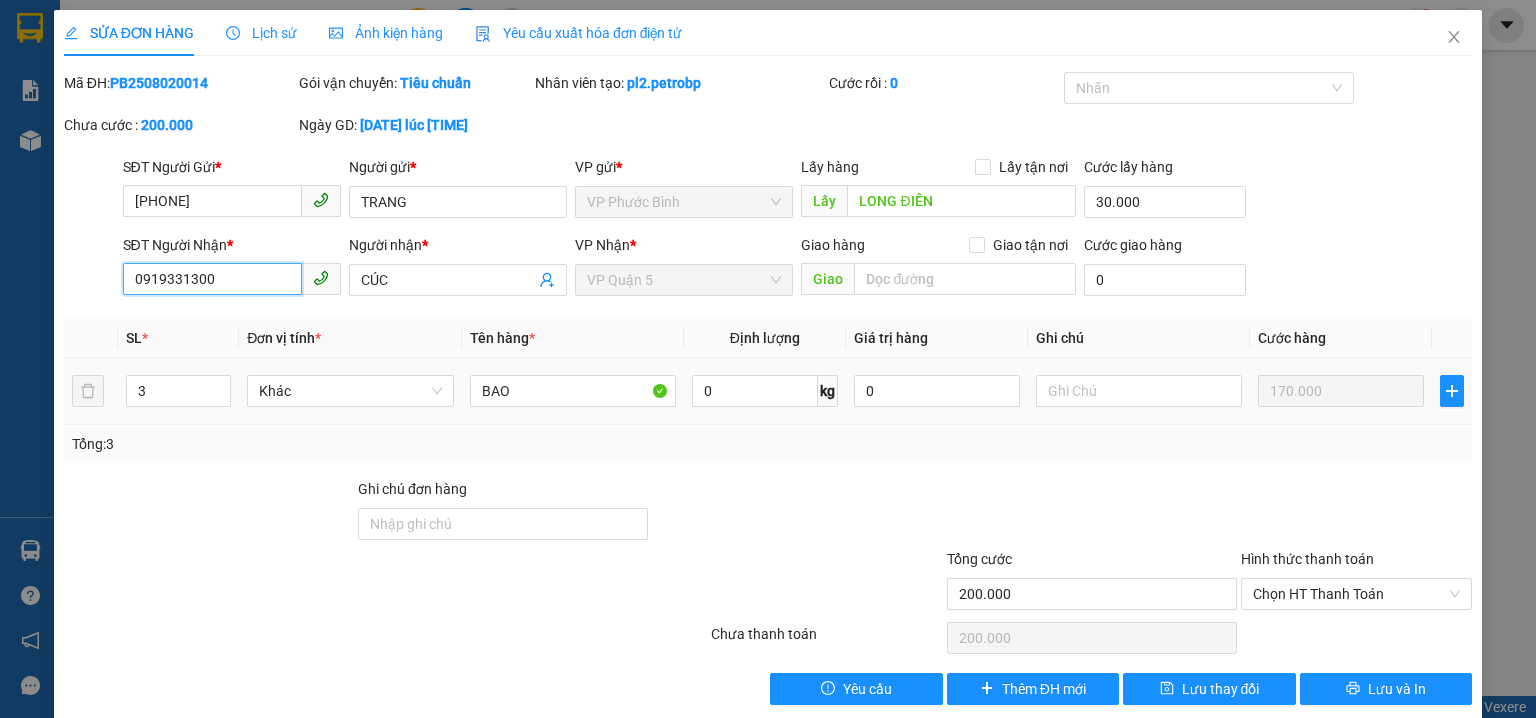 click on "0919331300" at bounding box center [212, 279] 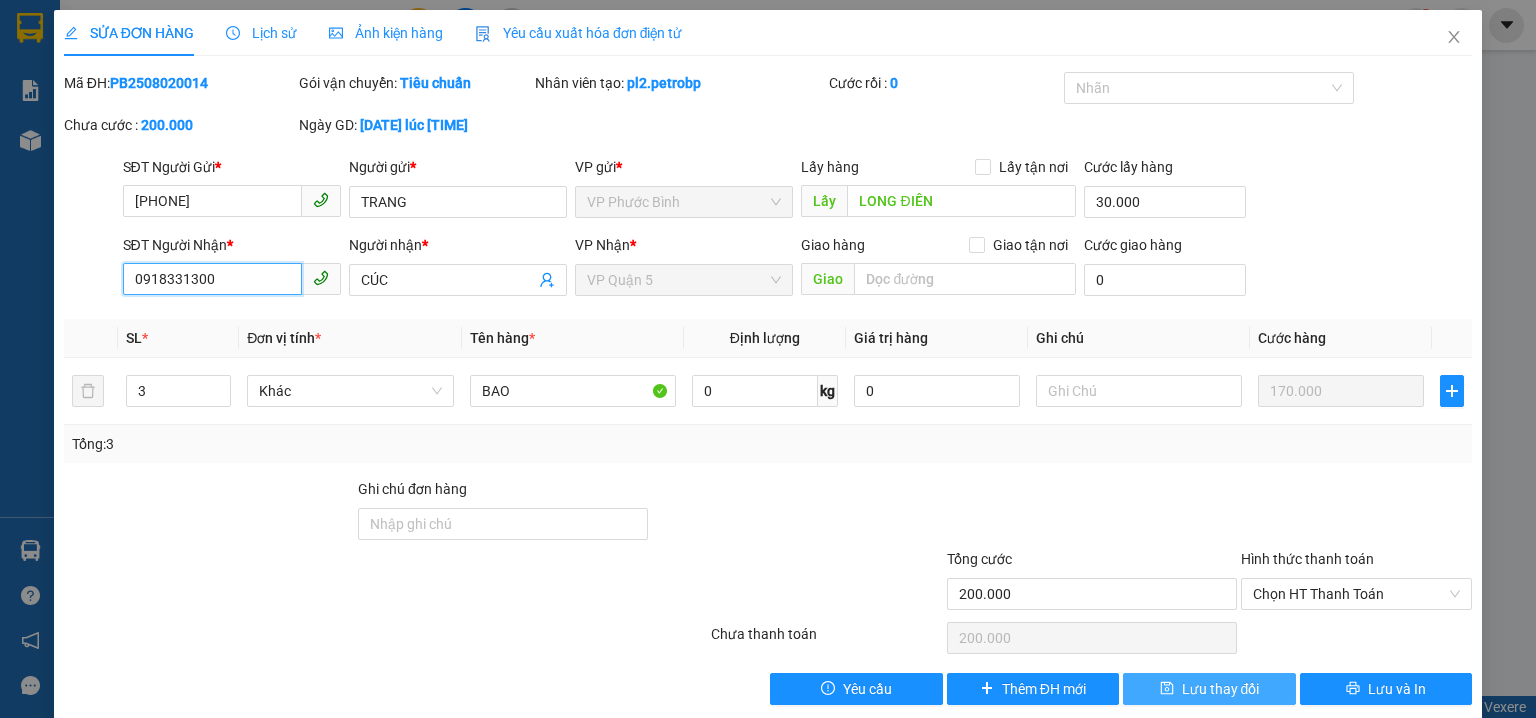 type on "0918331300" 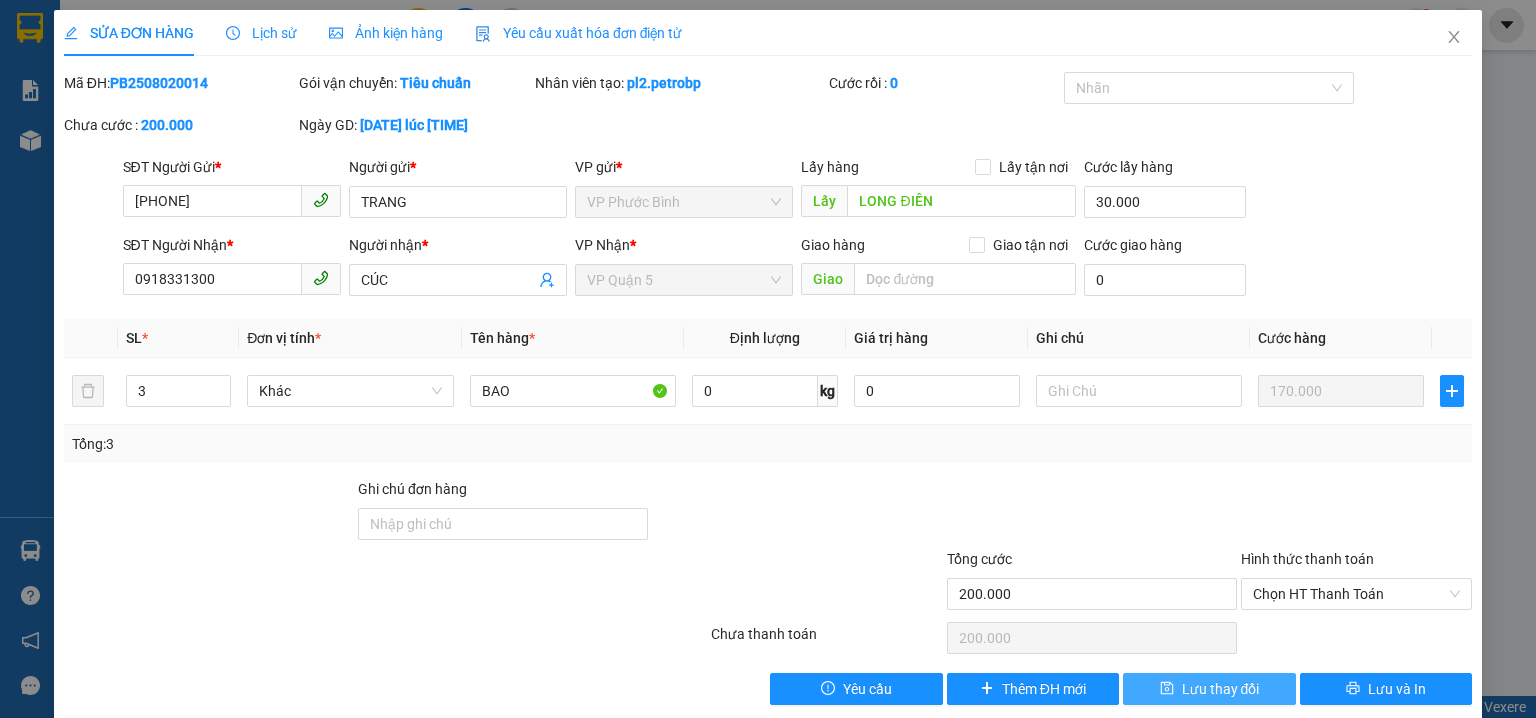 click on "Lưu thay đổi" at bounding box center (1221, 689) 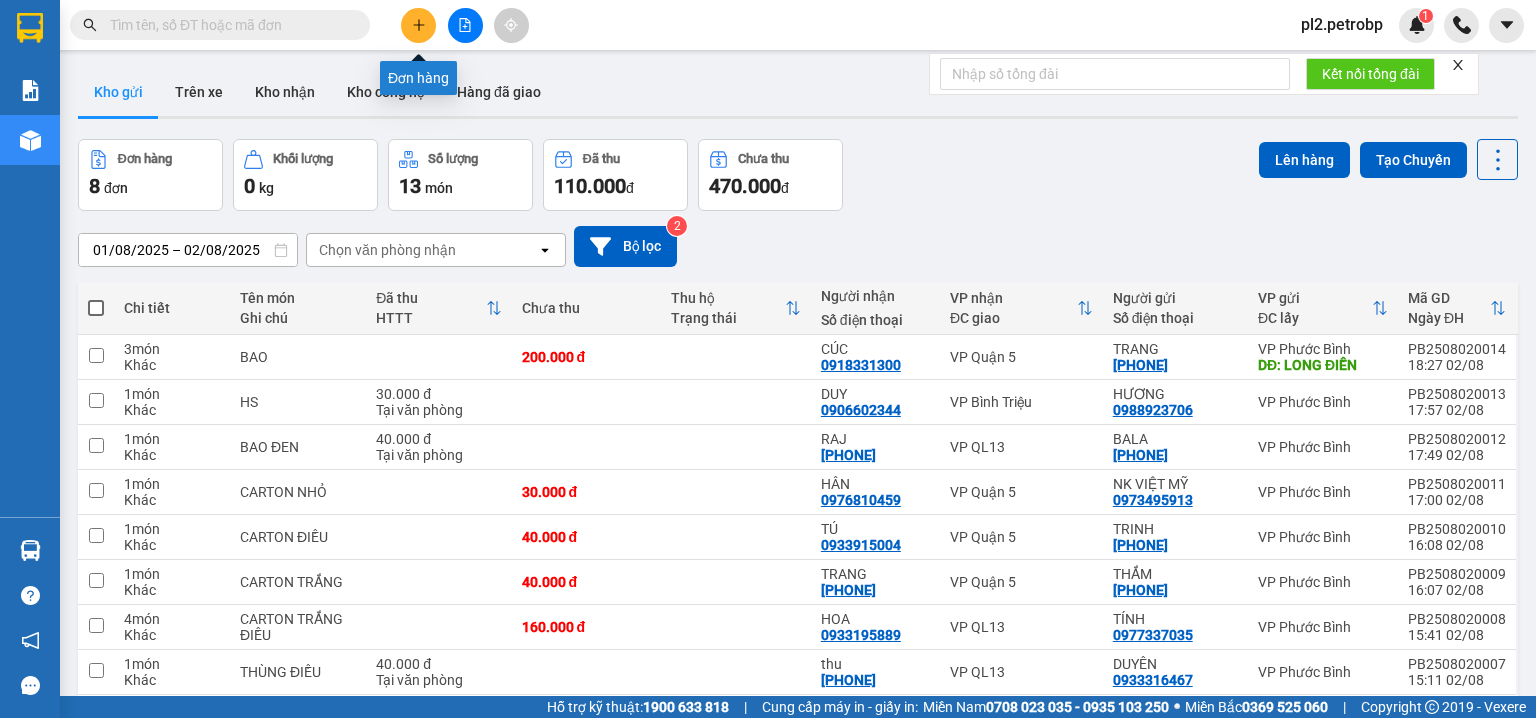 click 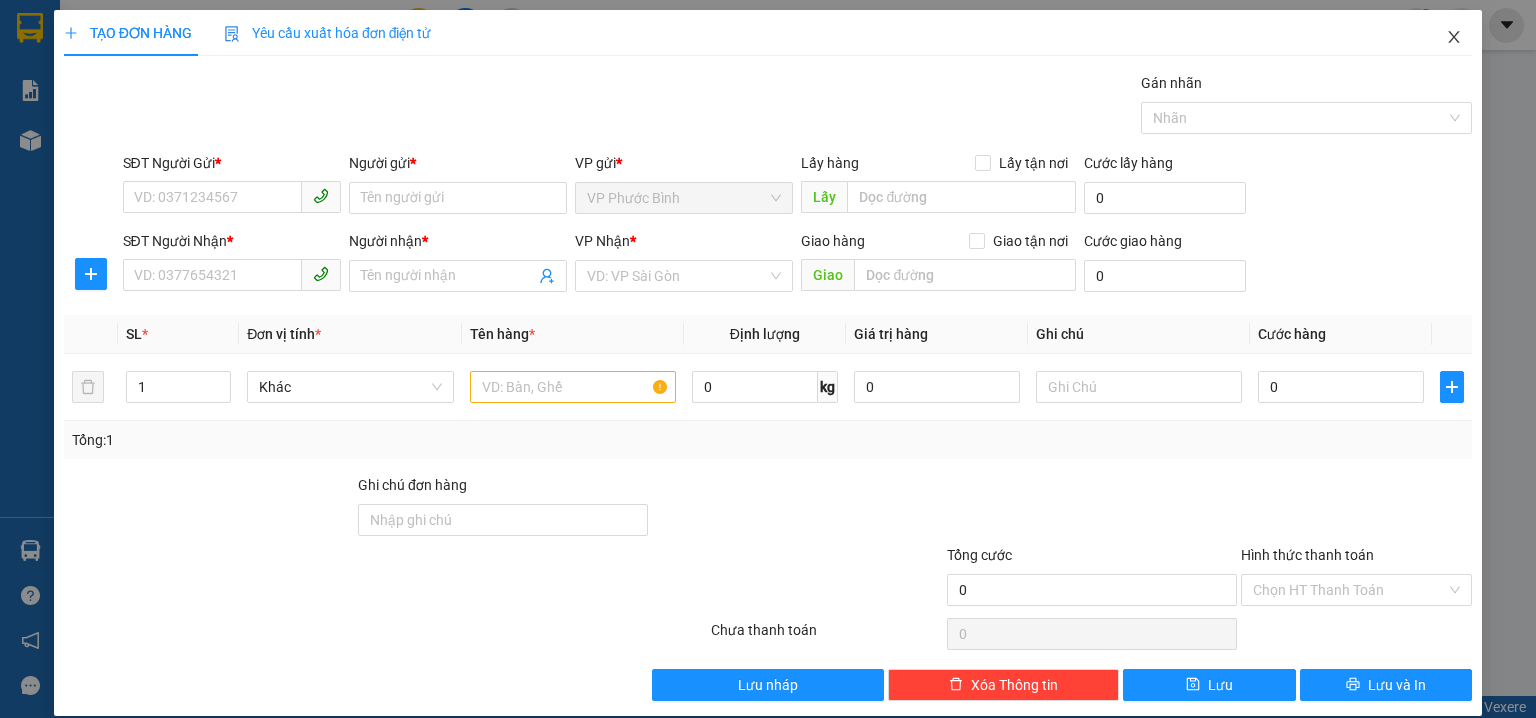 drag, startPoint x: 1452, startPoint y: 41, endPoint x: 1401, endPoint y: 52, distance: 52.17279 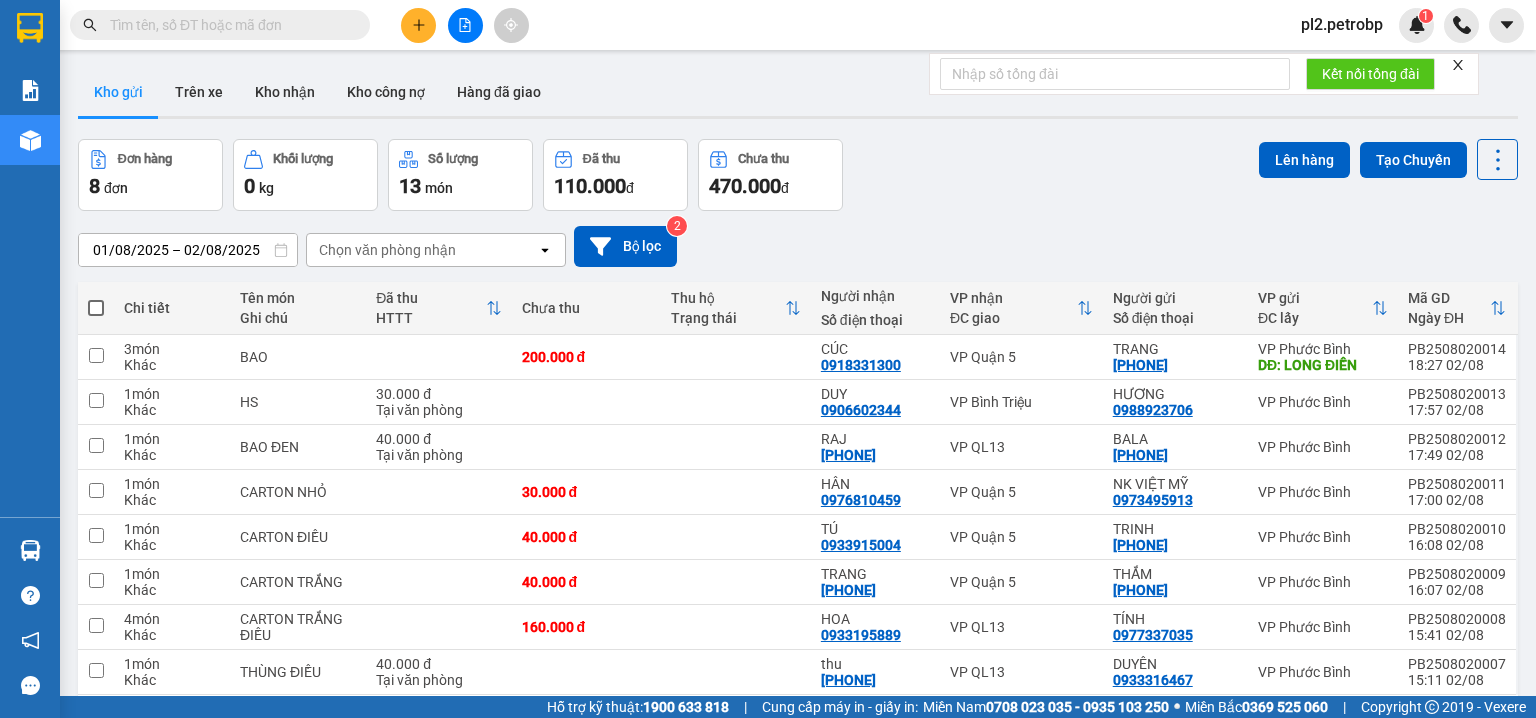 click at bounding box center [228, 25] 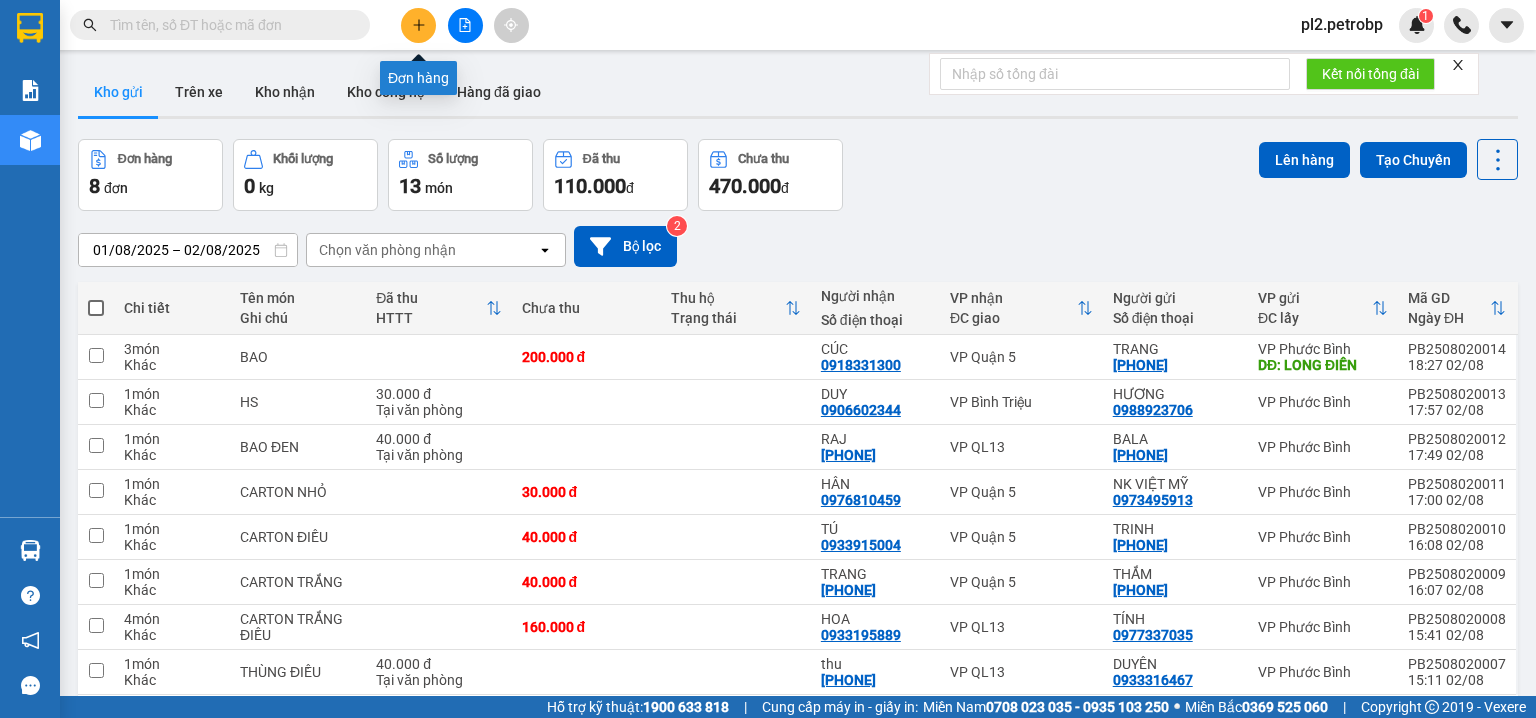 click 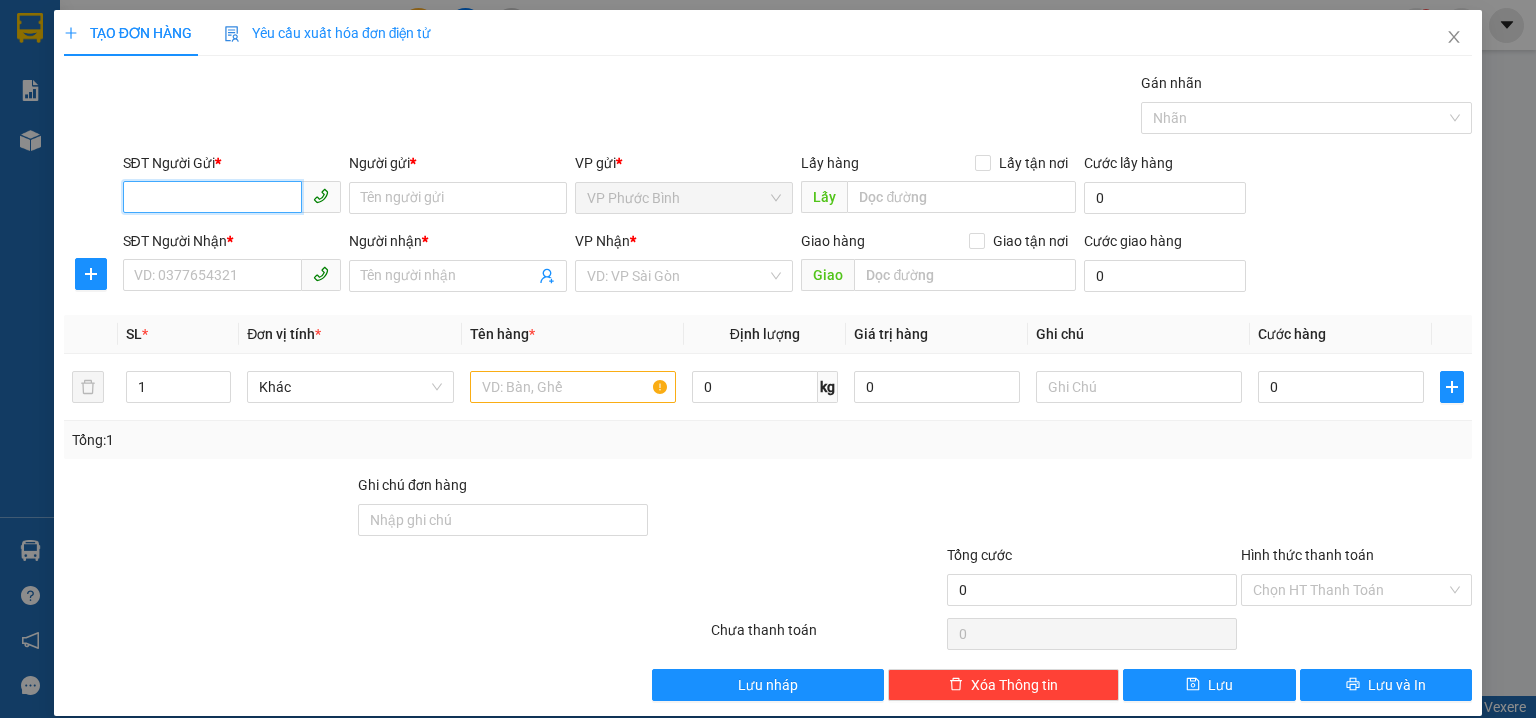 click on "SĐT Người Gửi  *" at bounding box center [212, 197] 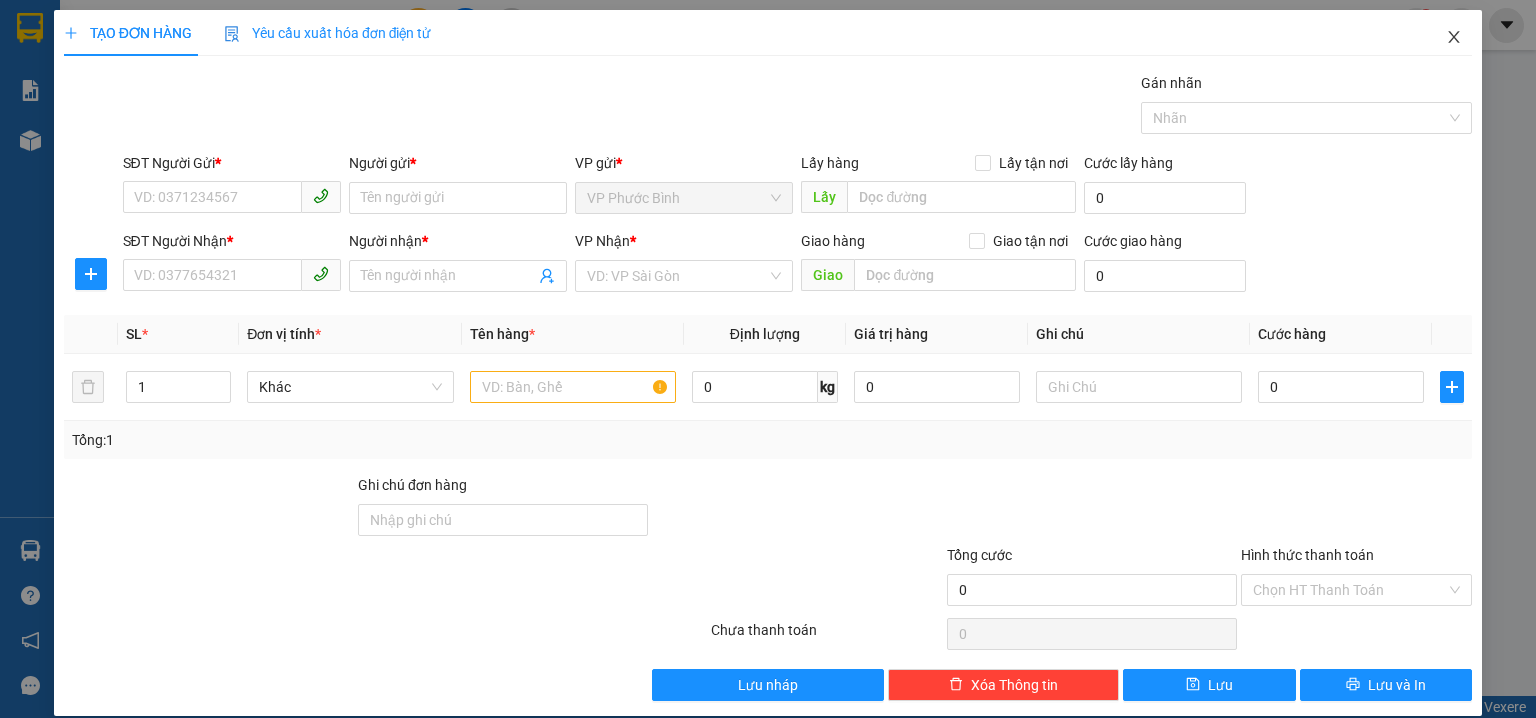 click 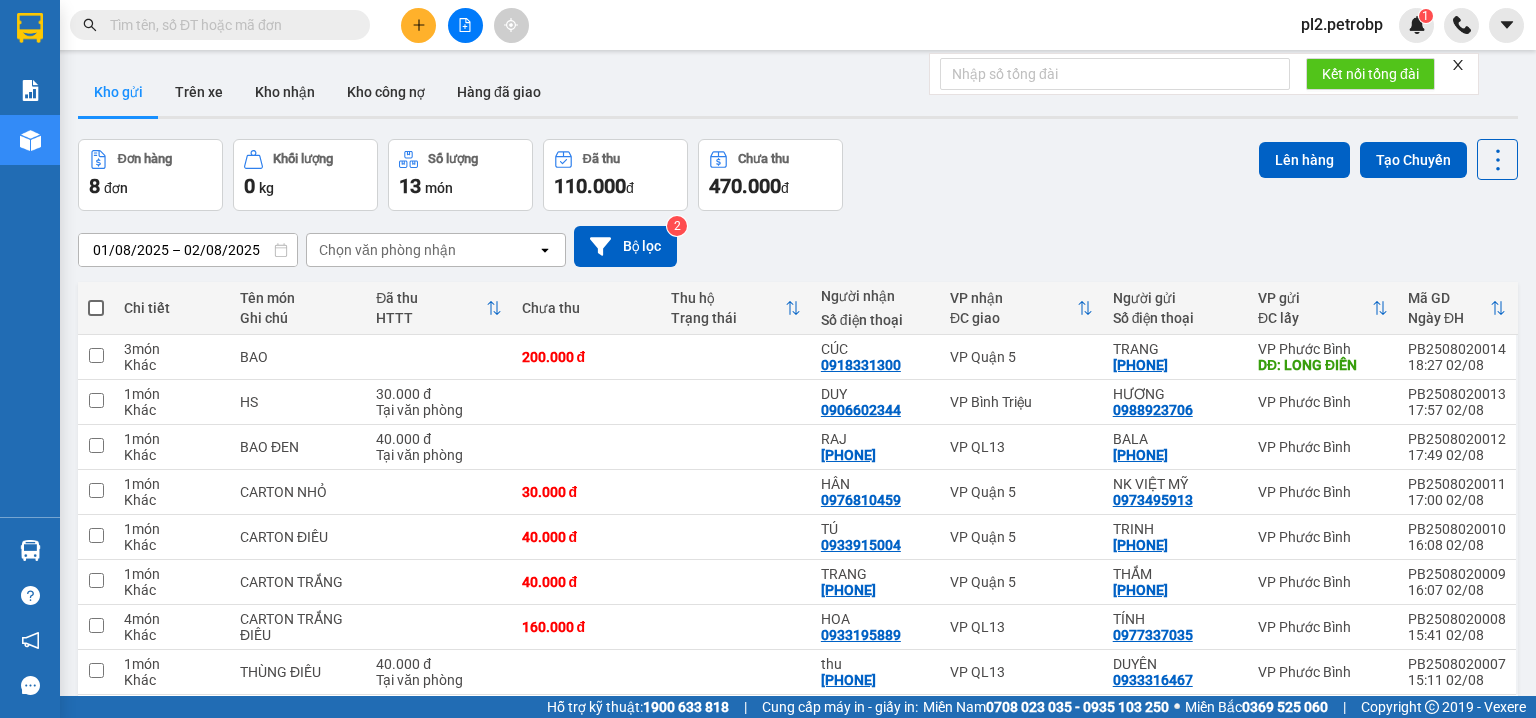 click at bounding box center [228, 25] 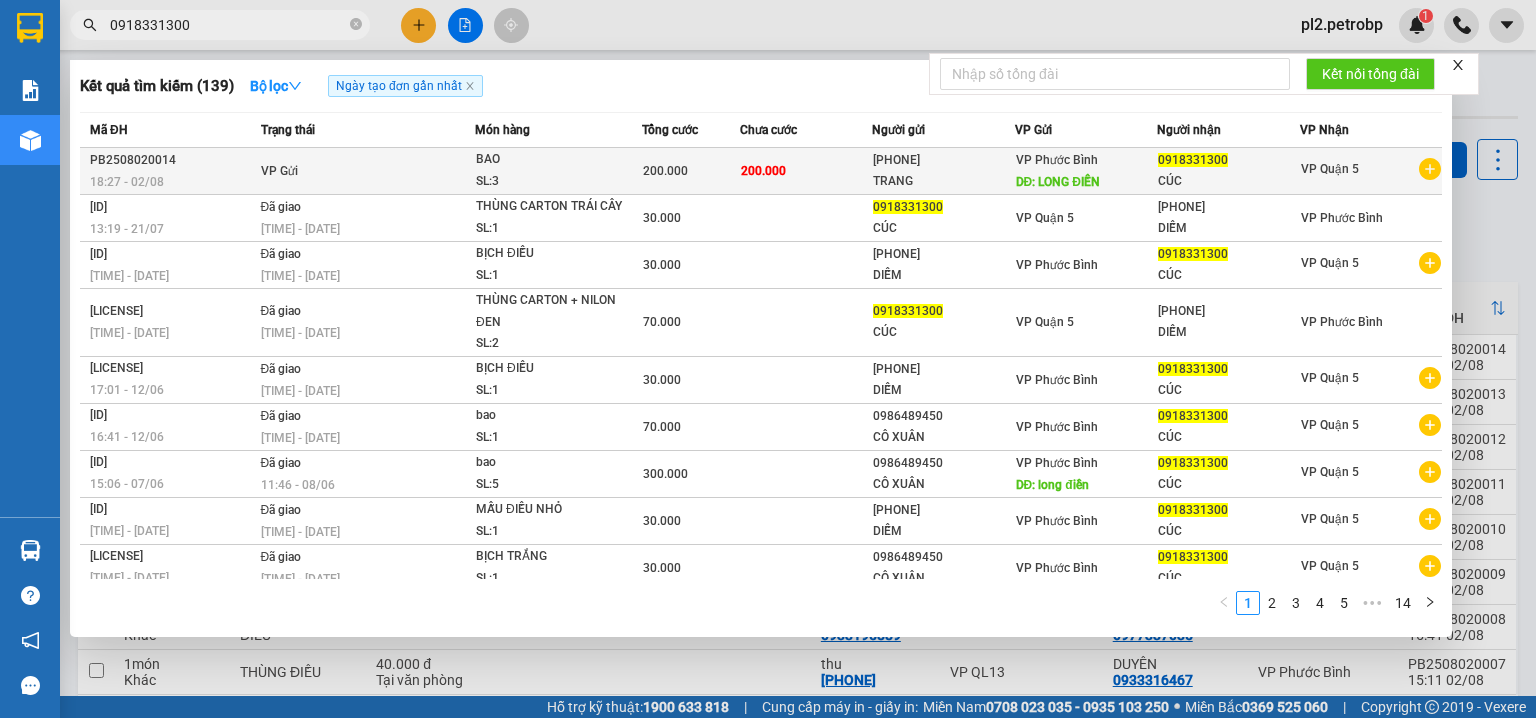 type on "0918331300" 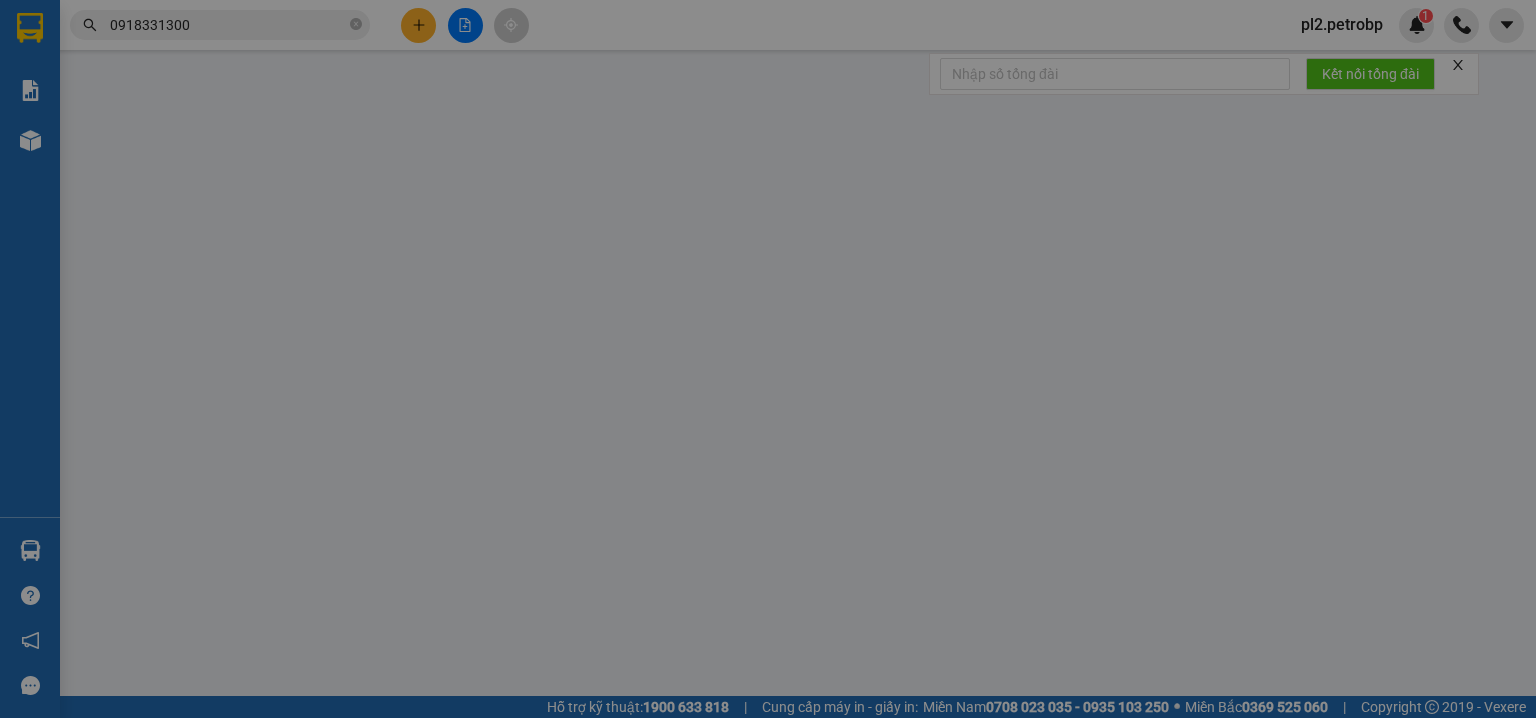 type on "[PHONE]" 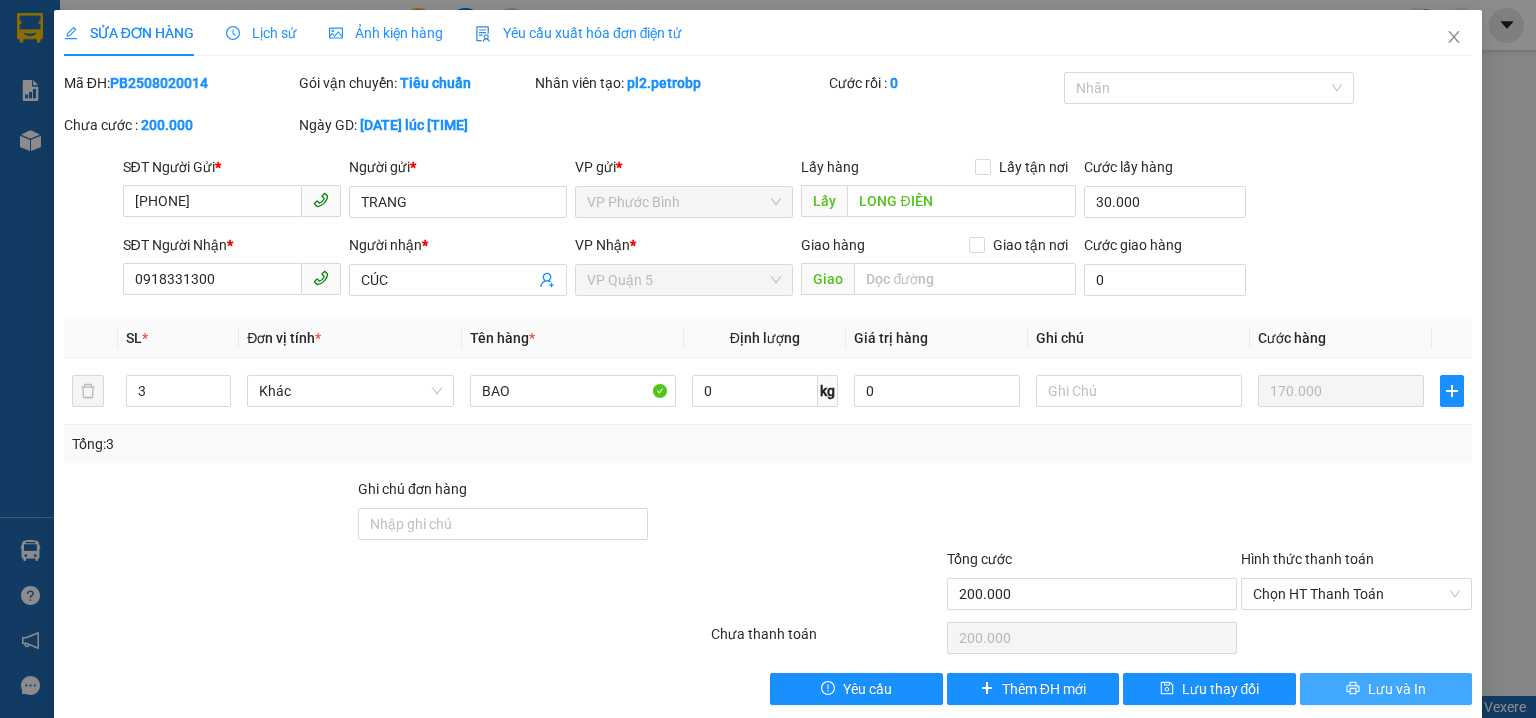 click on "Lưu và In" at bounding box center (1397, 689) 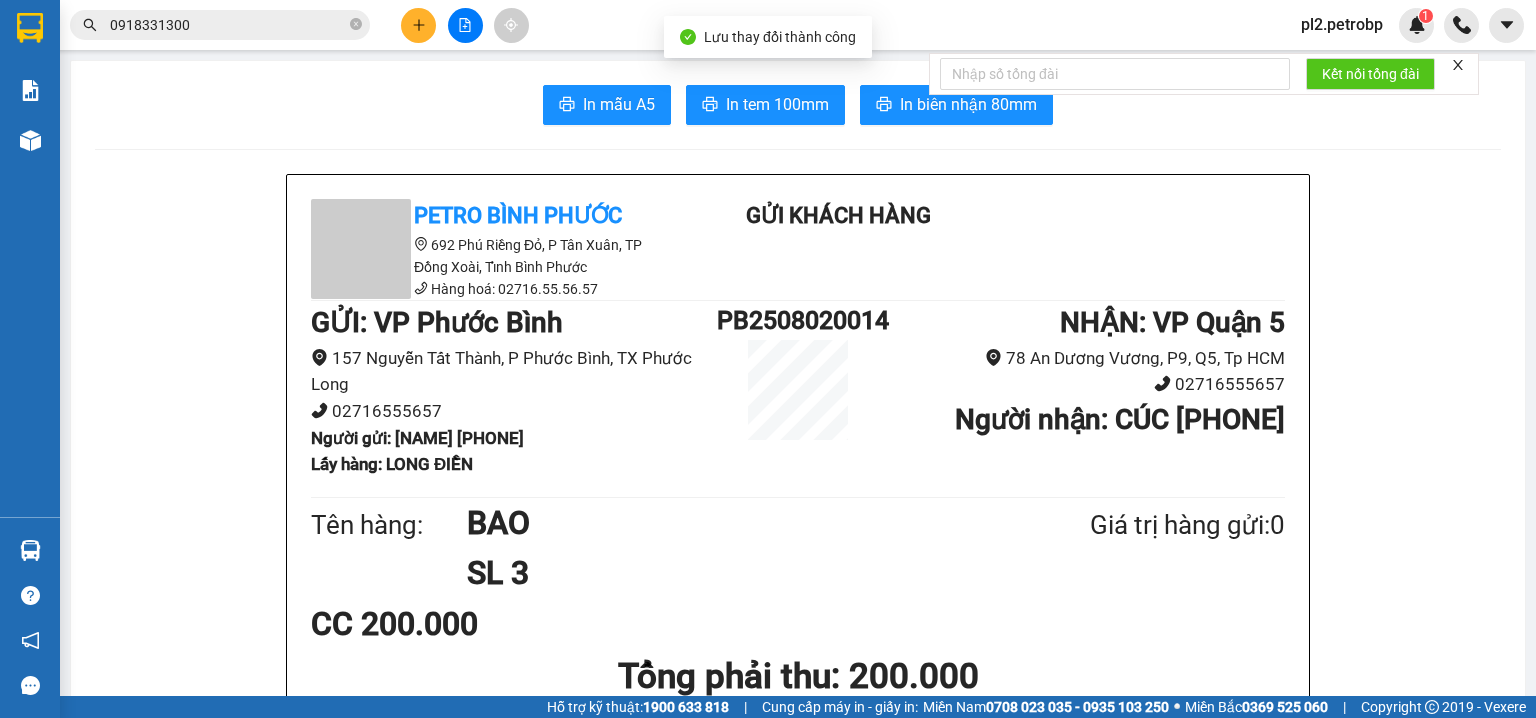scroll, scrollTop: 81, scrollLeft: 0, axis: vertical 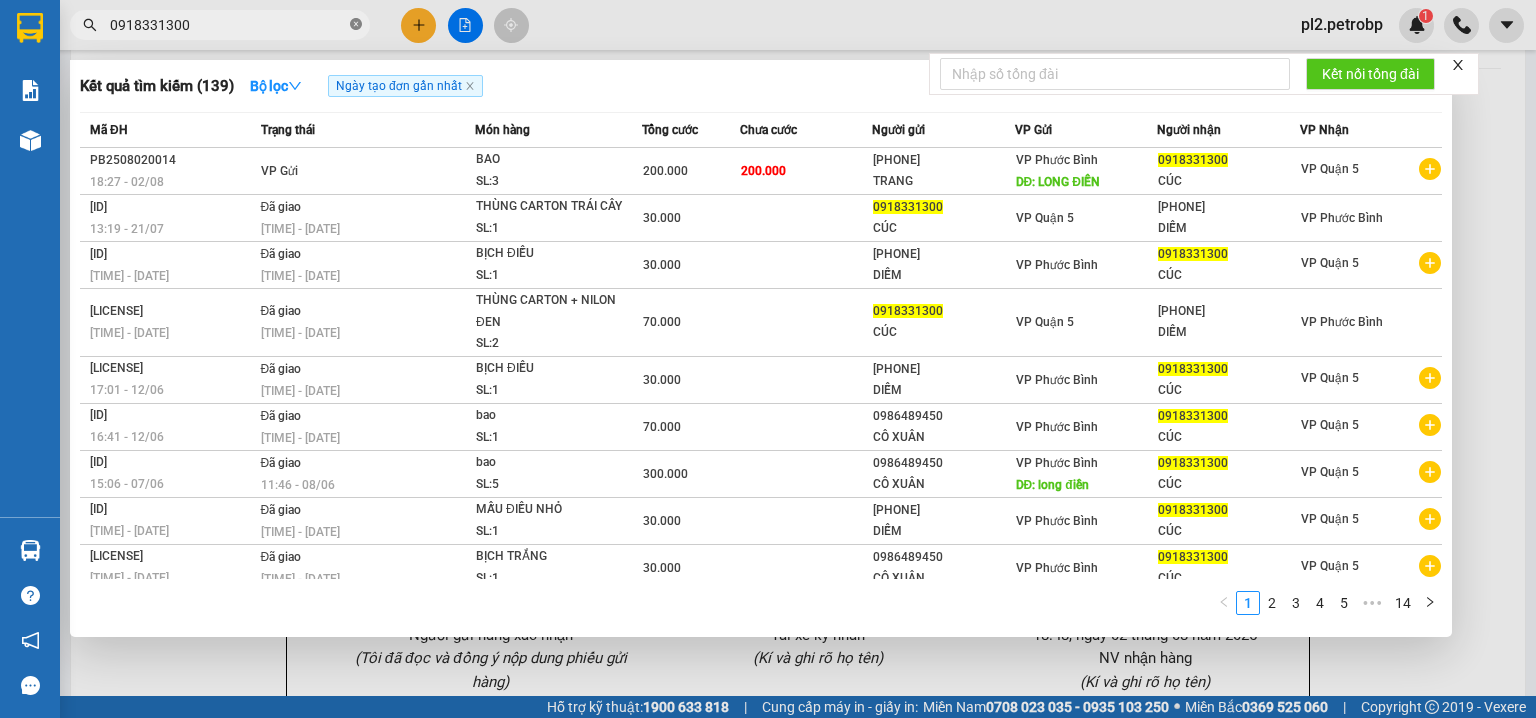 click 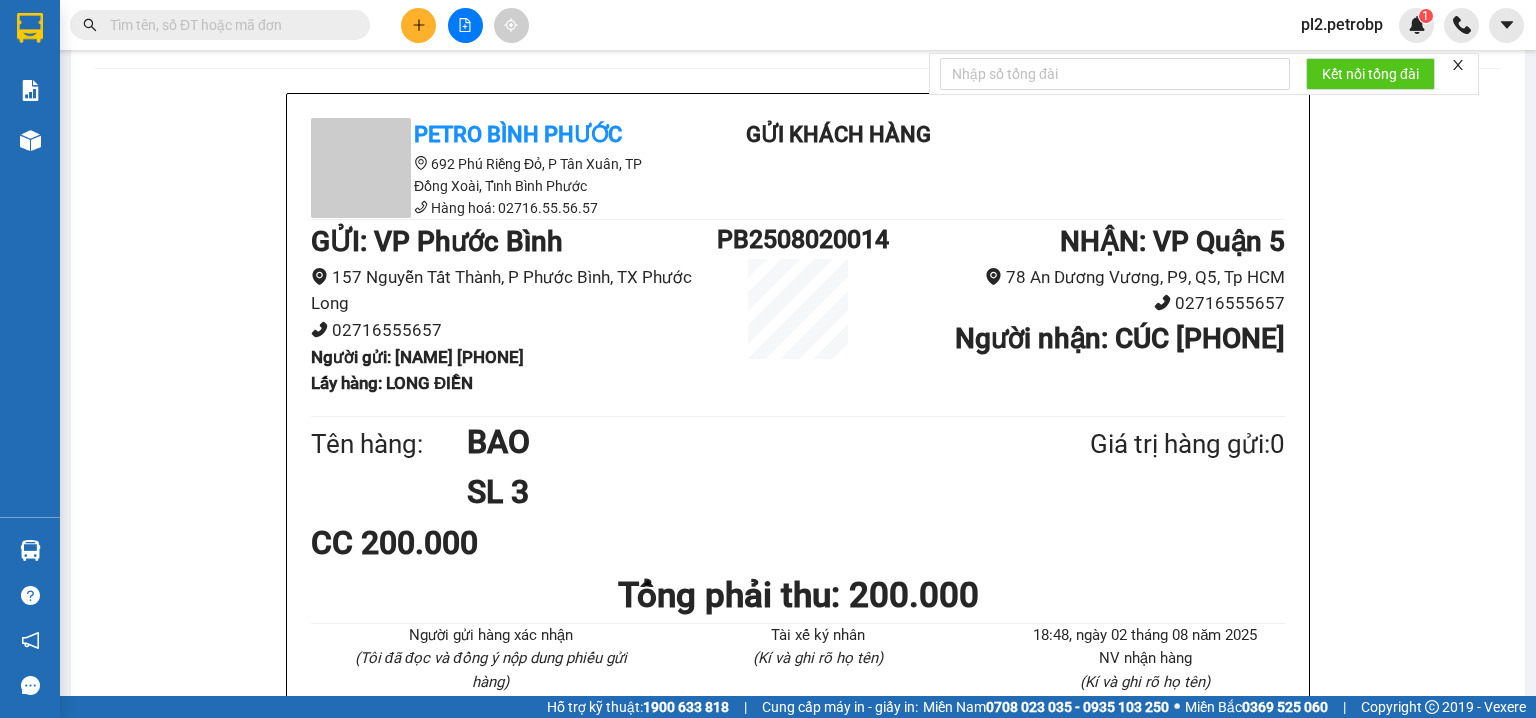 click at bounding box center [228, 25] 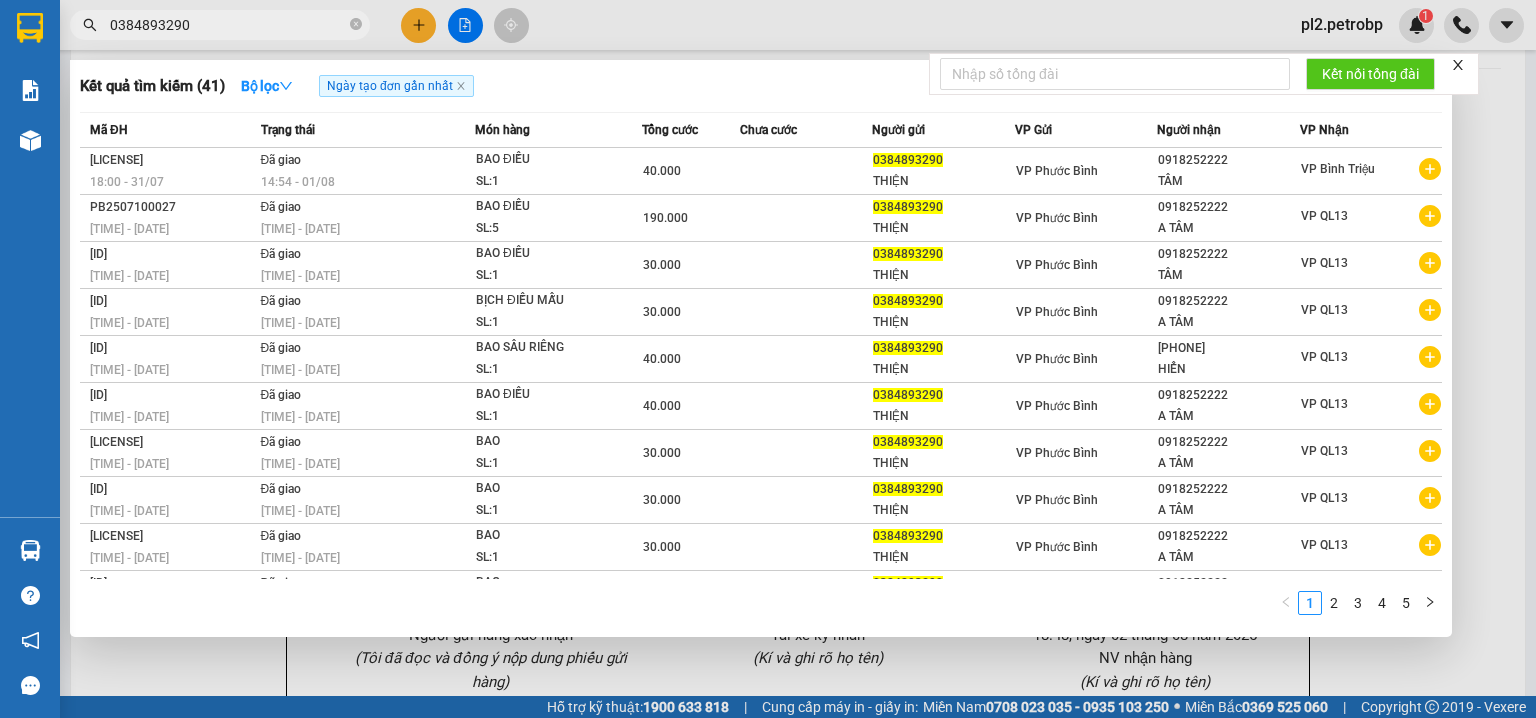 type on "0384893290" 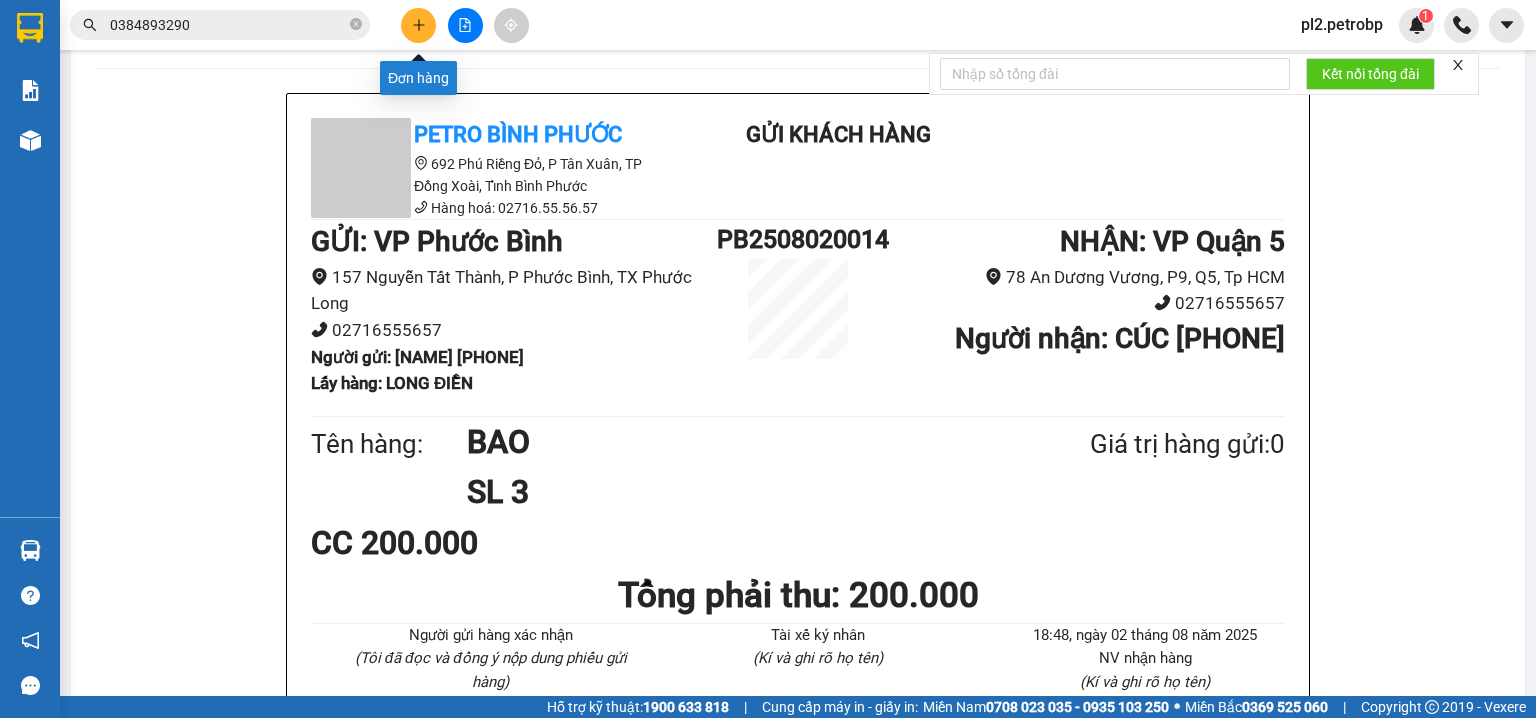 click 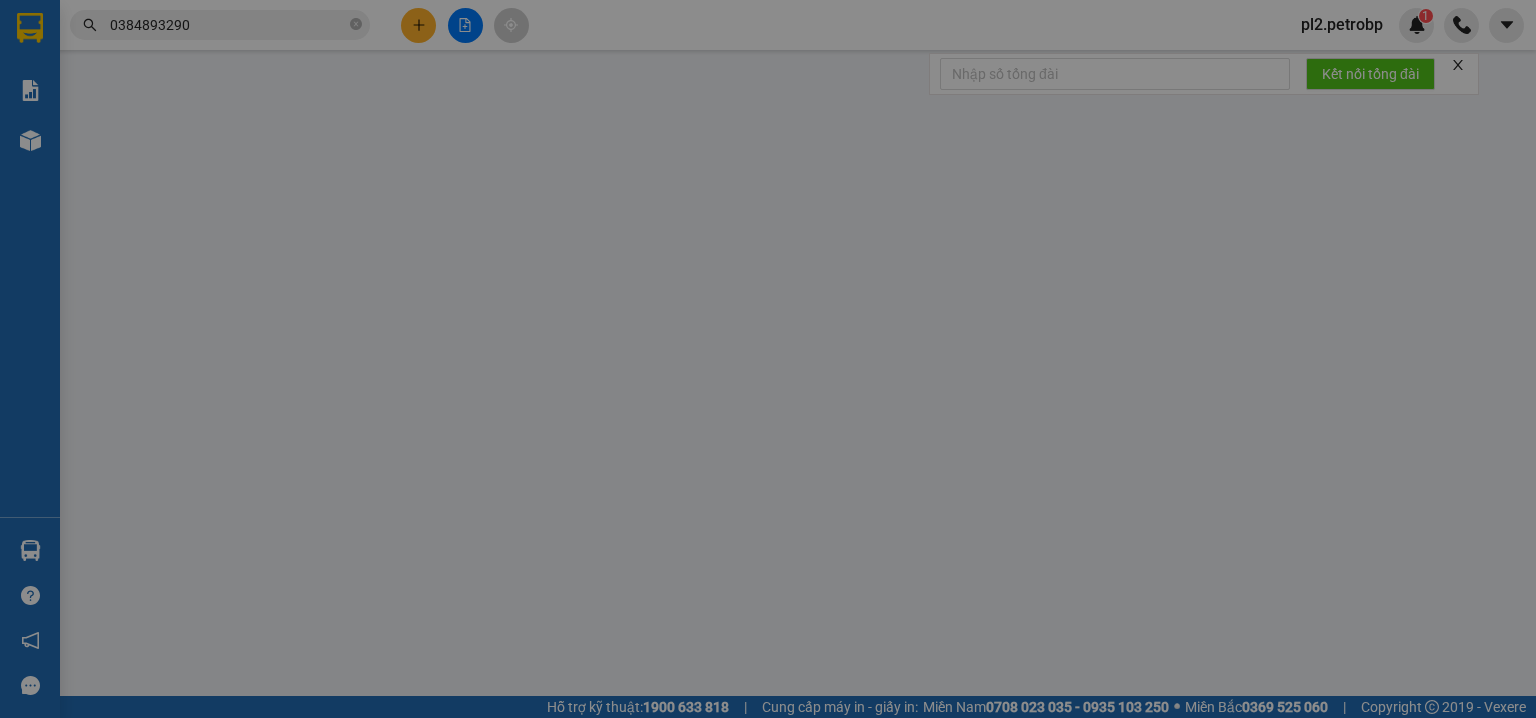 scroll, scrollTop: 0, scrollLeft: 0, axis: both 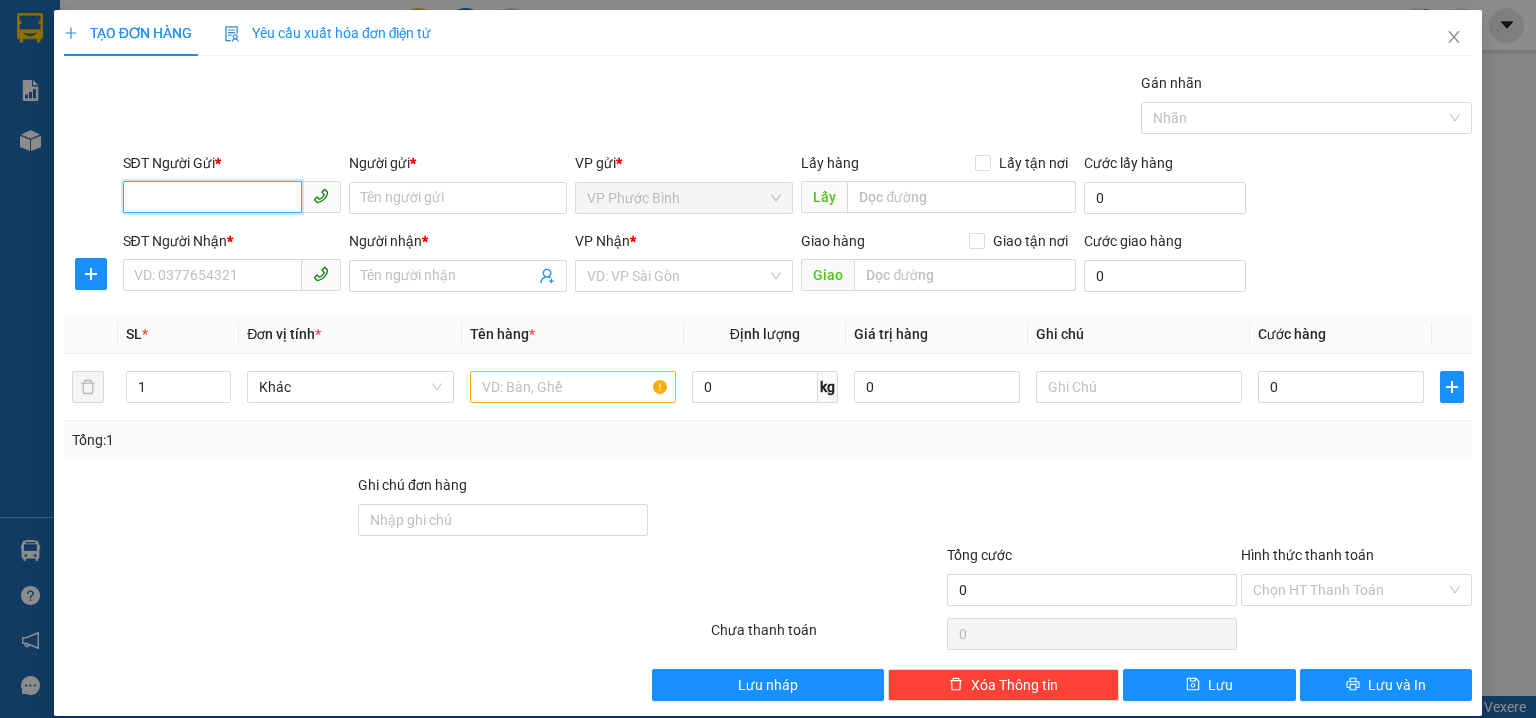 click on "SĐT Người Gửi  *" at bounding box center (212, 197) 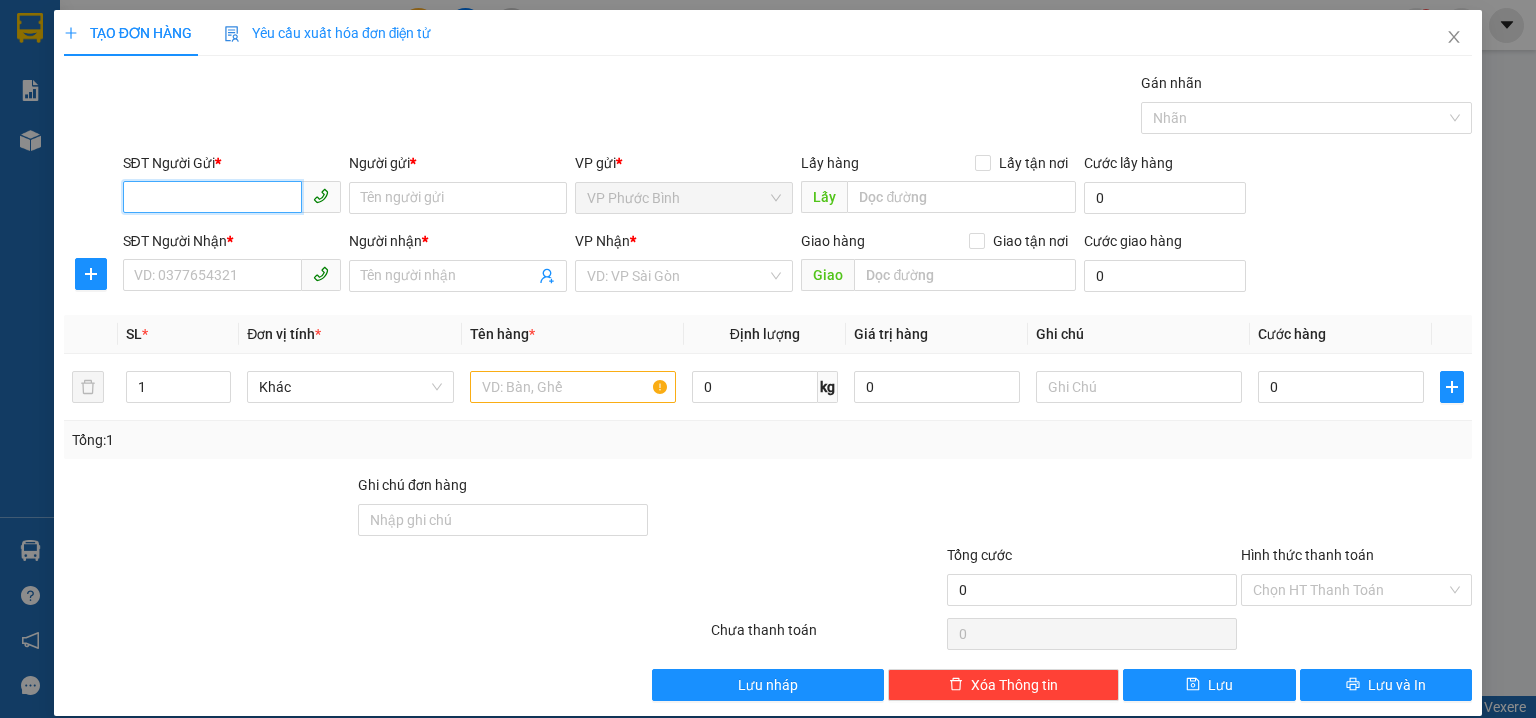 click on "SĐT Người Gửi  *" at bounding box center (212, 197) 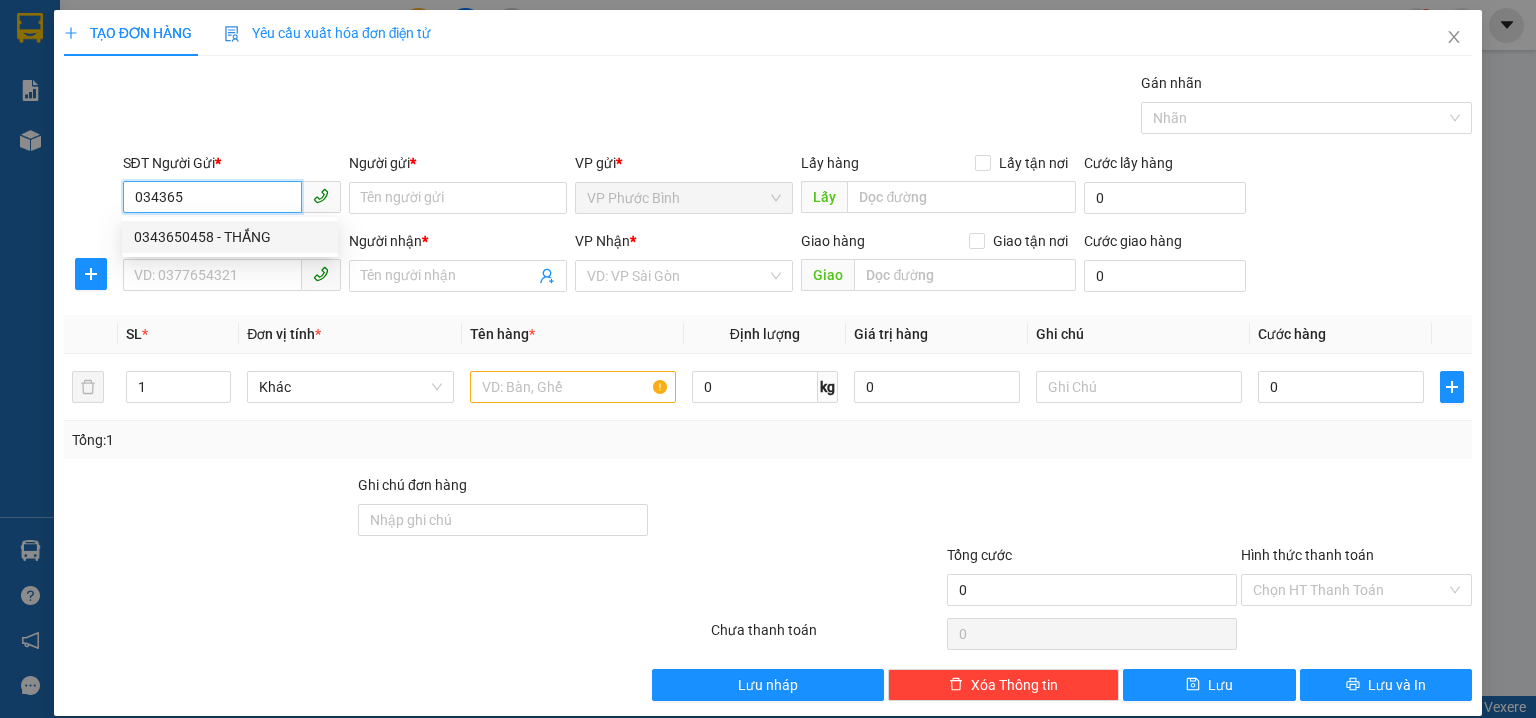 click on "0343650458 - THẮNG" at bounding box center (230, 237) 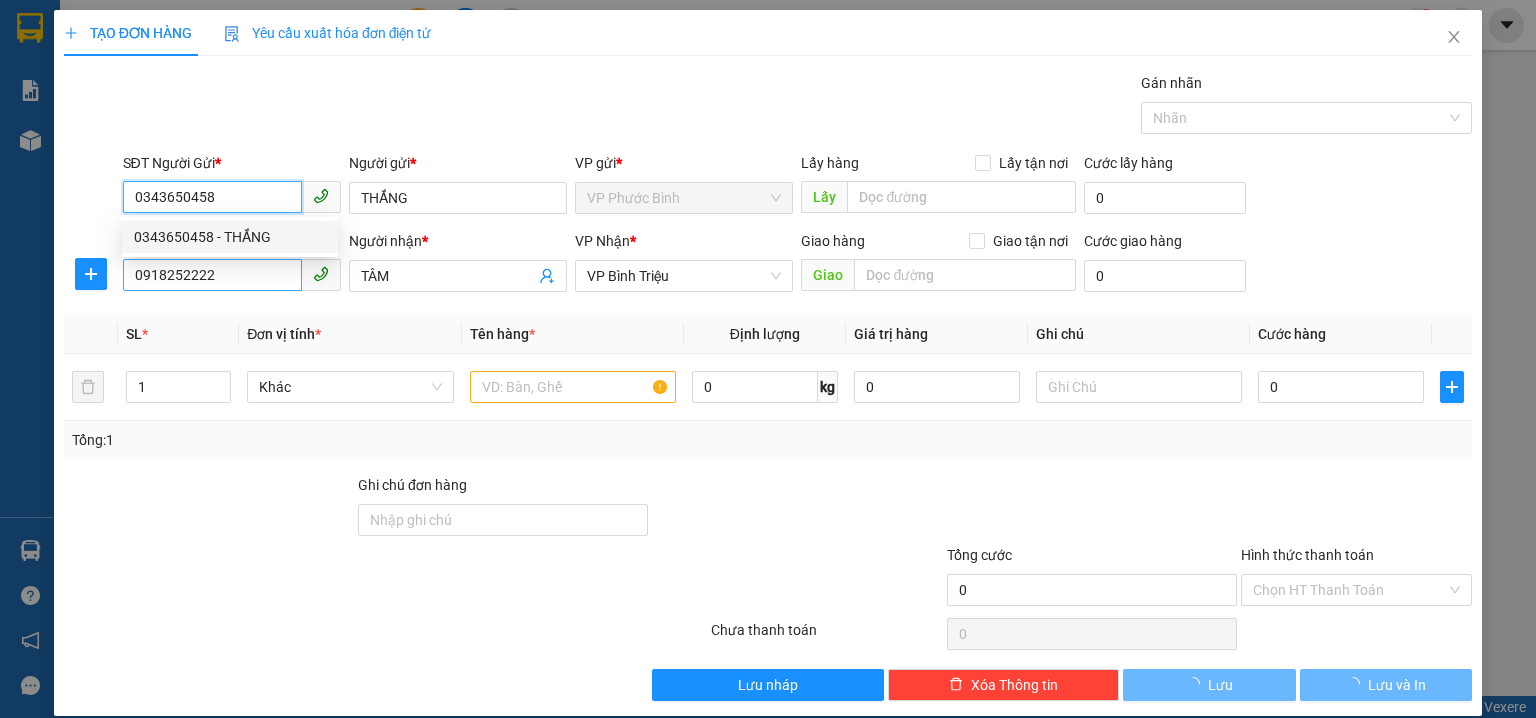 type on "30.000" 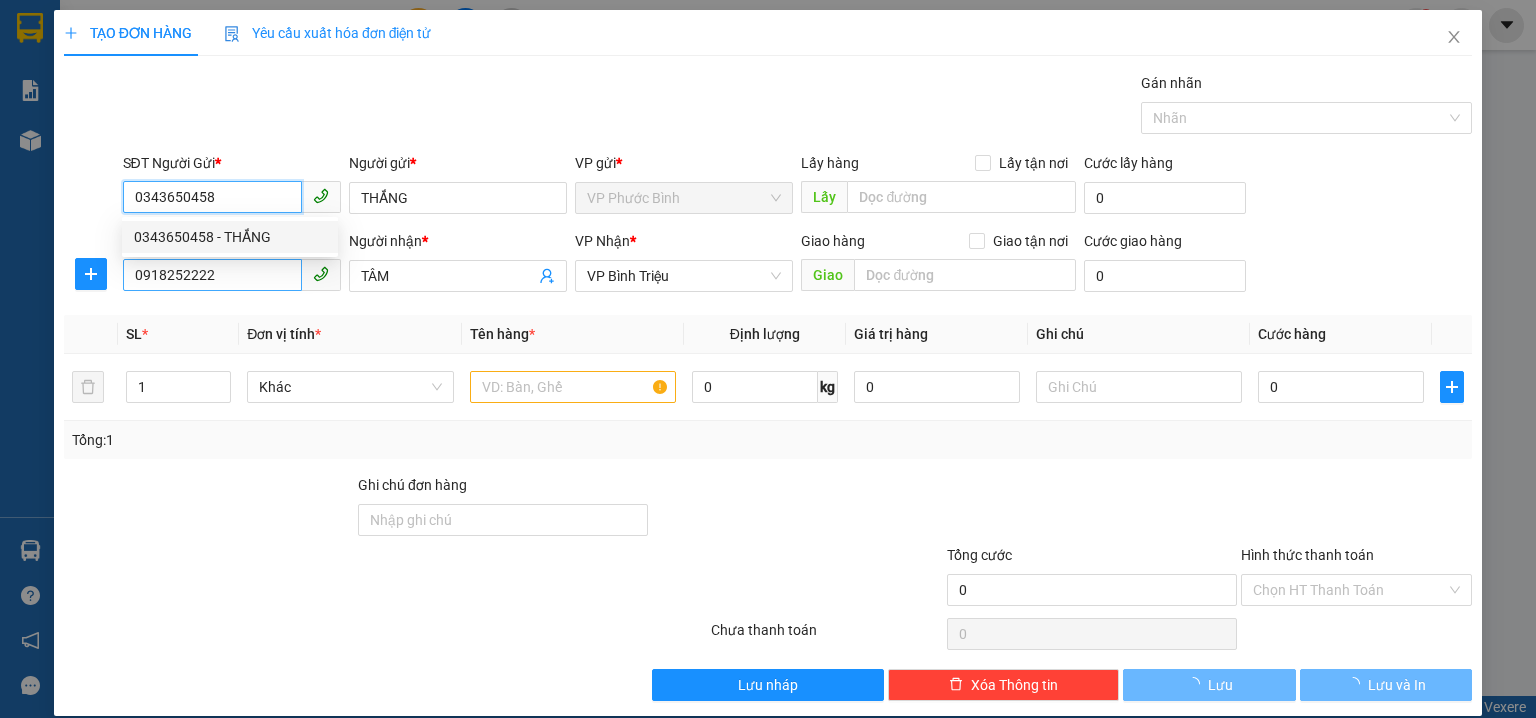 type on "30.000" 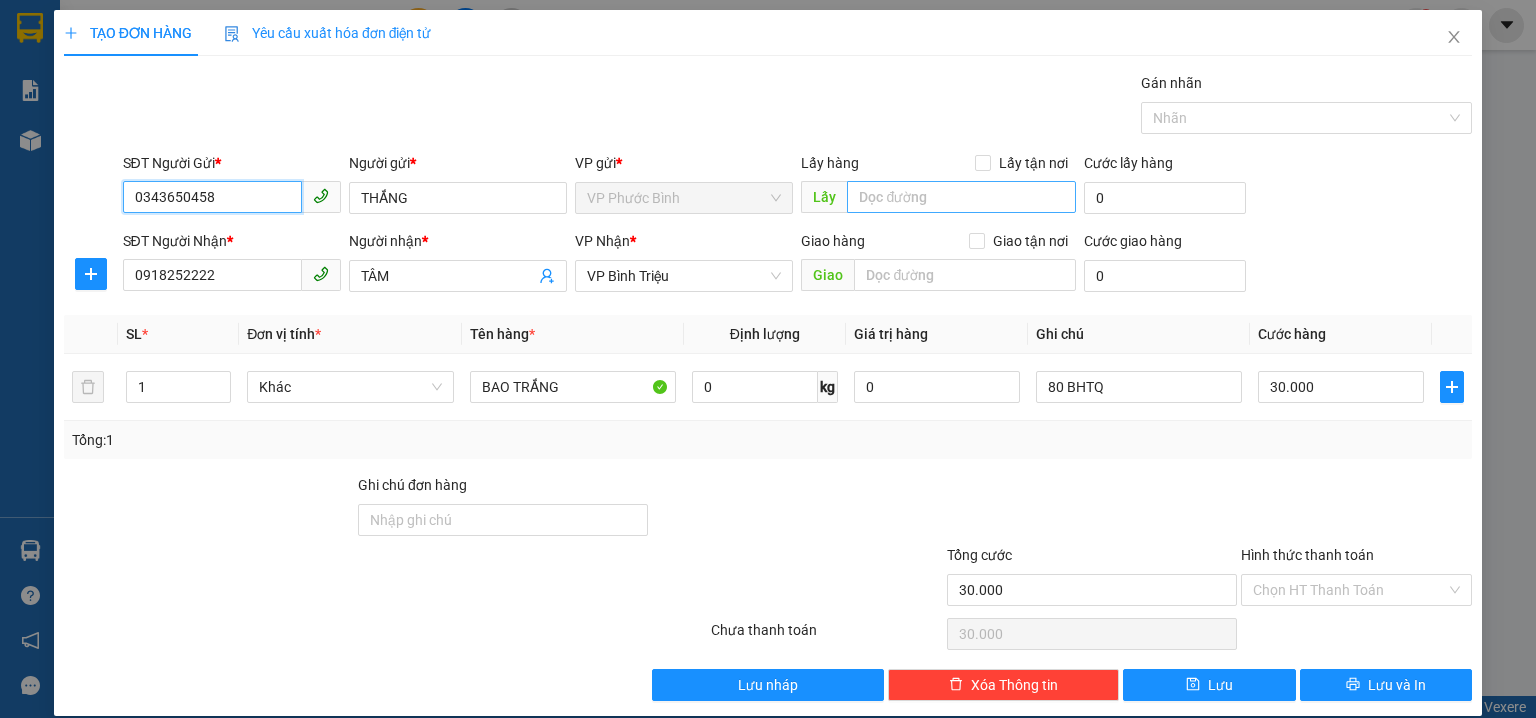 type on "0343650458" 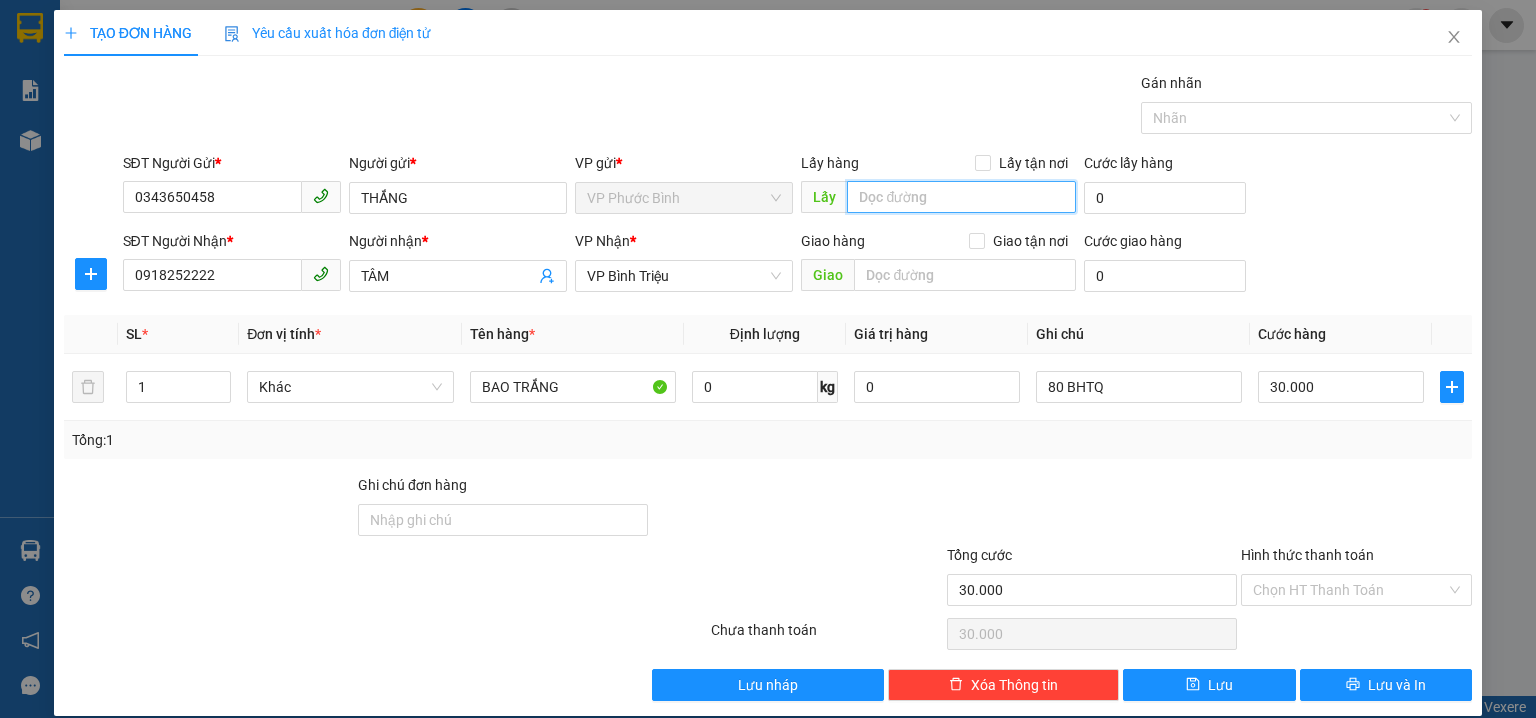 drag, startPoint x: 898, startPoint y: 192, endPoint x: 896, endPoint y: 180, distance: 12.165525 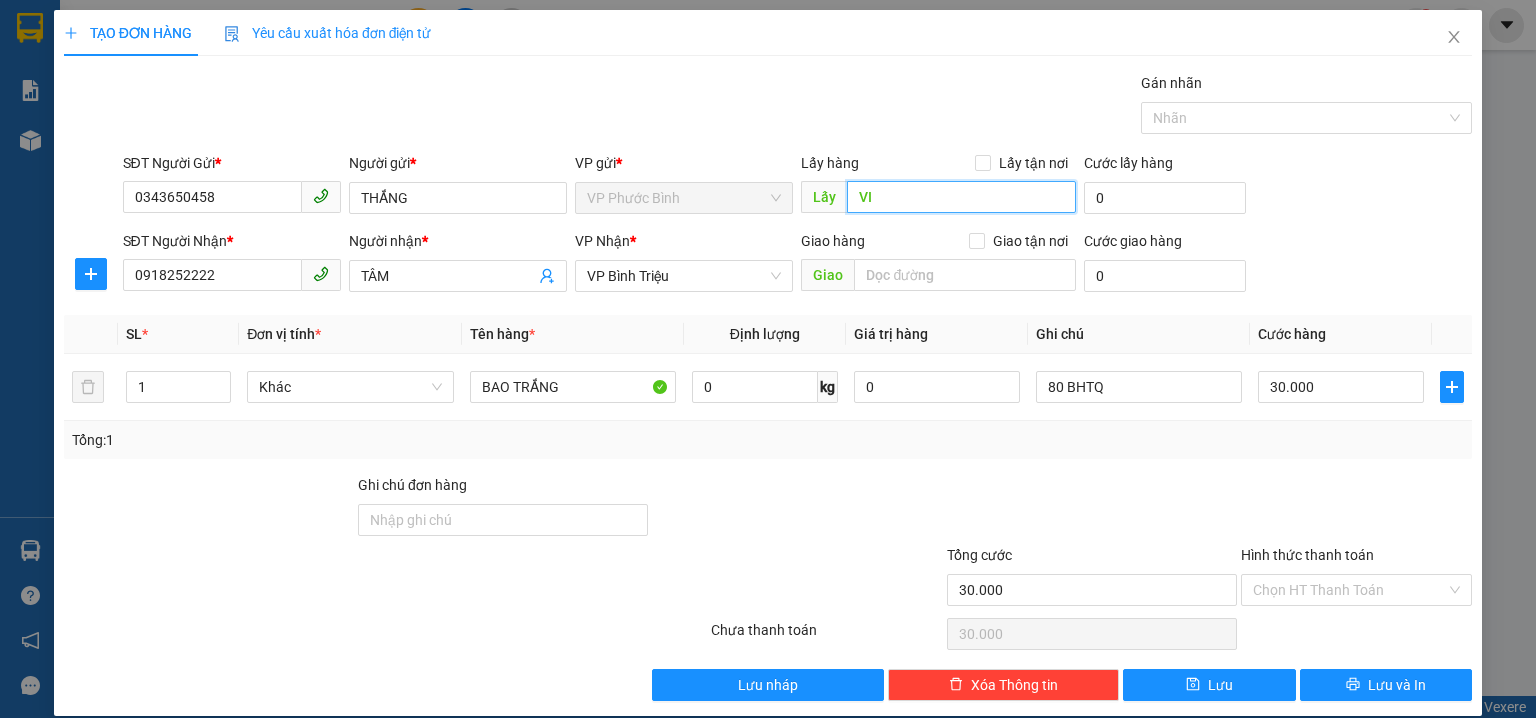 type on "V" 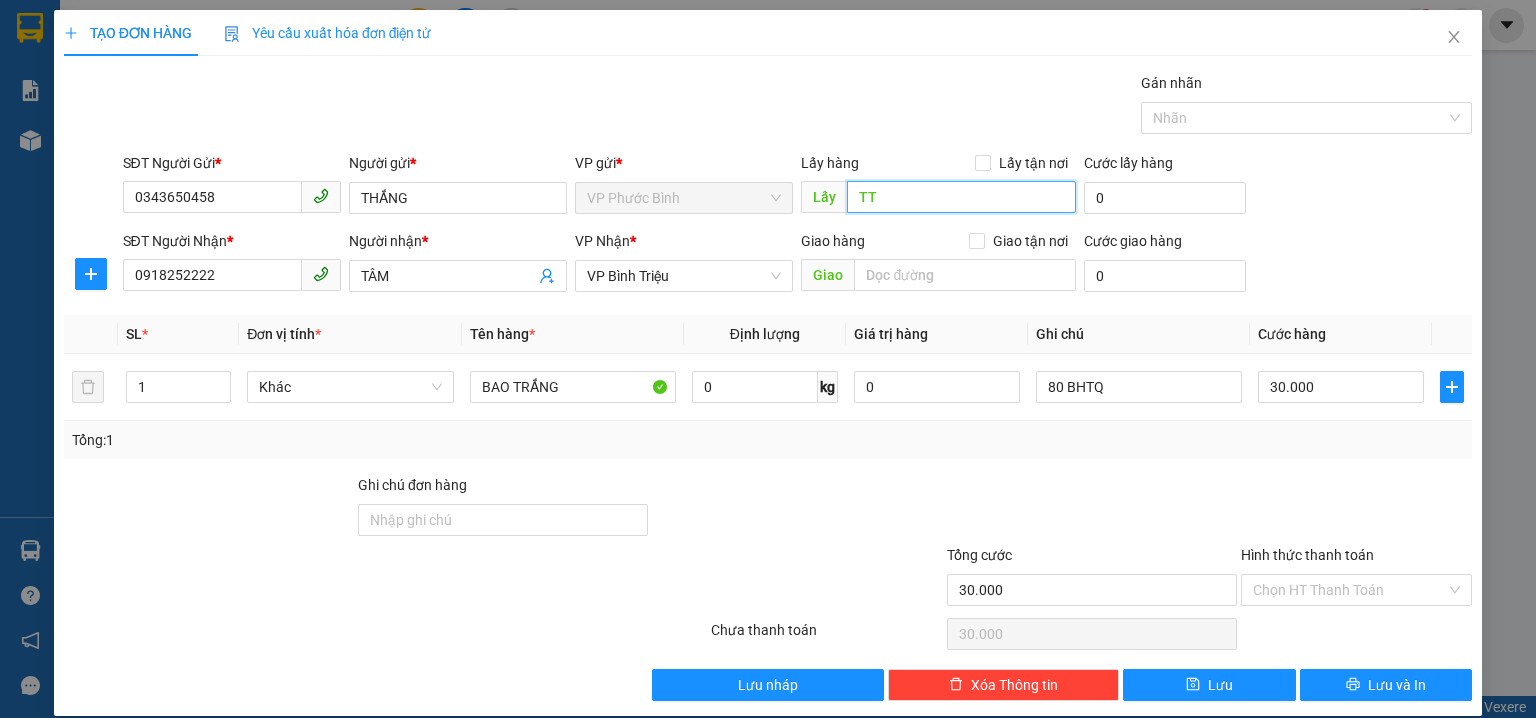 type on "T" 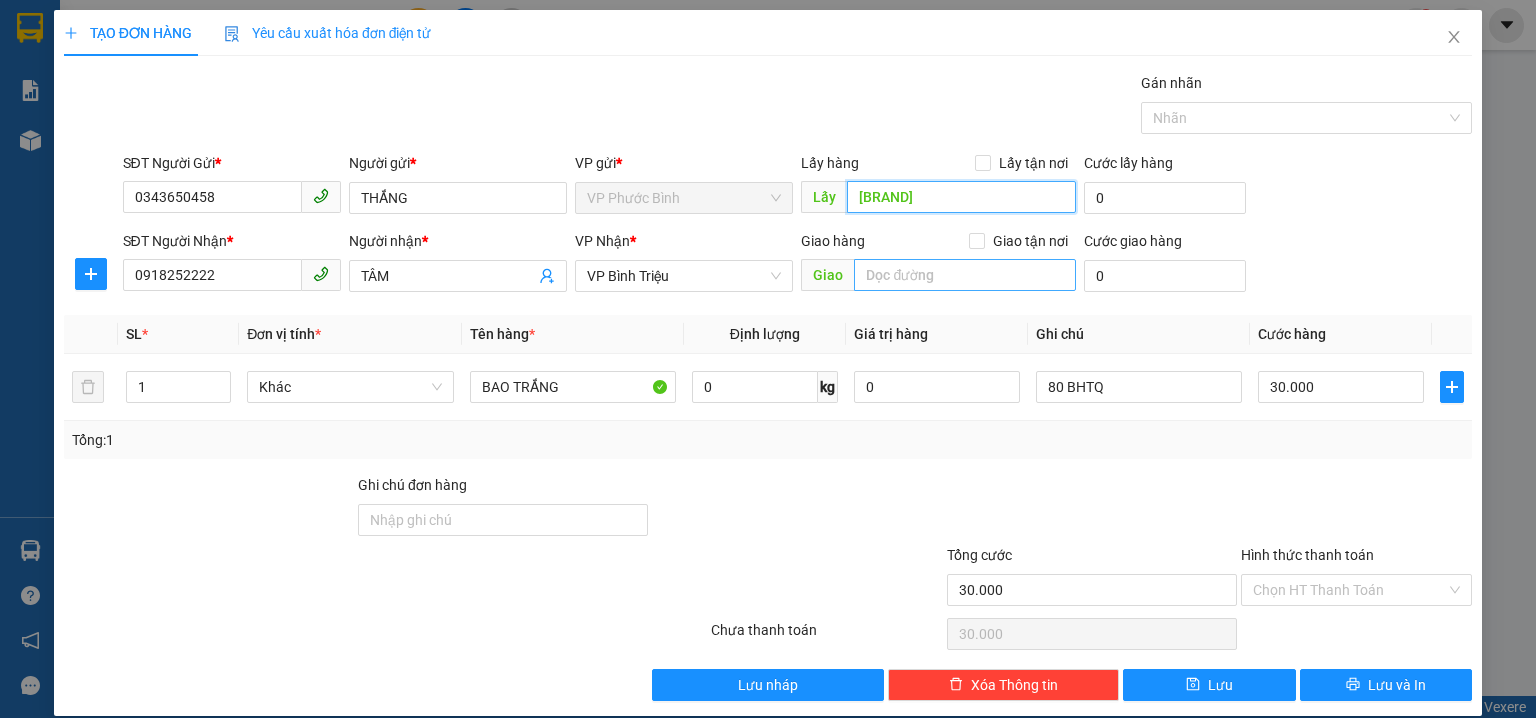 type on "[BRAND]" 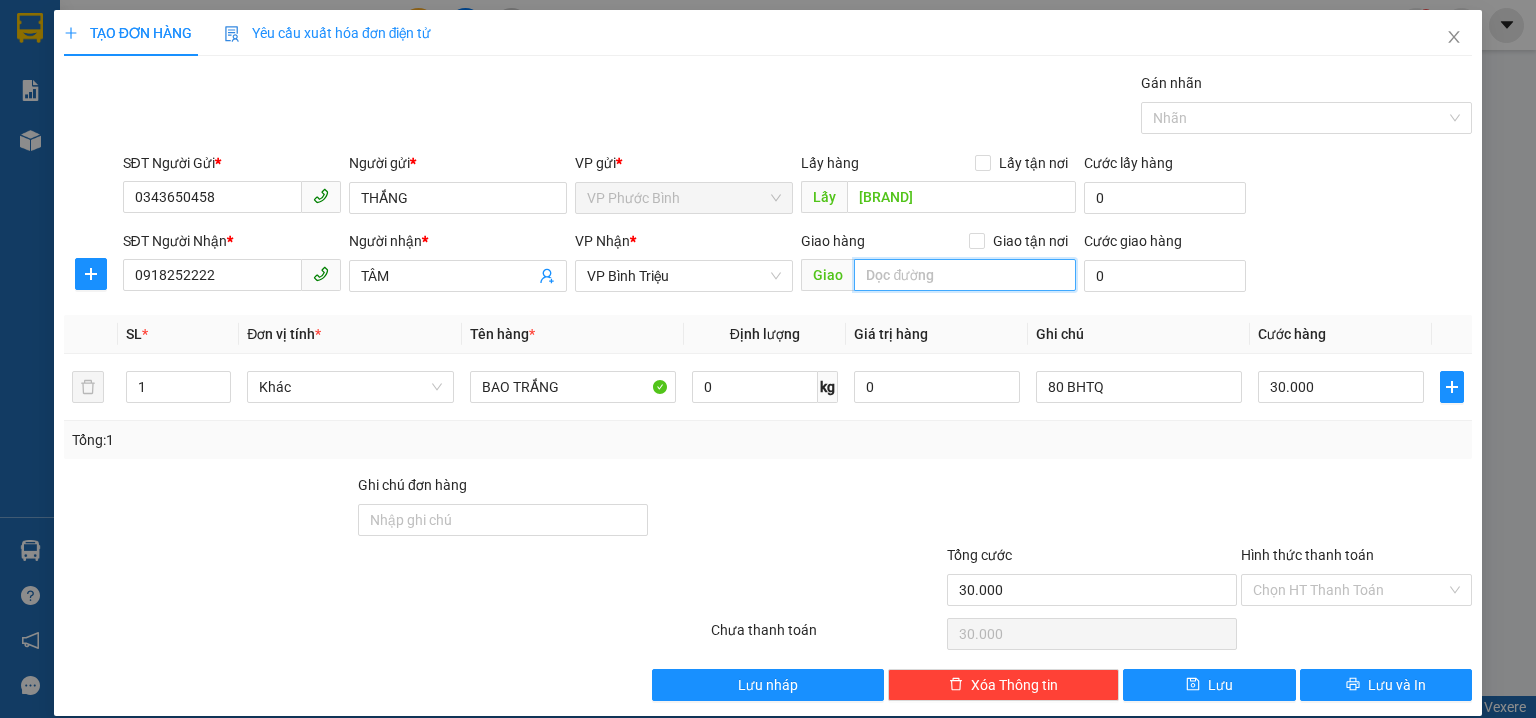 click at bounding box center [965, 275] 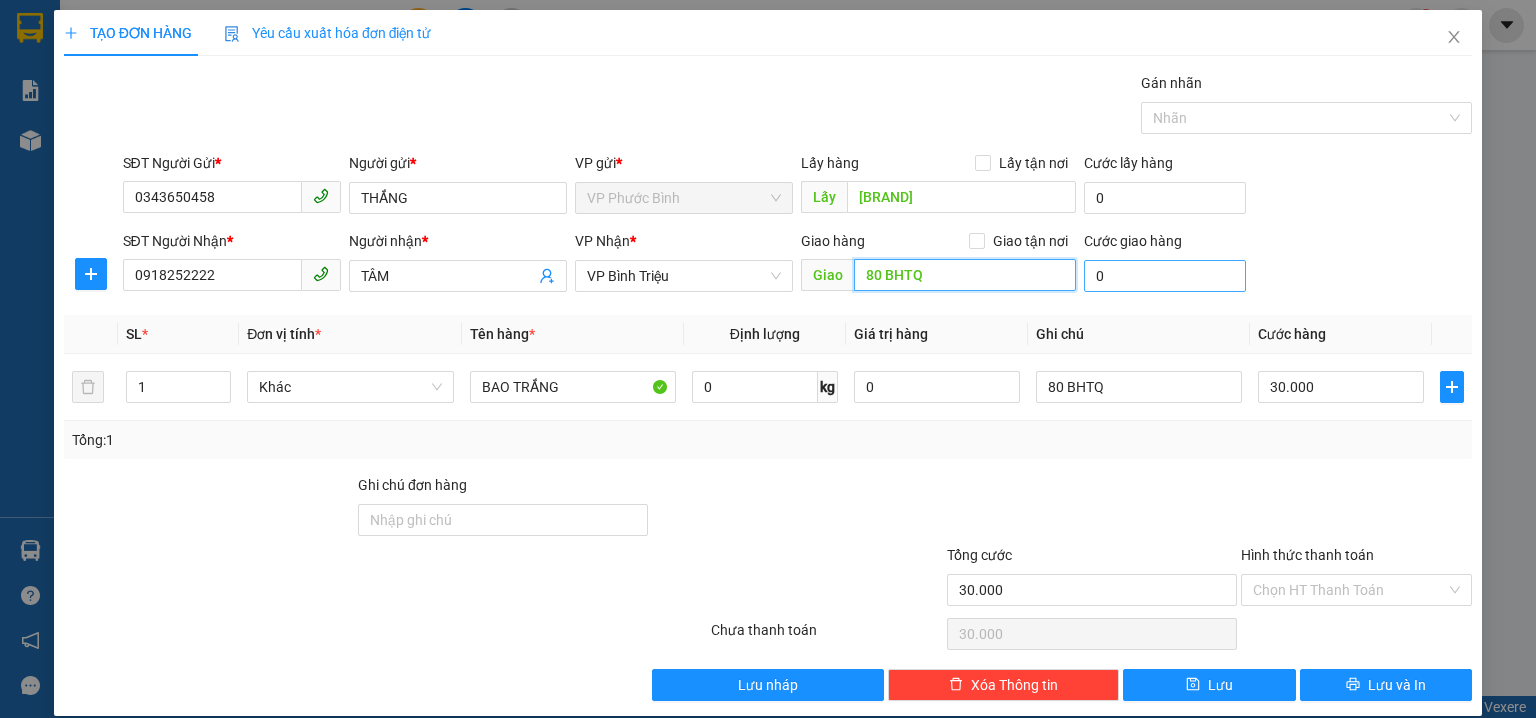 type on "80 BHTQ" 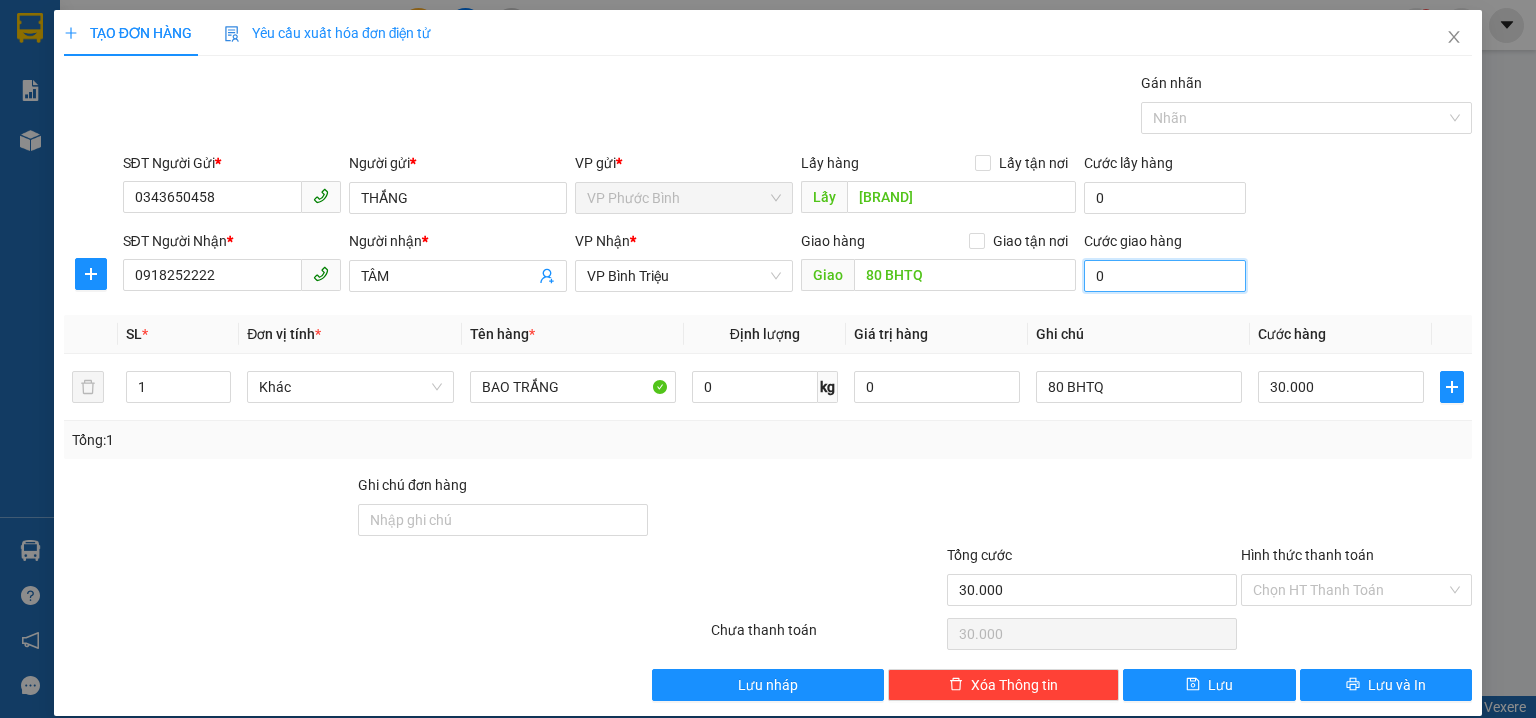 click on "0" at bounding box center (1165, 276) 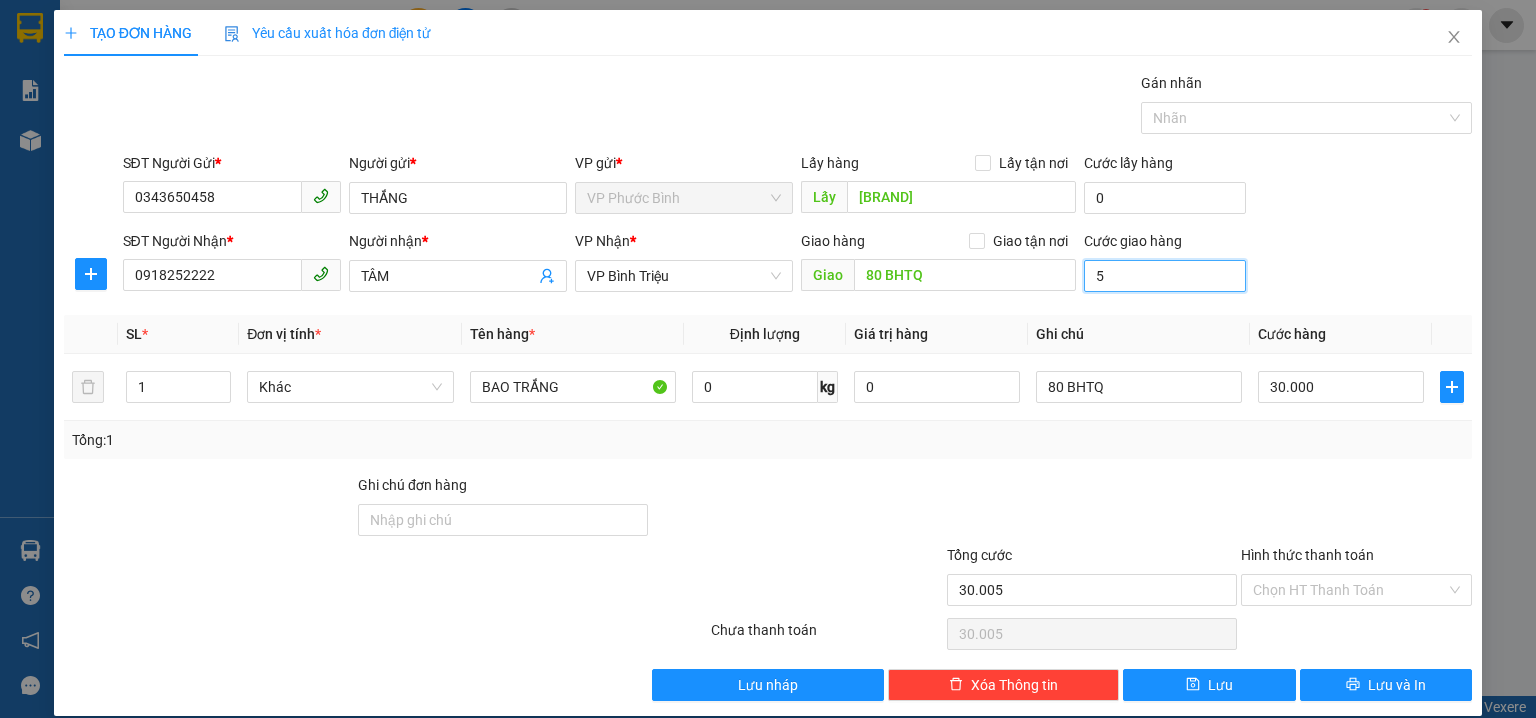type on "50" 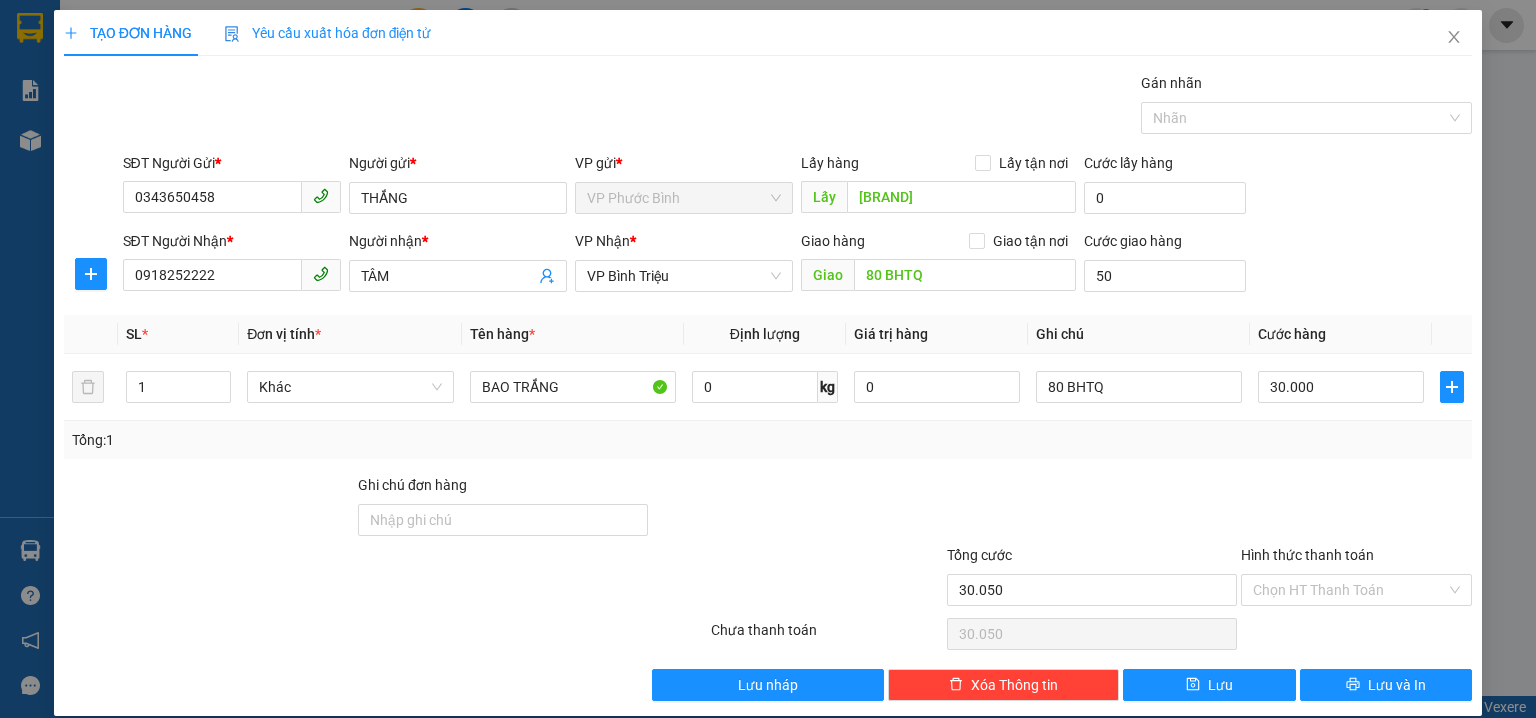 type on "50.000" 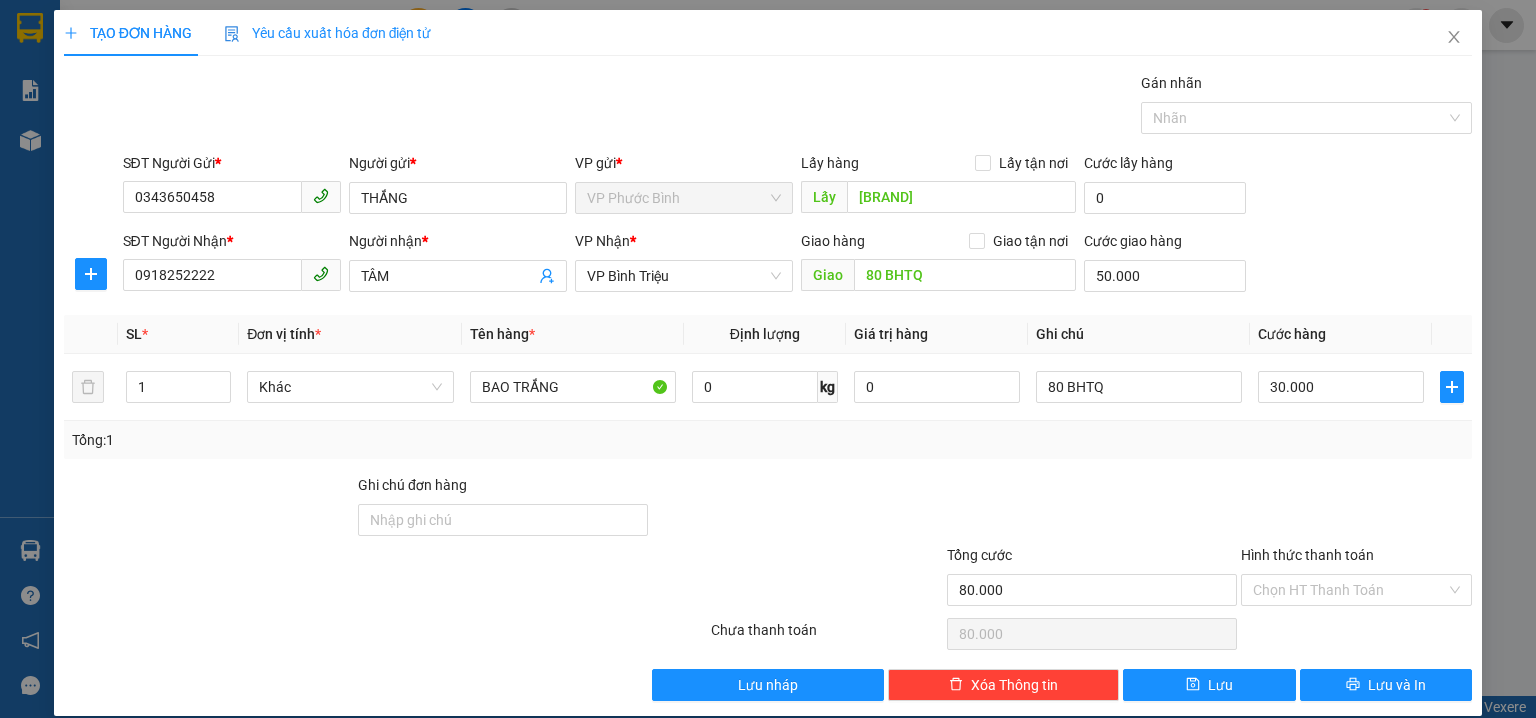 click on "SĐT Người Nhận  * [PHONE] Người nhận  * TÂM VP Nhận  * VP Bình Triệu Giao hàng Giao tận nơi Giao 80 BHTQ Cước giao hàng 50.000" at bounding box center (798, 265) 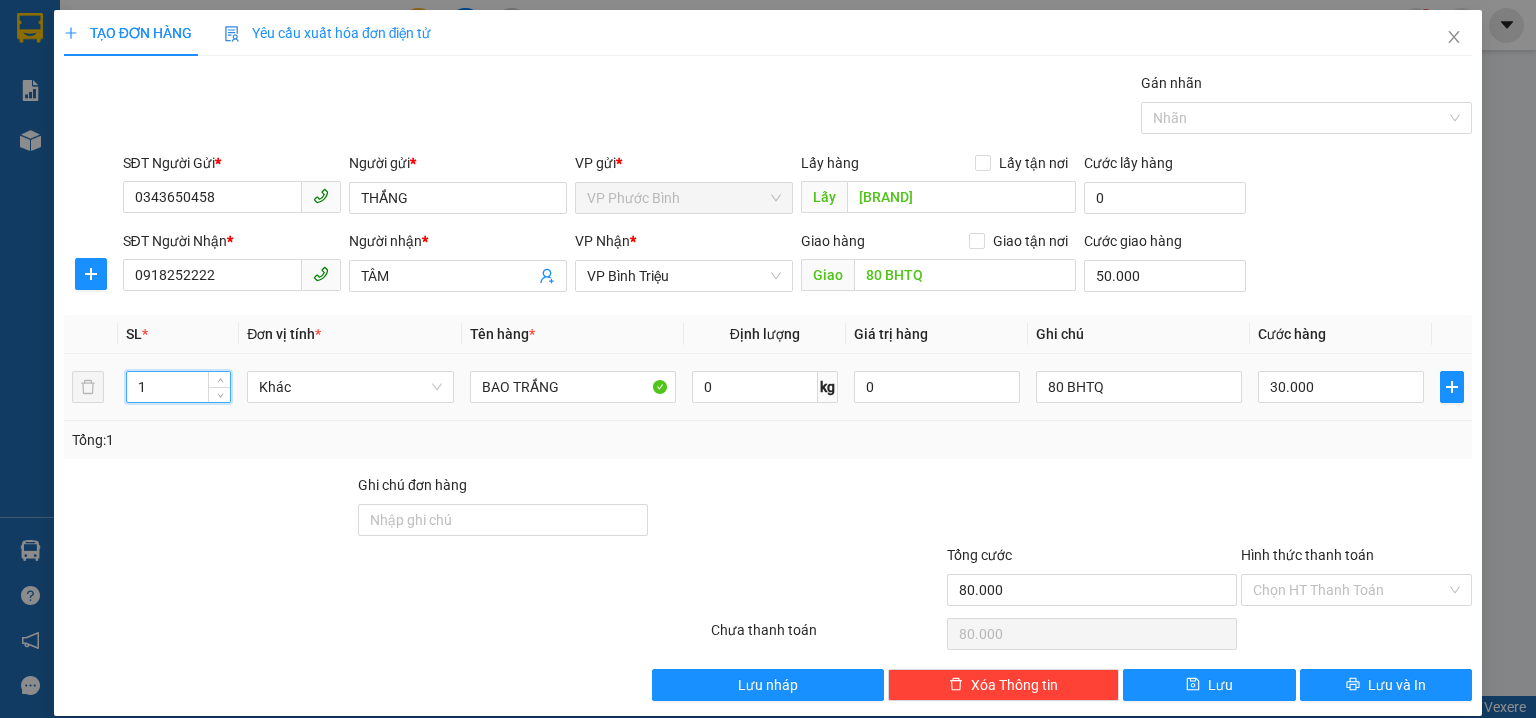 click on "1" at bounding box center [178, 387] 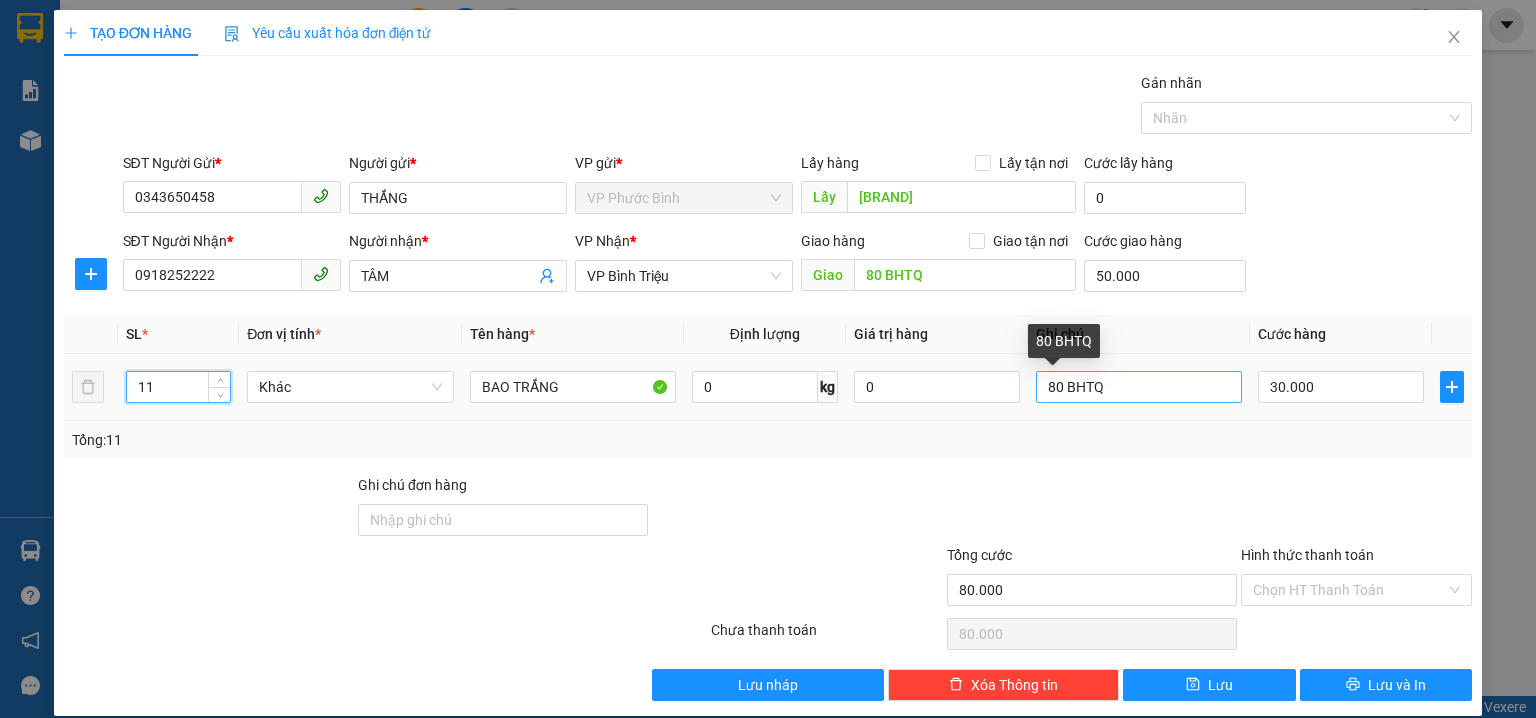type on "11" 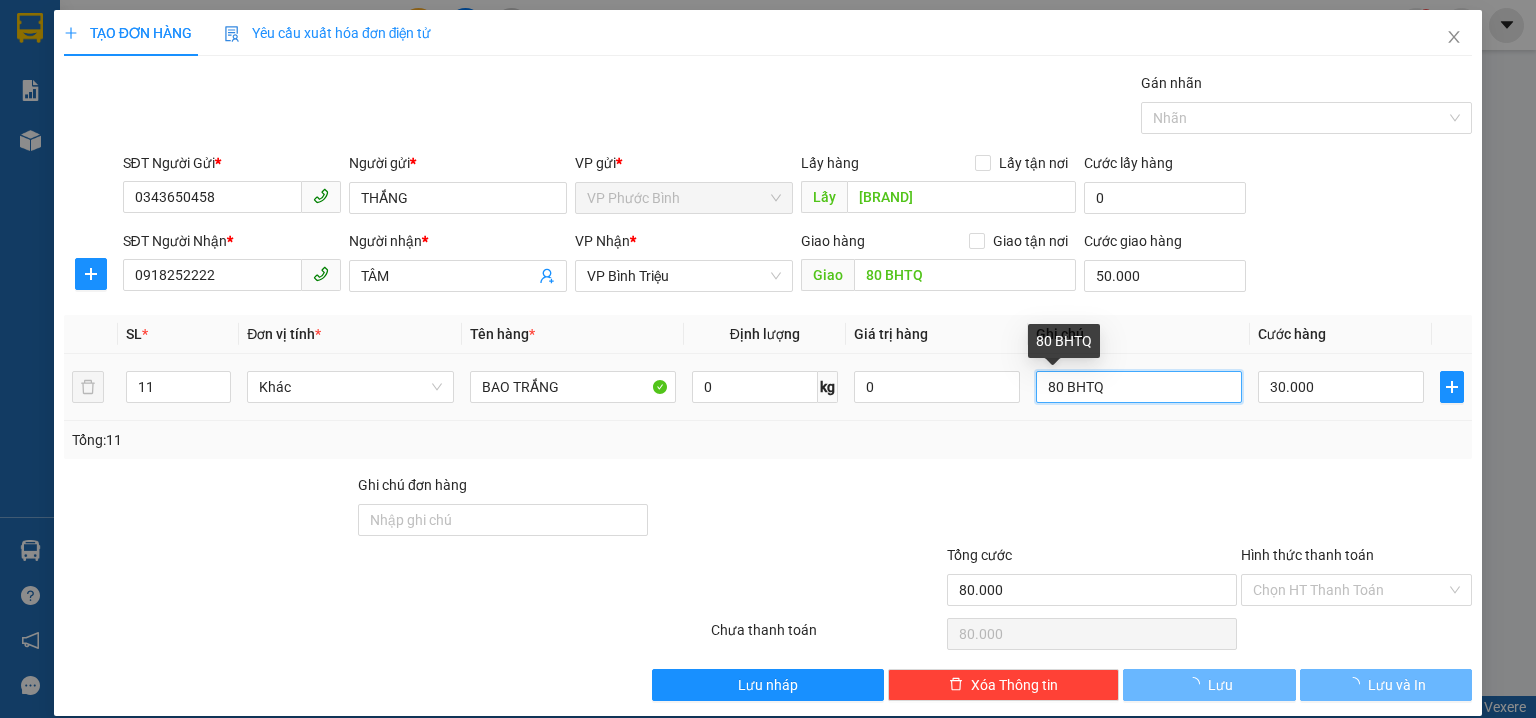 click on "80 BHTQ" at bounding box center (1139, 387) 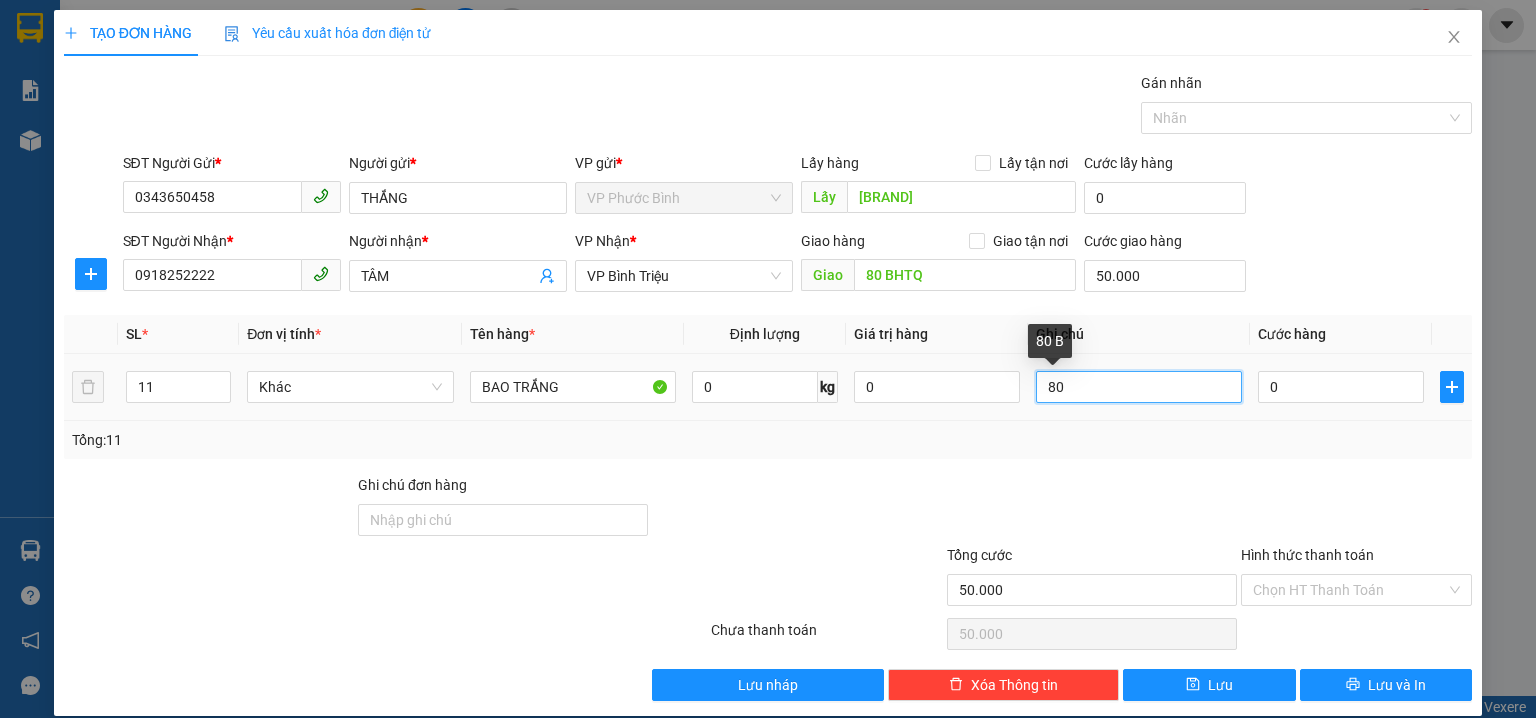 type on "8" 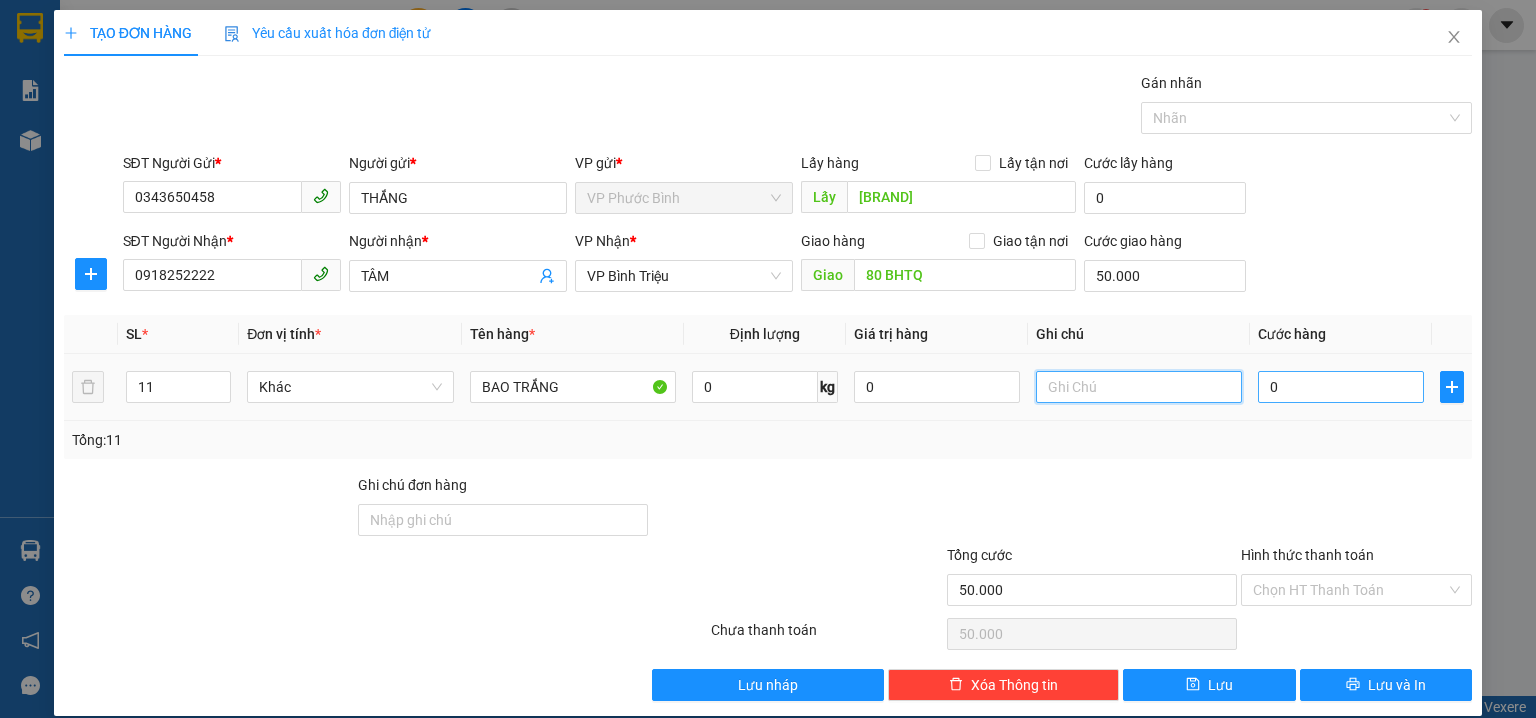 type 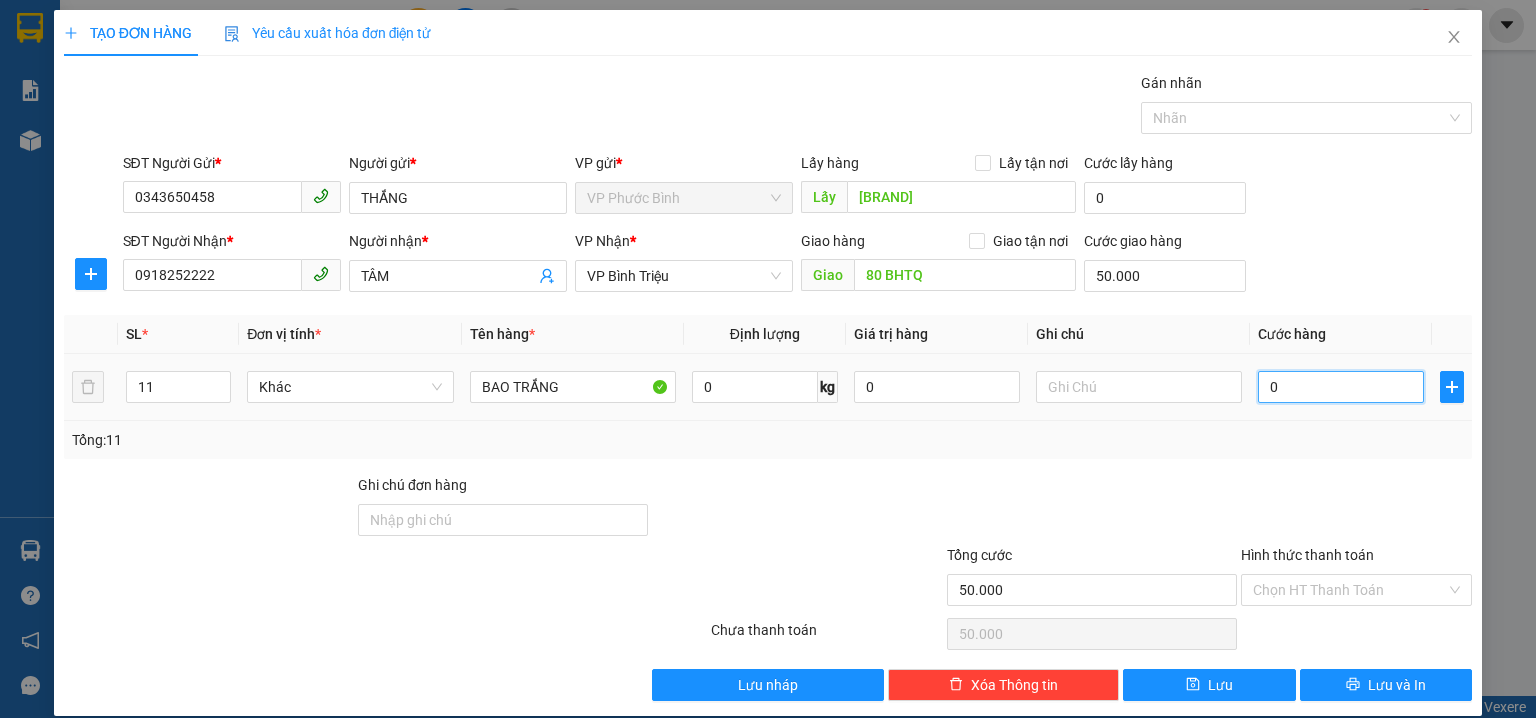 click on "0" at bounding box center (1341, 387) 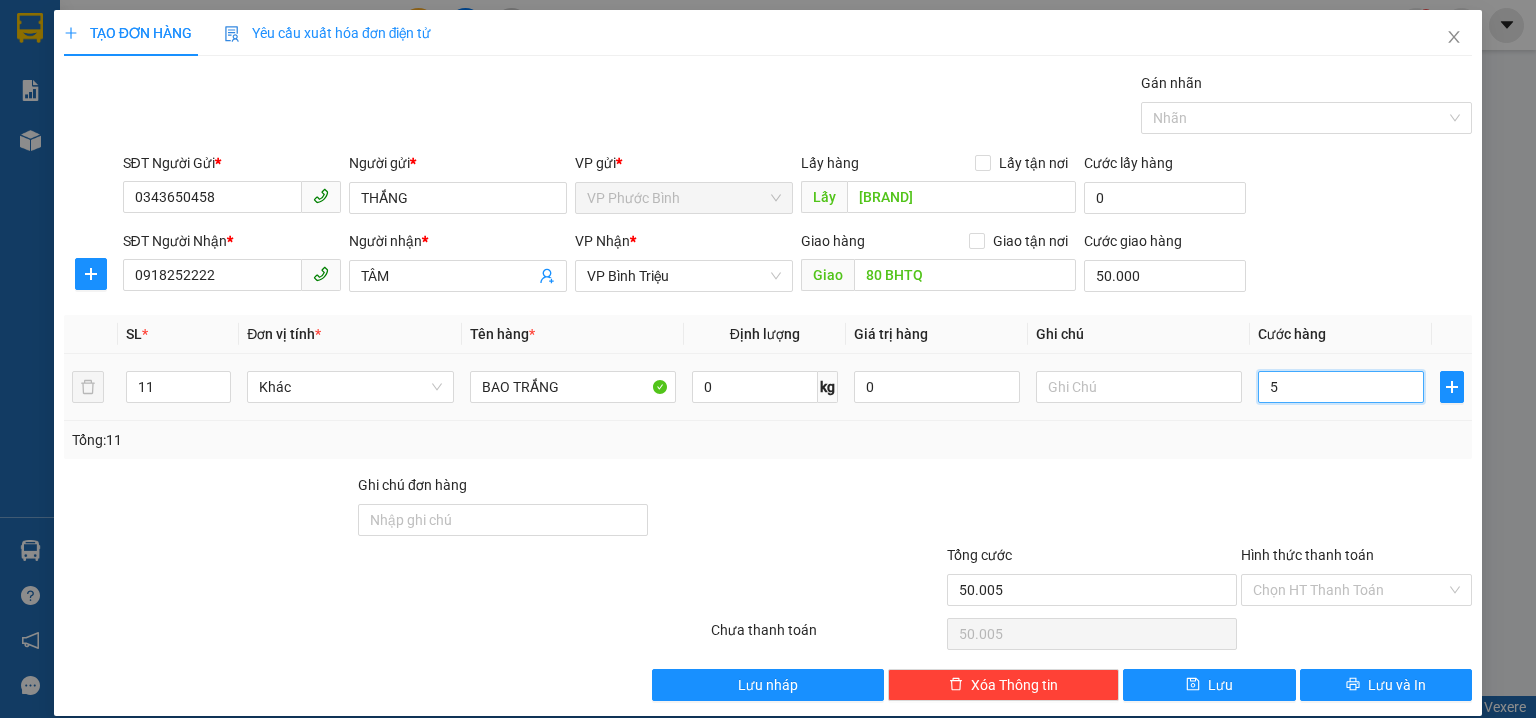 type on "50.050" 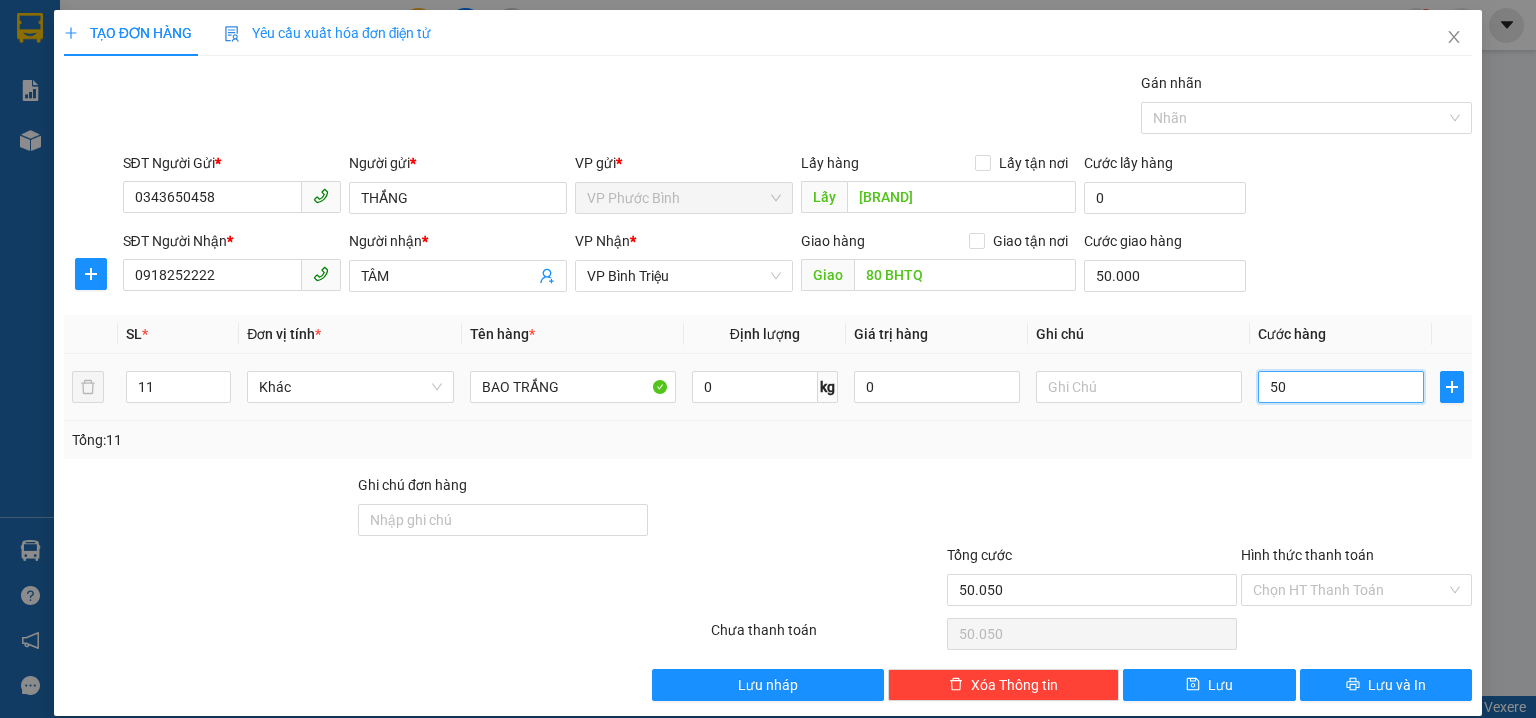 type on "50.500" 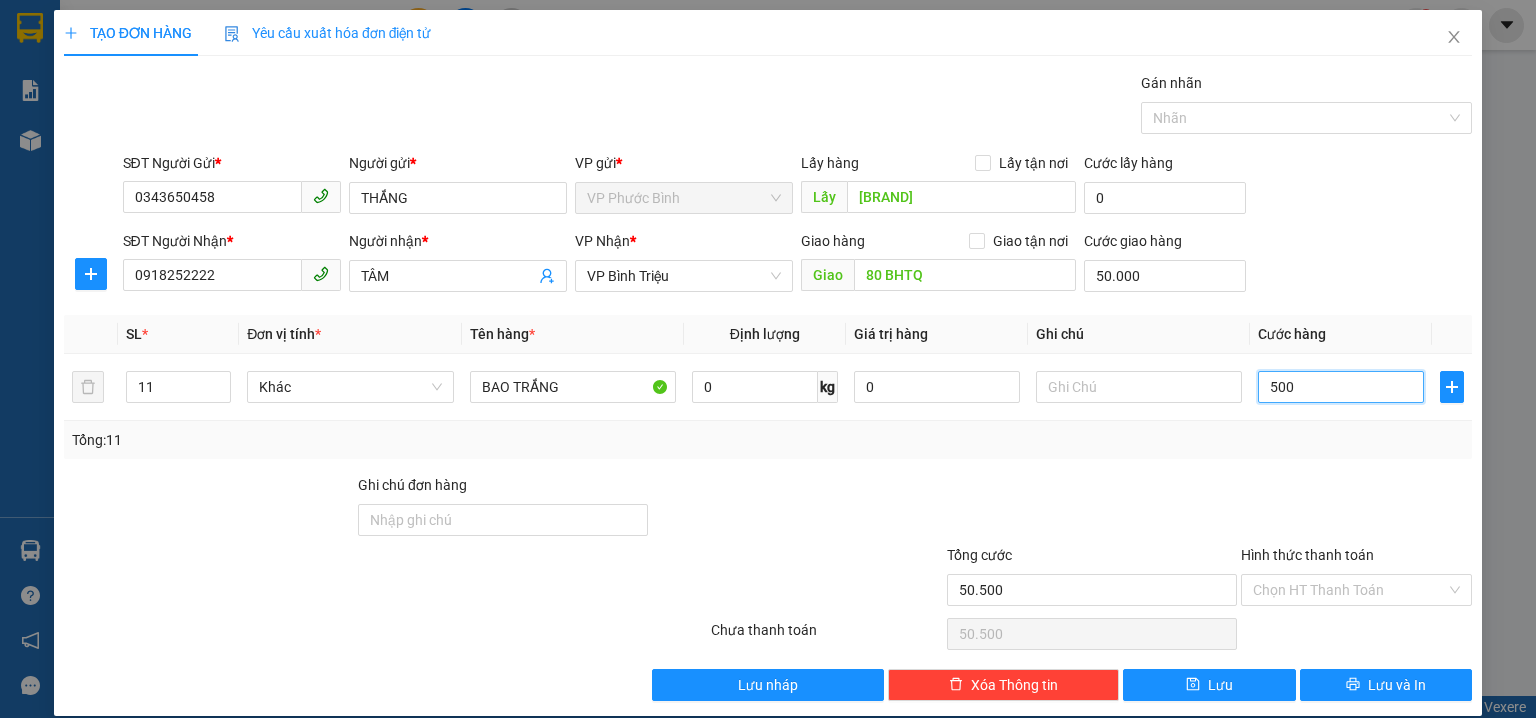 type on "500" 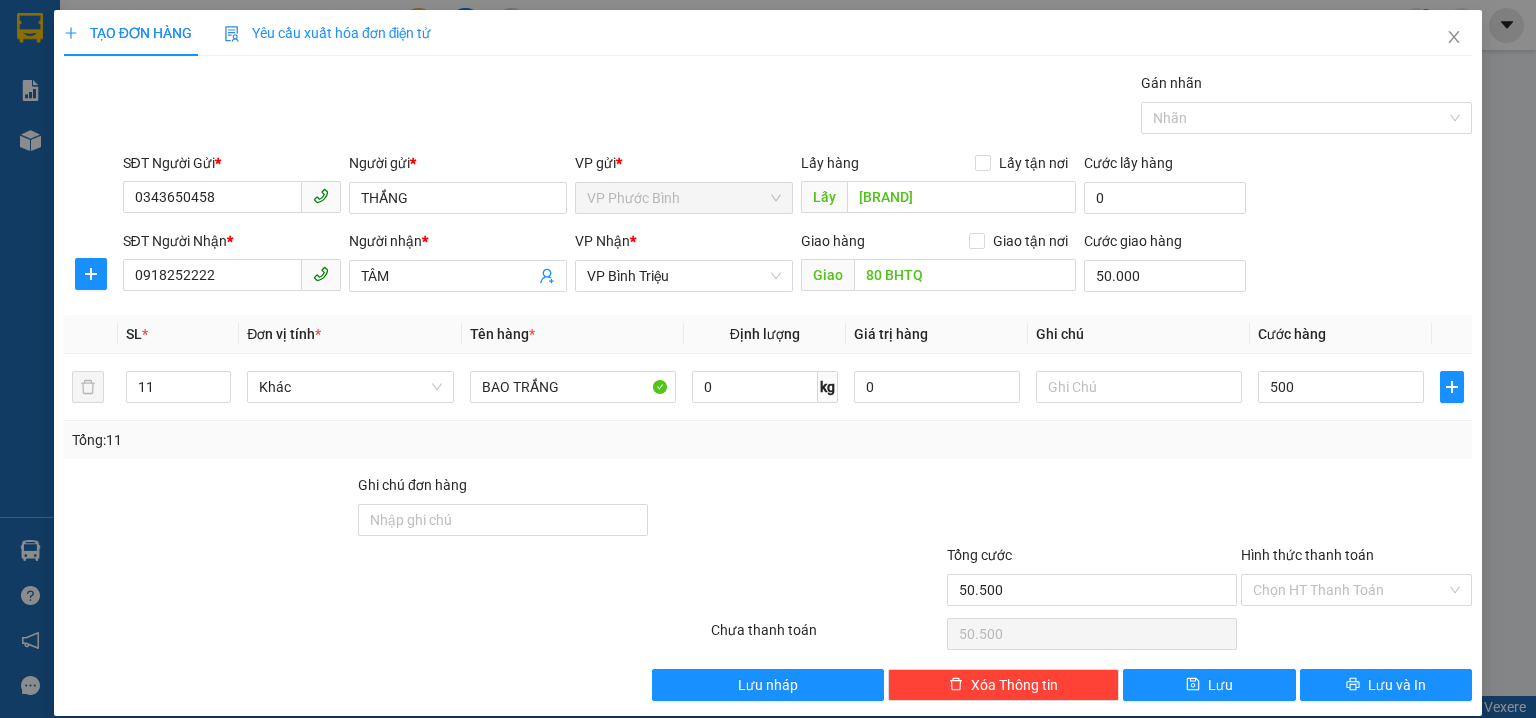 type on "550.000" 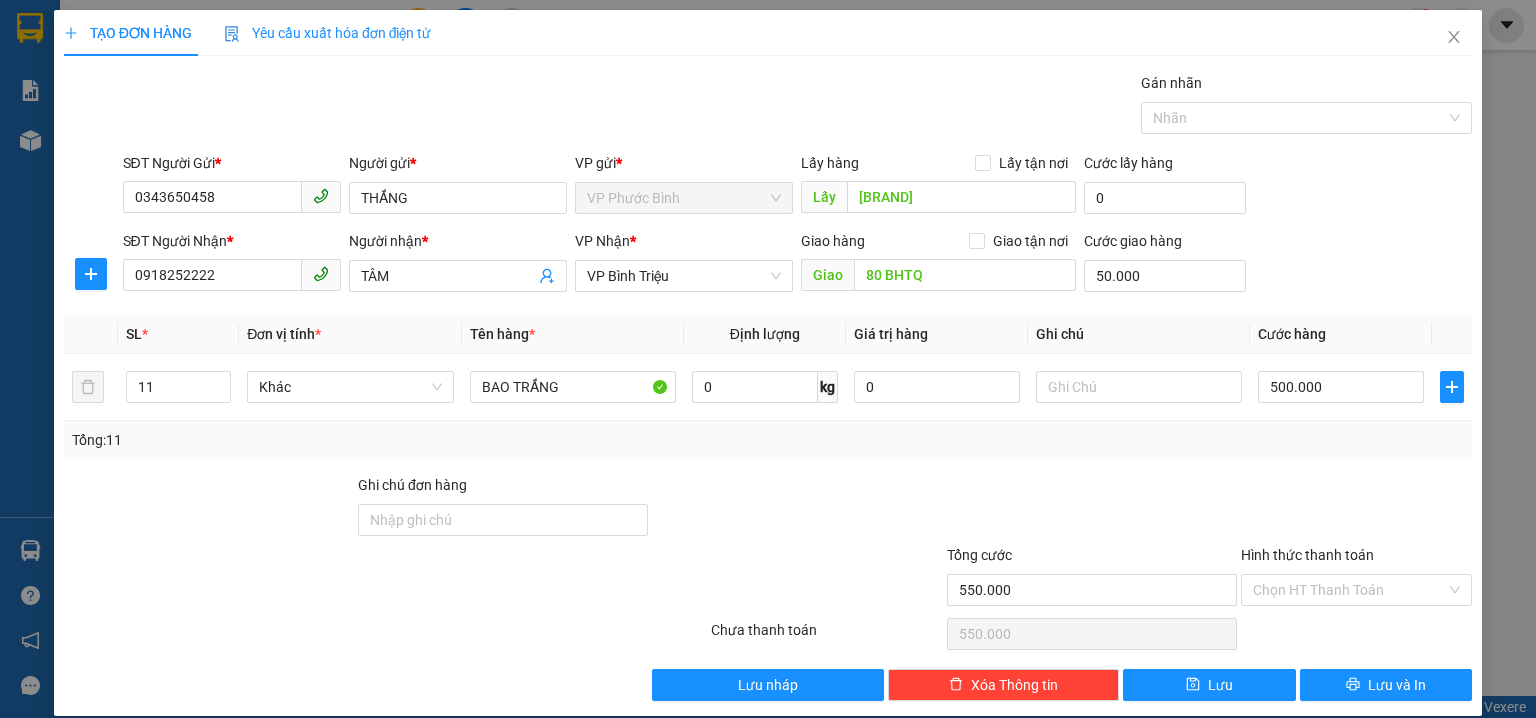 click on "SĐT Người Nhận  * [PHONE] Người nhận  * TÂM VP Nhận  * VP Bình Triệu Giao hàng Giao tận nơi Giao 80 BHTQ Cước giao hàng 50.000" at bounding box center (798, 265) 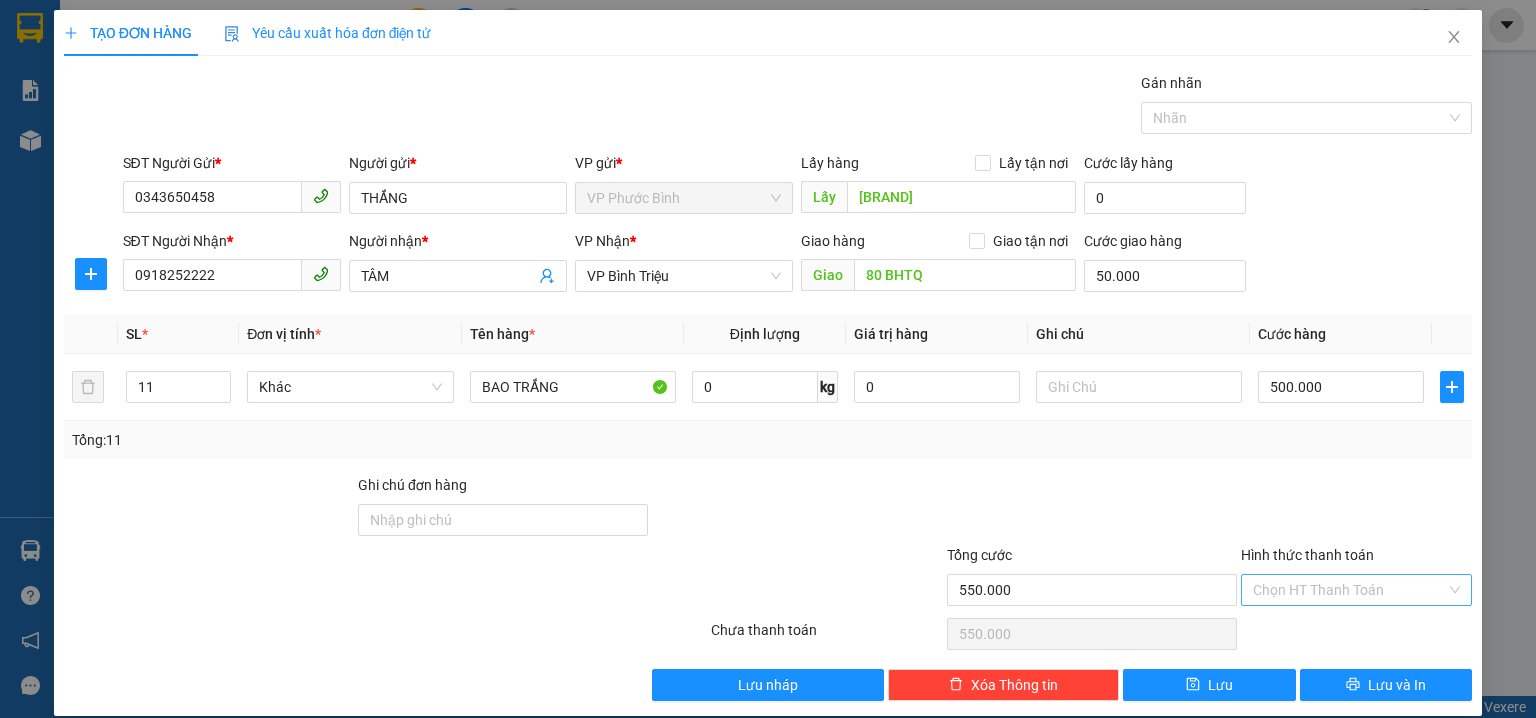 click on "Hình thức thanh toán" at bounding box center (1349, 590) 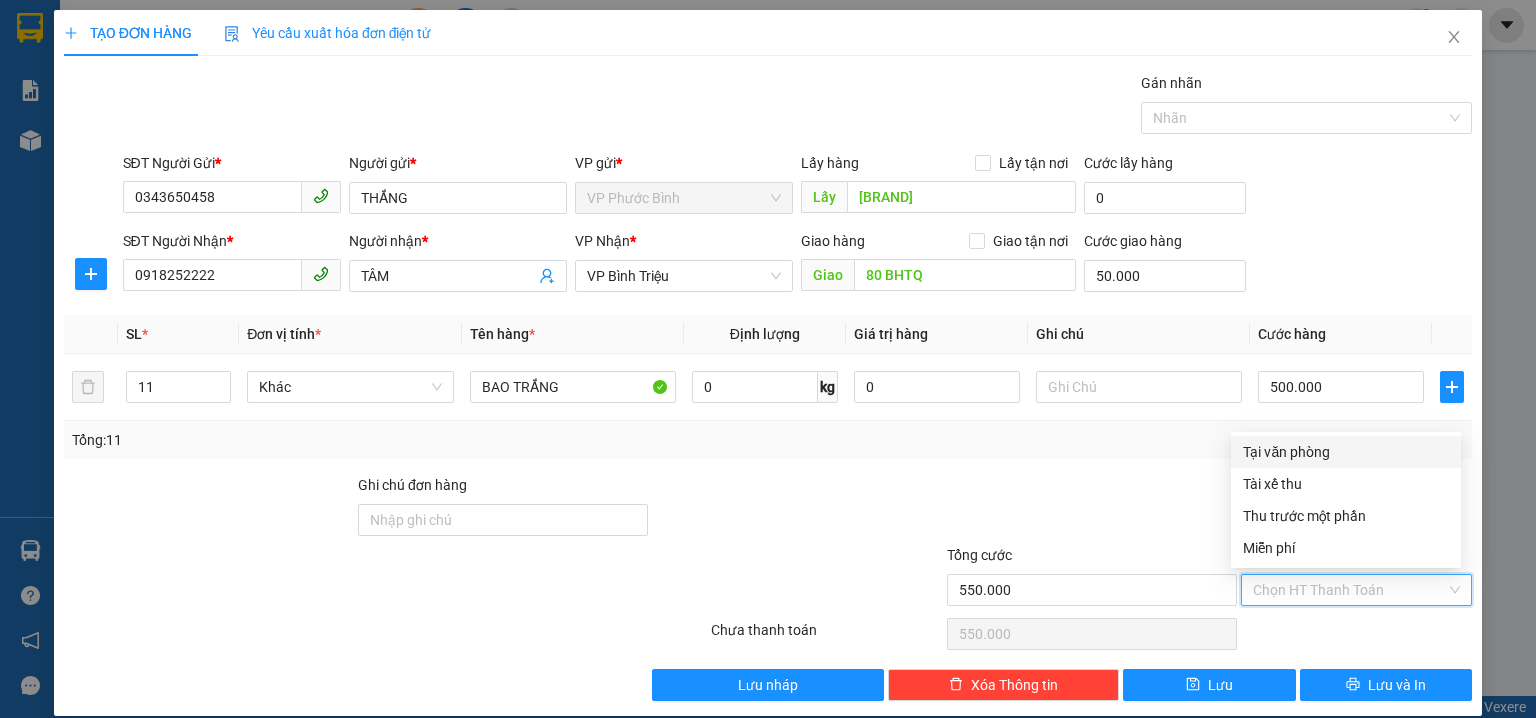 click on "Tại văn phòng" at bounding box center [1346, 452] 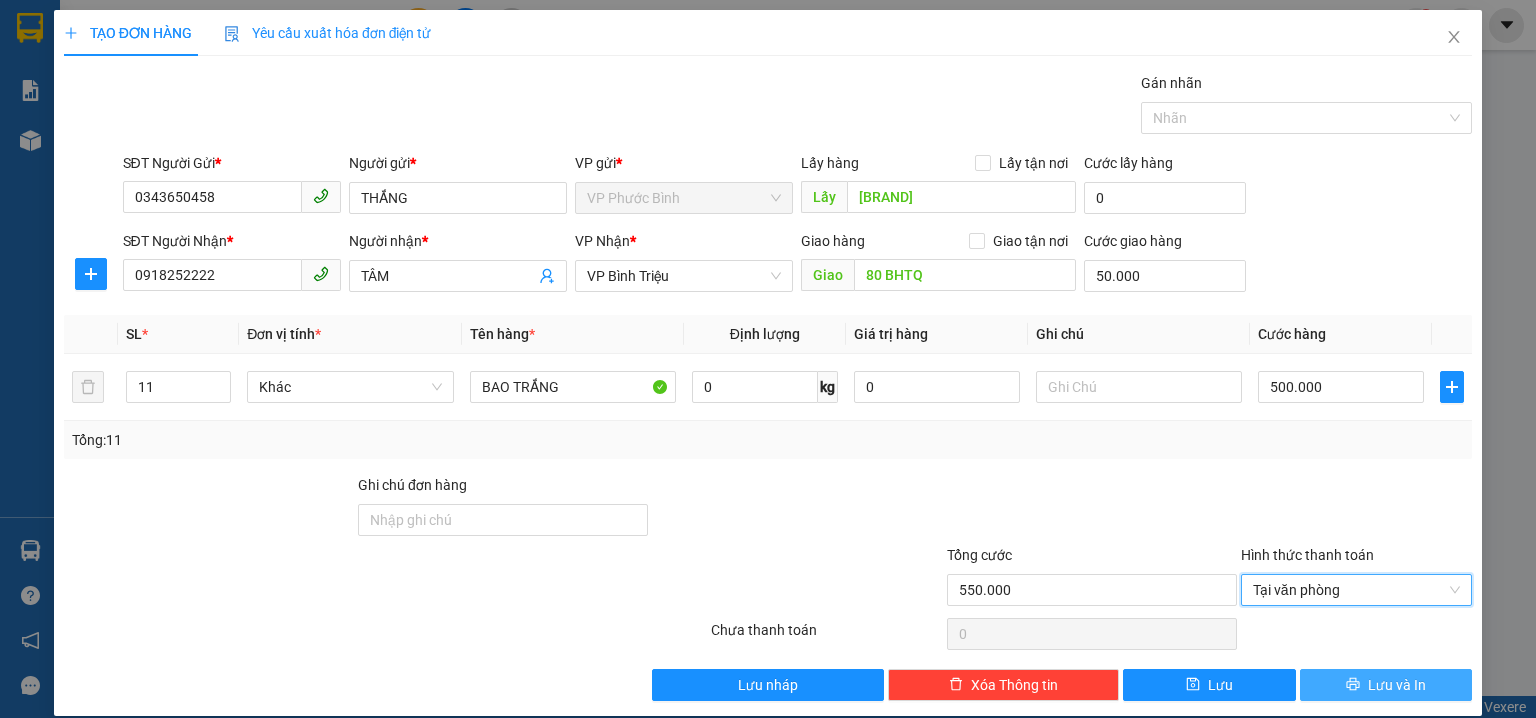 click on "Lưu và In" at bounding box center (1397, 685) 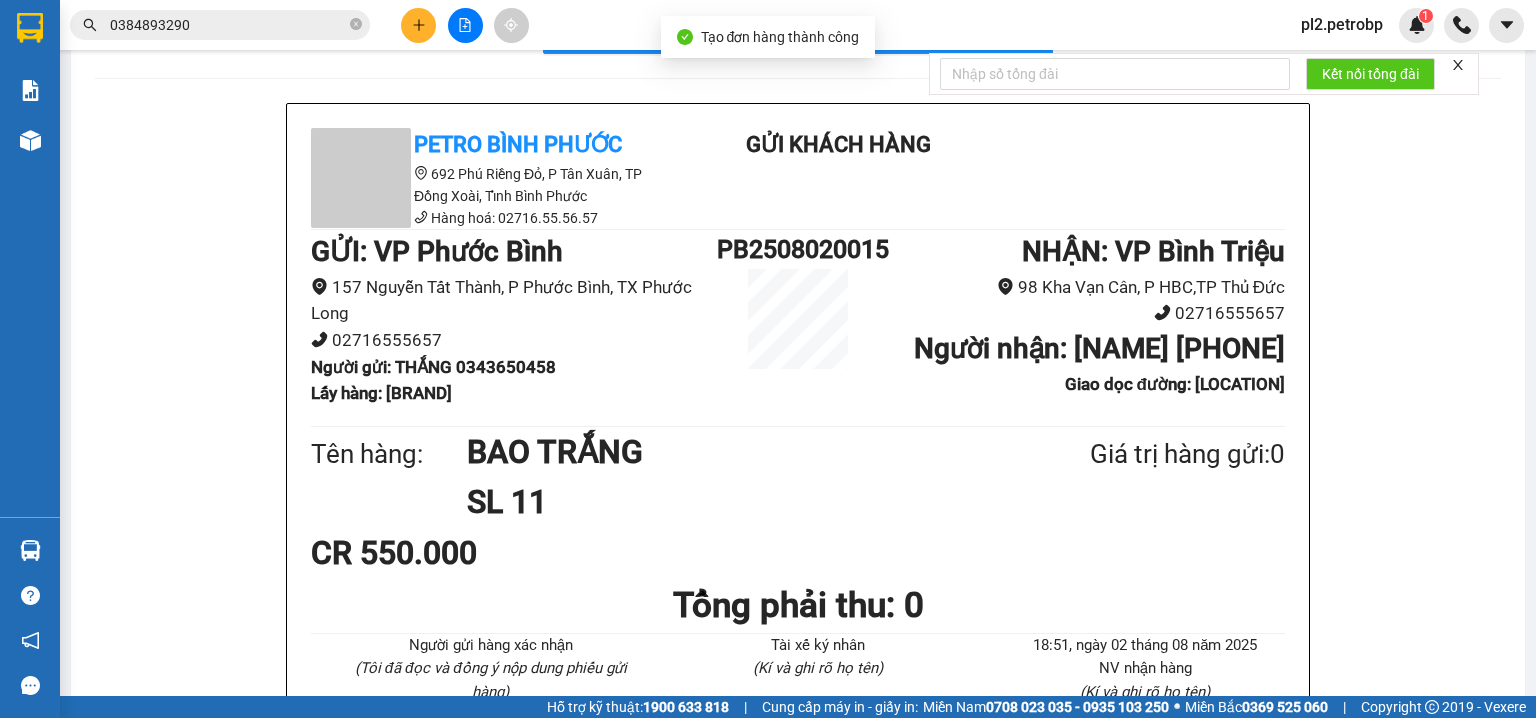 scroll, scrollTop: 75, scrollLeft: 0, axis: vertical 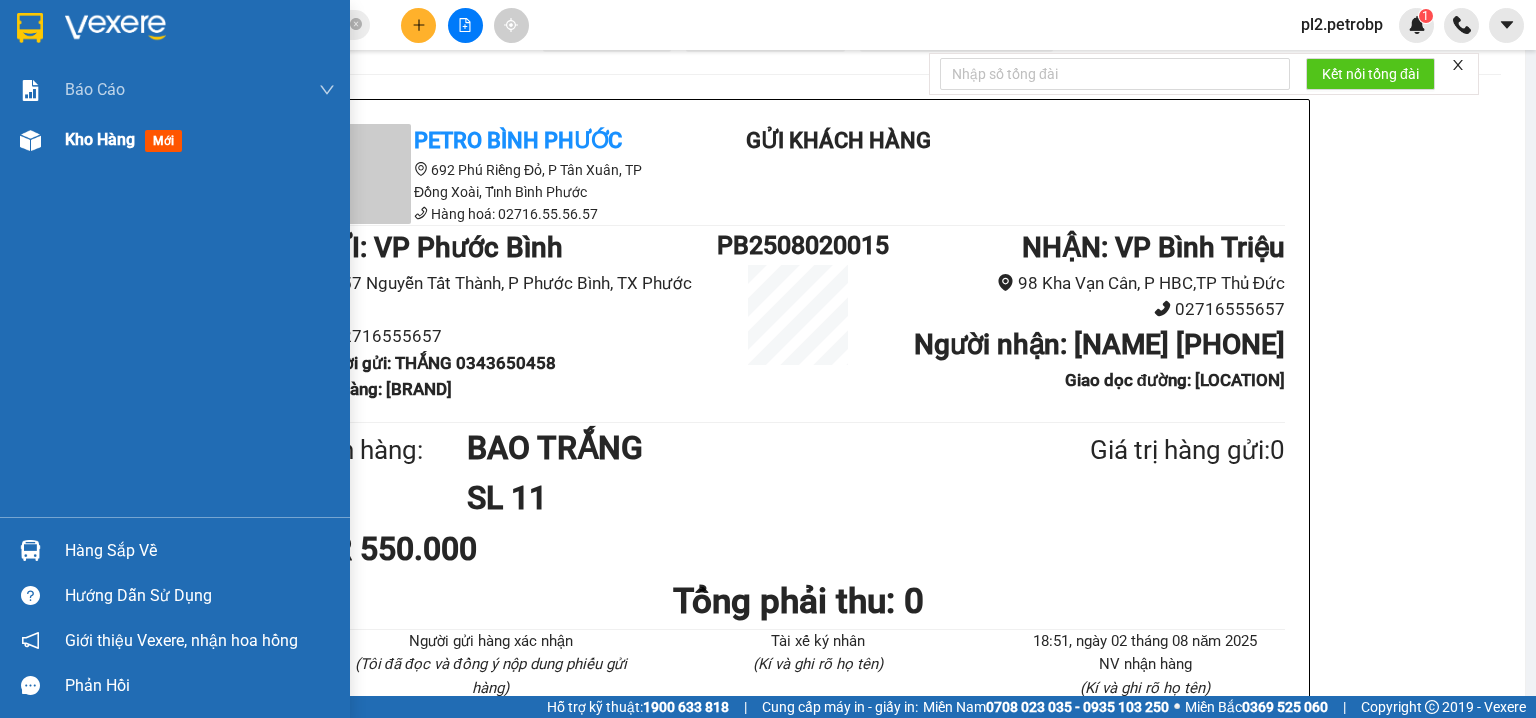 click on "Kho hàng" at bounding box center (100, 139) 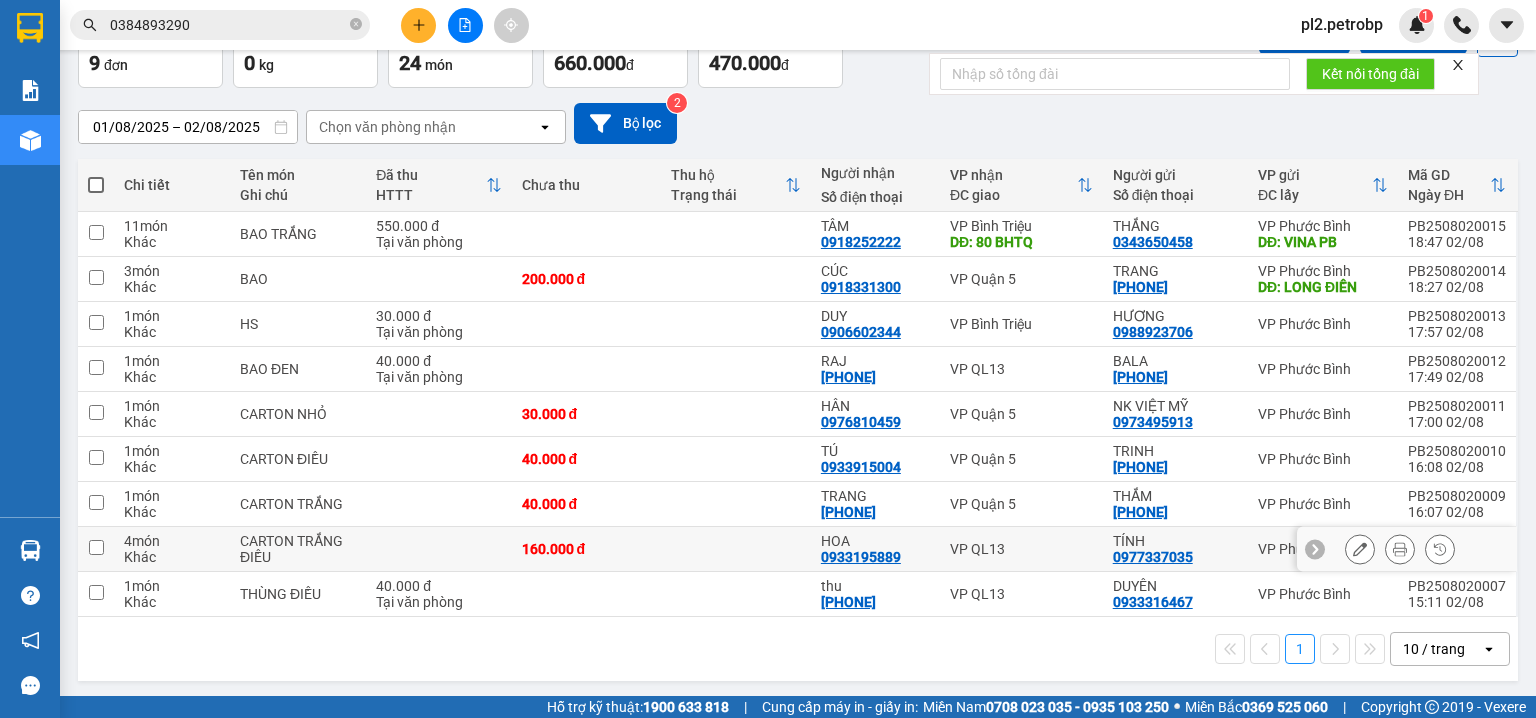 scroll, scrollTop: 0, scrollLeft: 0, axis: both 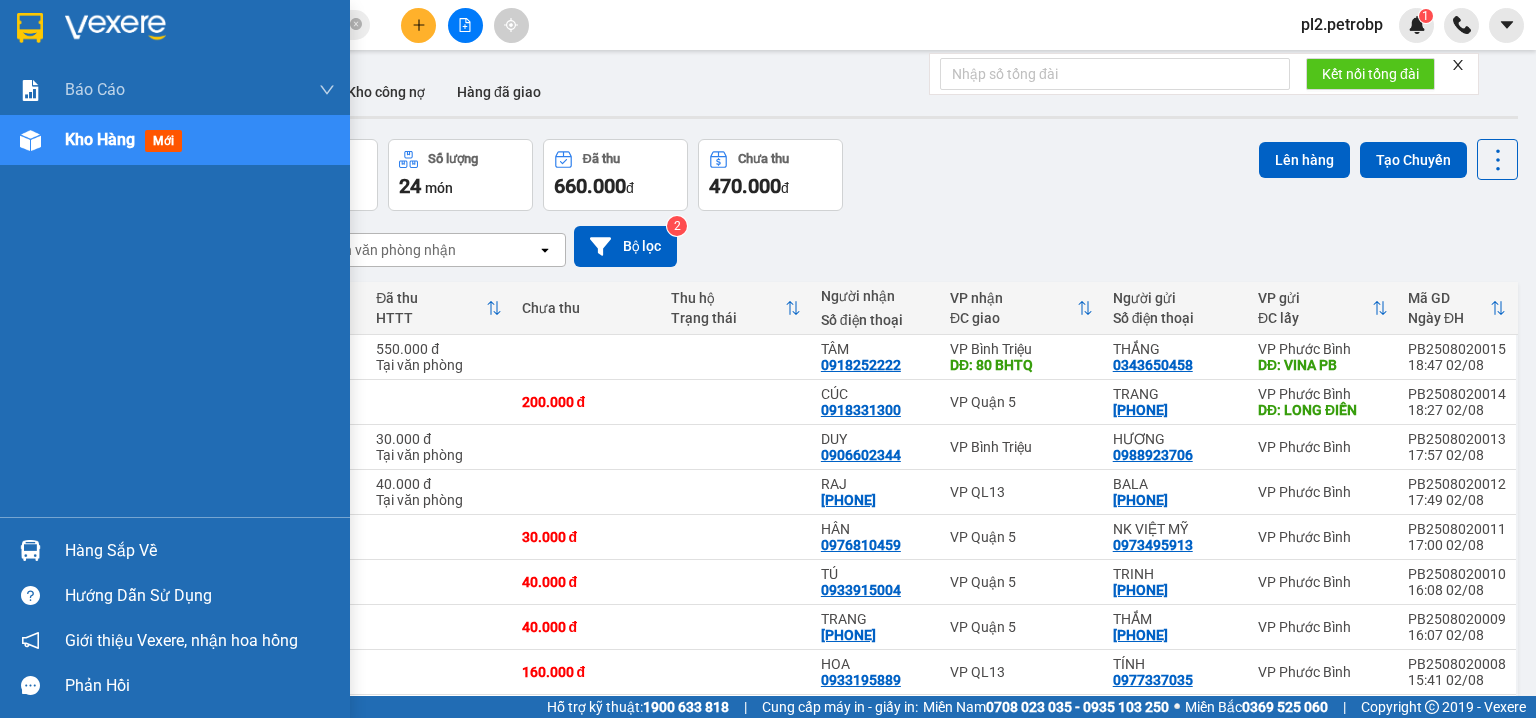 click on "Hàng sắp về" at bounding box center [200, 551] 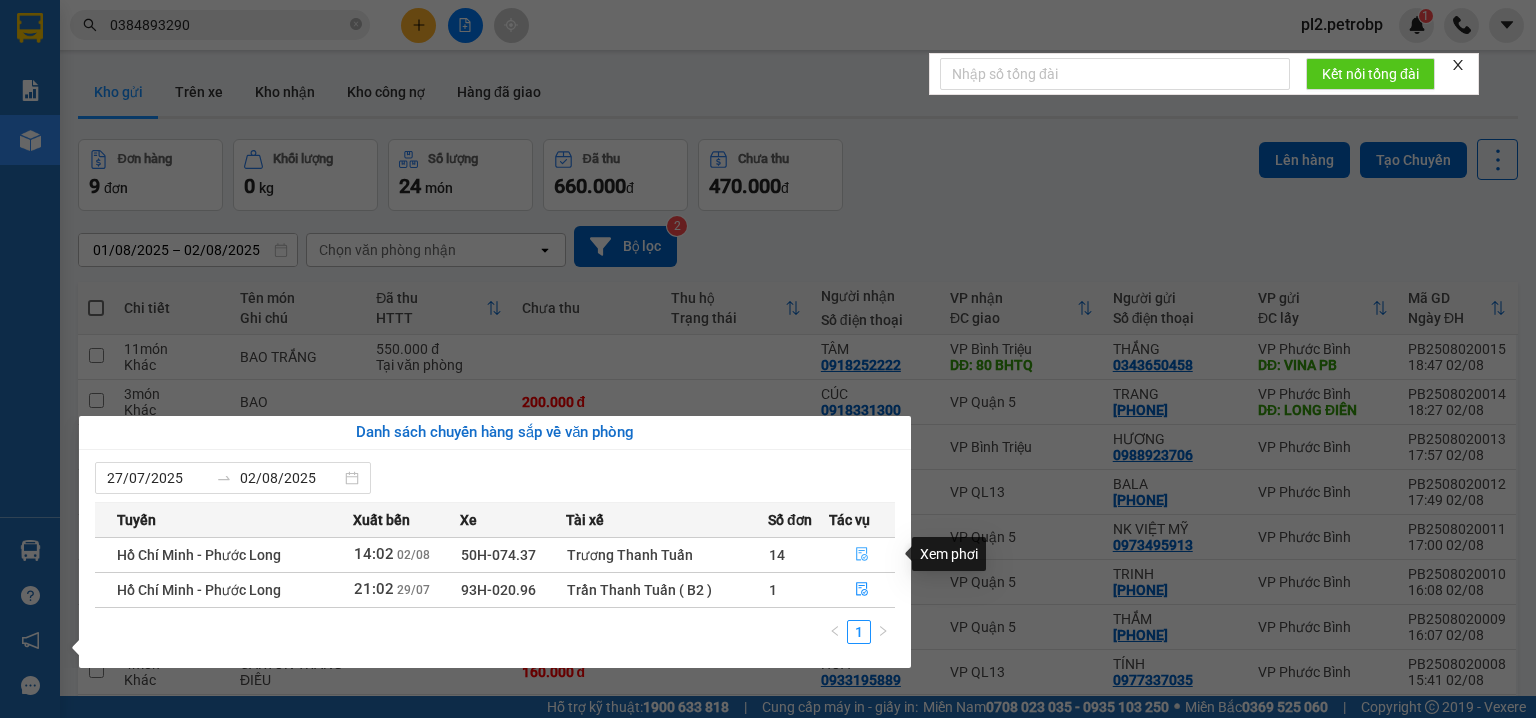 click 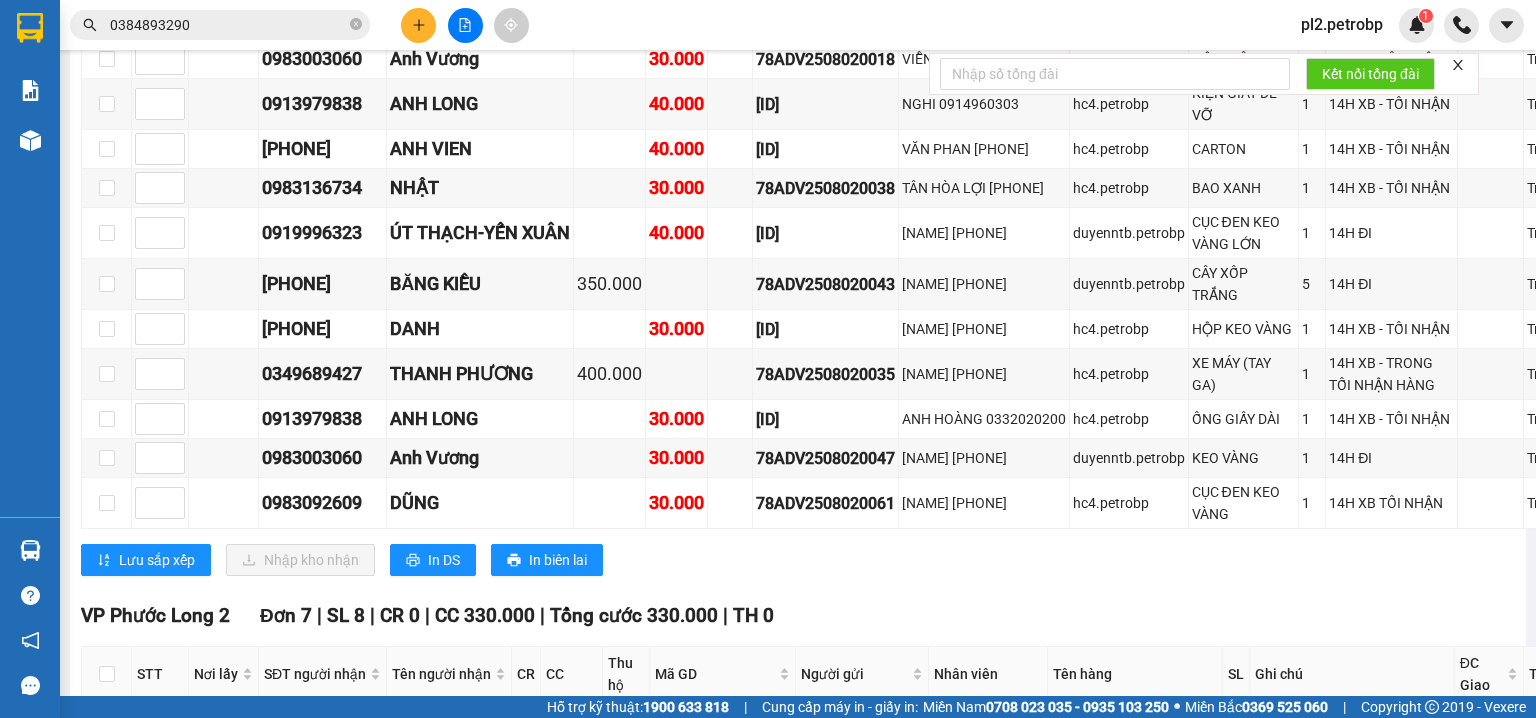 scroll, scrollTop: 1236, scrollLeft: 0, axis: vertical 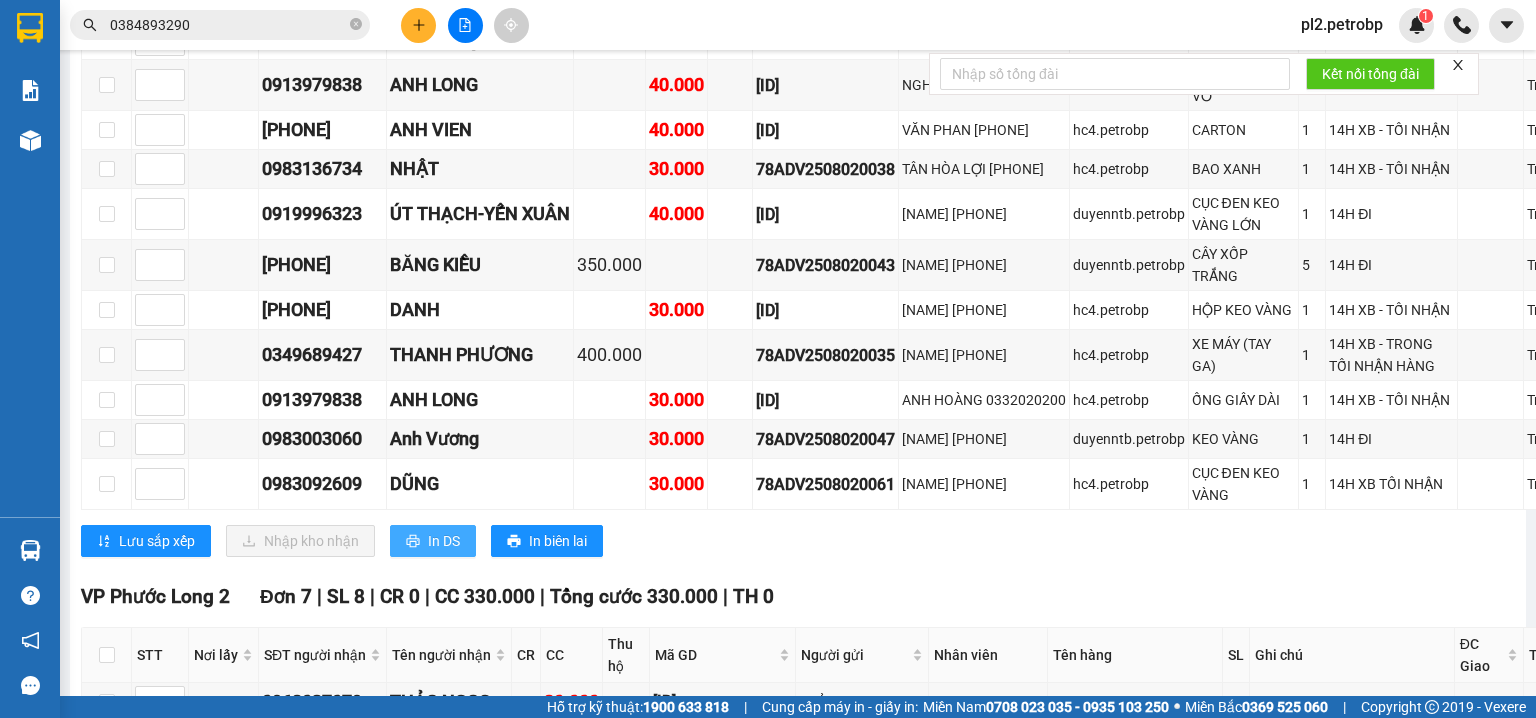 click on "In DS" at bounding box center (444, 541) 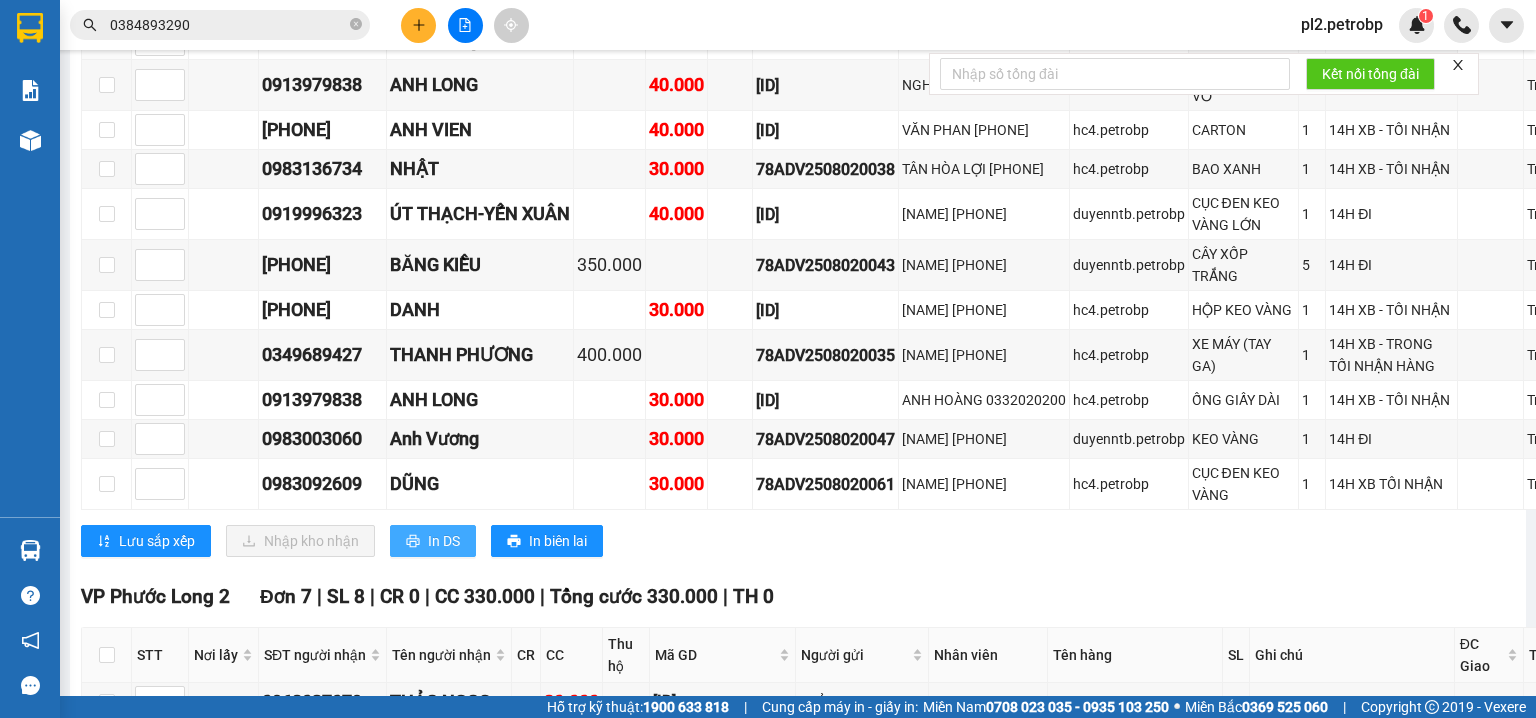 scroll, scrollTop: 0, scrollLeft: 0, axis: both 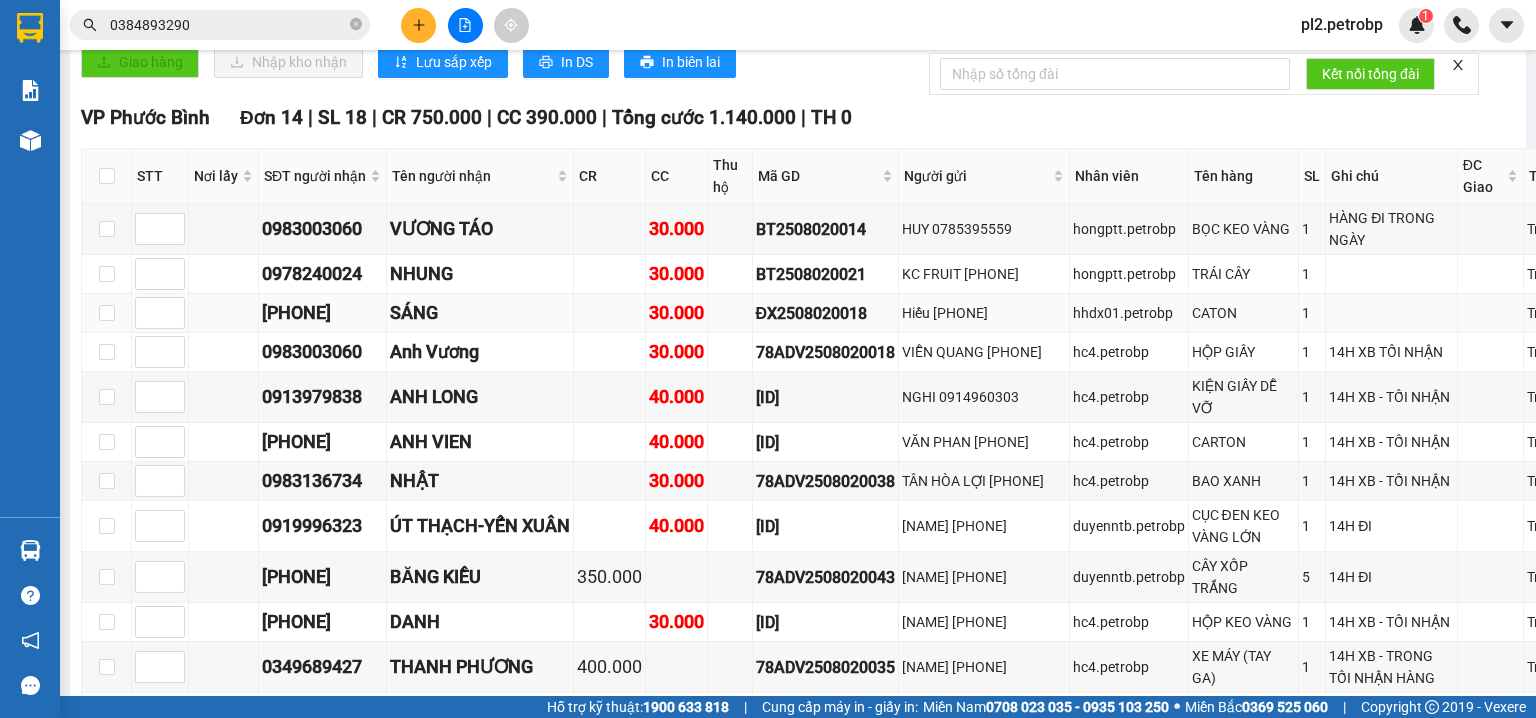 drag, startPoint x: 372, startPoint y: 338, endPoint x: 260, endPoint y: 334, distance: 112.0714 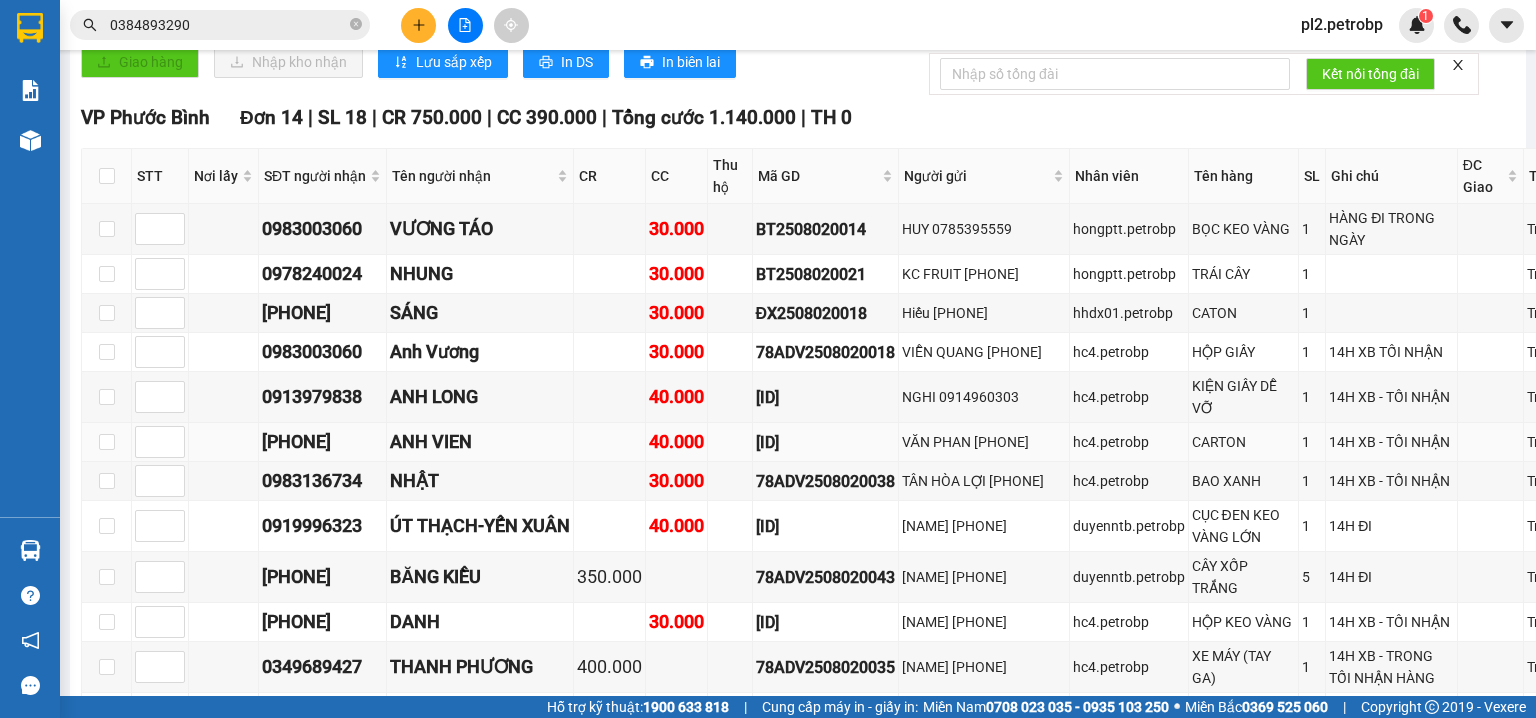 drag, startPoint x: 366, startPoint y: 463, endPoint x: 239, endPoint y: 456, distance: 127.192764 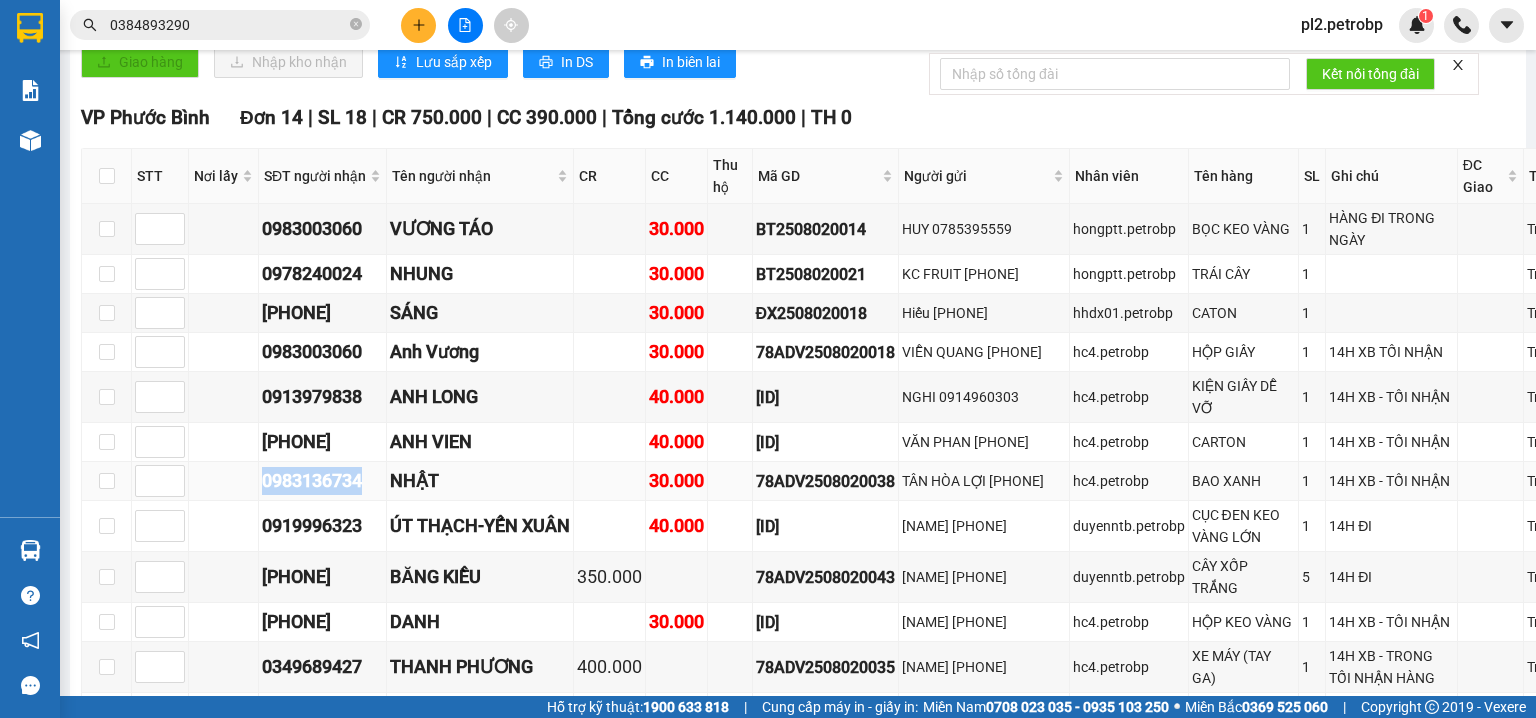 drag, startPoint x: 371, startPoint y: 504, endPoint x: 264, endPoint y: 505, distance: 107.00467 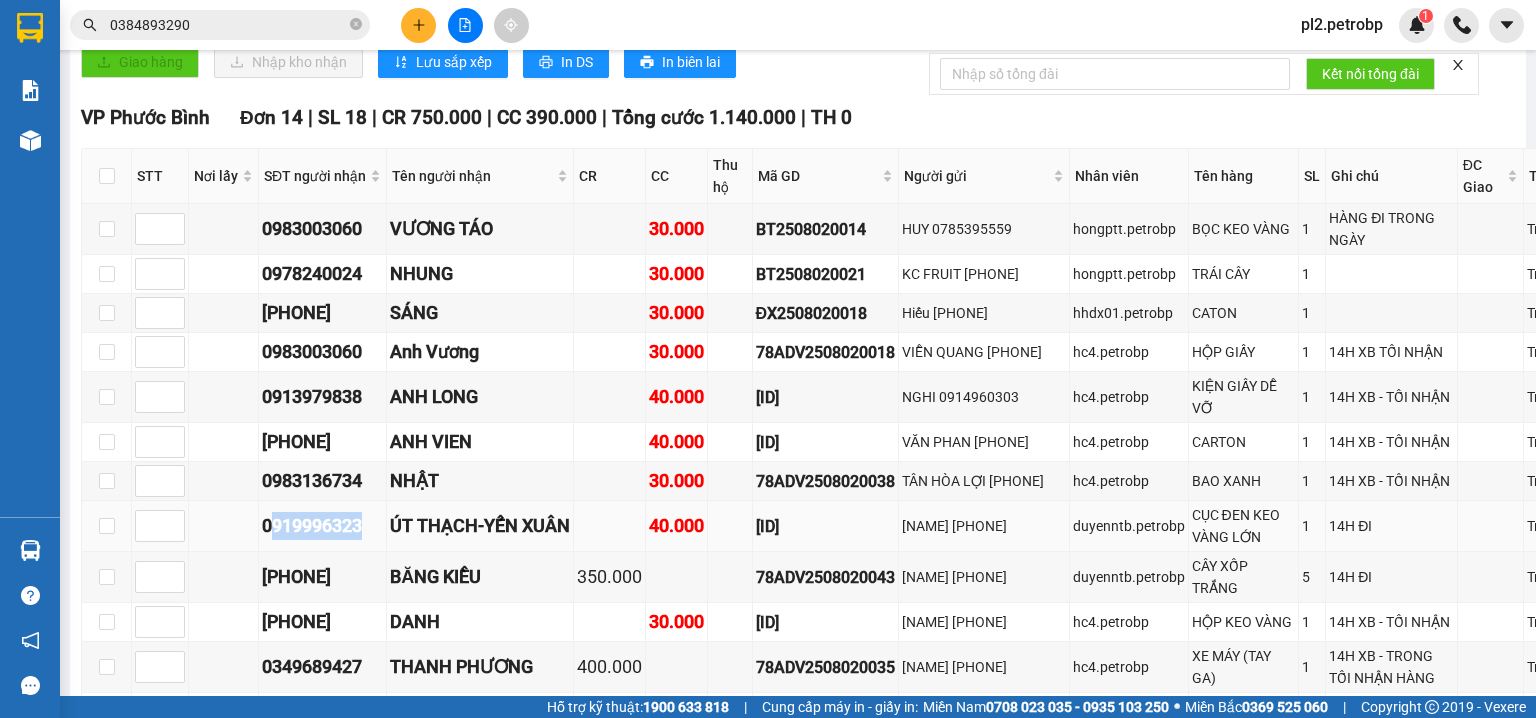 drag, startPoint x: 367, startPoint y: 546, endPoint x: 268, endPoint y: 542, distance: 99.08077 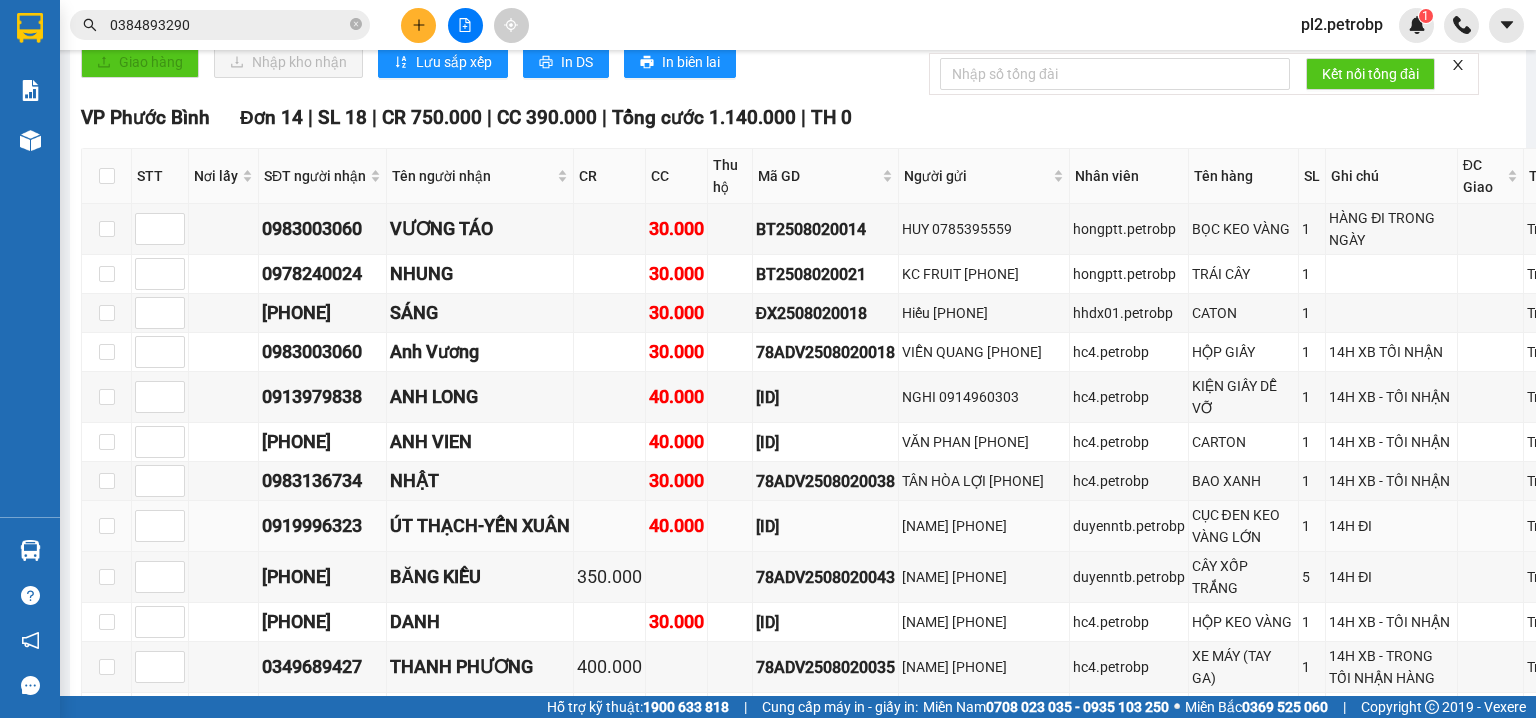 click on "0919996323" at bounding box center (322, 526) 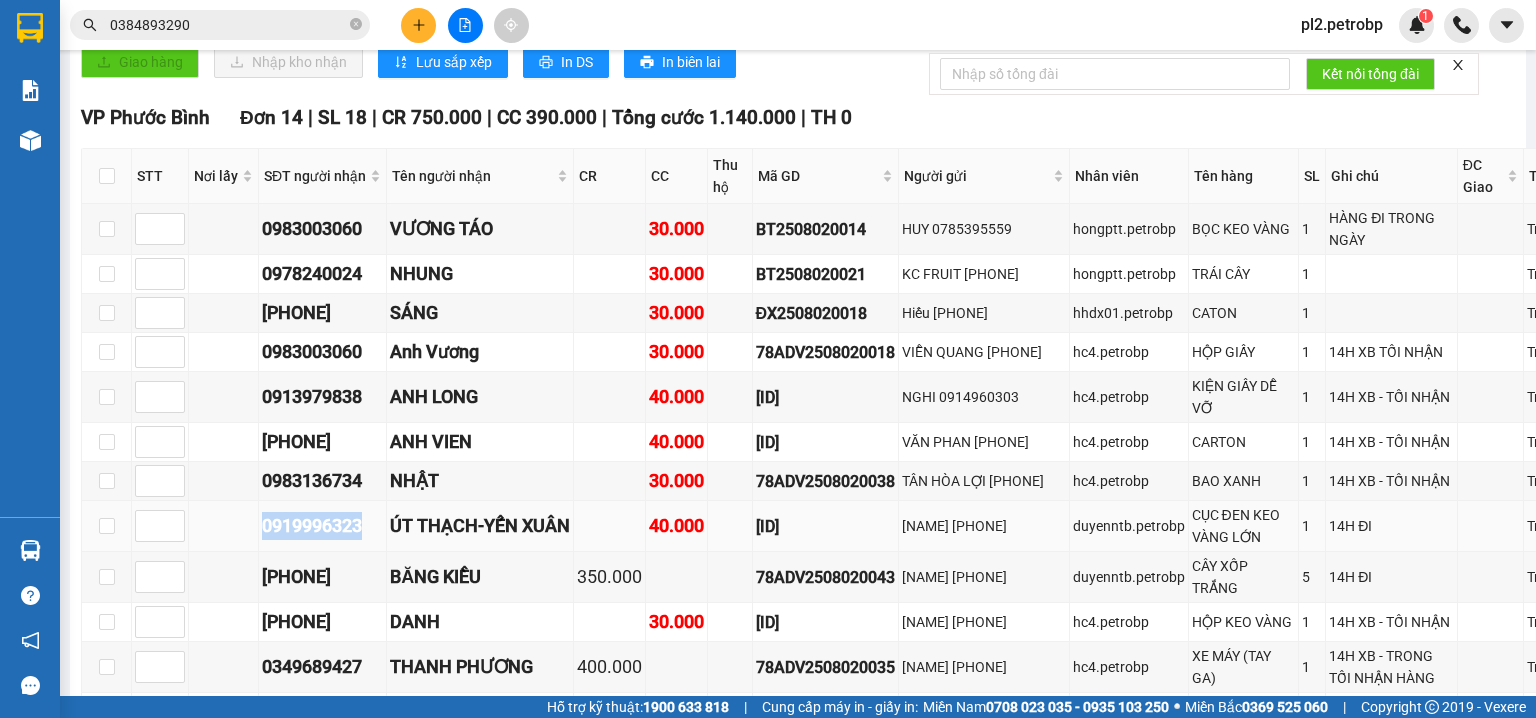 drag, startPoint x: 370, startPoint y: 548, endPoint x: 263, endPoint y: 545, distance: 107.042046 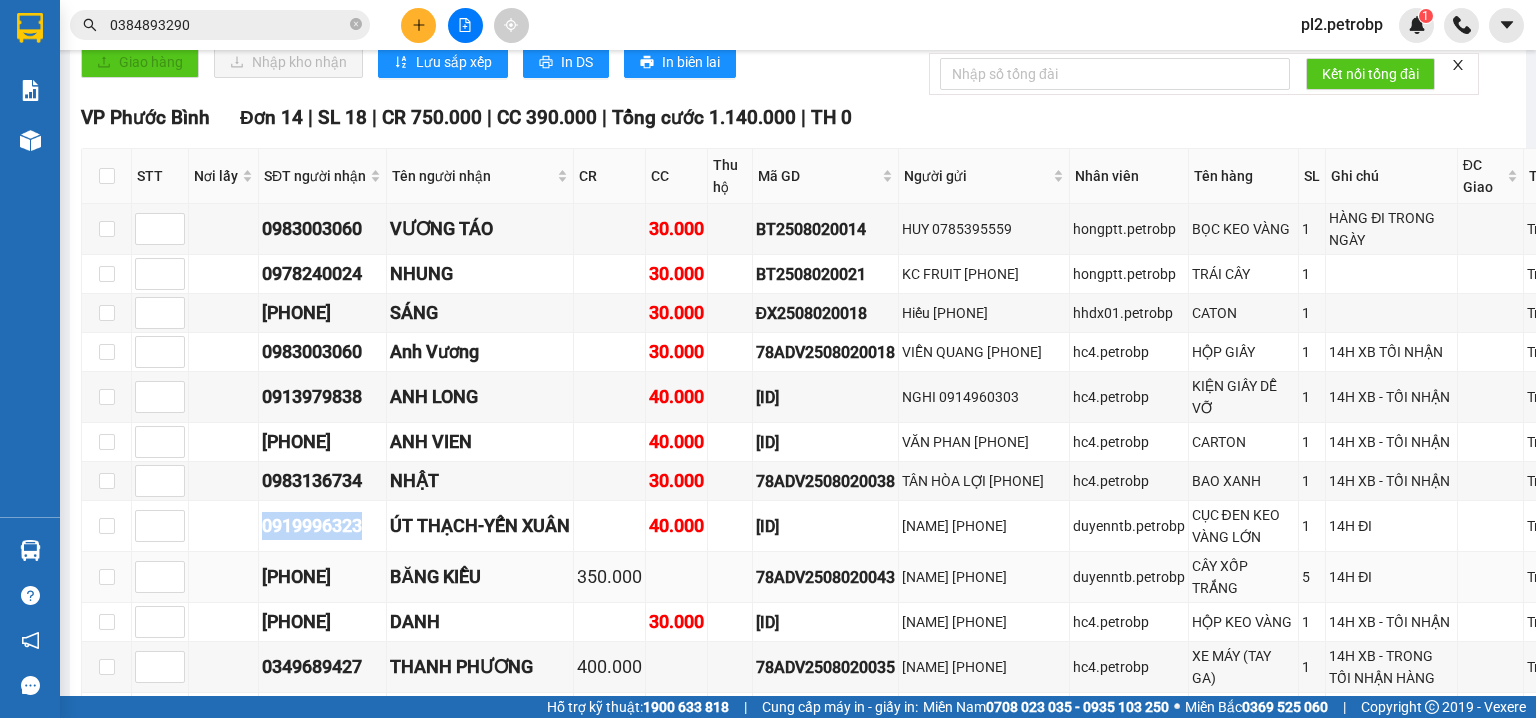 drag, startPoint x: 375, startPoint y: 599, endPoint x: 260, endPoint y: 607, distance: 115.27792 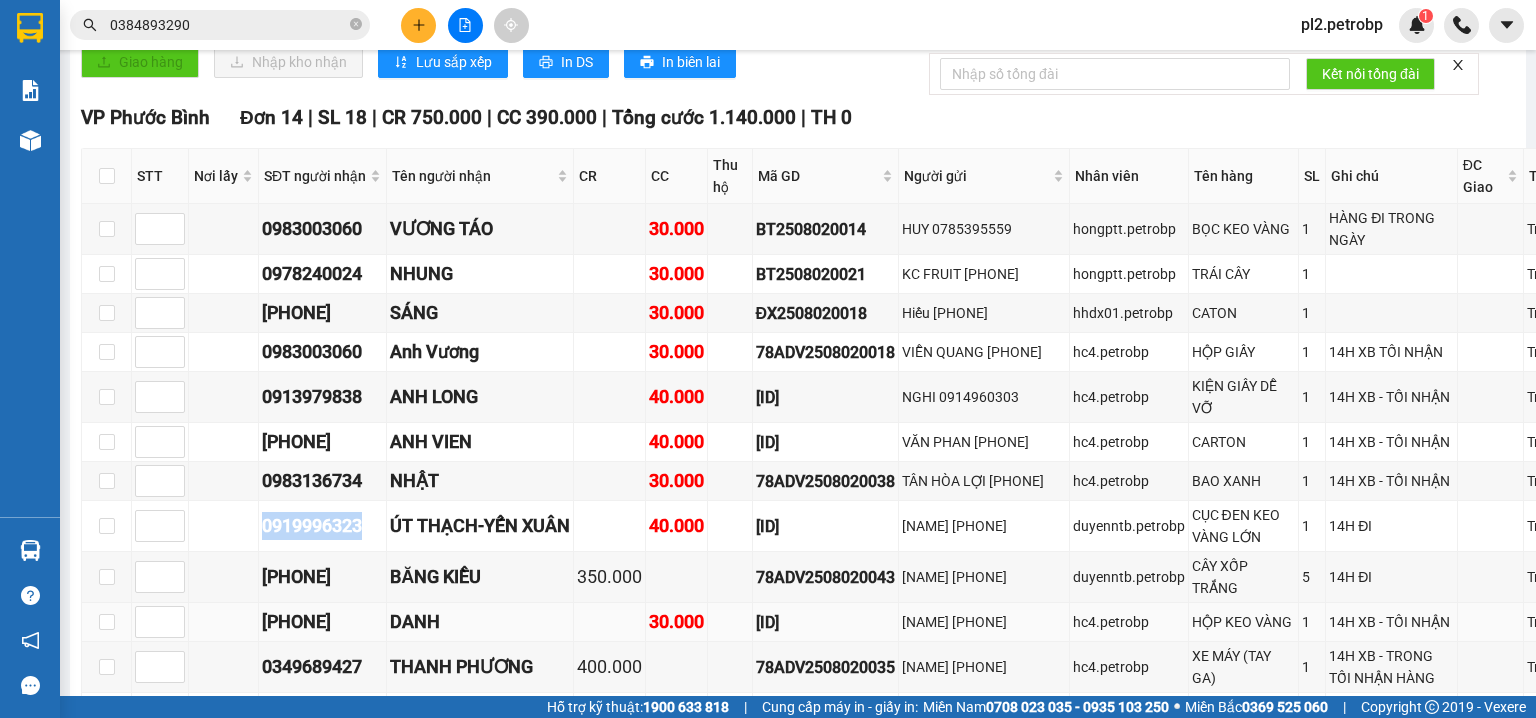 drag, startPoint x: 370, startPoint y: 642, endPoint x: 264, endPoint y: 636, distance: 106.16968 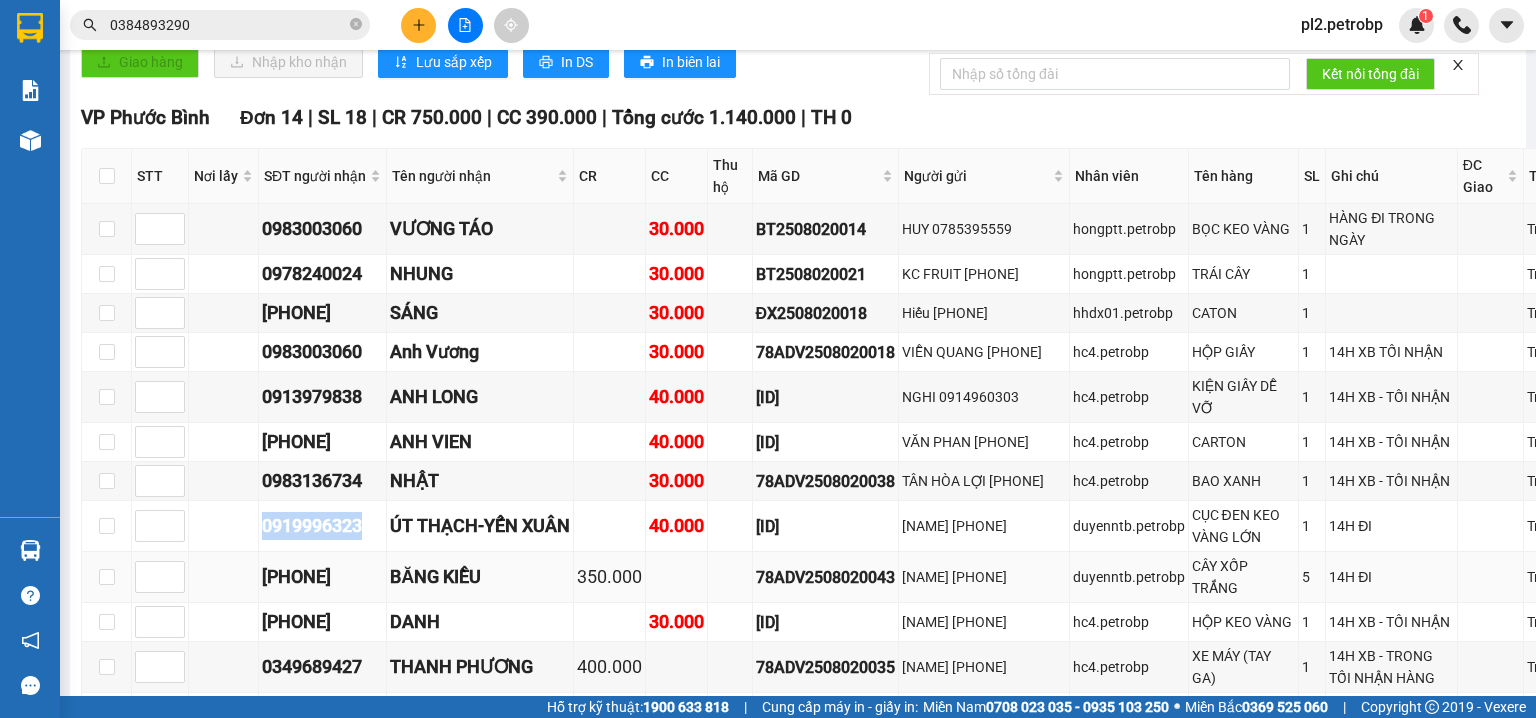 scroll, scrollTop: 1138, scrollLeft: 0, axis: vertical 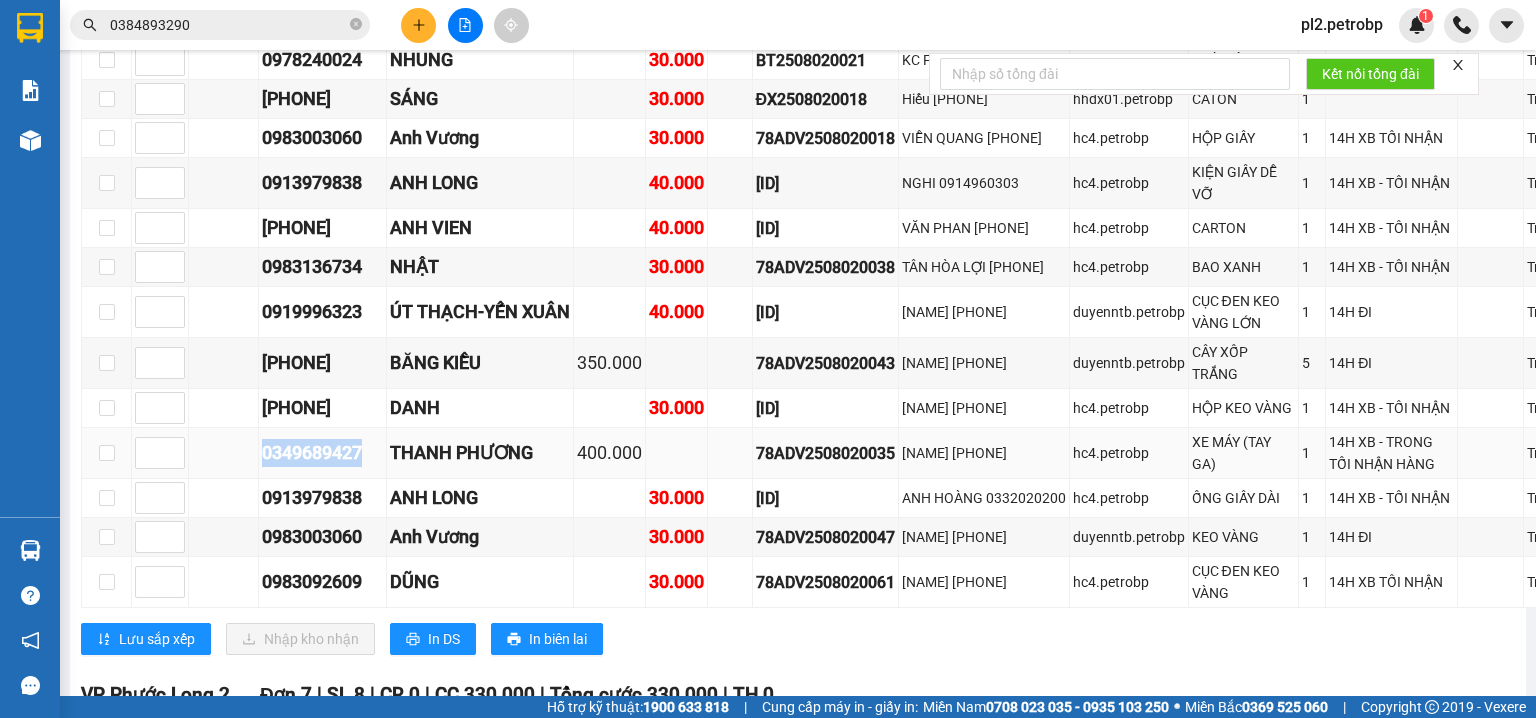 drag, startPoint x: 369, startPoint y: 472, endPoint x: 284, endPoint y: 476, distance: 85.09406 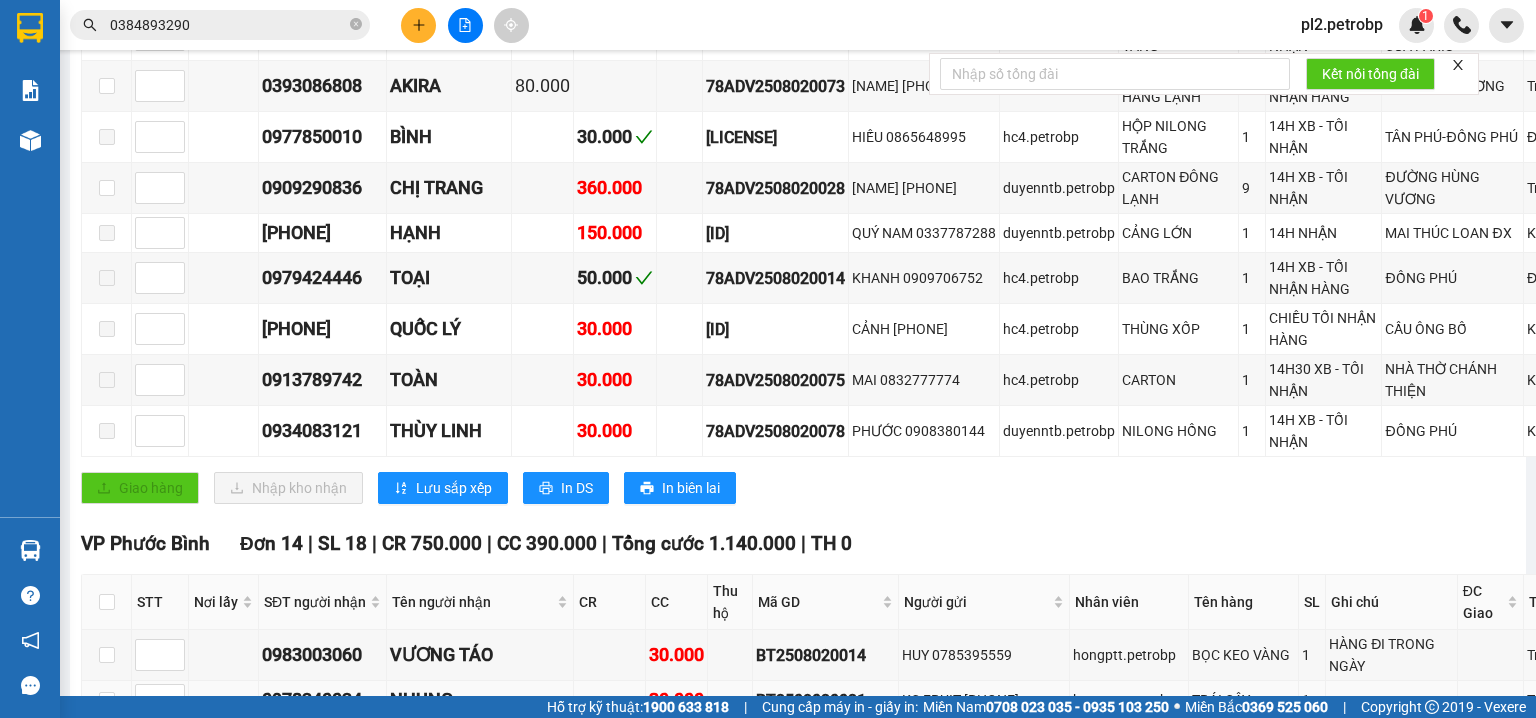 scroll, scrollTop: 604, scrollLeft: 0, axis: vertical 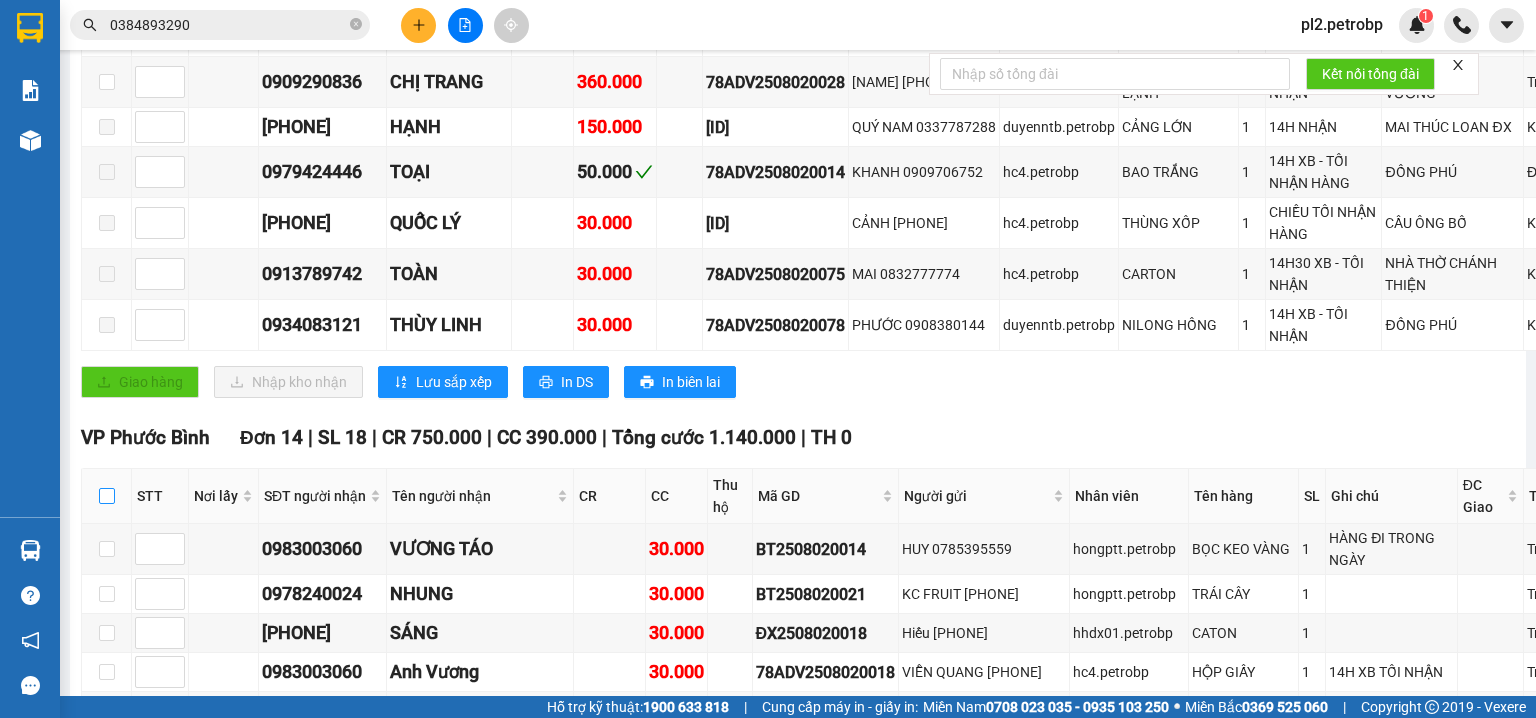 click at bounding box center (107, 496) 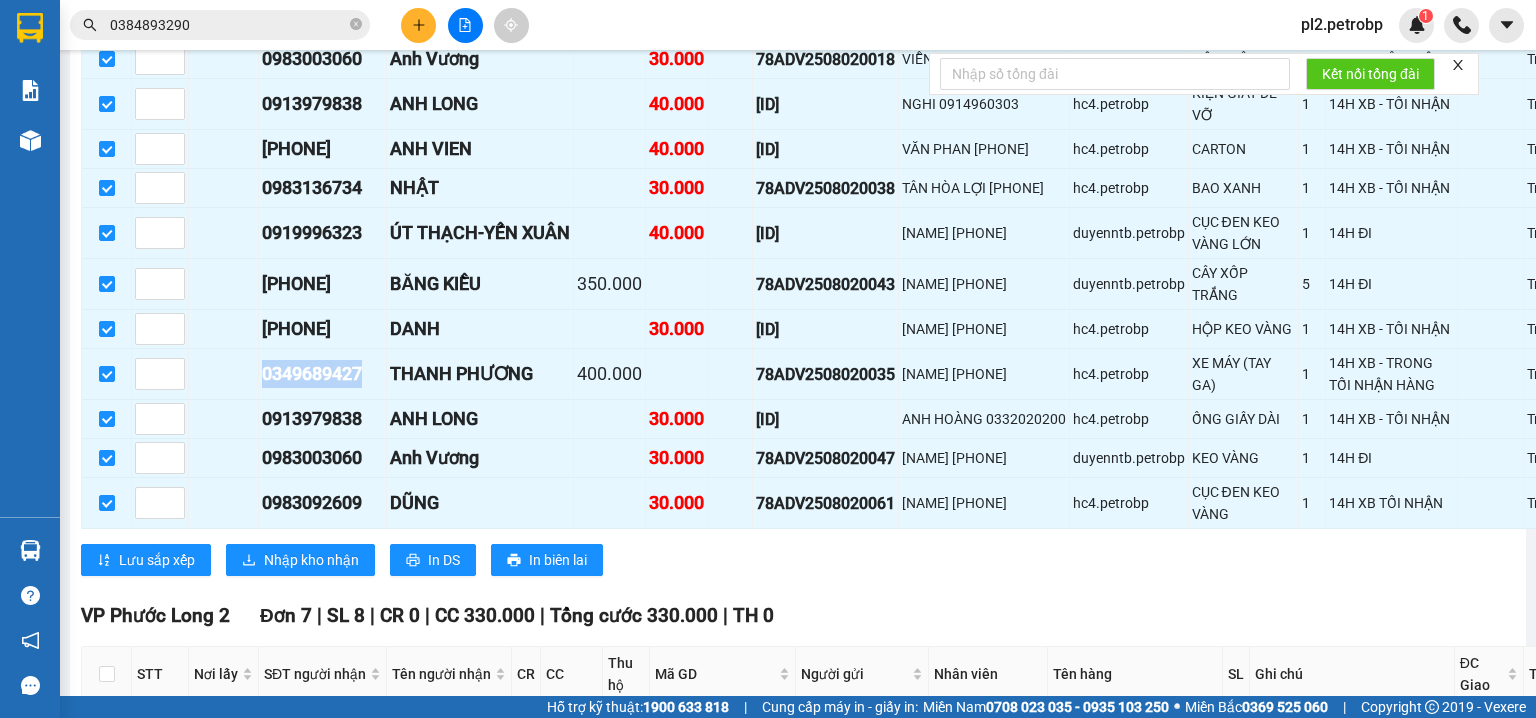 scroll, scrollTop: 1330, scrollLeft: 0, axis: vertical 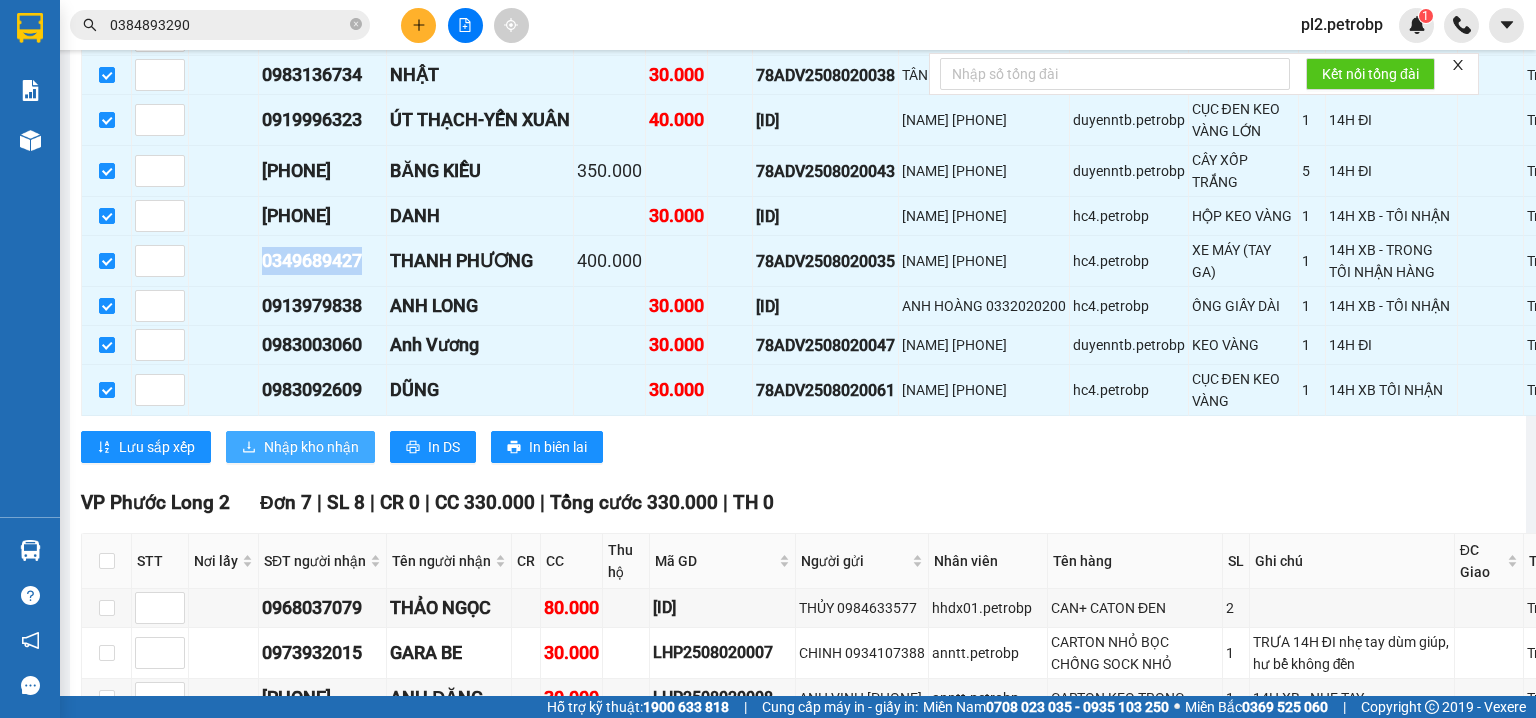 click on "Nhập kho nhận" at bounding box center (311, 447) 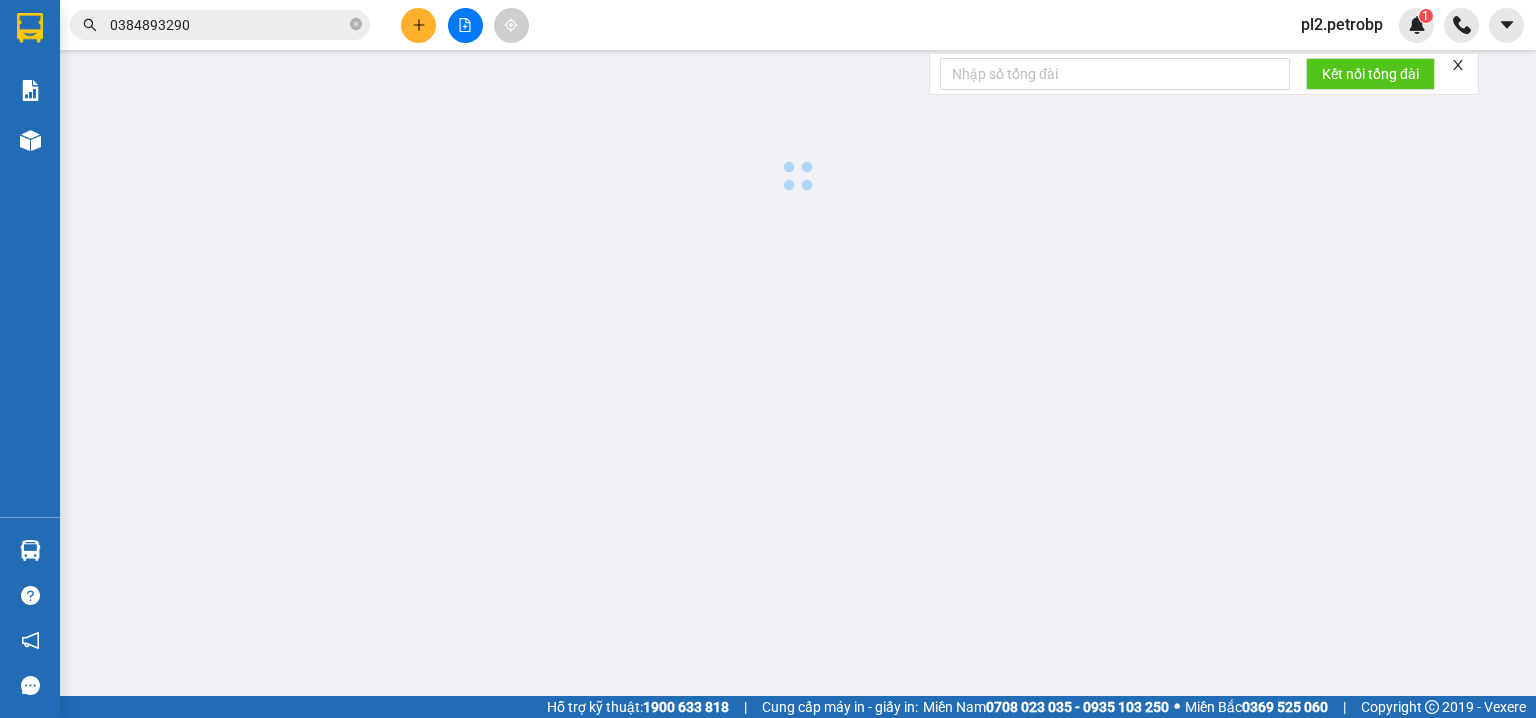 scroll, scrollTop: 0, scrollLeft: 0, axis: both 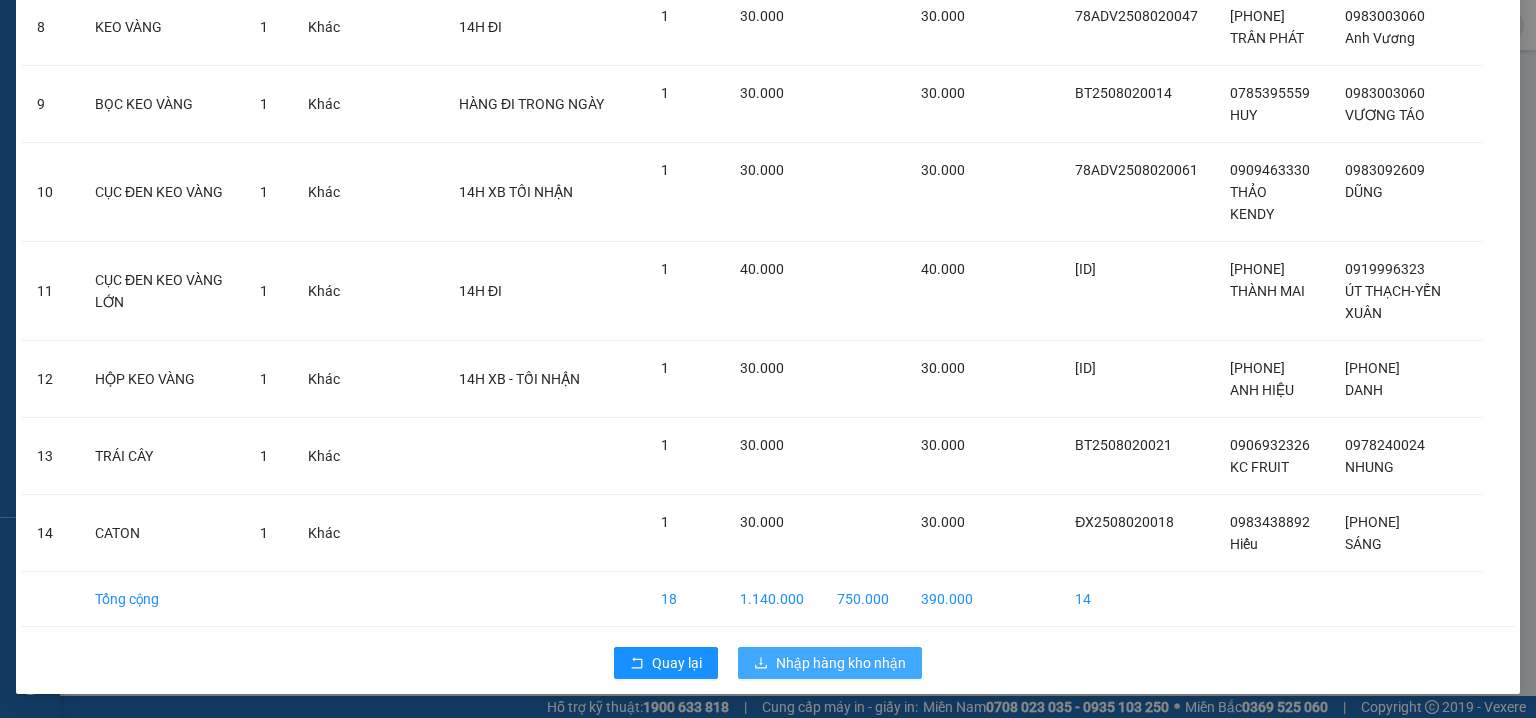 click on "Nhập hàng kho nhận" at bounding box center [841, 663] 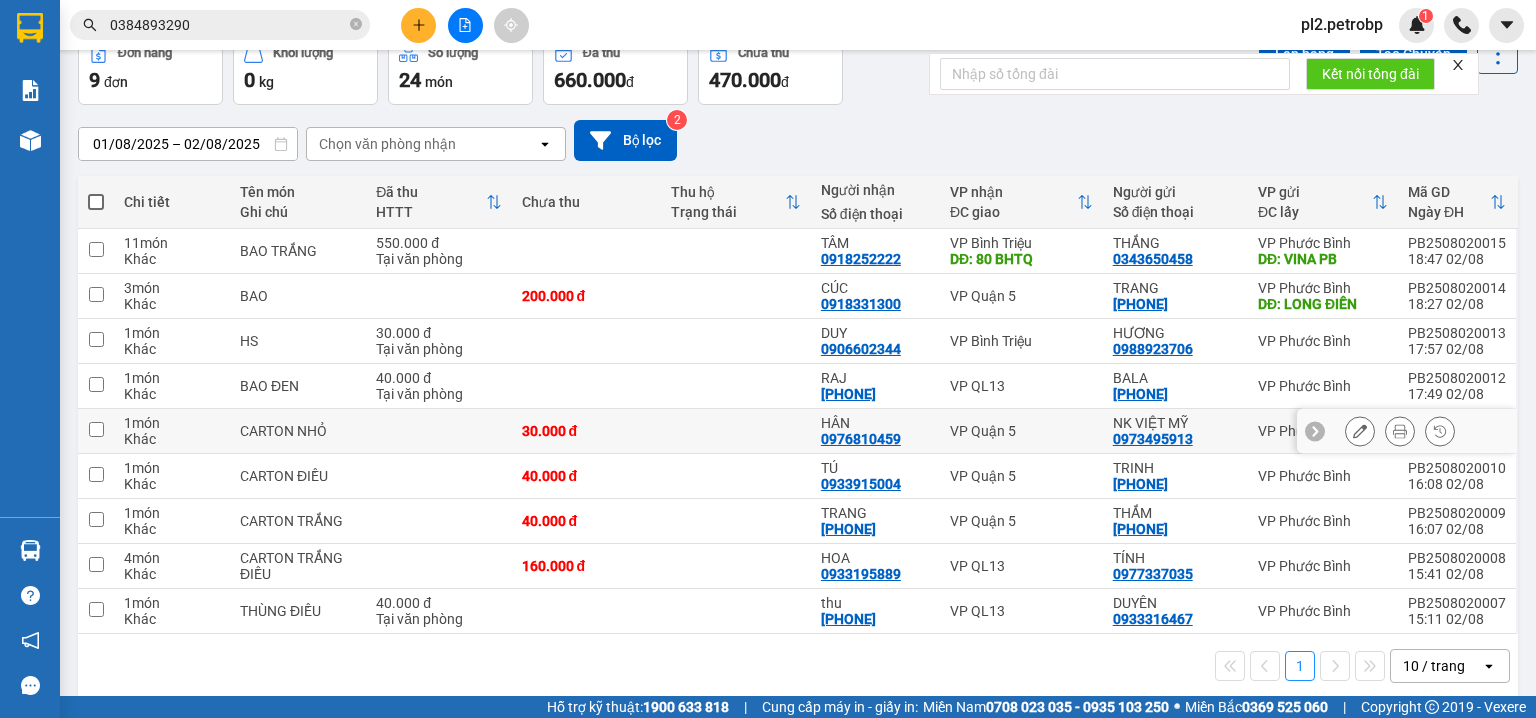 scroll, scrollTop: 123, scrollLeft: 0, axis: vertical 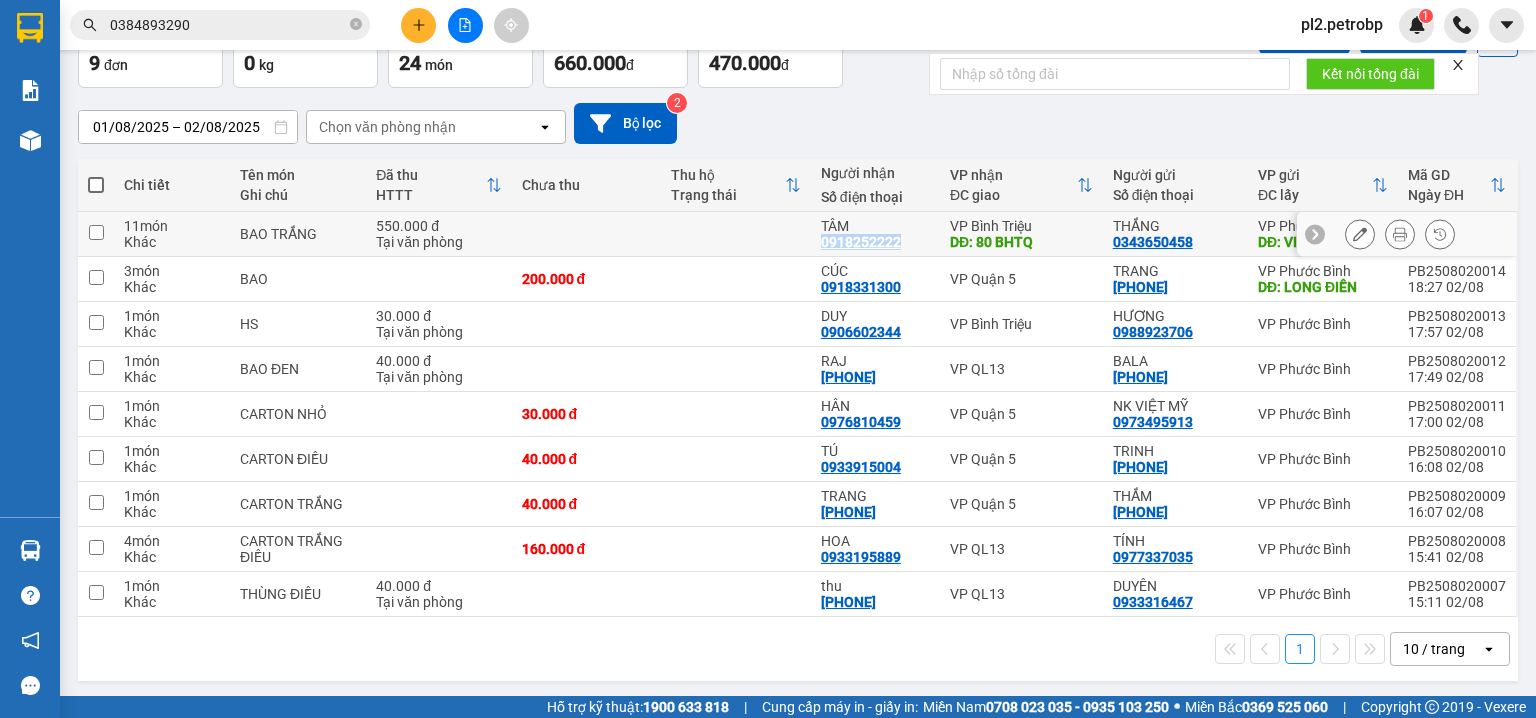 drag, startPoint x: 900, startPoint y: 236, endPoint x: 816, endPoint y: 239, distance: 84.05355 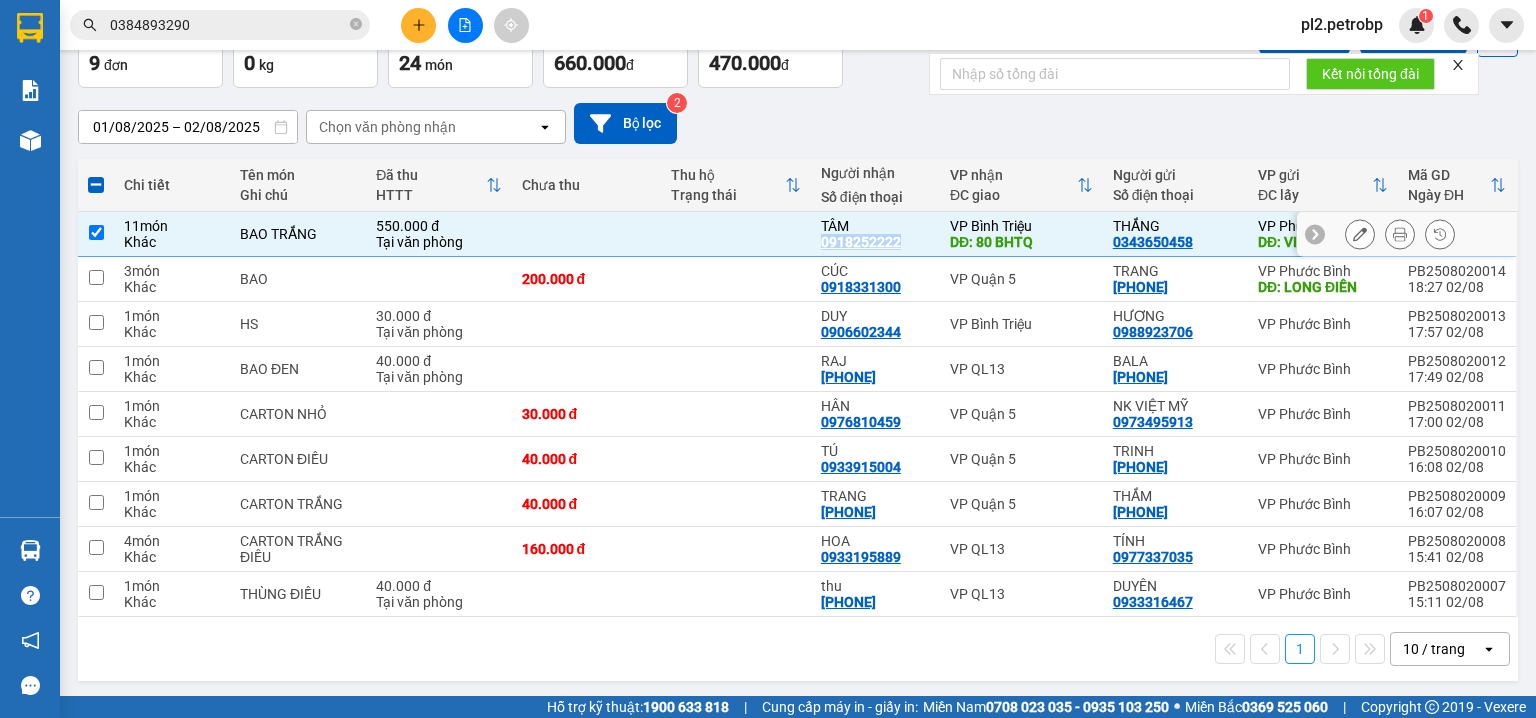 copy on "0918252222" 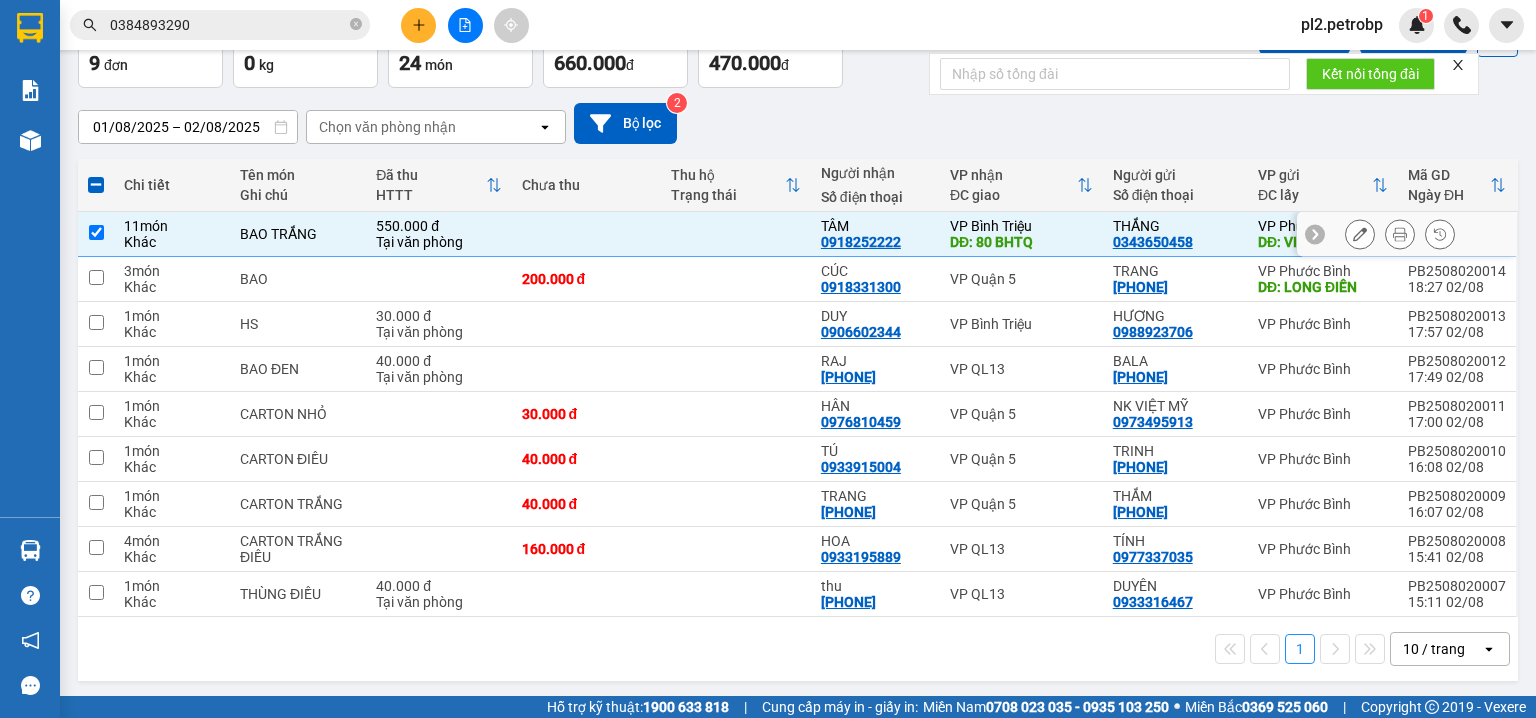 click at bounding box center [736, 234] 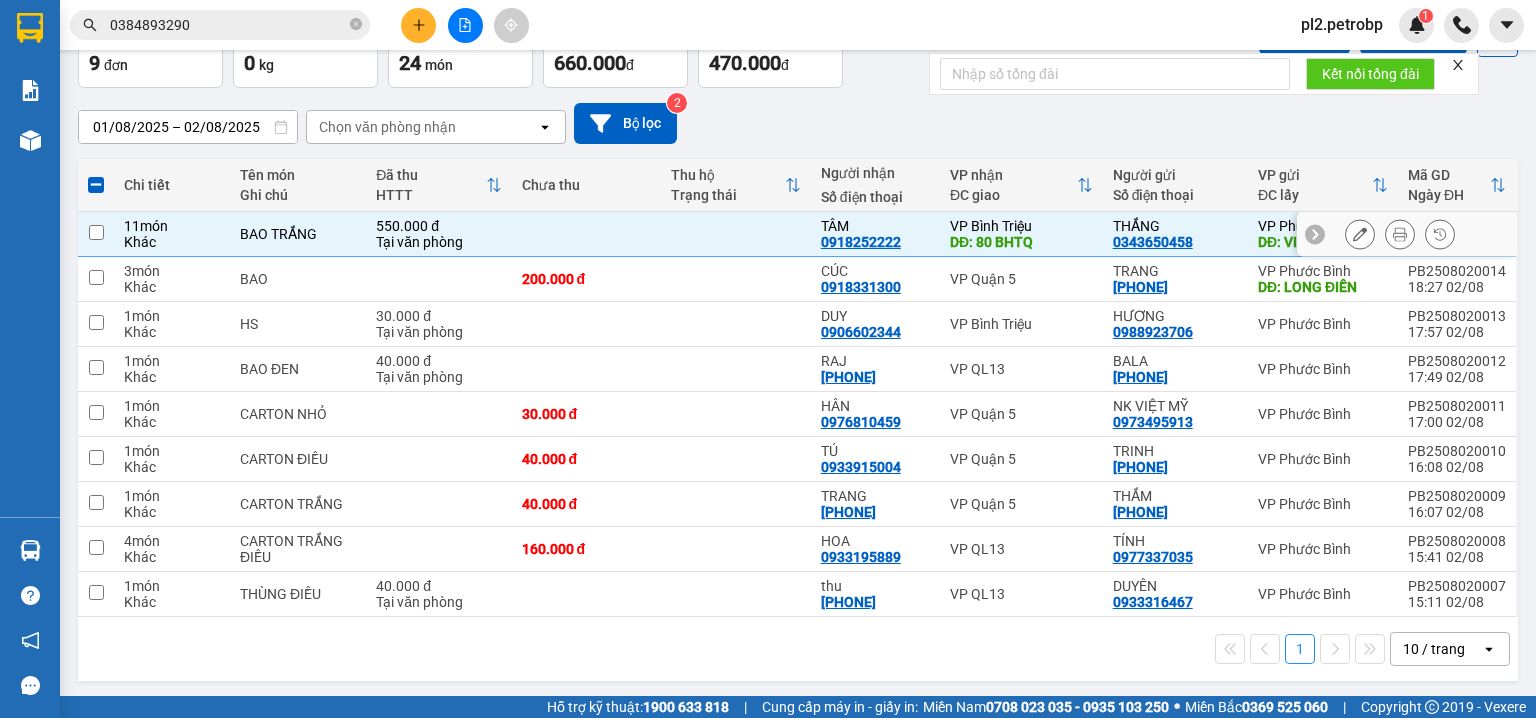 checkbox on "false" 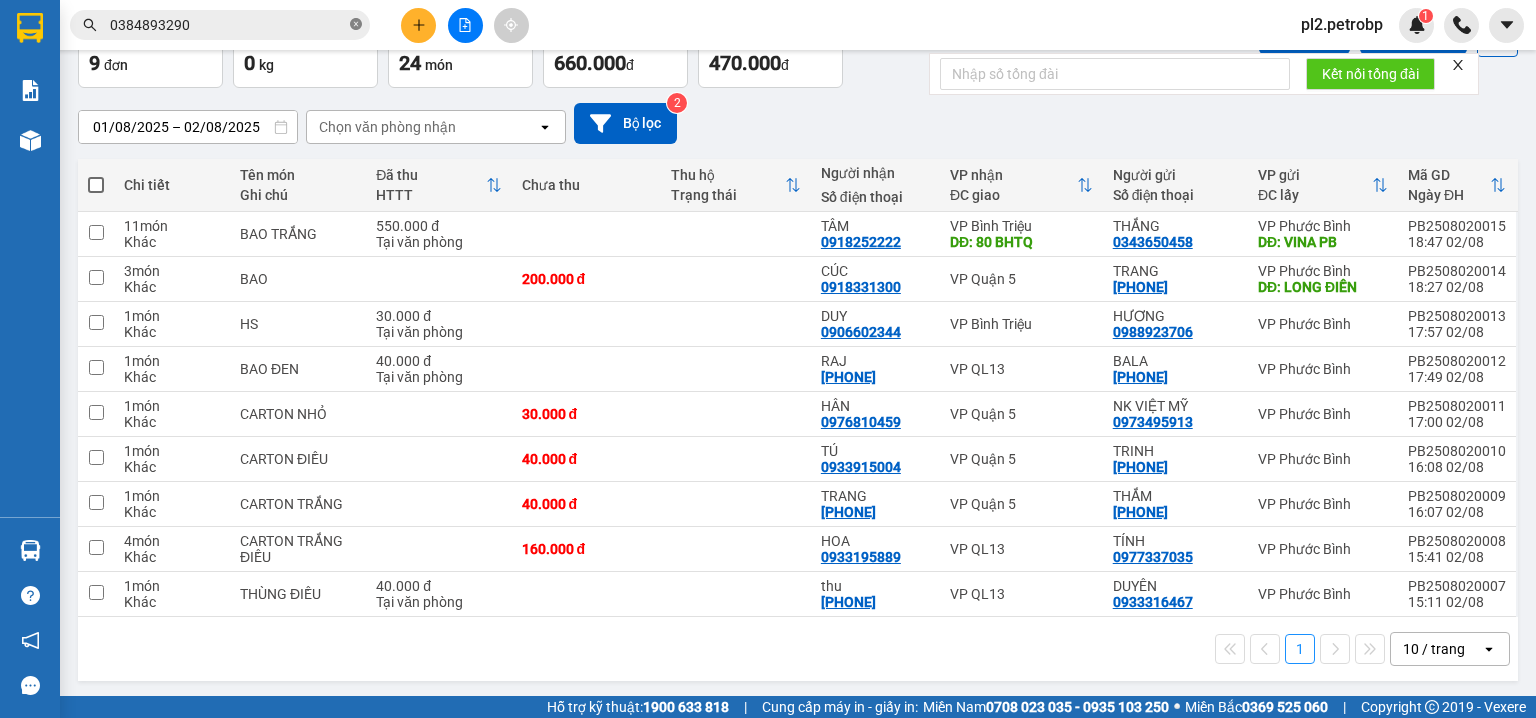 click 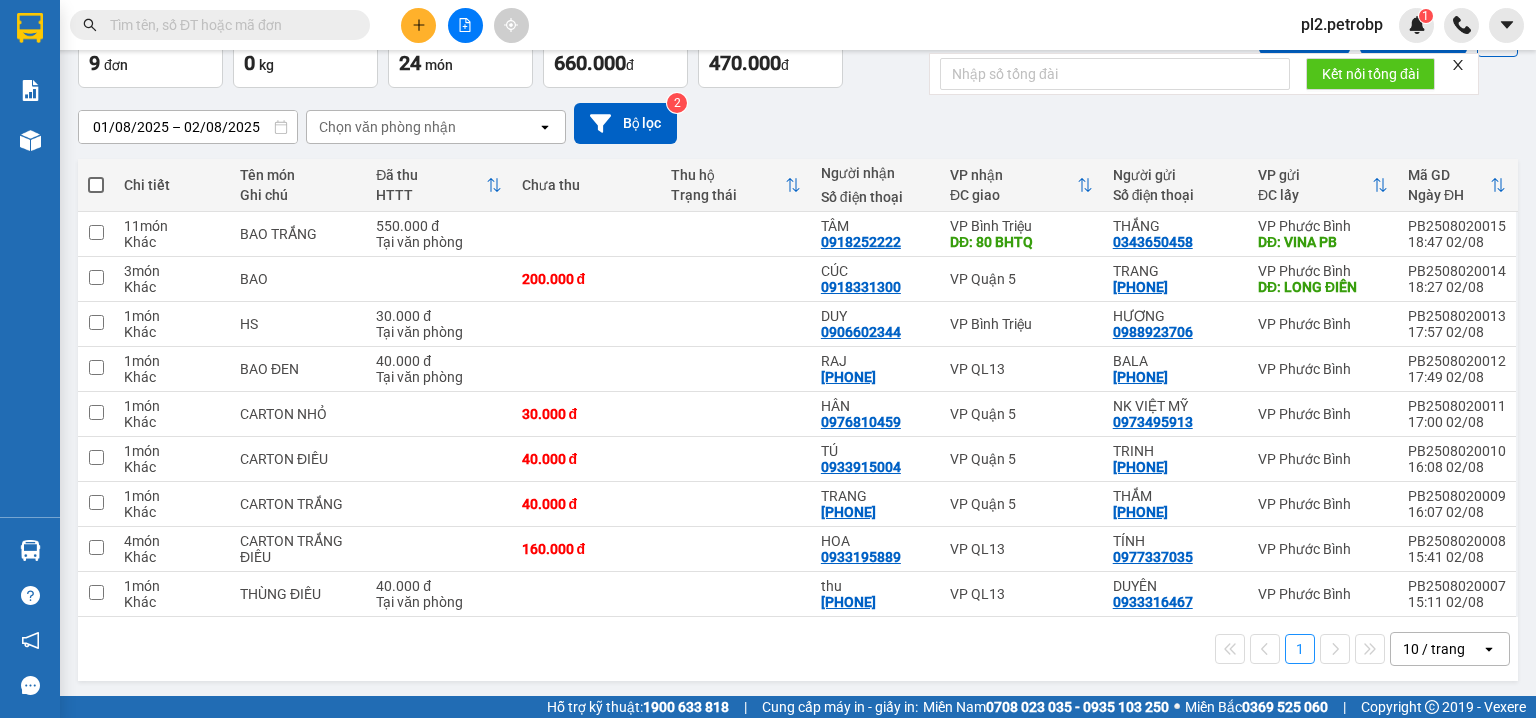 paste on "0918252222" 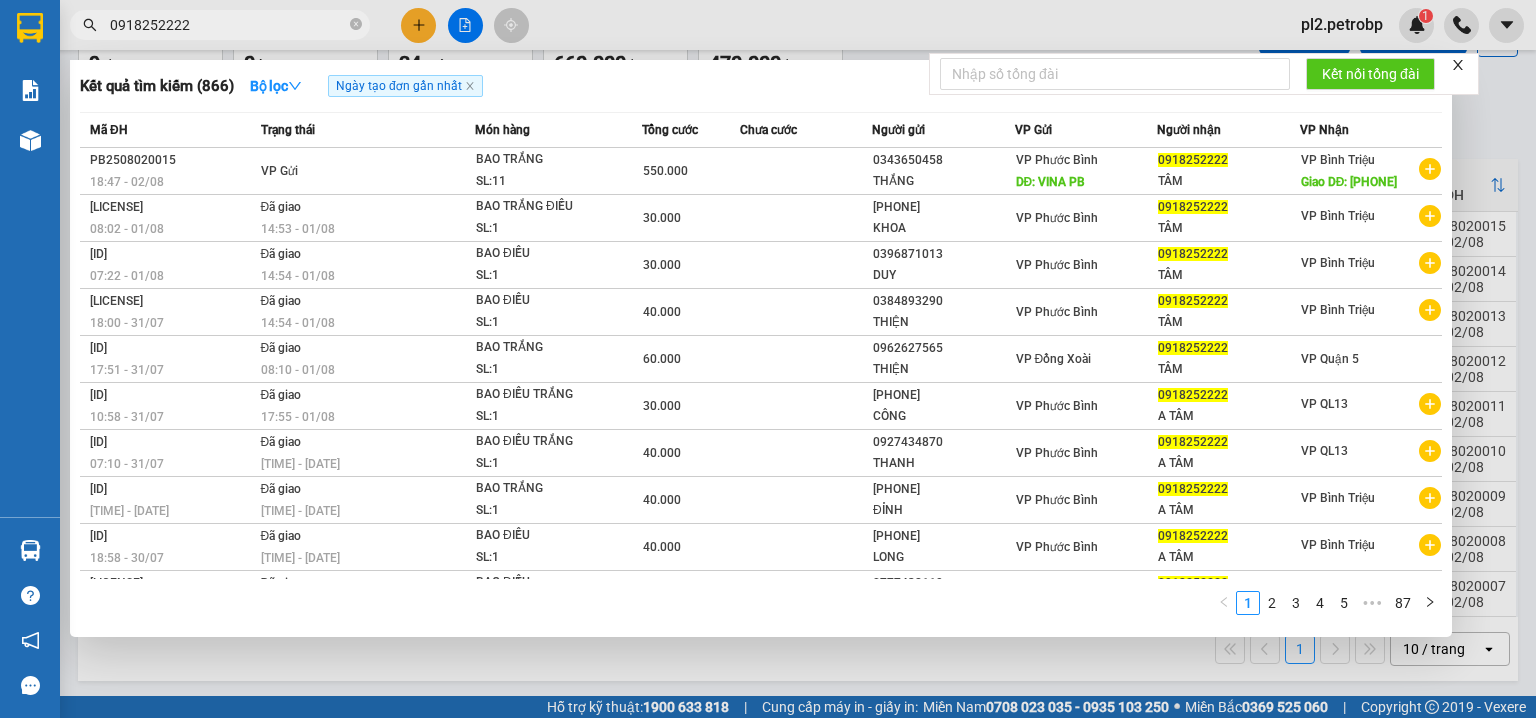 type on "0918252222" 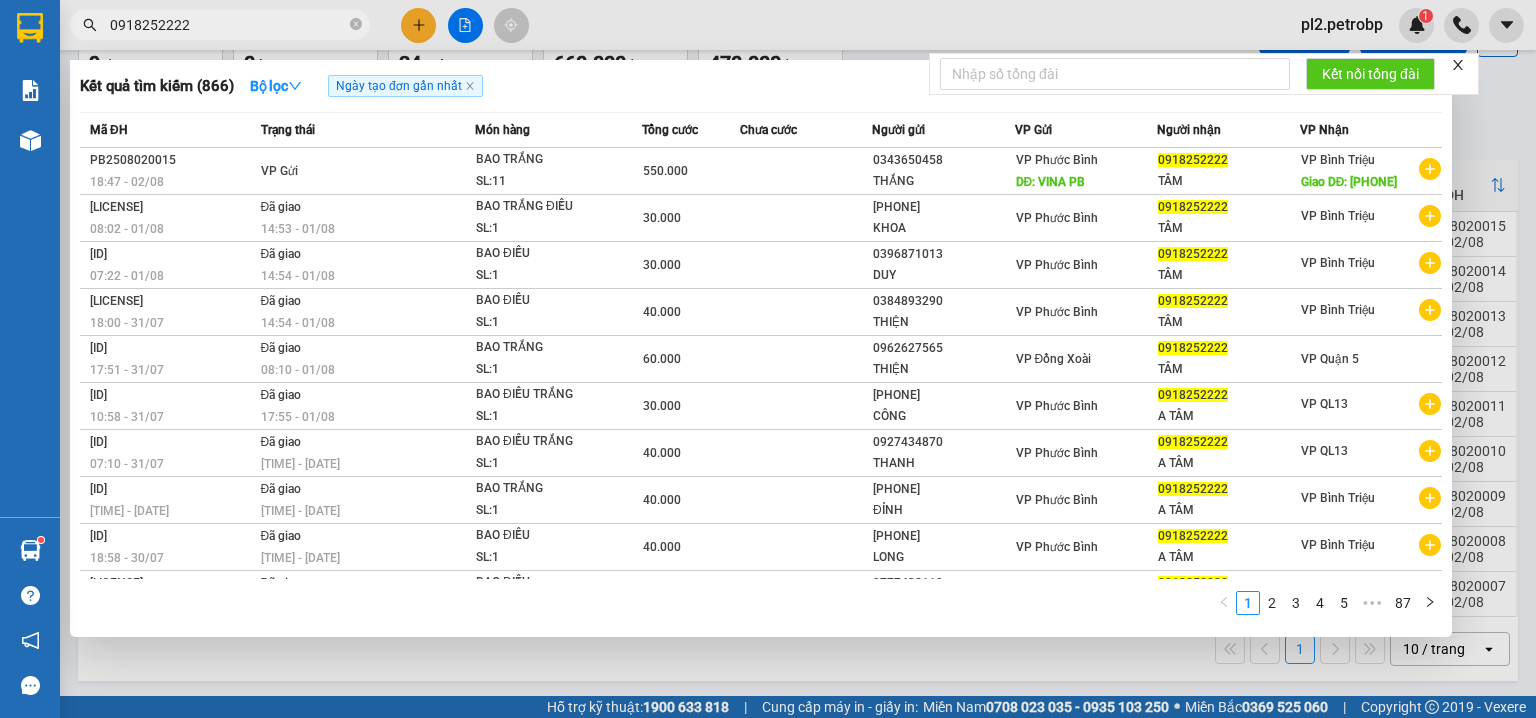 click at bounding box center (768, 359) 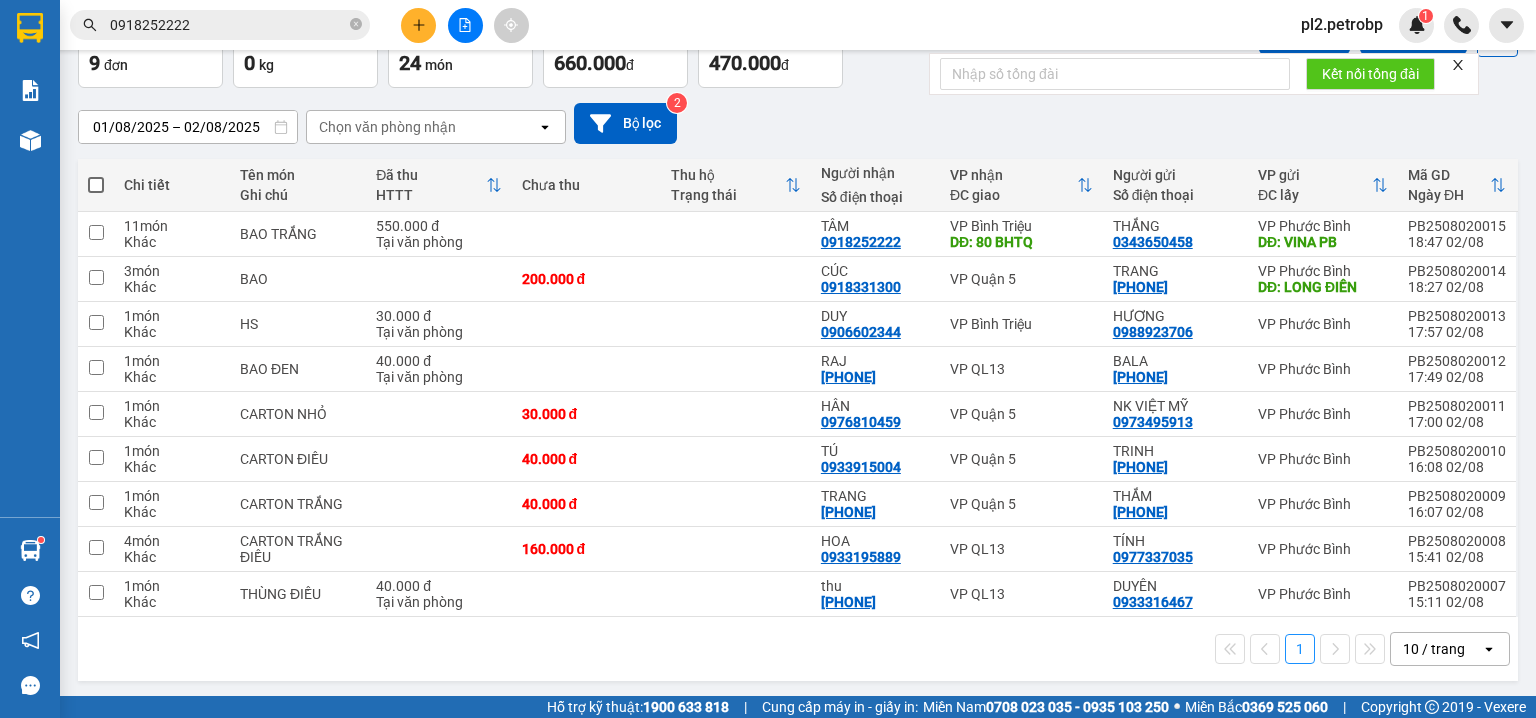 click at bounding box center (96, 185) 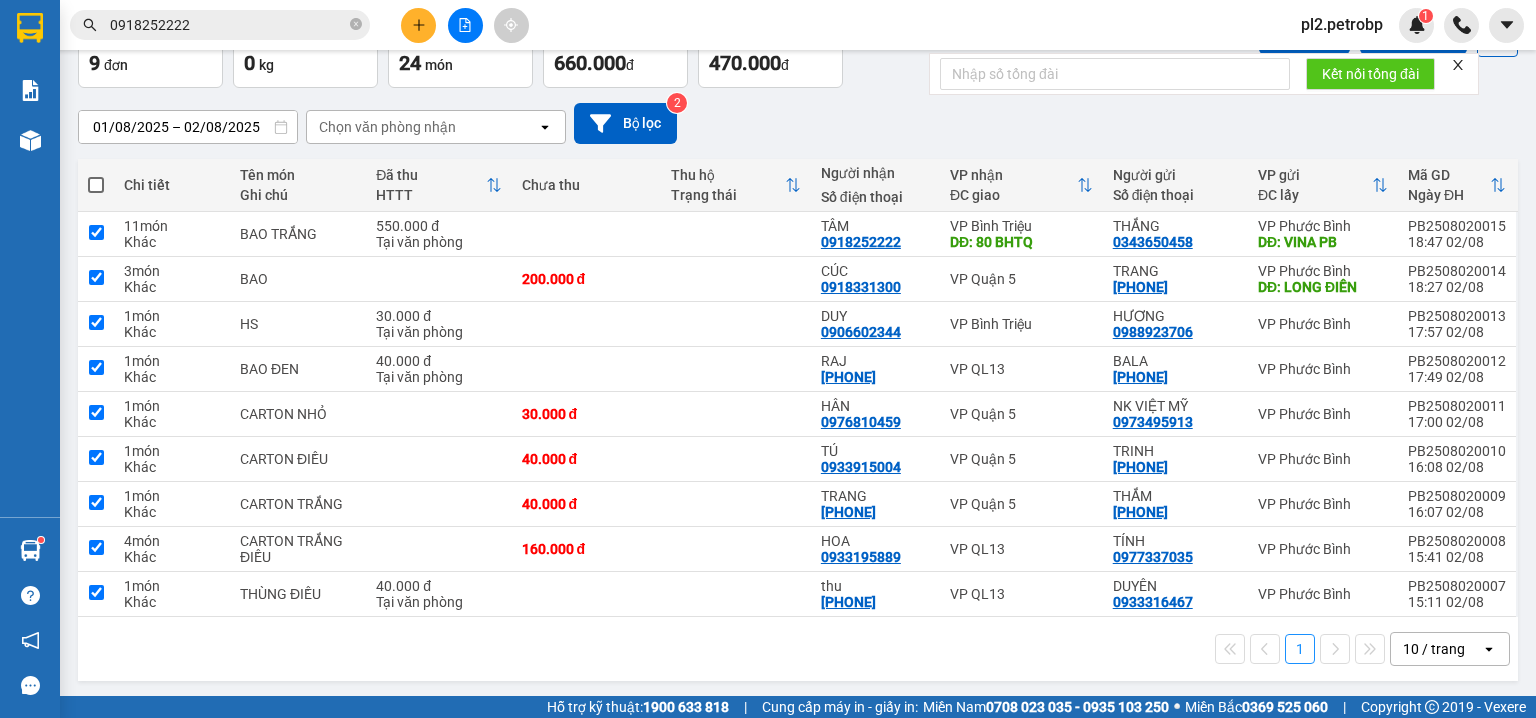 checkbox on "true" 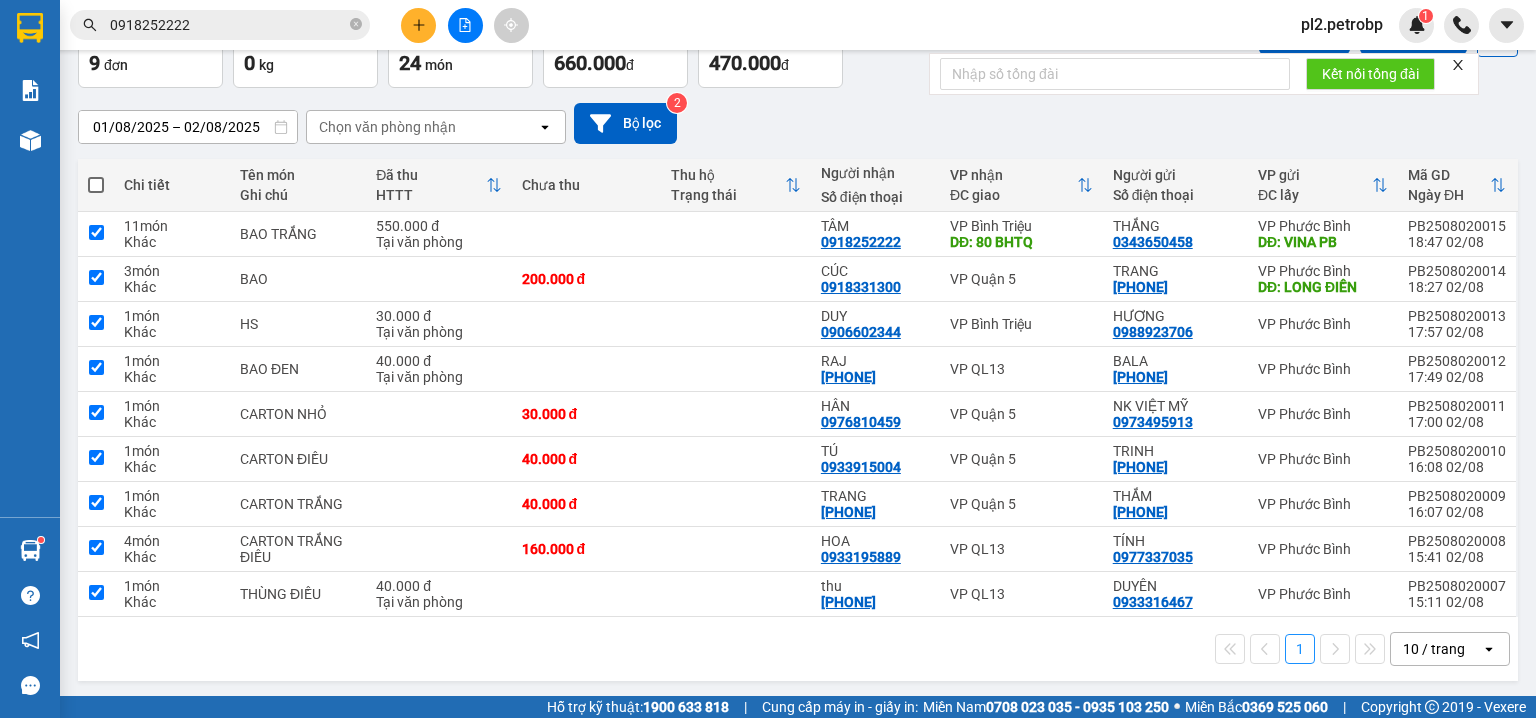 checkbox on "true" 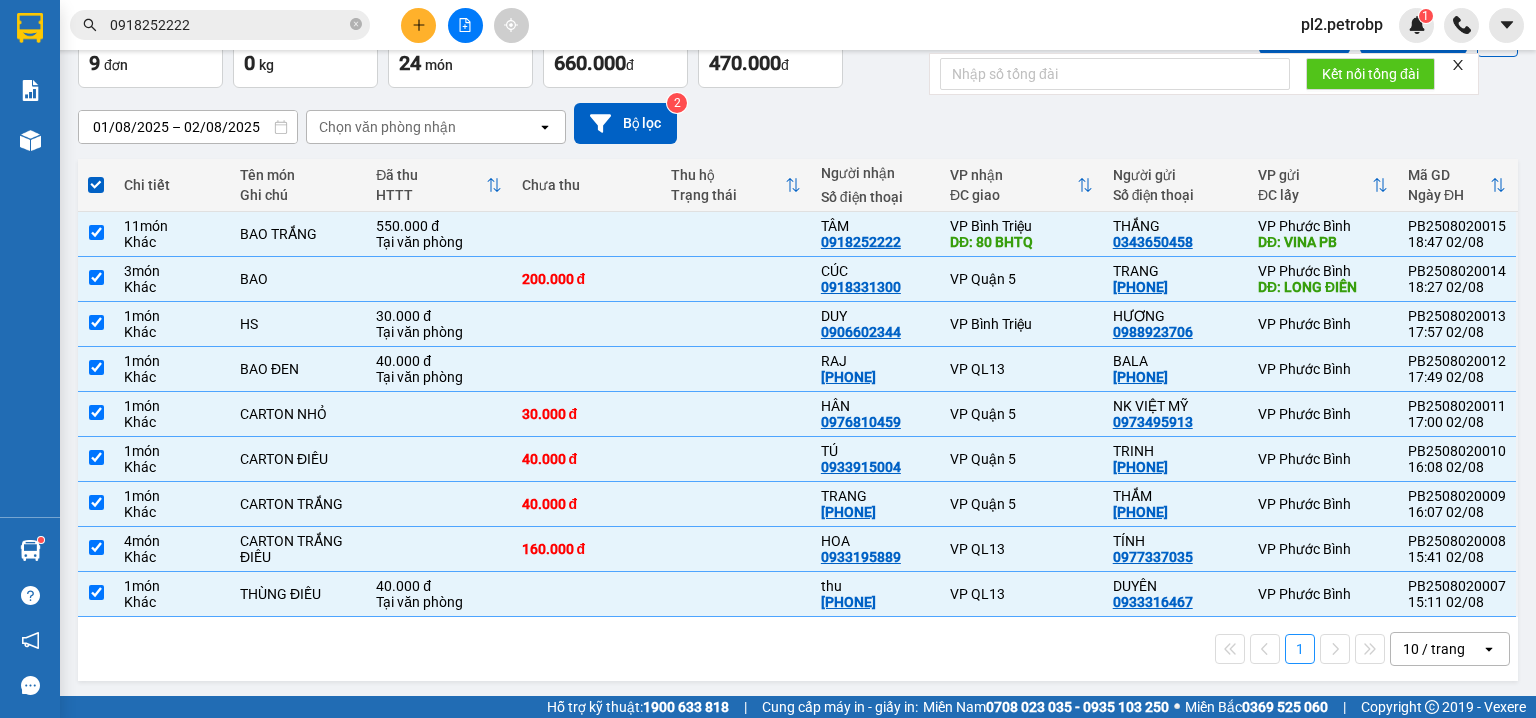 scroll, scrollTop: 0, scrollLeft: 0, axis: both 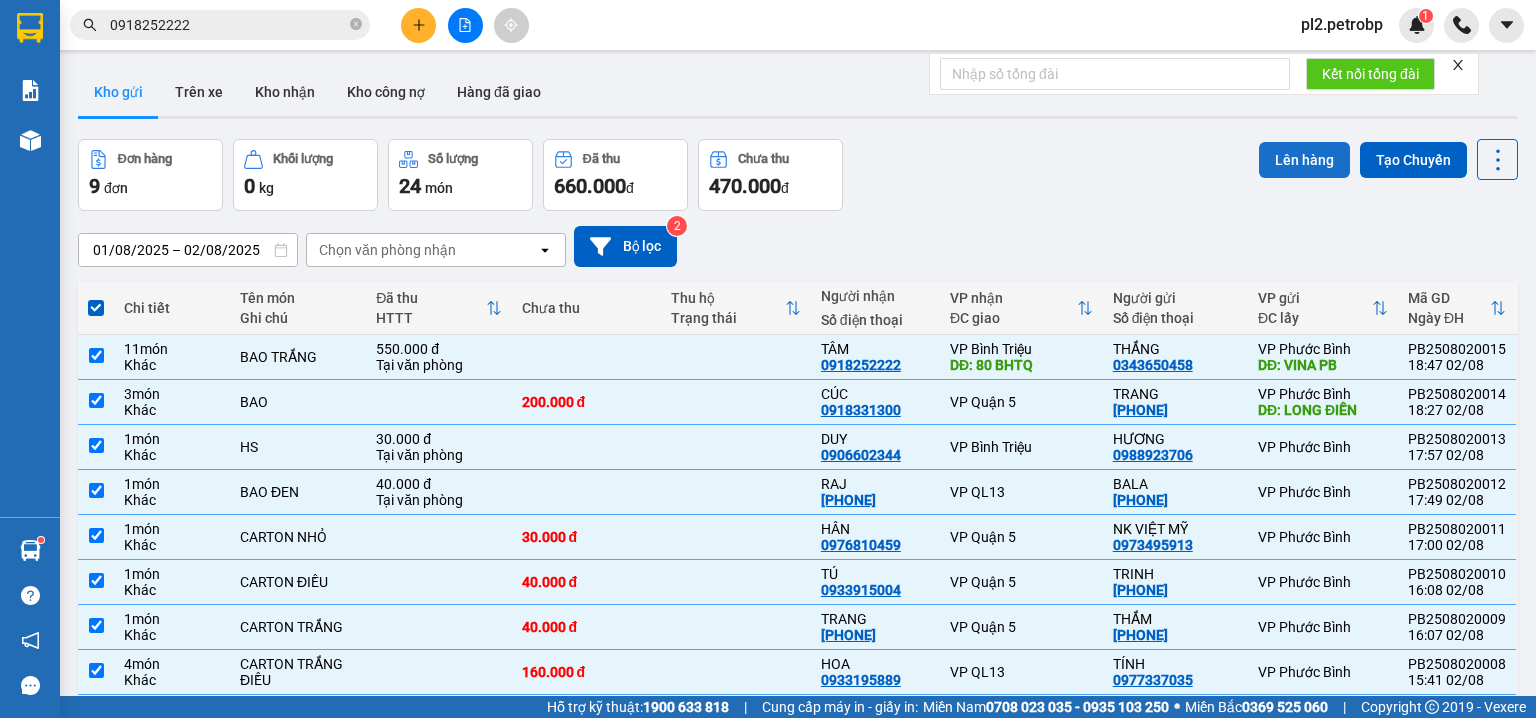 click on "Lên hàng" at bounding box center [1304, 160] 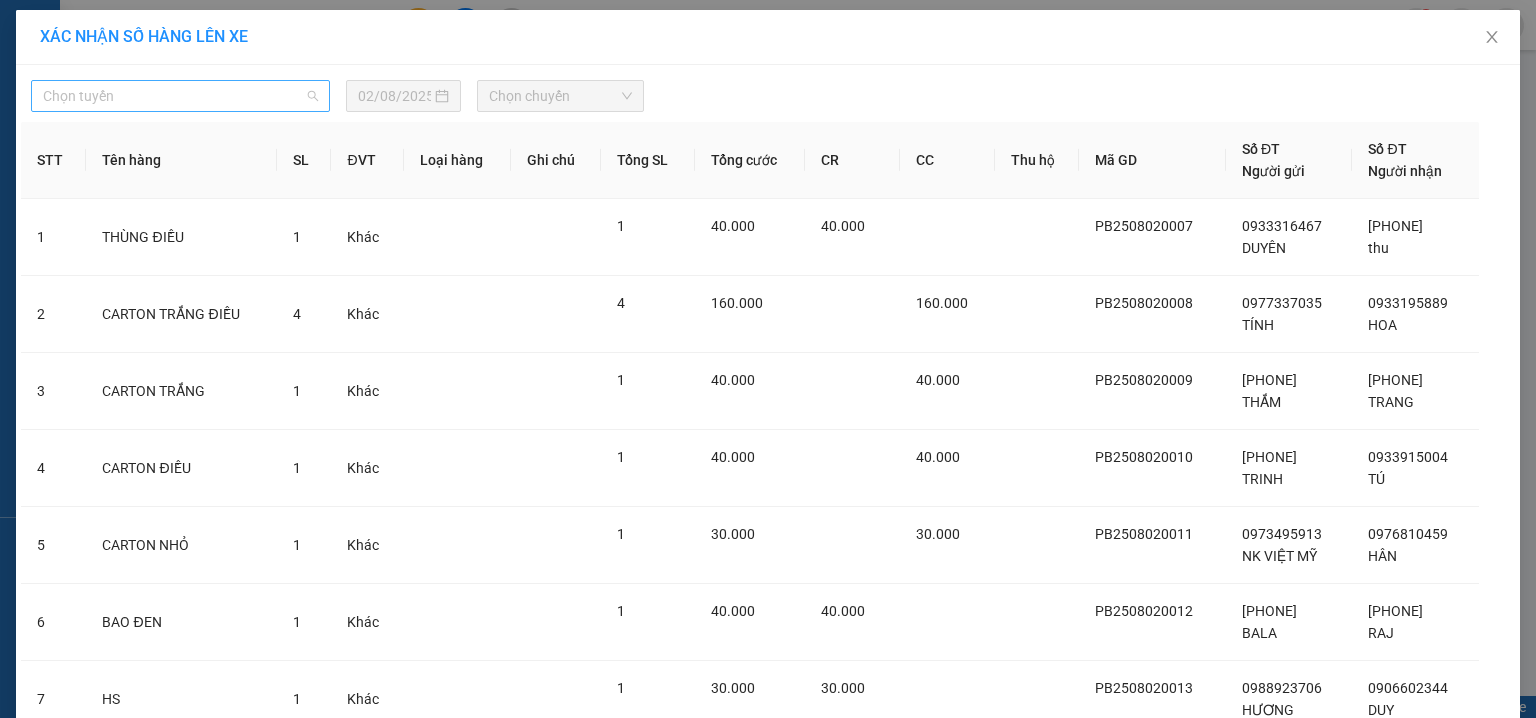 click on "Chọn tuyến" at bounding box center [180, 96] 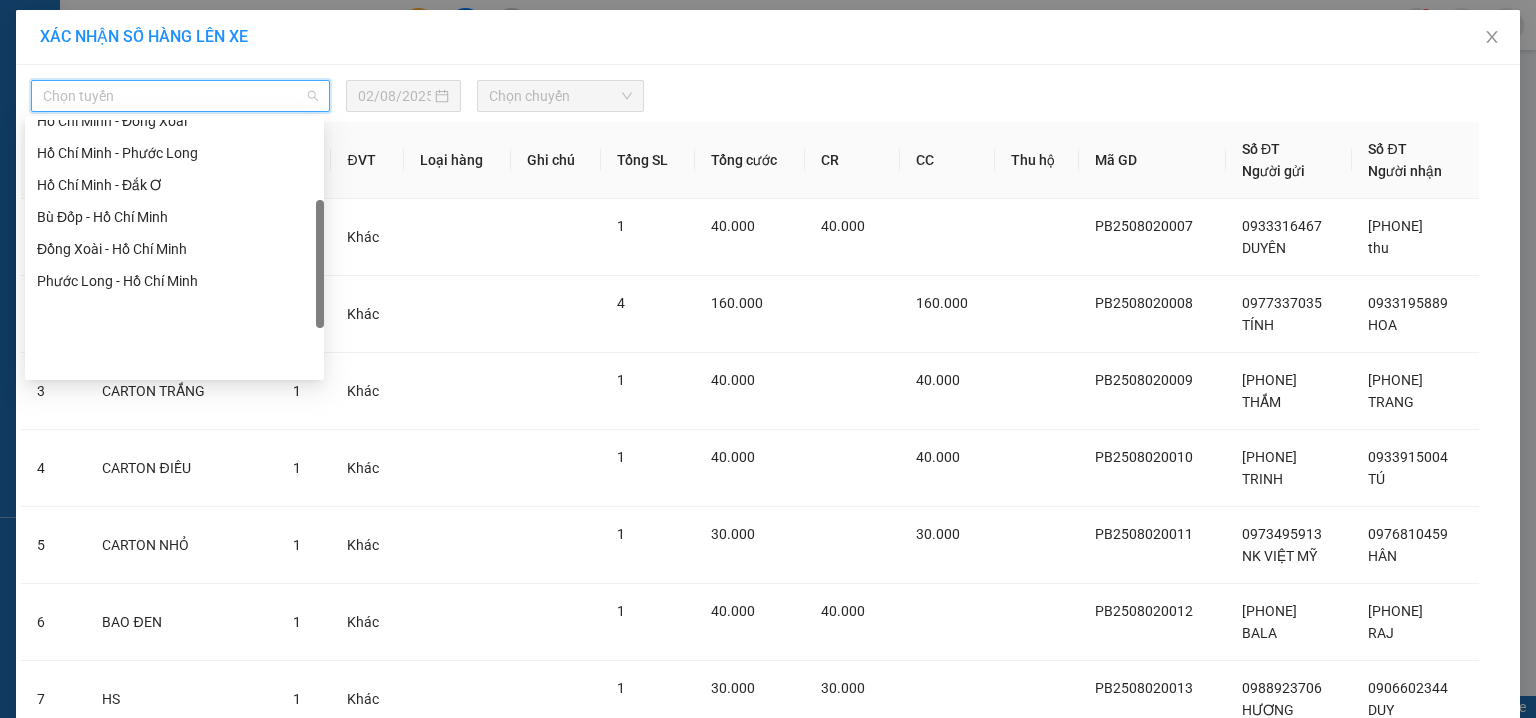scroll, scrollTop: 384, scrollLeft: 0, axis: vertical 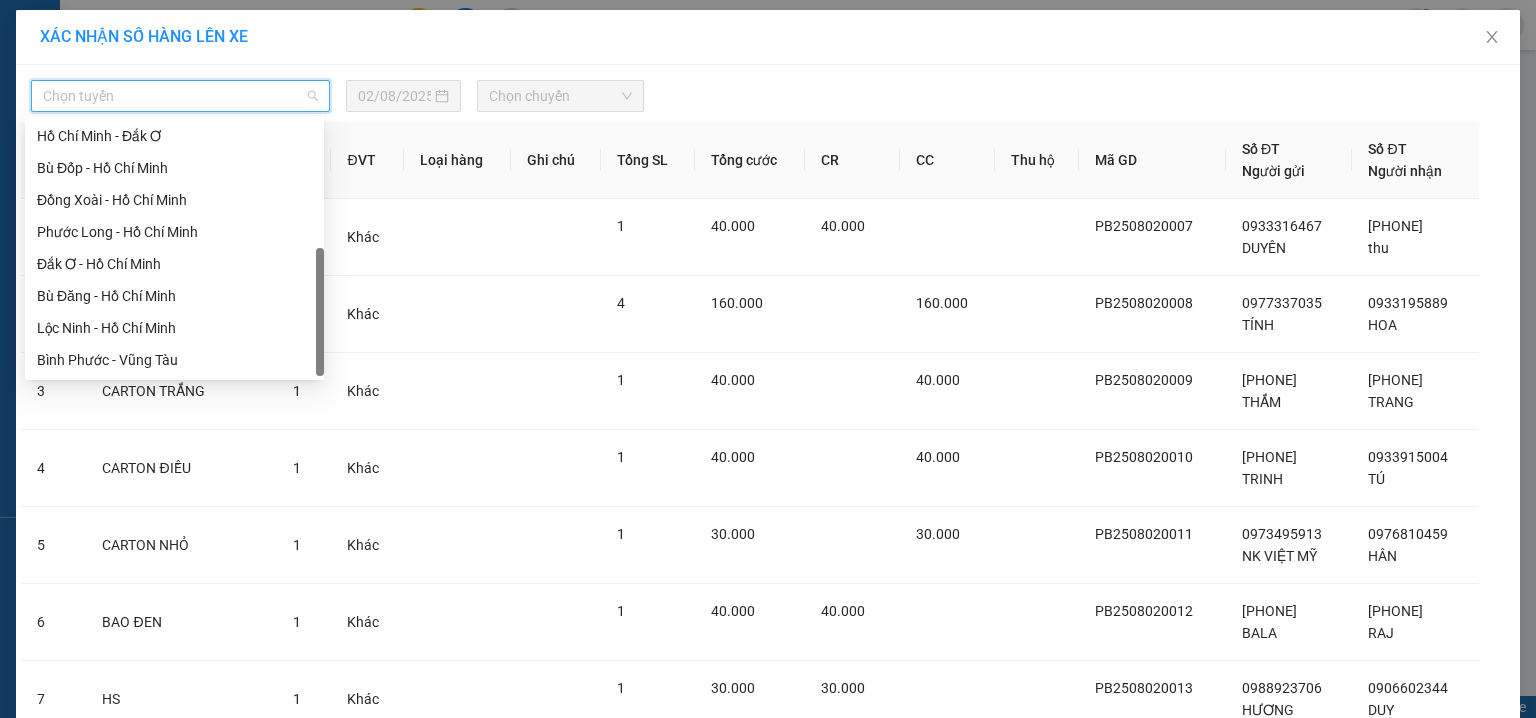drag, startPoint x: 321, startPoint y: 154, endPoint x: 321, endPoint y: 306, distance: 152 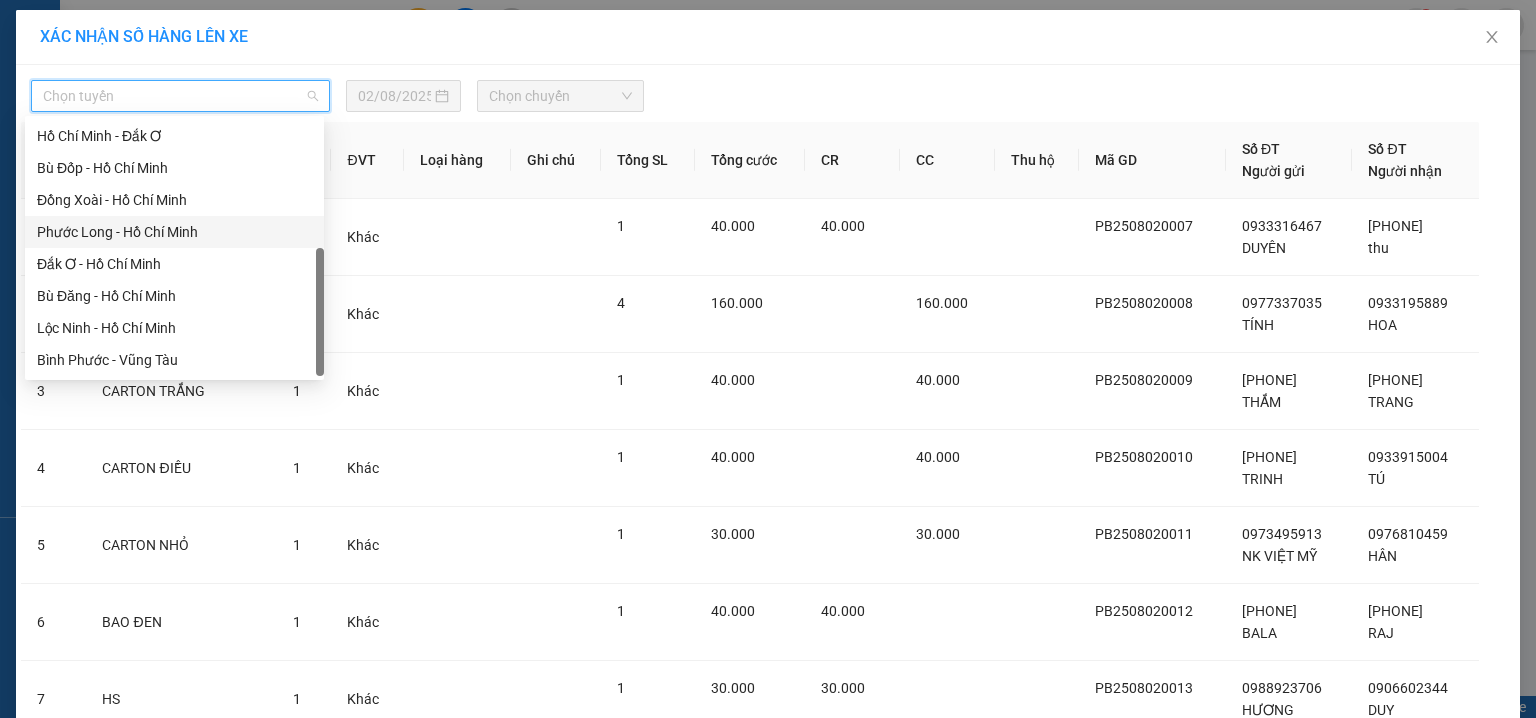 click on "Phước Long - Hồ Chí Minh" at bounding box center [174, 232] 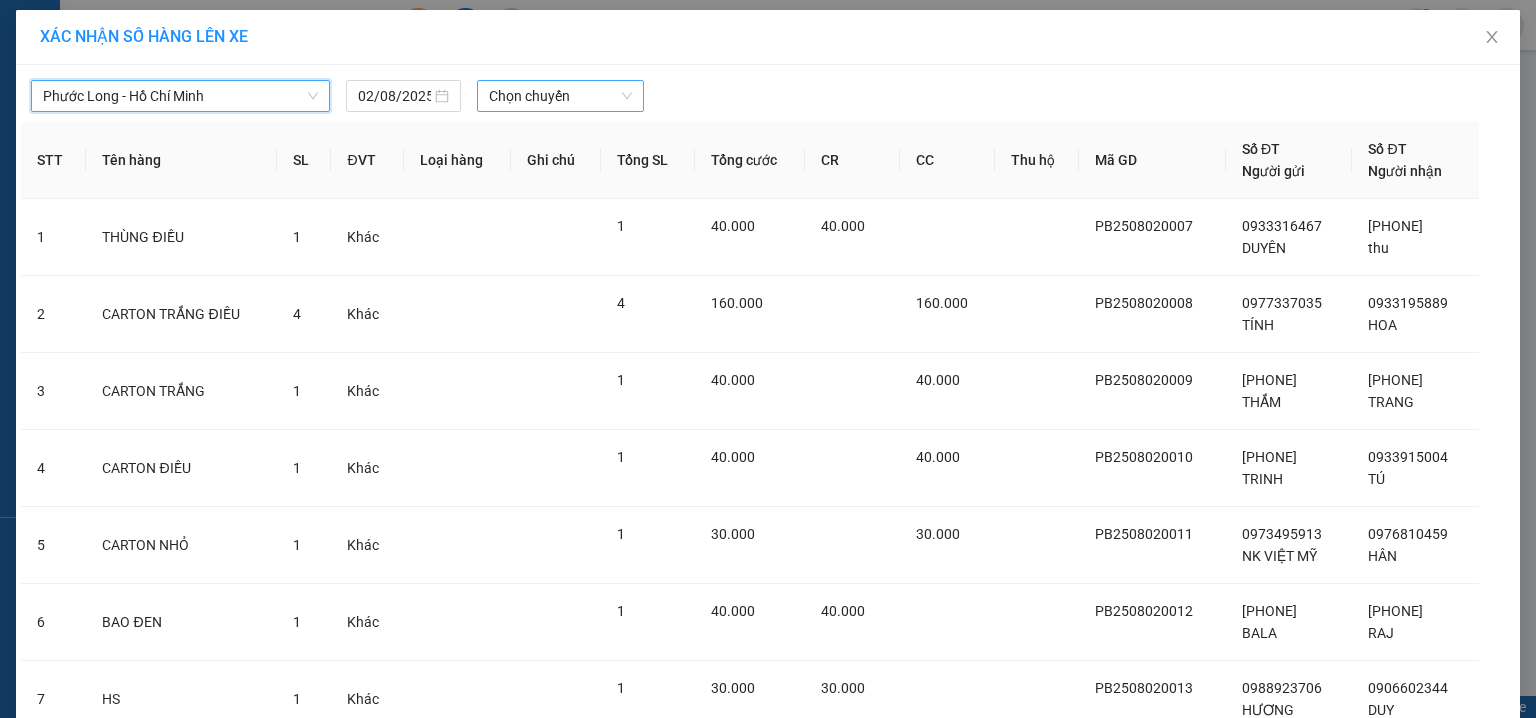click on "Chọn chuyến" at bounding box center [561, 96] 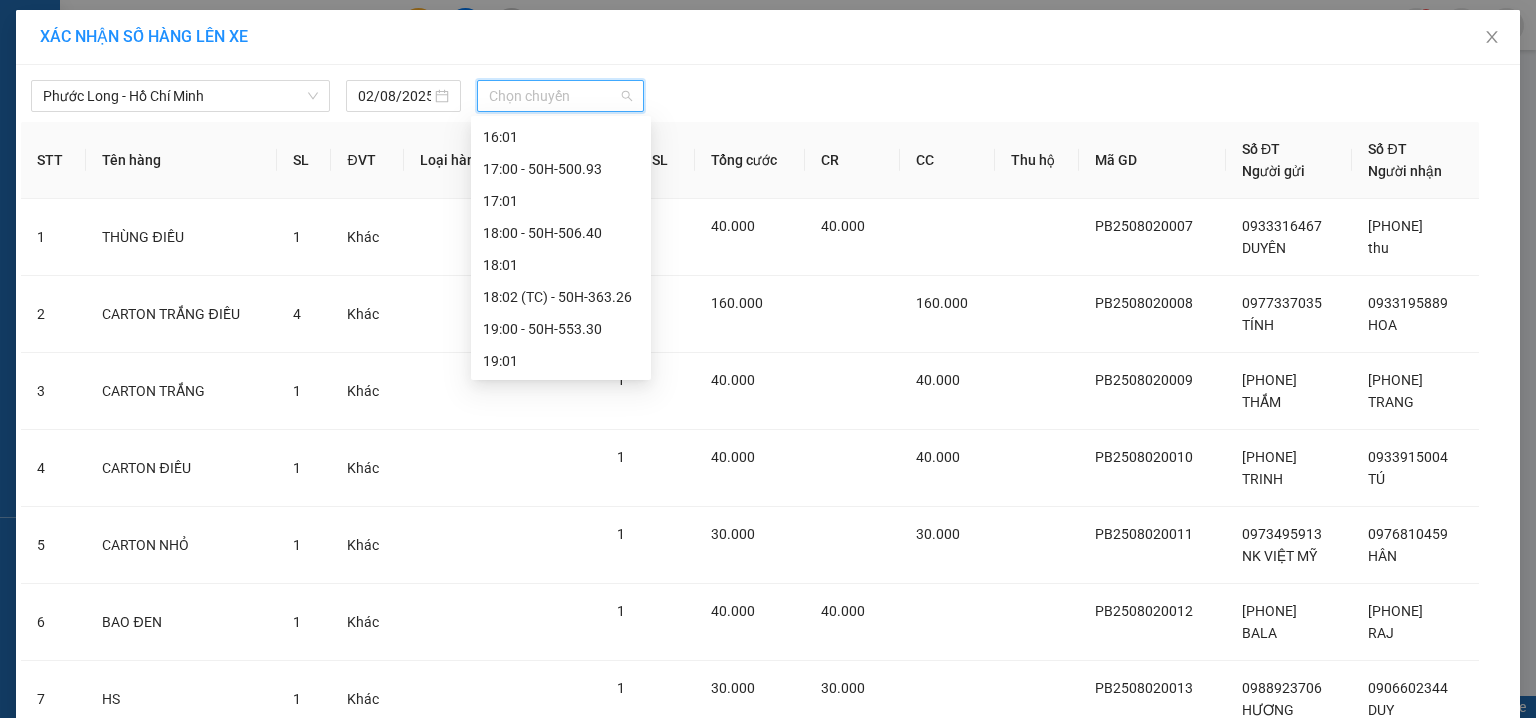 scroll, scrollTop: 1073, scrollLeft: 0, axis: vertical 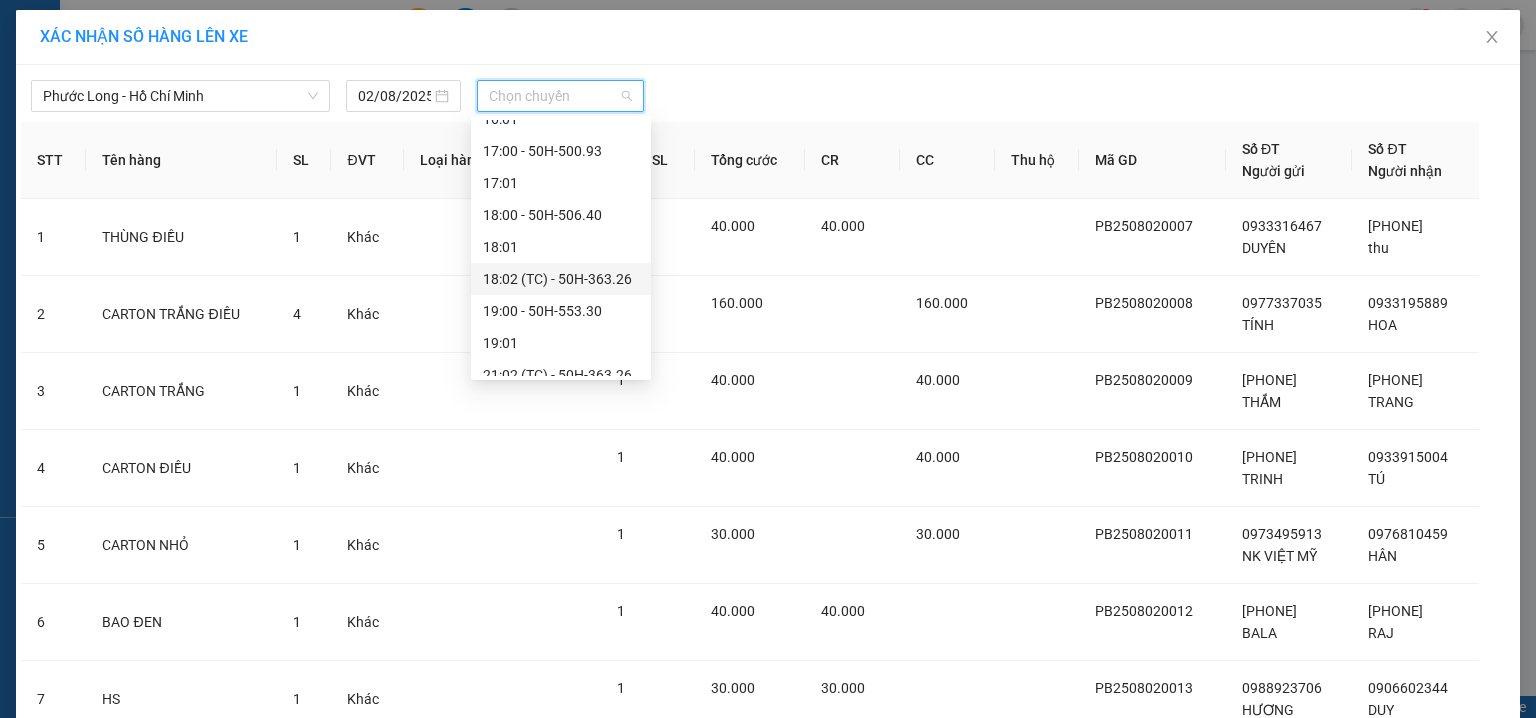 click on "[TIME]   (TC)   - [PLATE]" at bounding box center (561, 279) 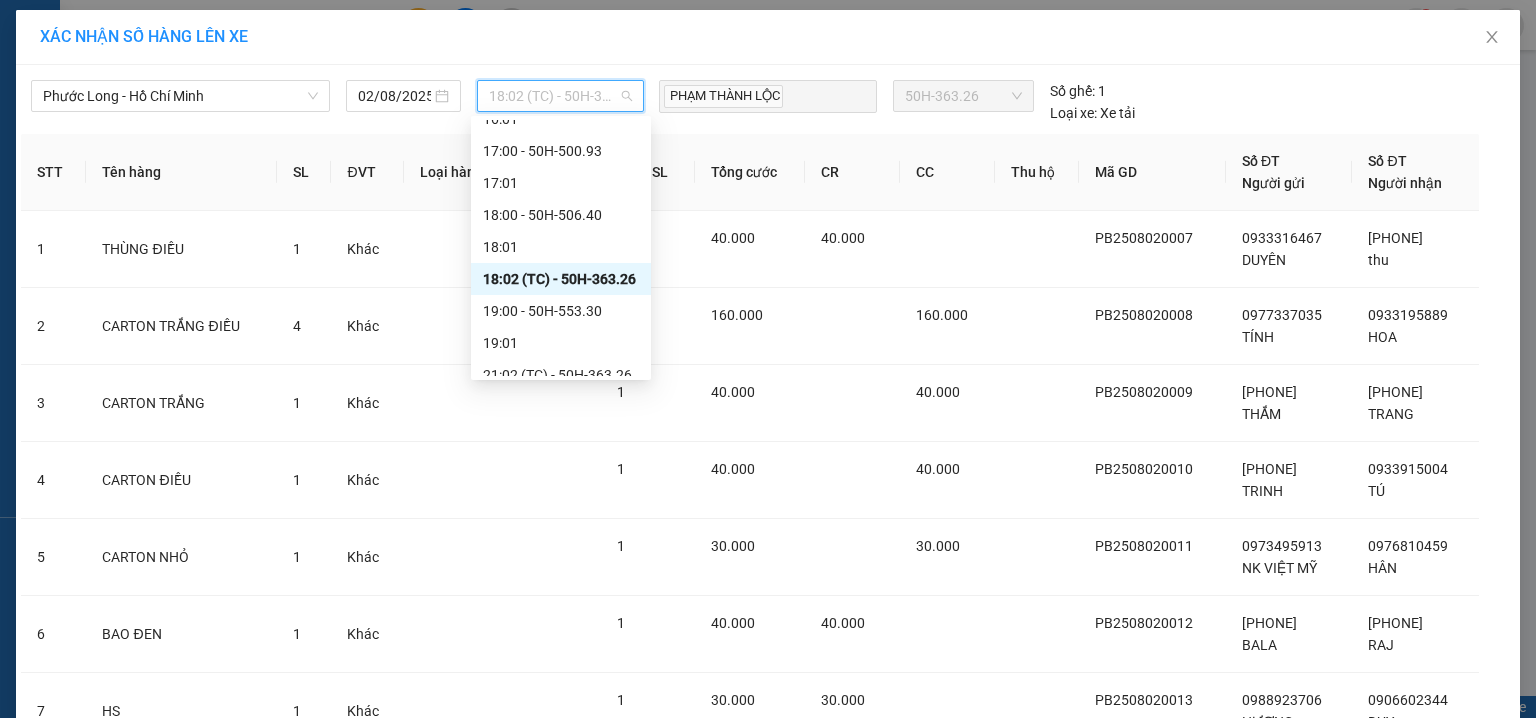 click on "[TIME]   (TC)   - [PLATE]" at bounding box center [561, 96] 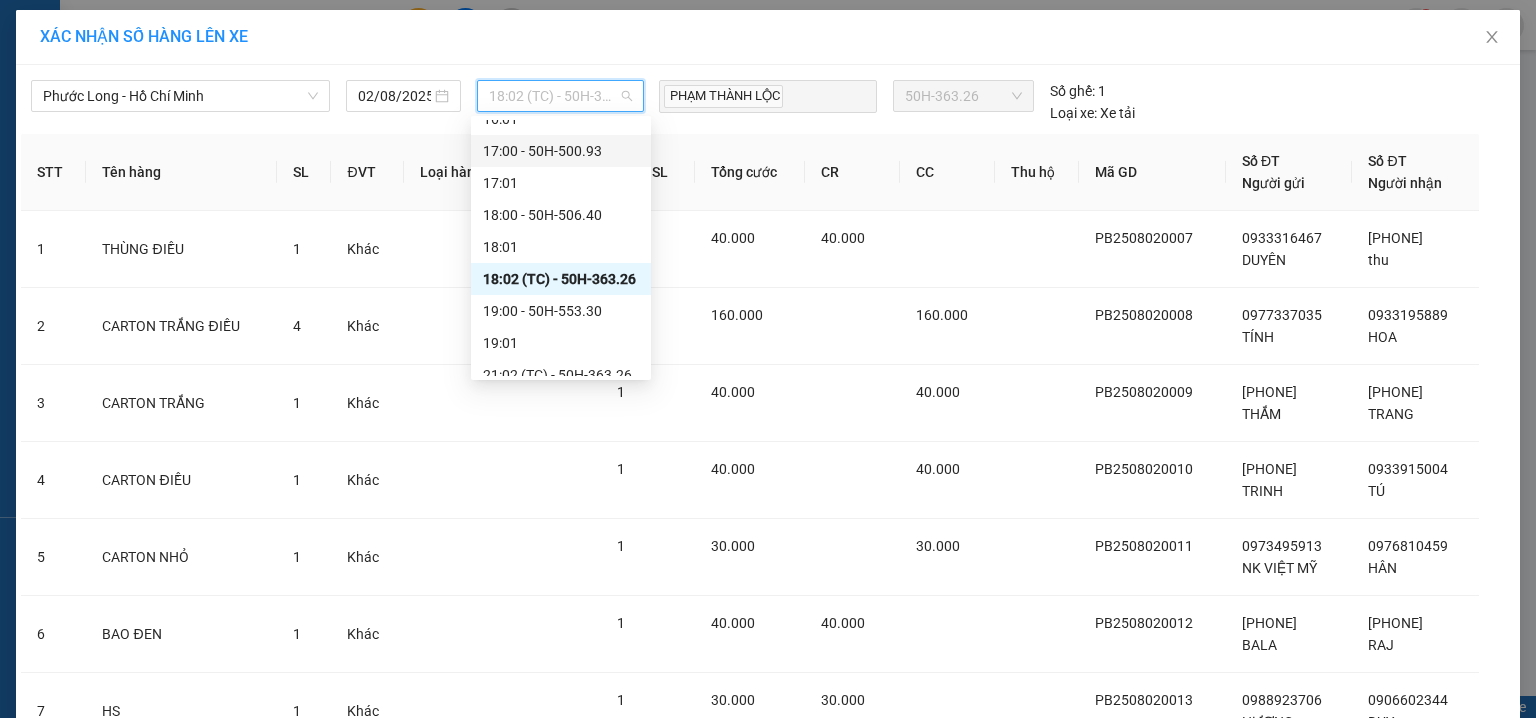 scroll, scrollTop: 1088, scrollLeft: 0, axis: vertical 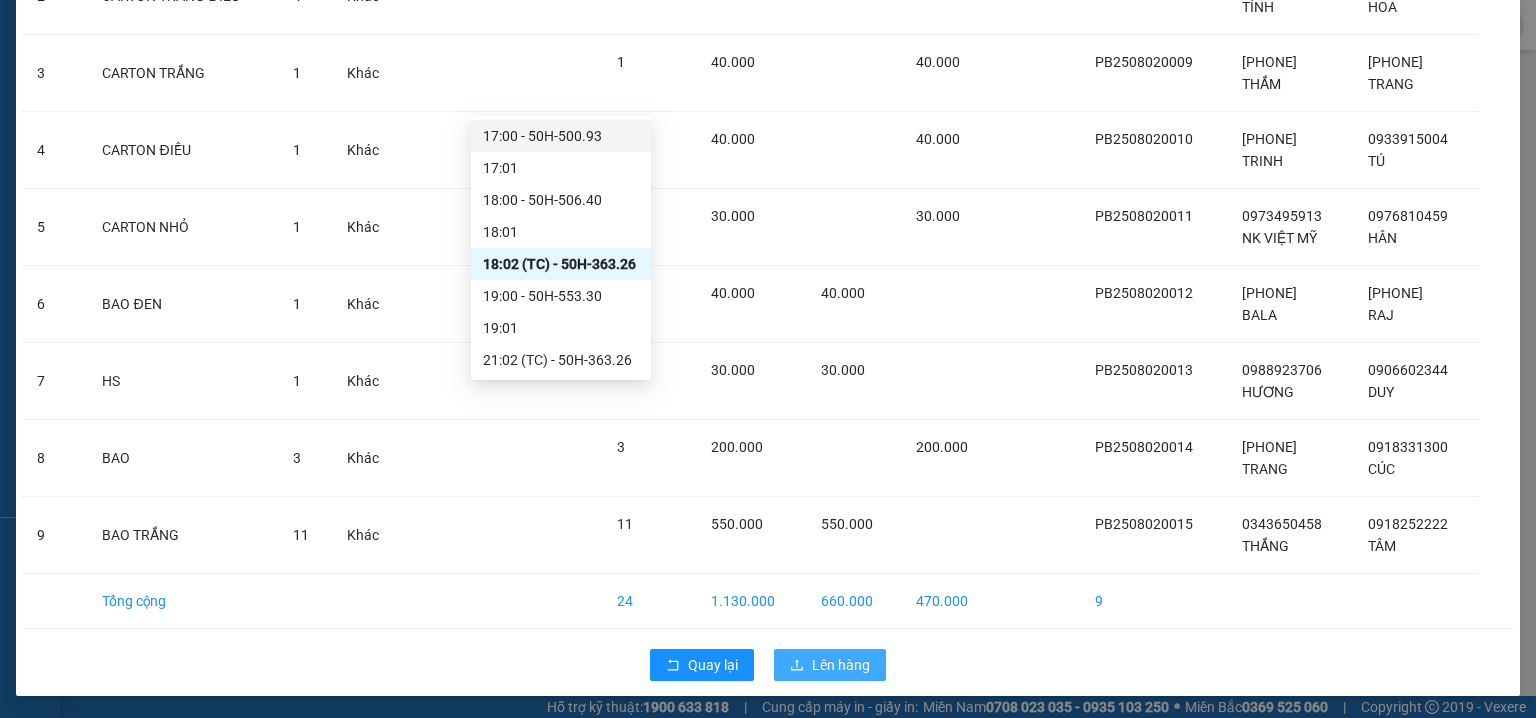 click on "Lên hàng" at bounding box center [830, 665] 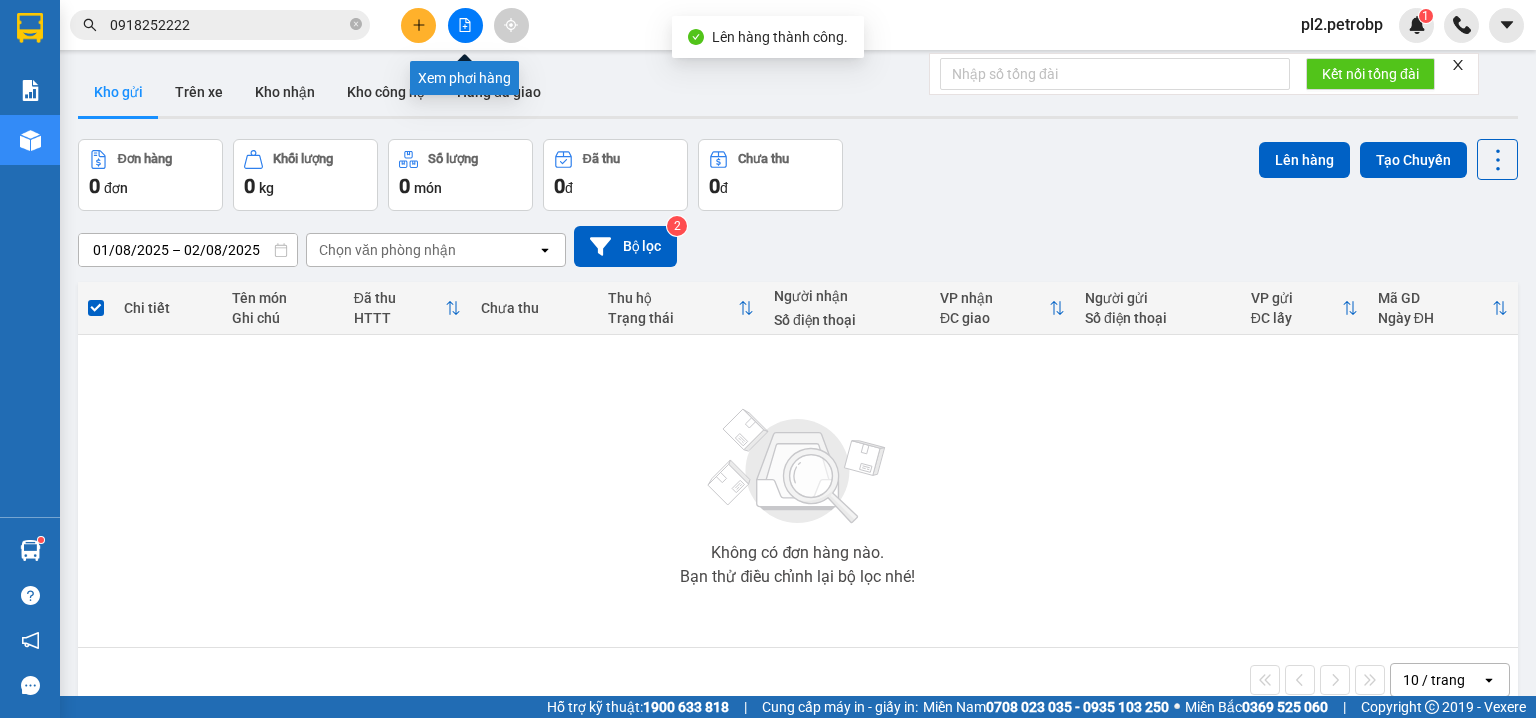 click at bounding box center (465, 25) 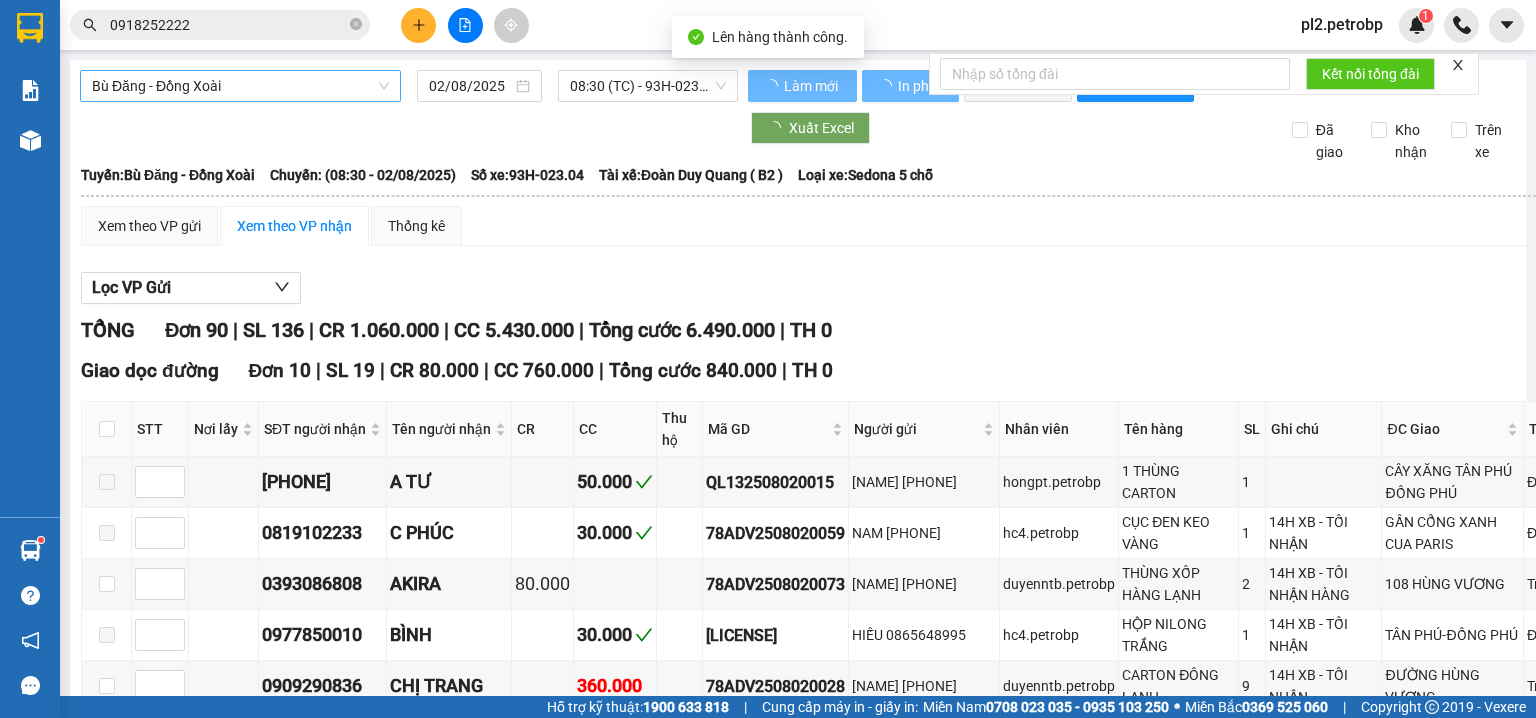 click on "Bù Đăng - Đồng Xoài" at bounding box center [240, 86] 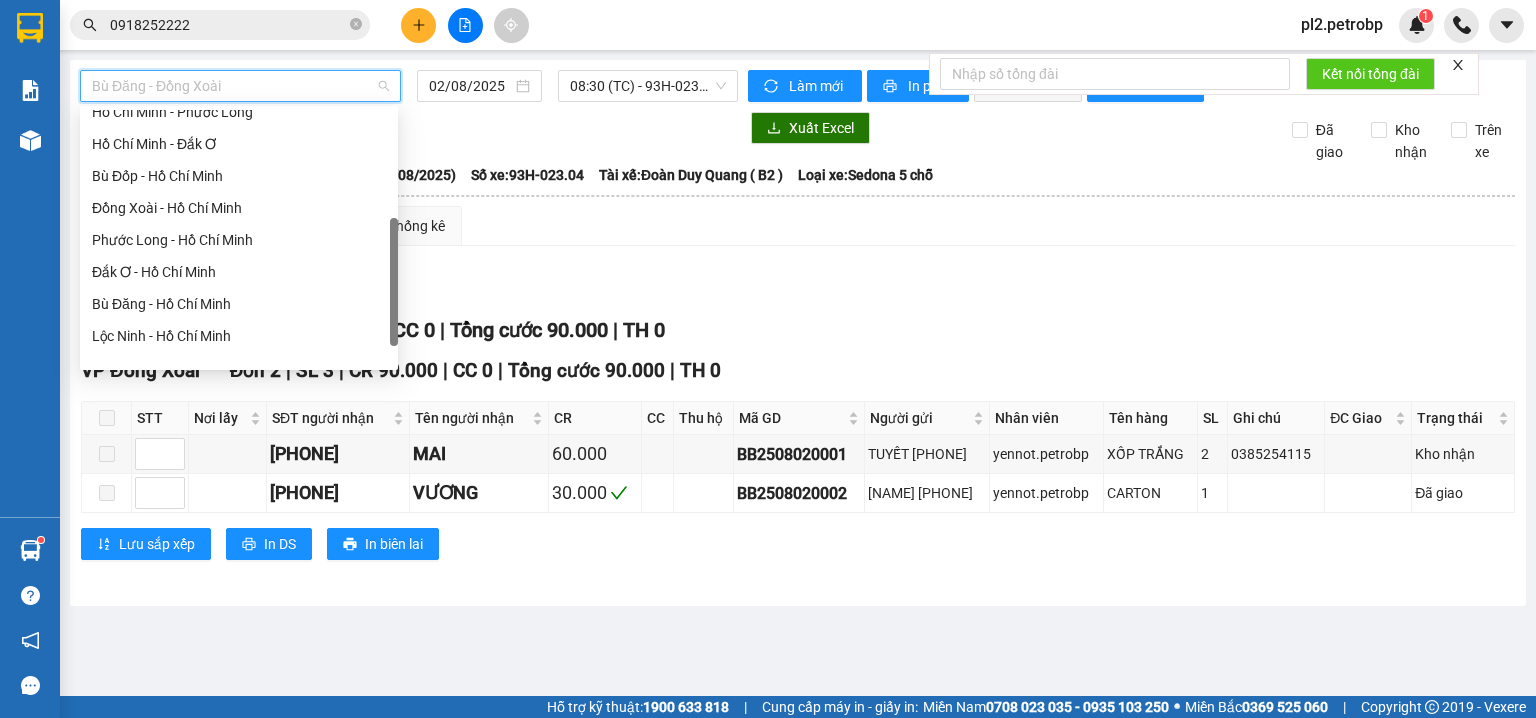 scroll, scrollTop: 368, scrollLeft: 0, axis: vertical 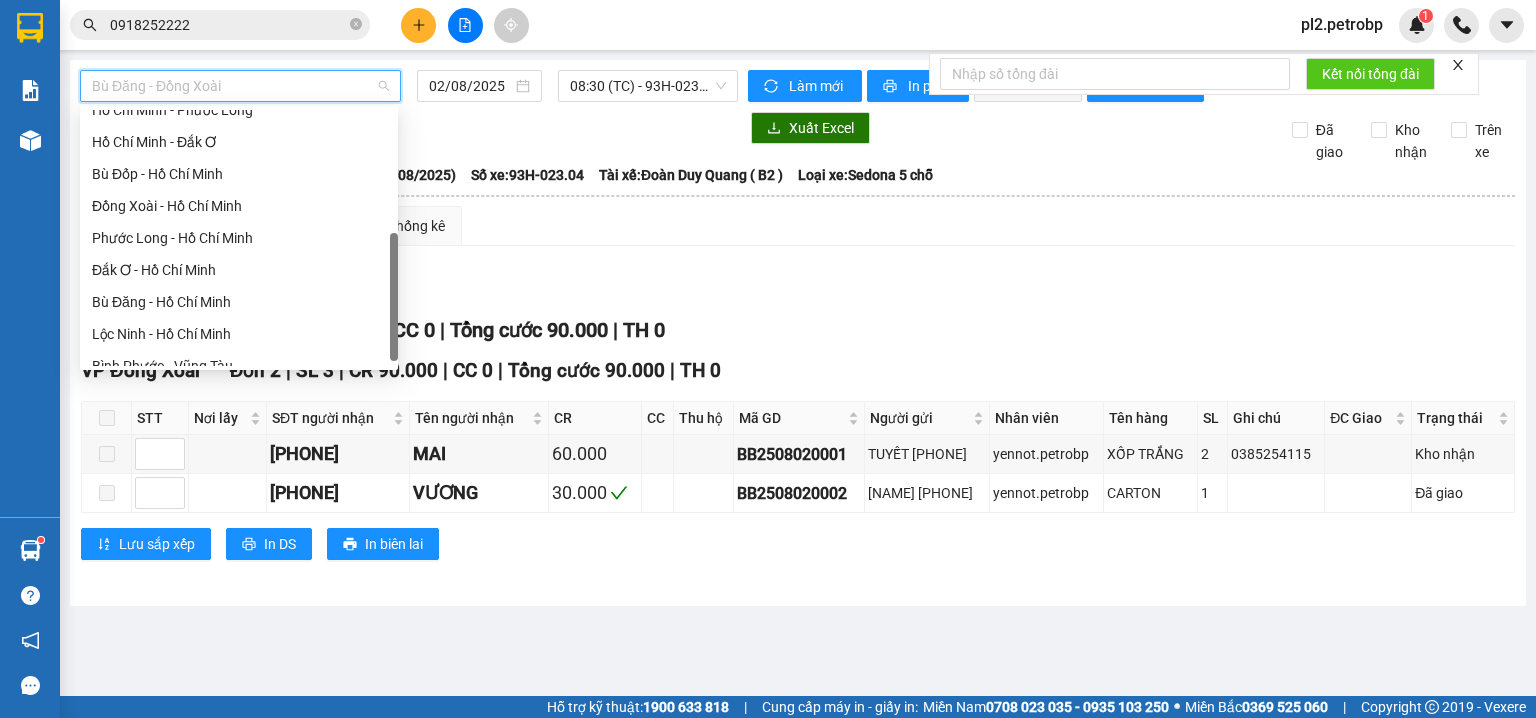 drag, startPoint x: 392, startPoint y: 129, endPoint x: 386, endPoint y: 252, distance: 123.146255 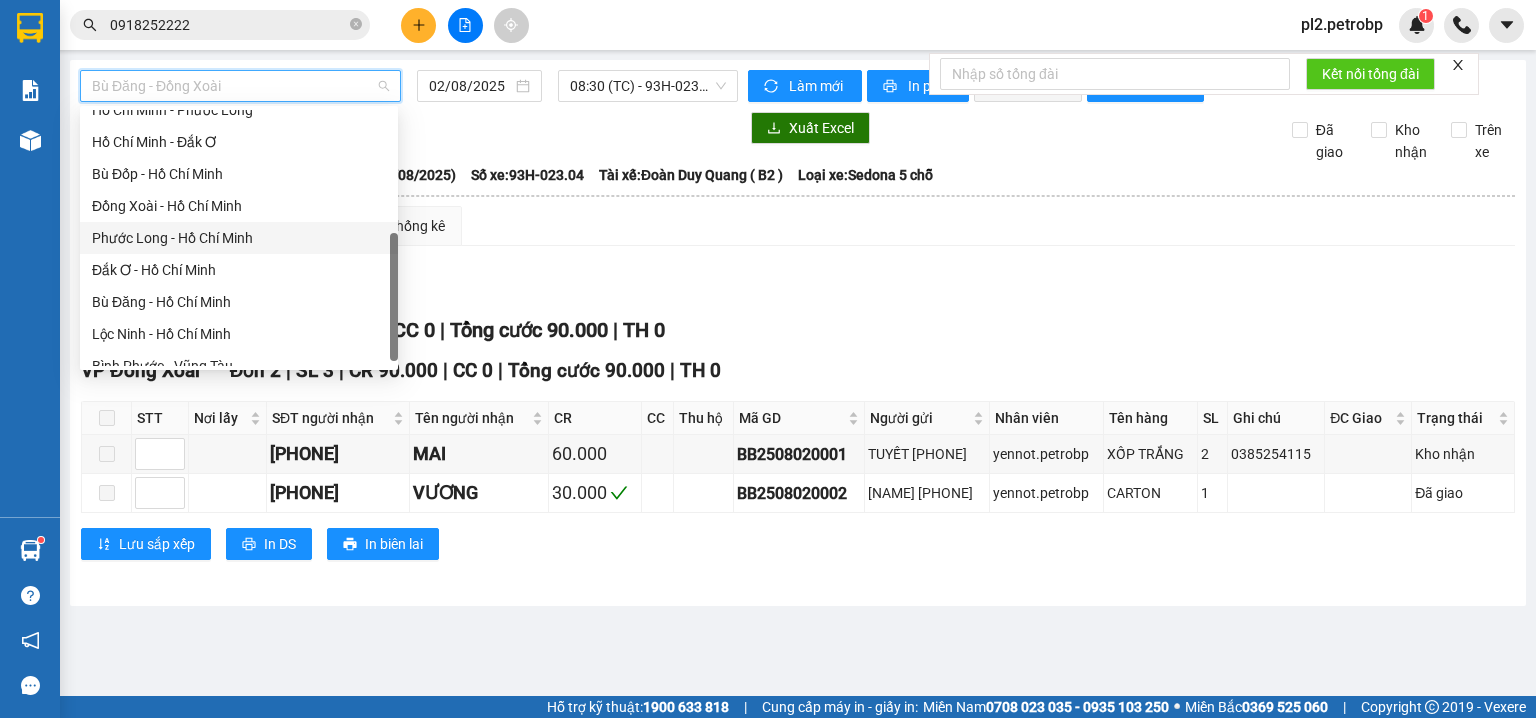 click on "Phước Long - Hồ Chí Minh" at bounding box center [239, 238] 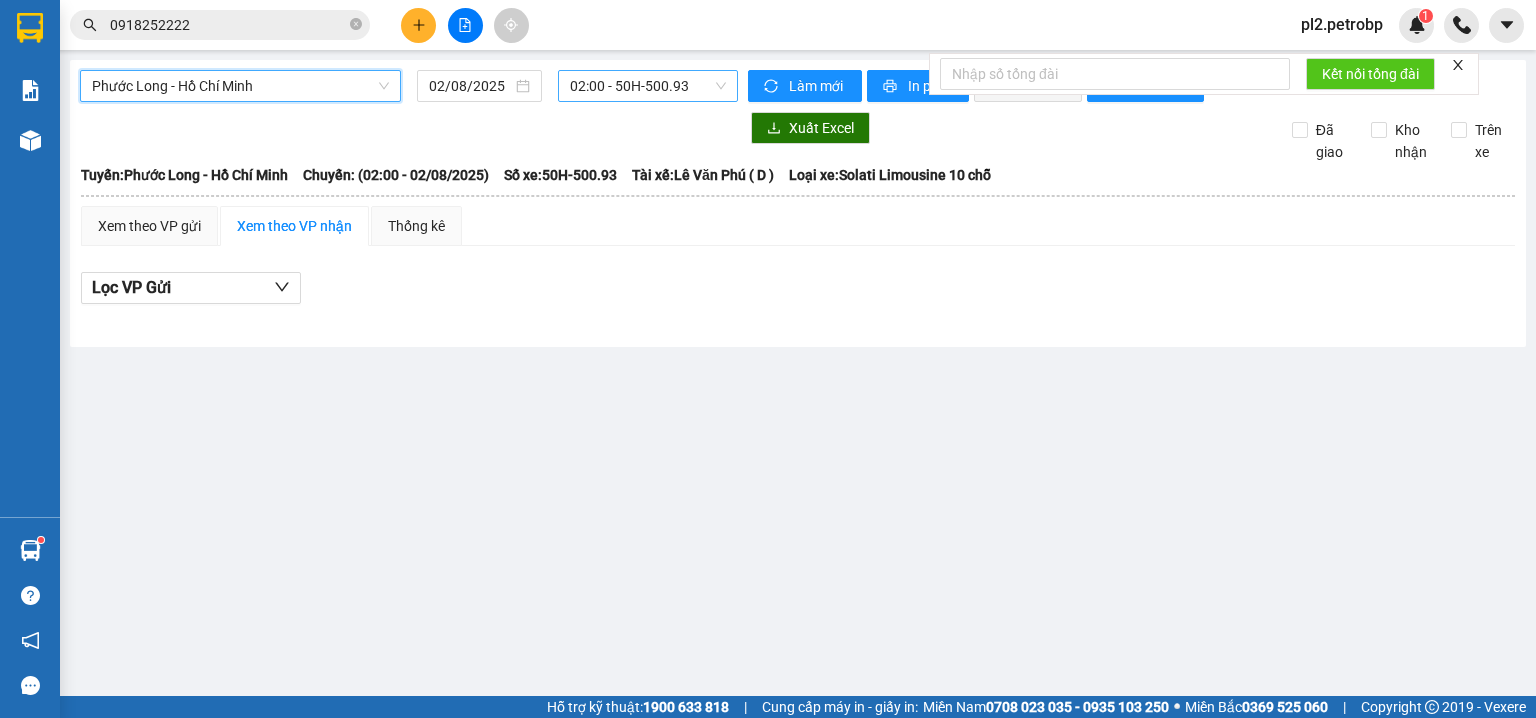 drag, startPoint x: 669, startPoint y: 76, endPoint x: 690, endPoint y: 92, distance: 26.400757 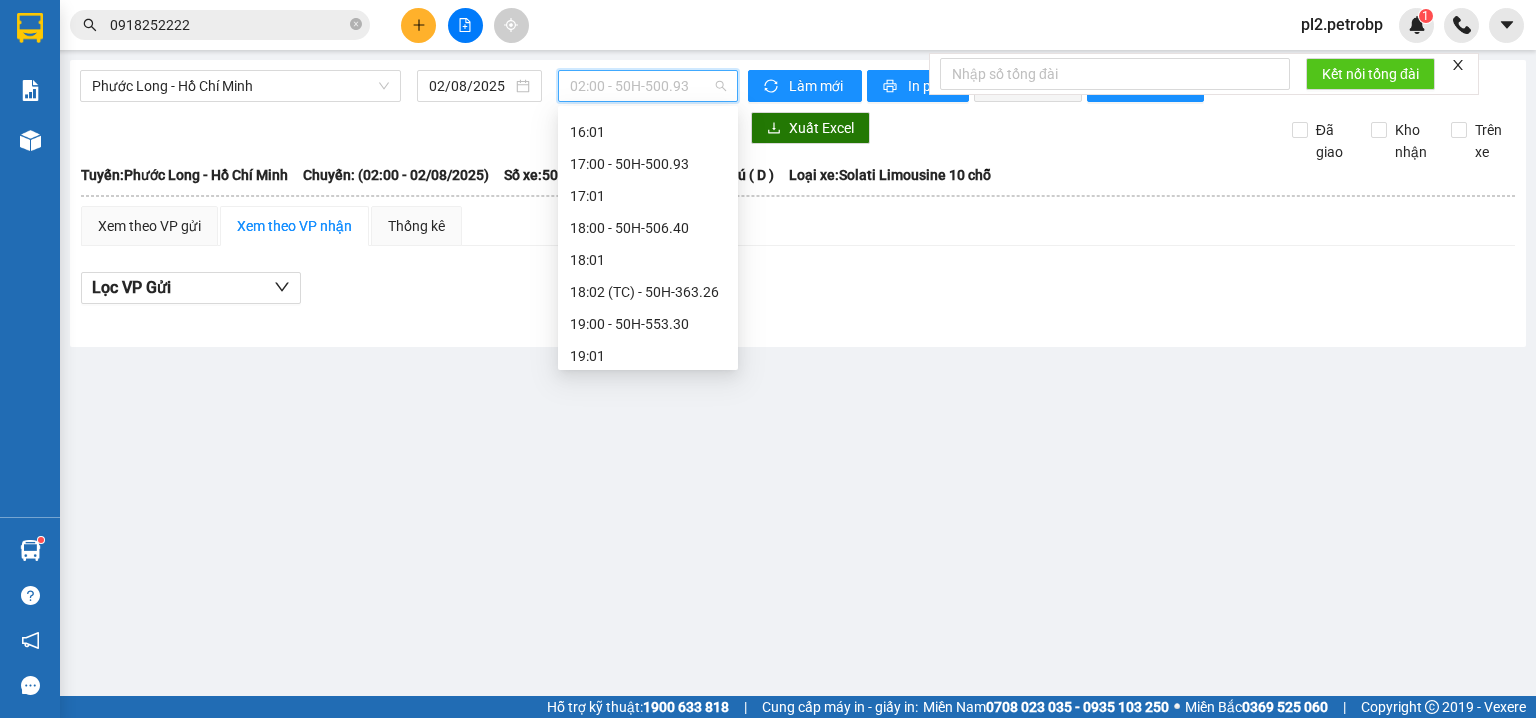 scroll, scrollTop: 1088, scrollLeft: 0, axis: vertical 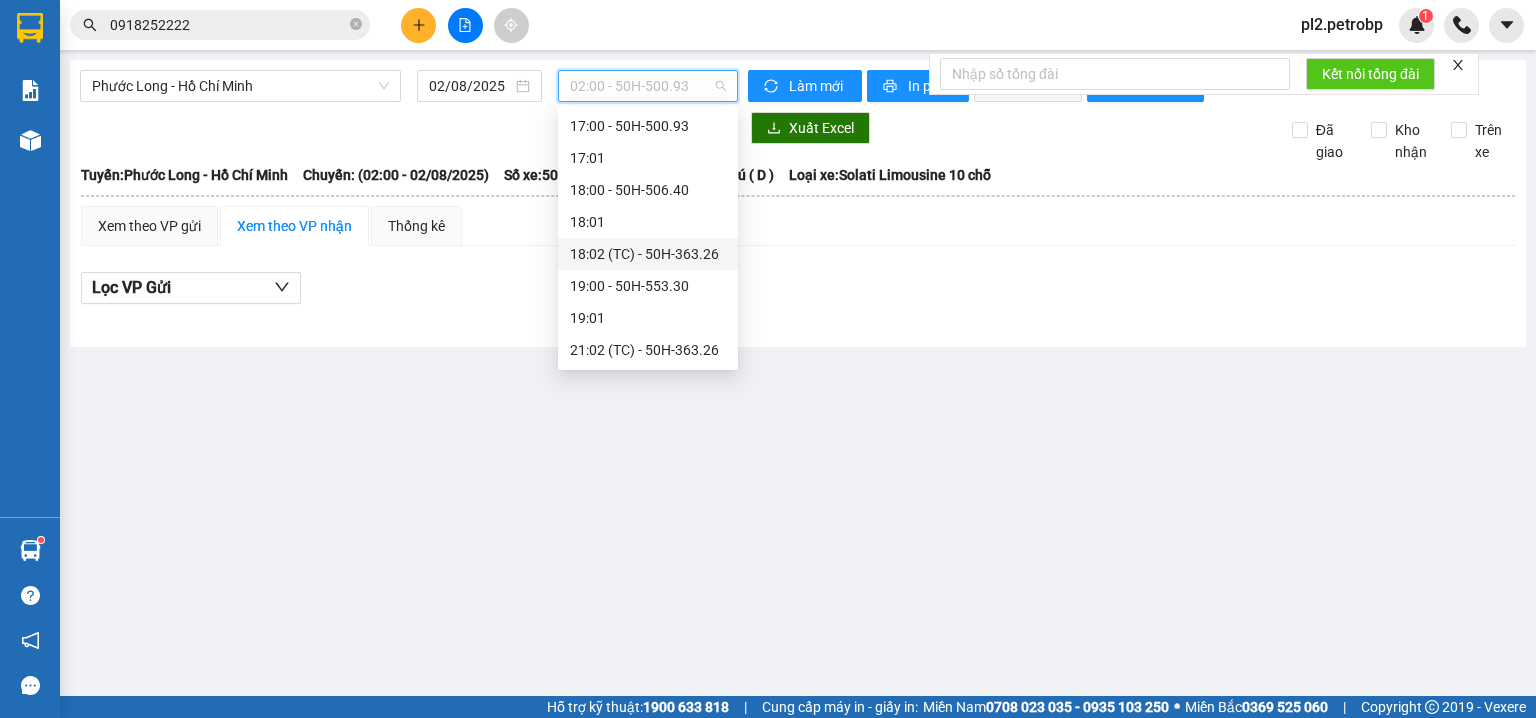 click on "[TIME]   (TC)   - [PLATE]" at bounding box center (648, 254) 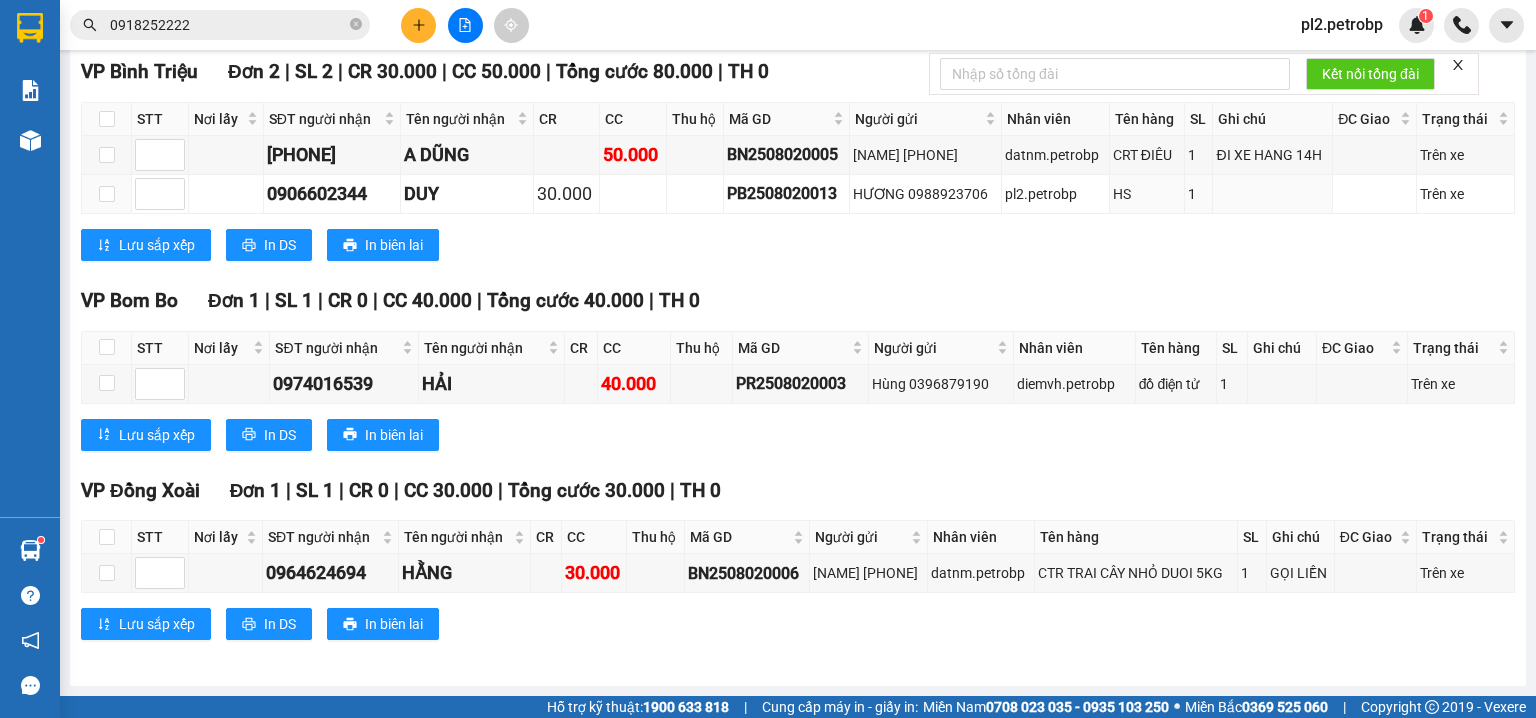 scroll, scrollTop: 1392, scrollLeft: 0, axis: vertical 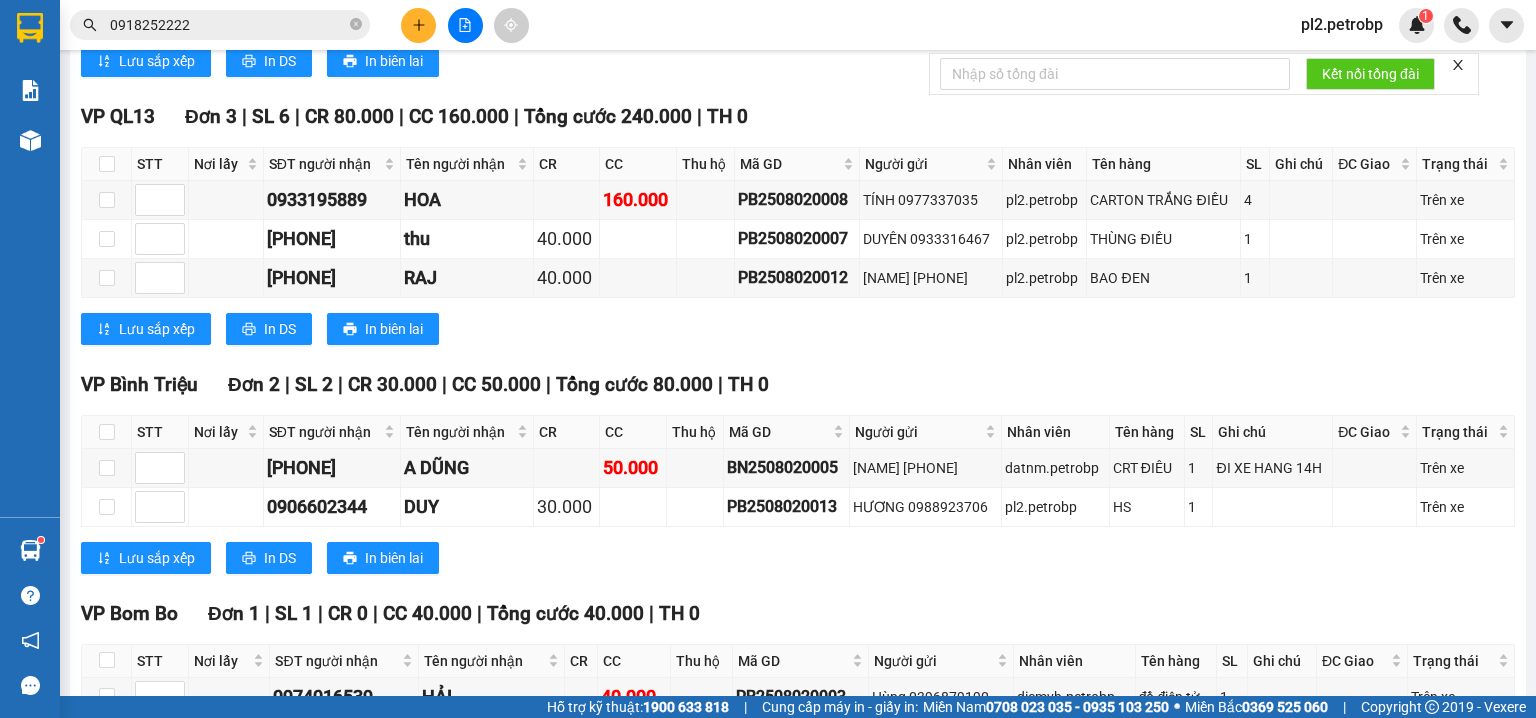 click at bounding box center (465, 25) 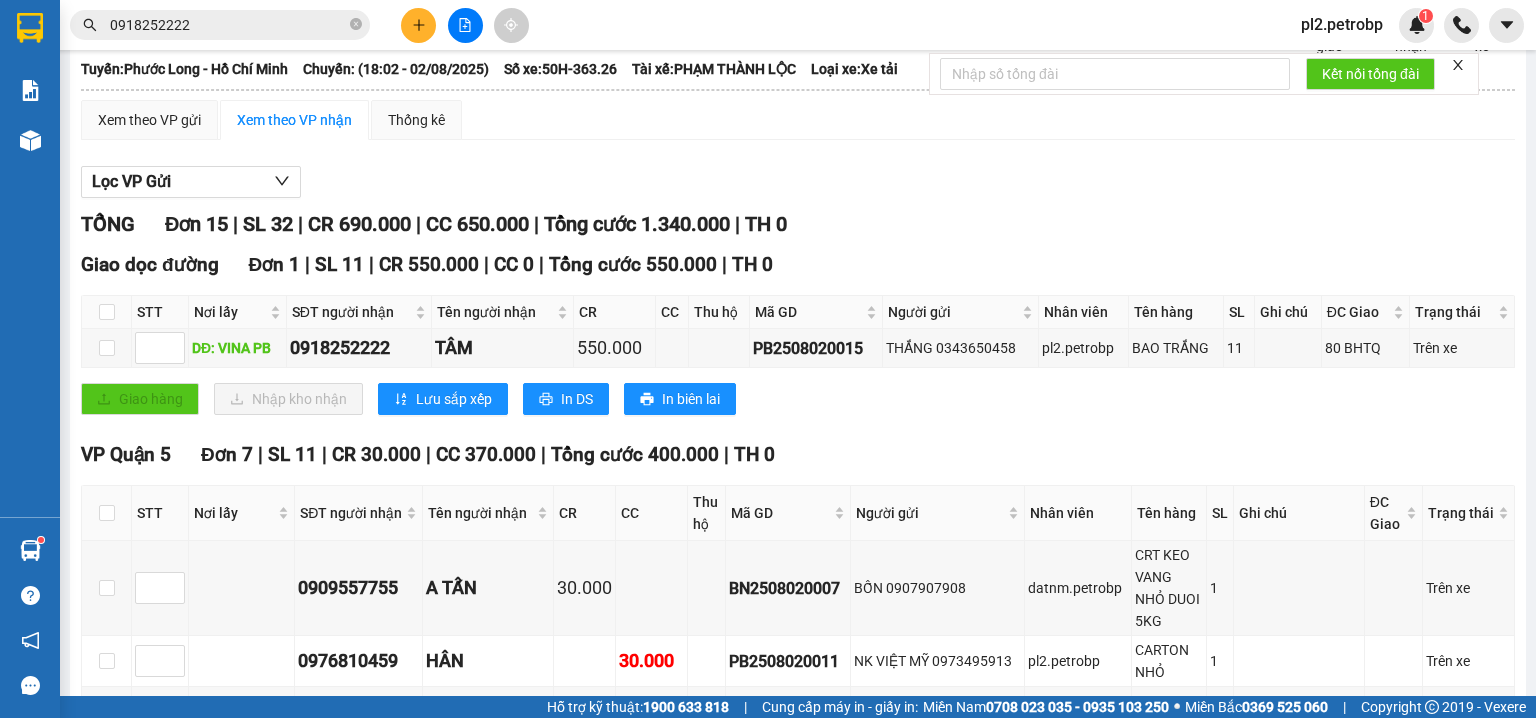scroll, scrollTop: 0, scrollLeft: 0, axis: both 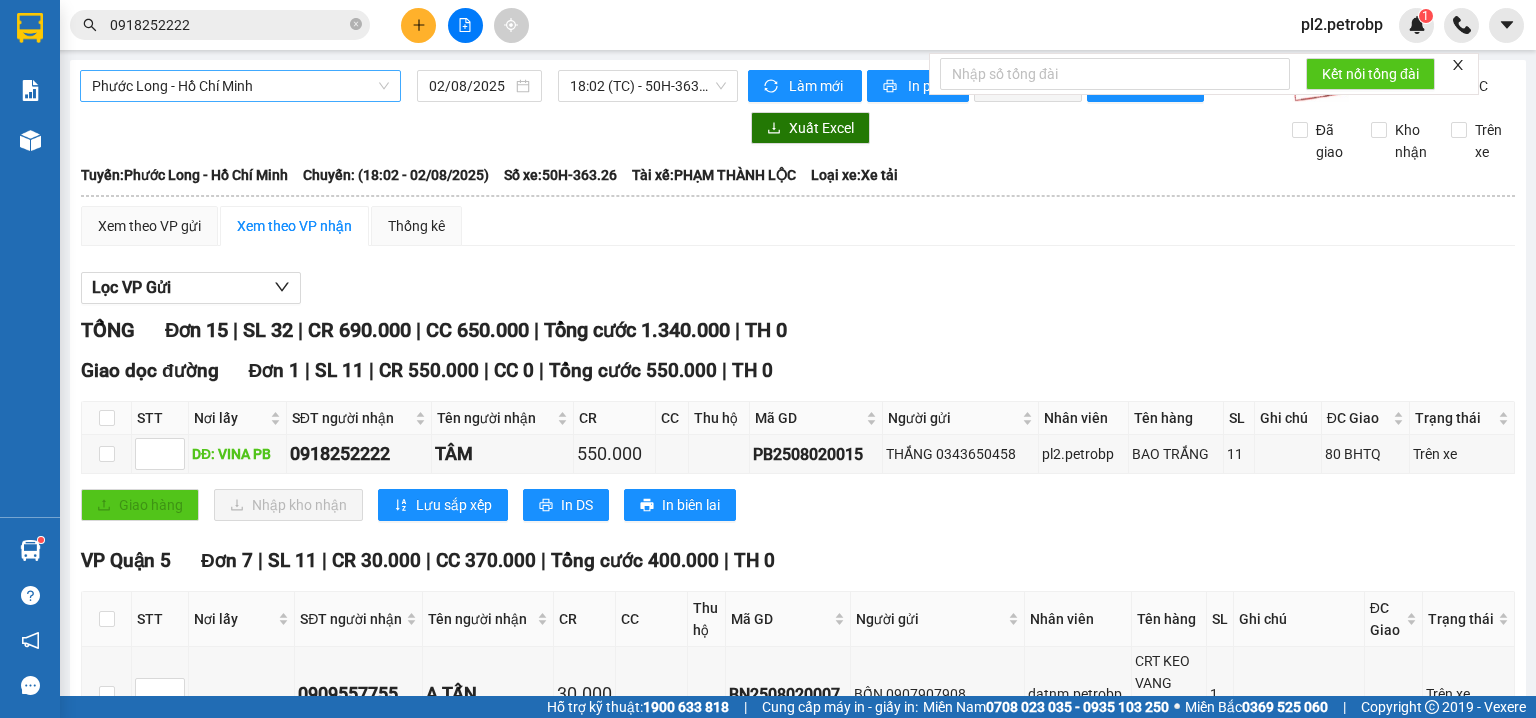 click on "Phước Long - Hồ Chí Minh" at bounding box center (240, 86) 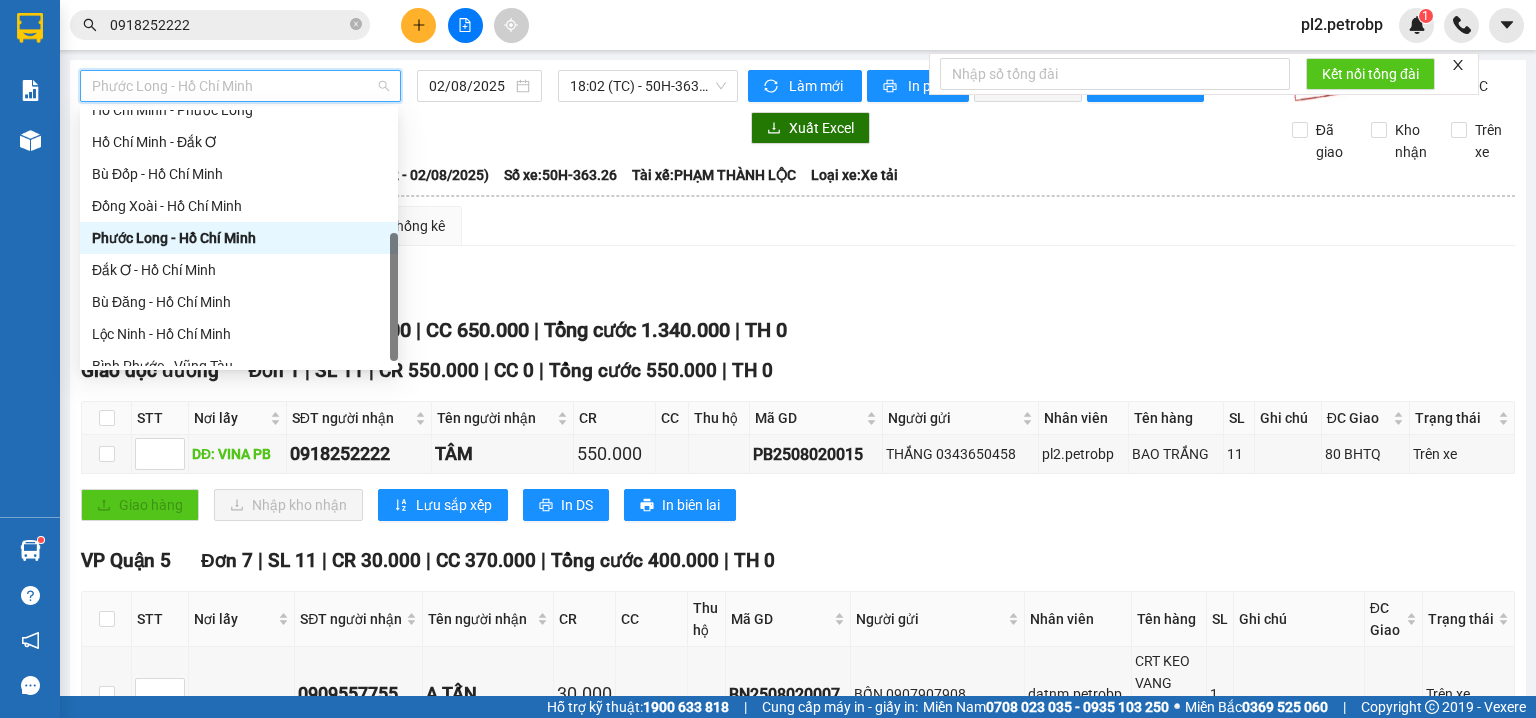 click on "Phước Long - Hồ Chí Minh" at bounding box center (239, 238) 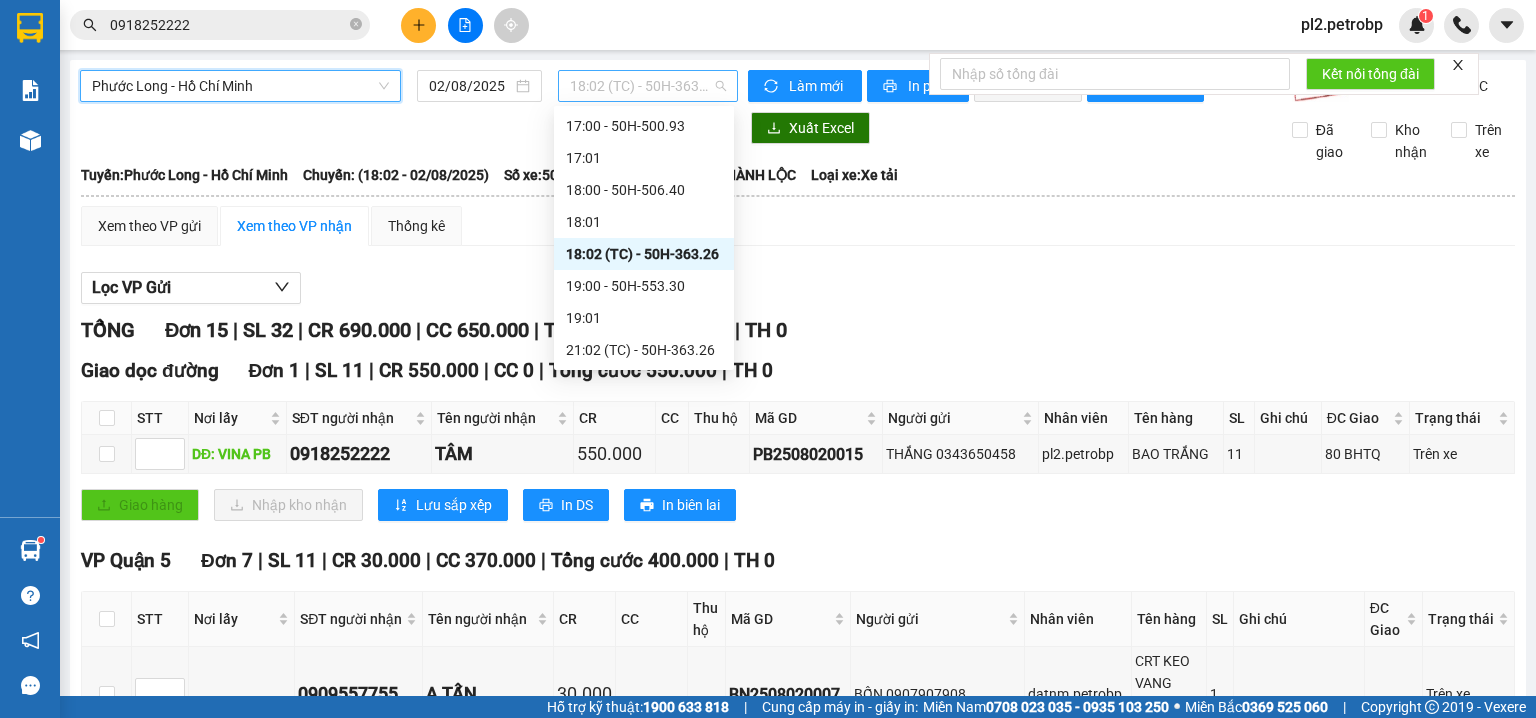 click on "[TIME]   (TC)   - [PLATE]" at bounding box center [648, 86] 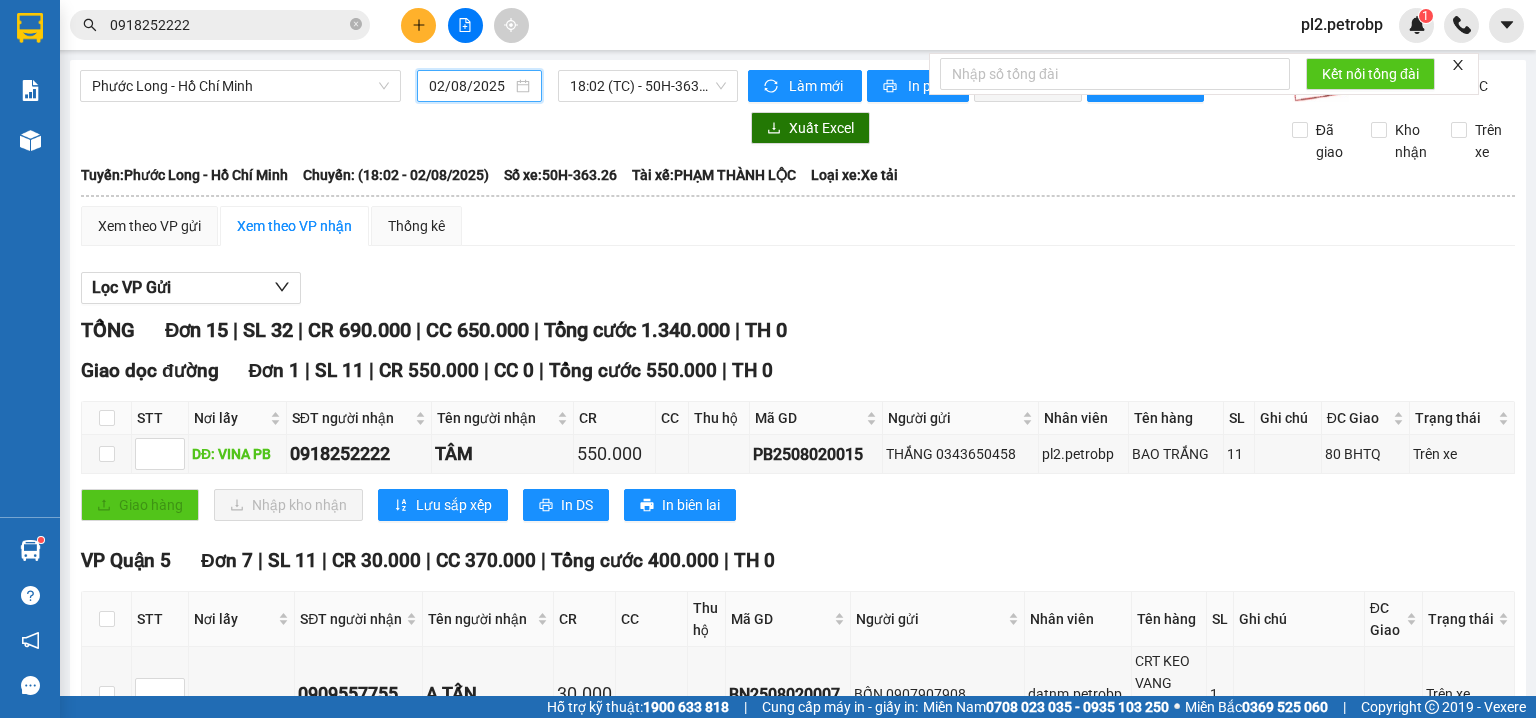 click on "02/08/2025" at bounding box center [470, 86] 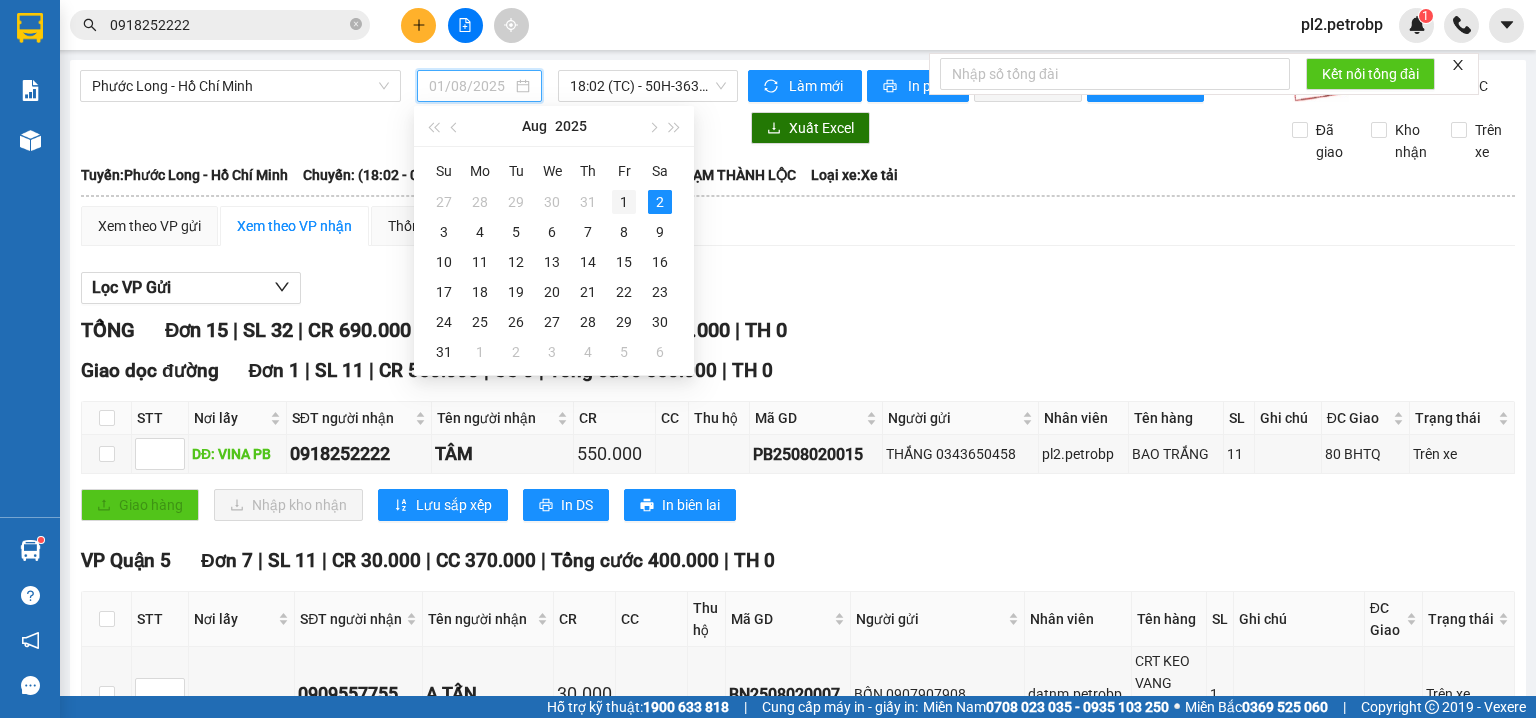 click on "1" at bounding box center (624, 202) 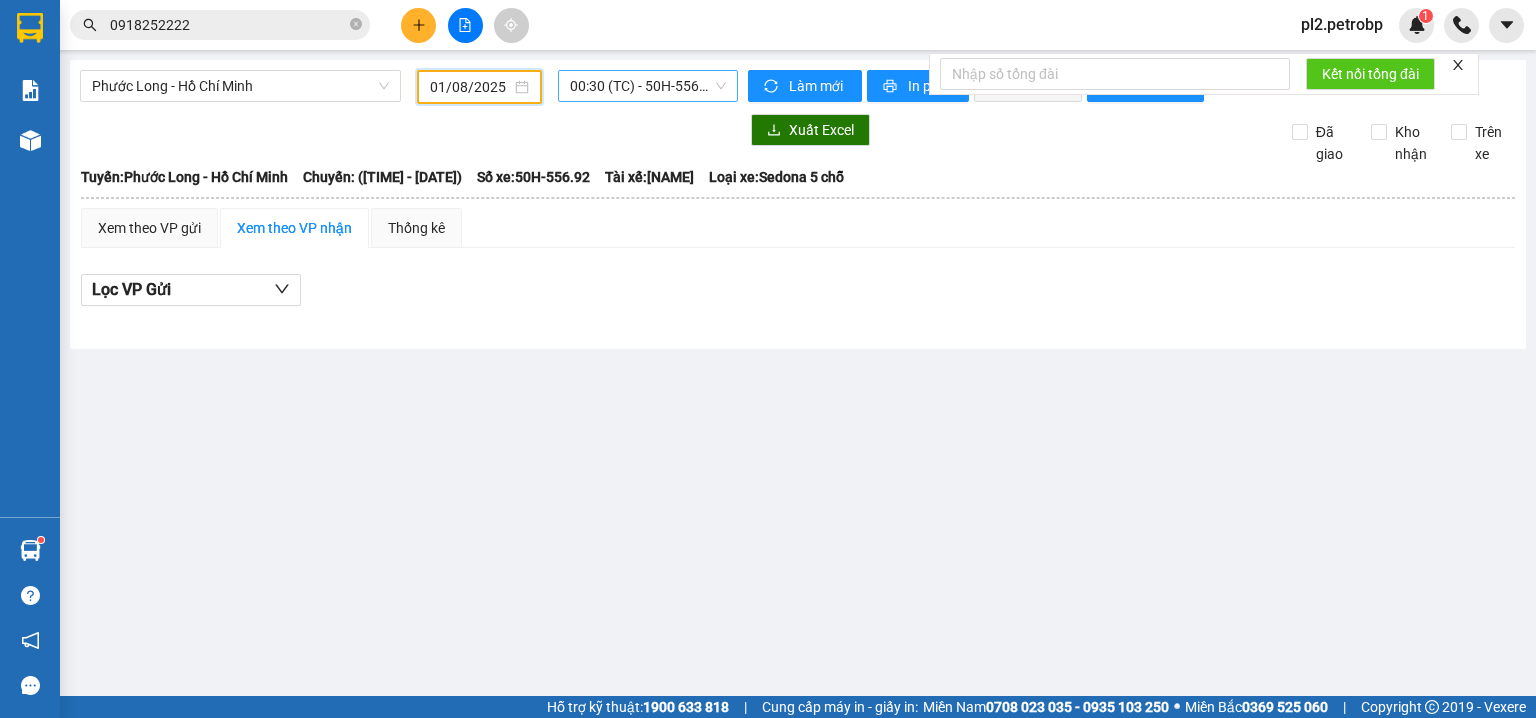 click on "[TIME]   (TC)   - [PLATE]" at bounding box center [648, 86] 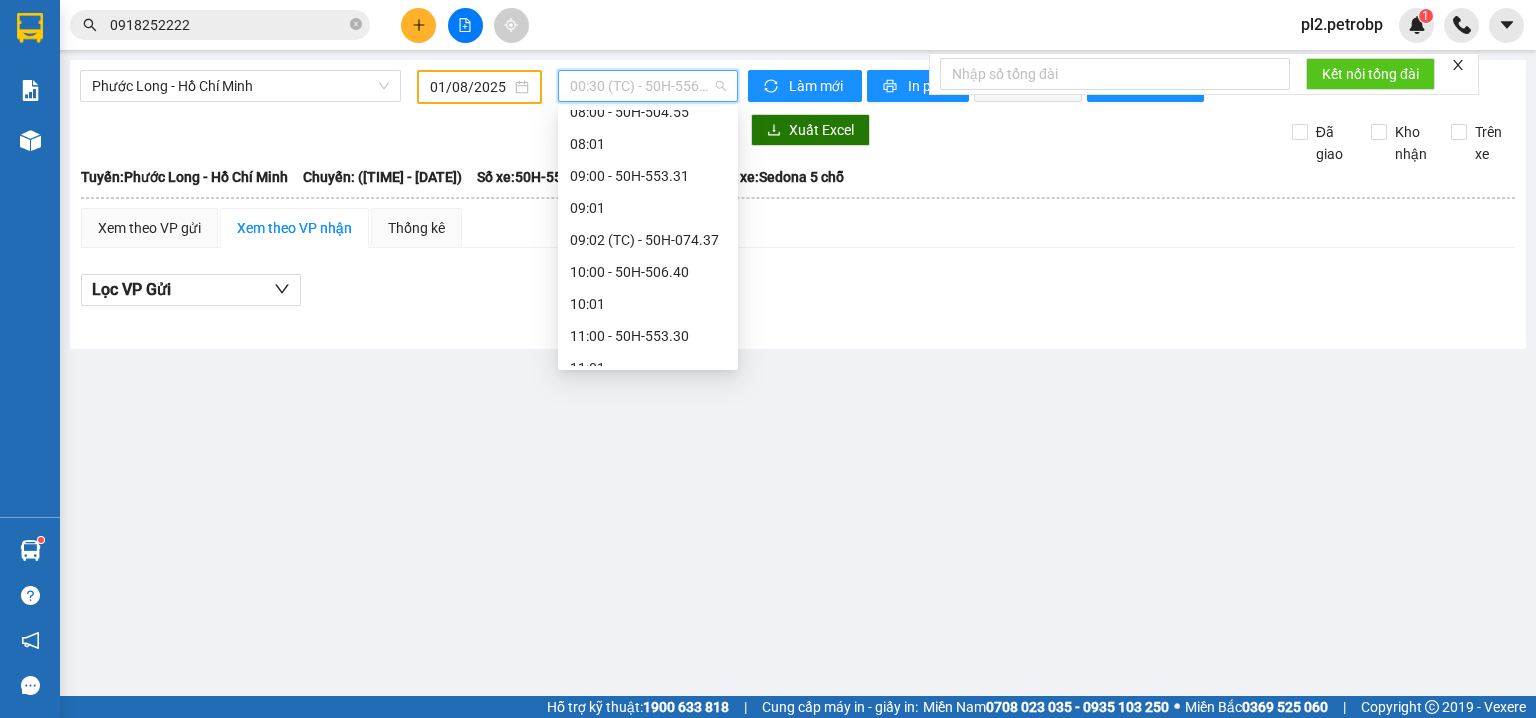 scroll, scrollTop: 509, scrollLeft: 0, axis: vertical 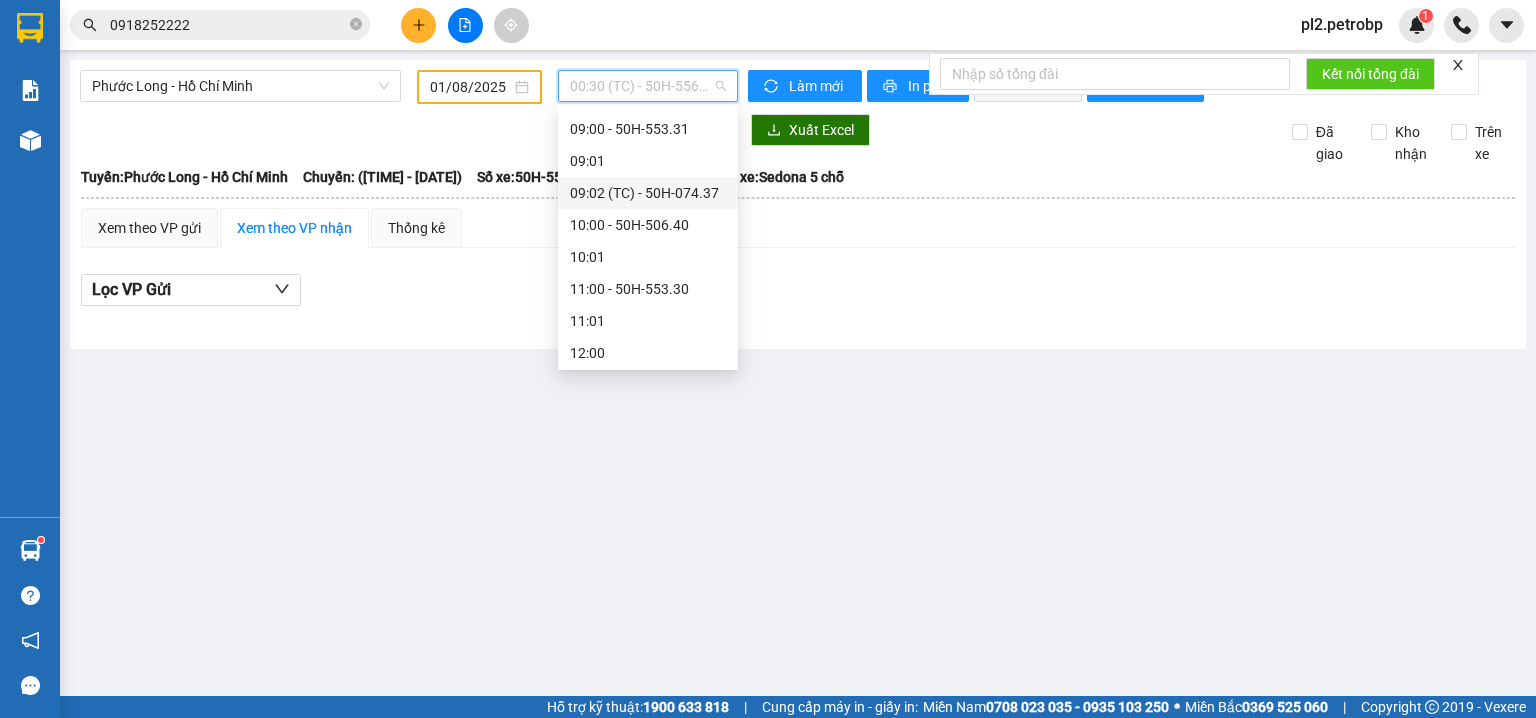 click on "09:02   (TC)   - 50H-074.37" at bounding box center [648, 193] 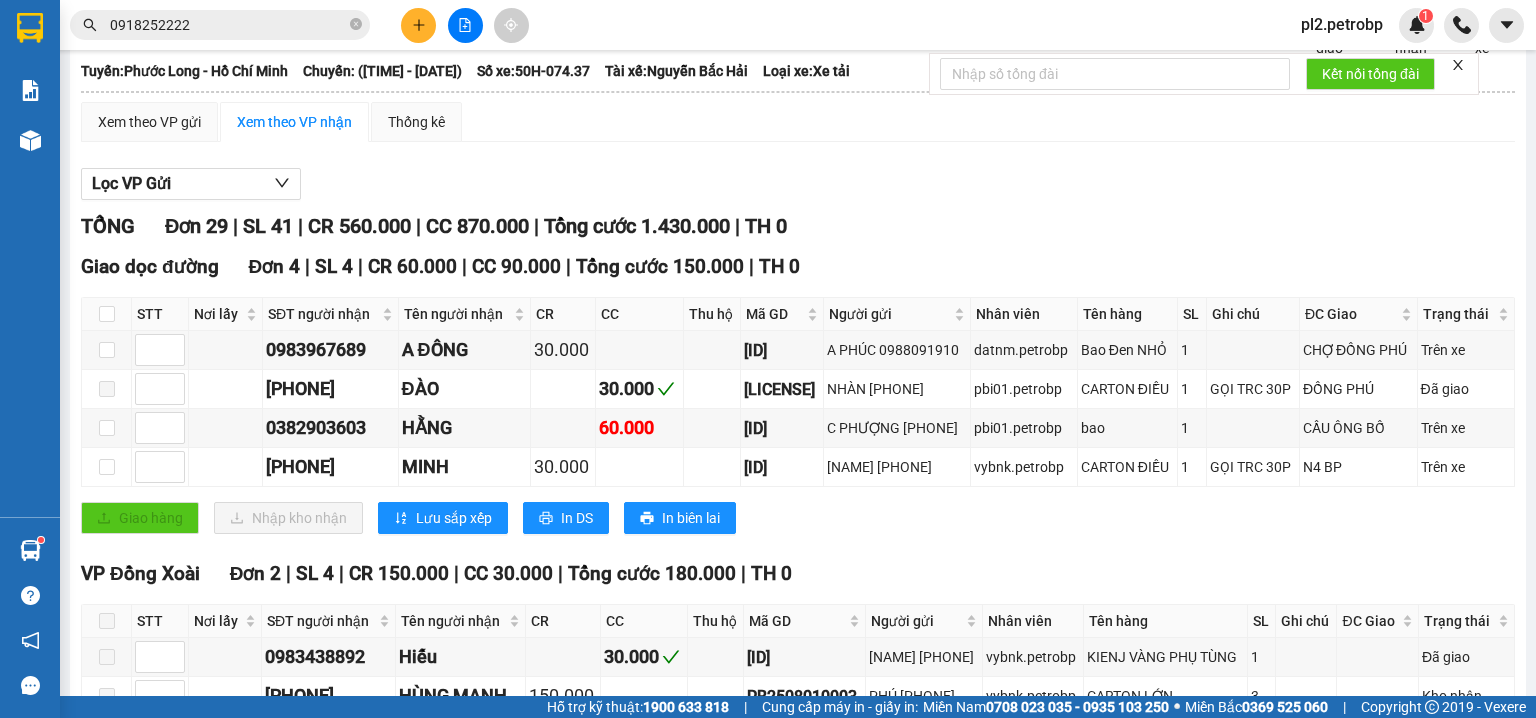 scroll, scrollTop: 213, scrollLeft: 0, axis: vertical 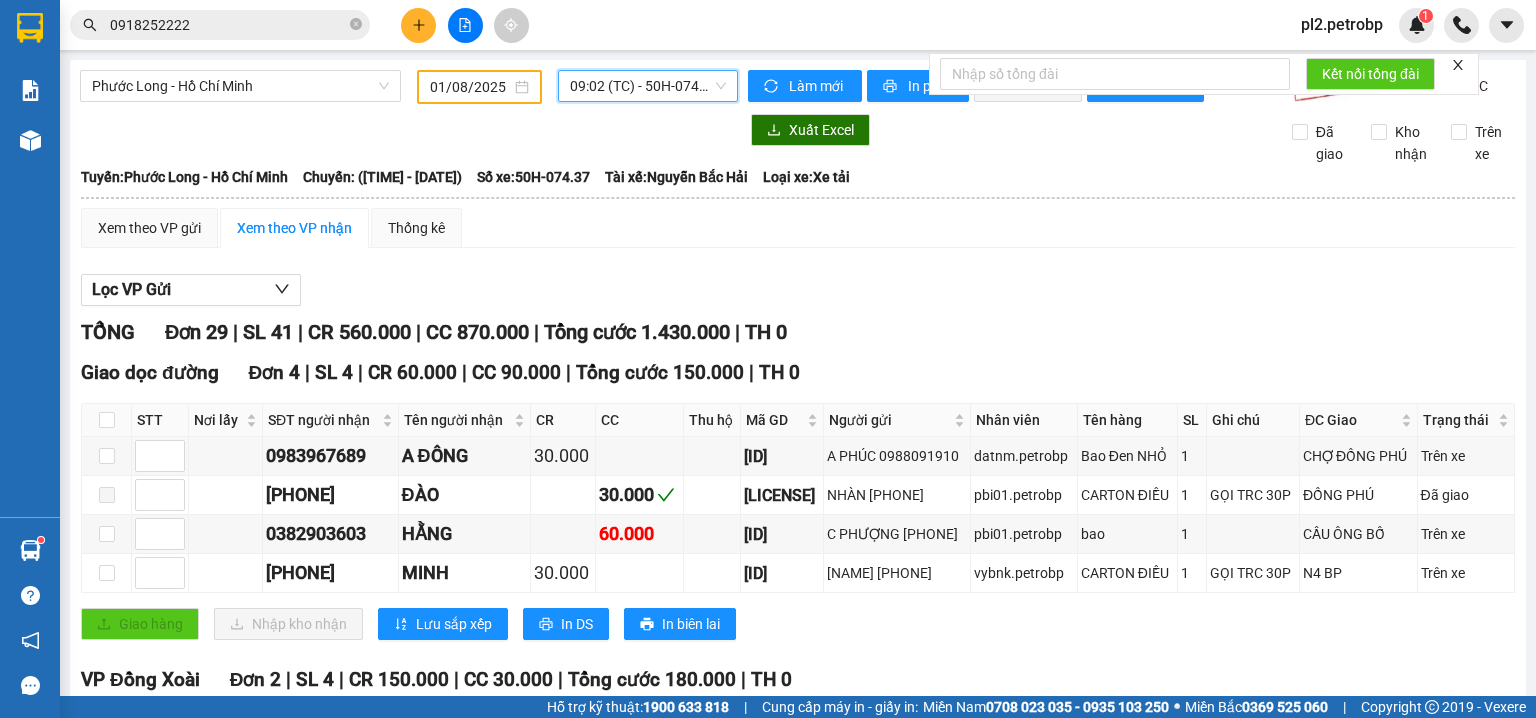 click on "01/08/2025" at bounding box center (470, 87) 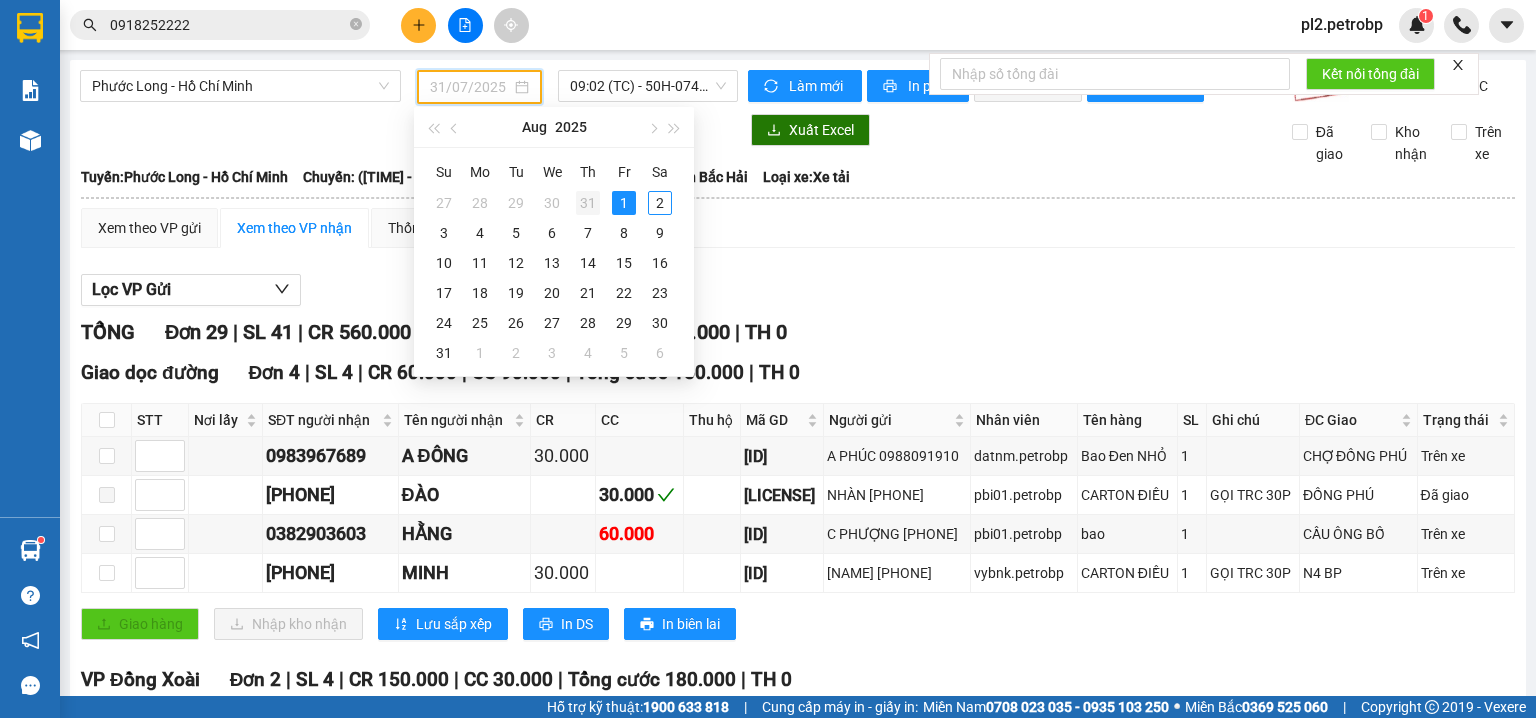 click on "31" at bounding box center (588, 203) 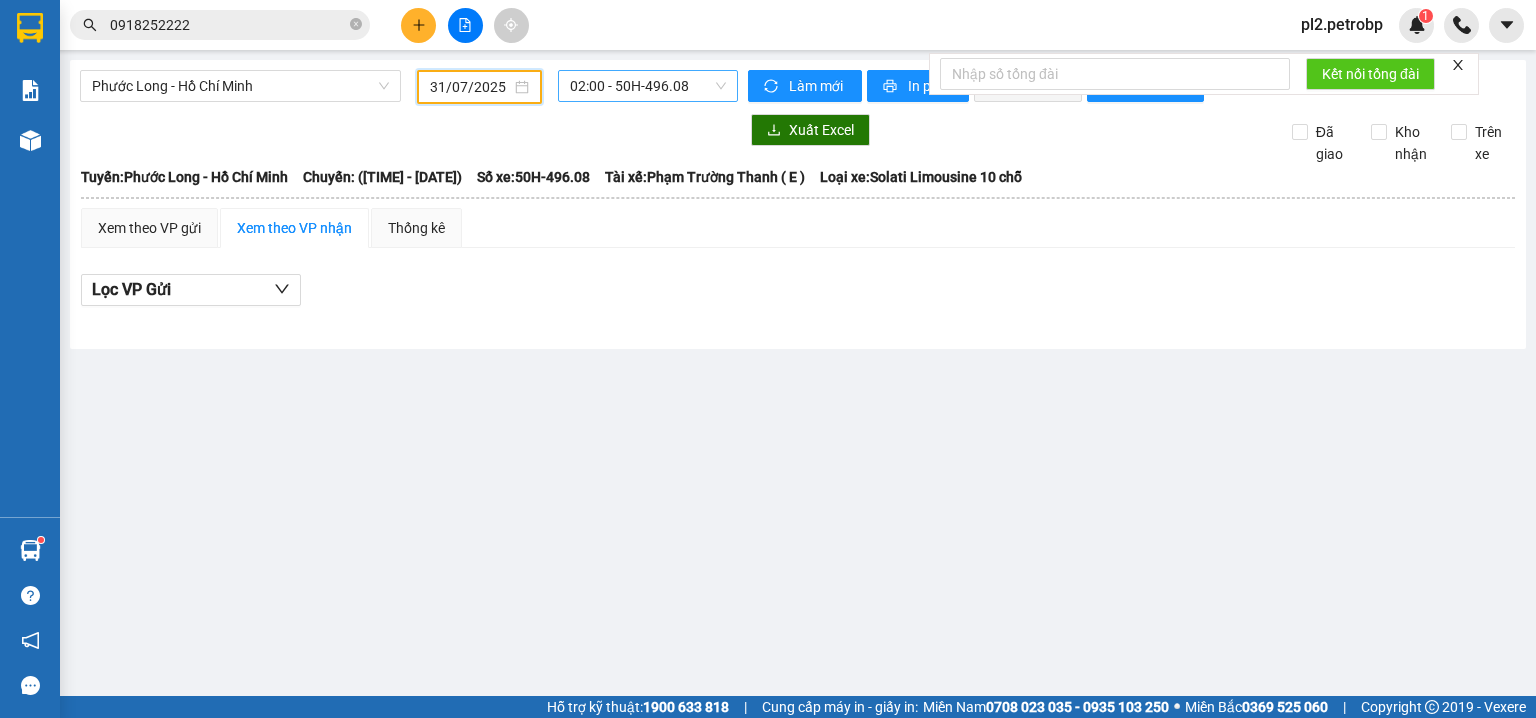 click on "02:00     - 50H-496.08" at bounding box center (648, 86) 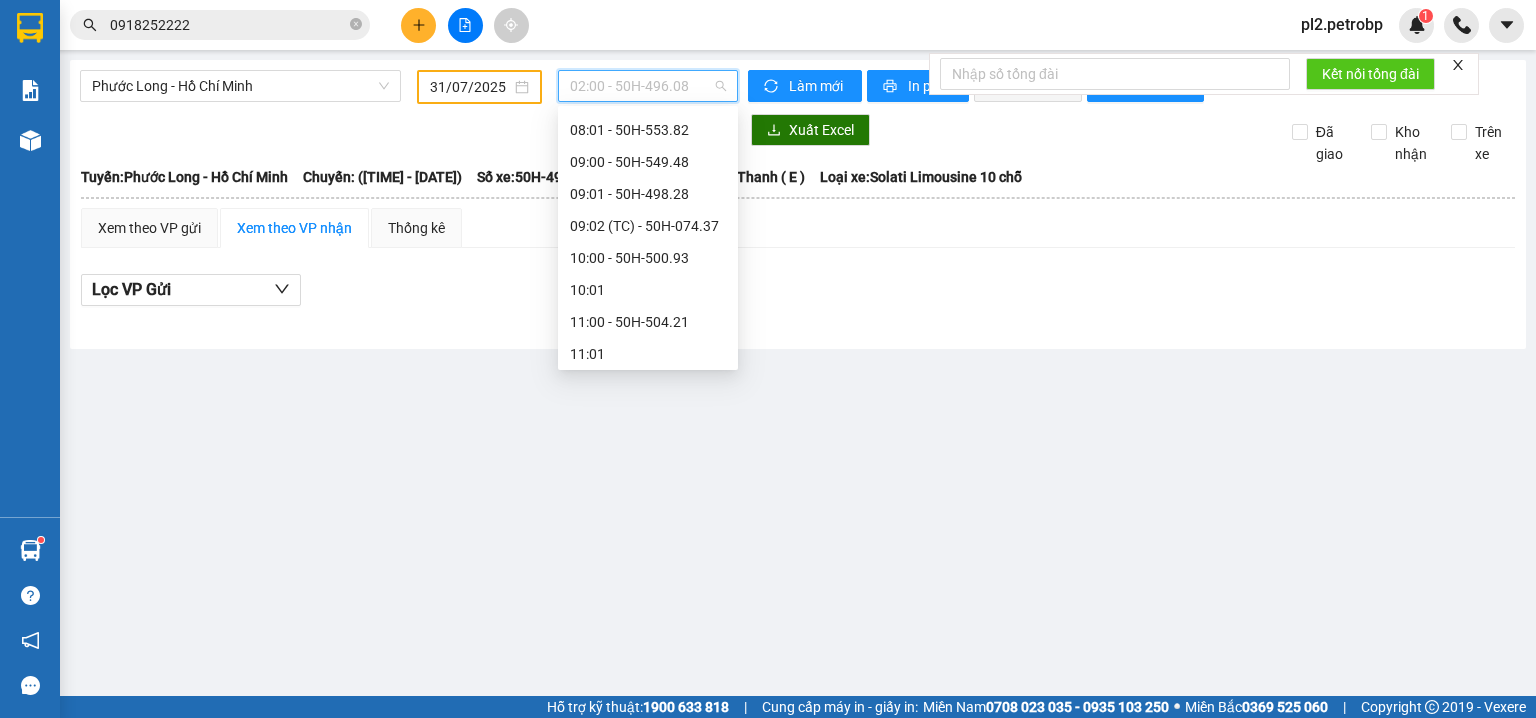 scroll, scrollTop: 491, scrollLeft: 0, axis: vertical 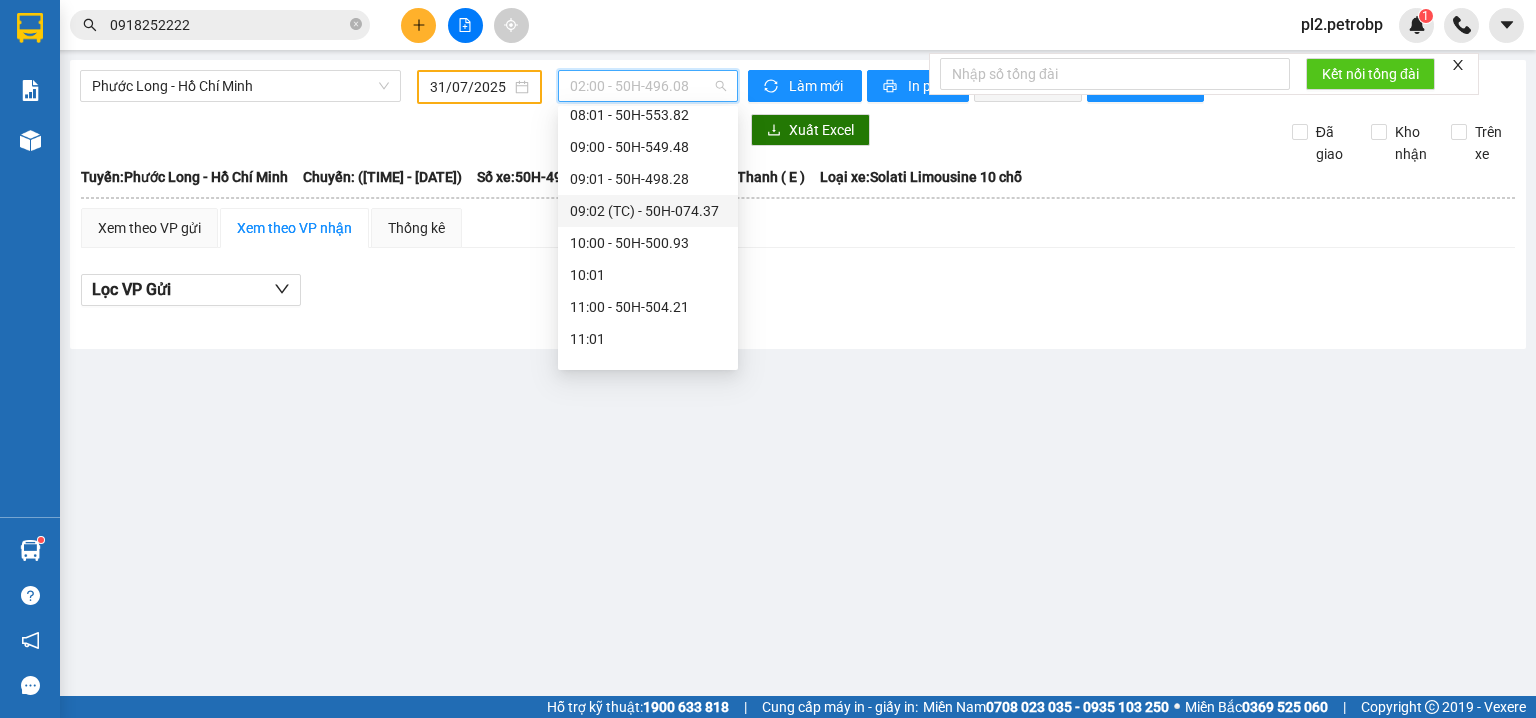 click on "09:02   (TC)   - 50H-074.37" at bounding box center (648, 211) 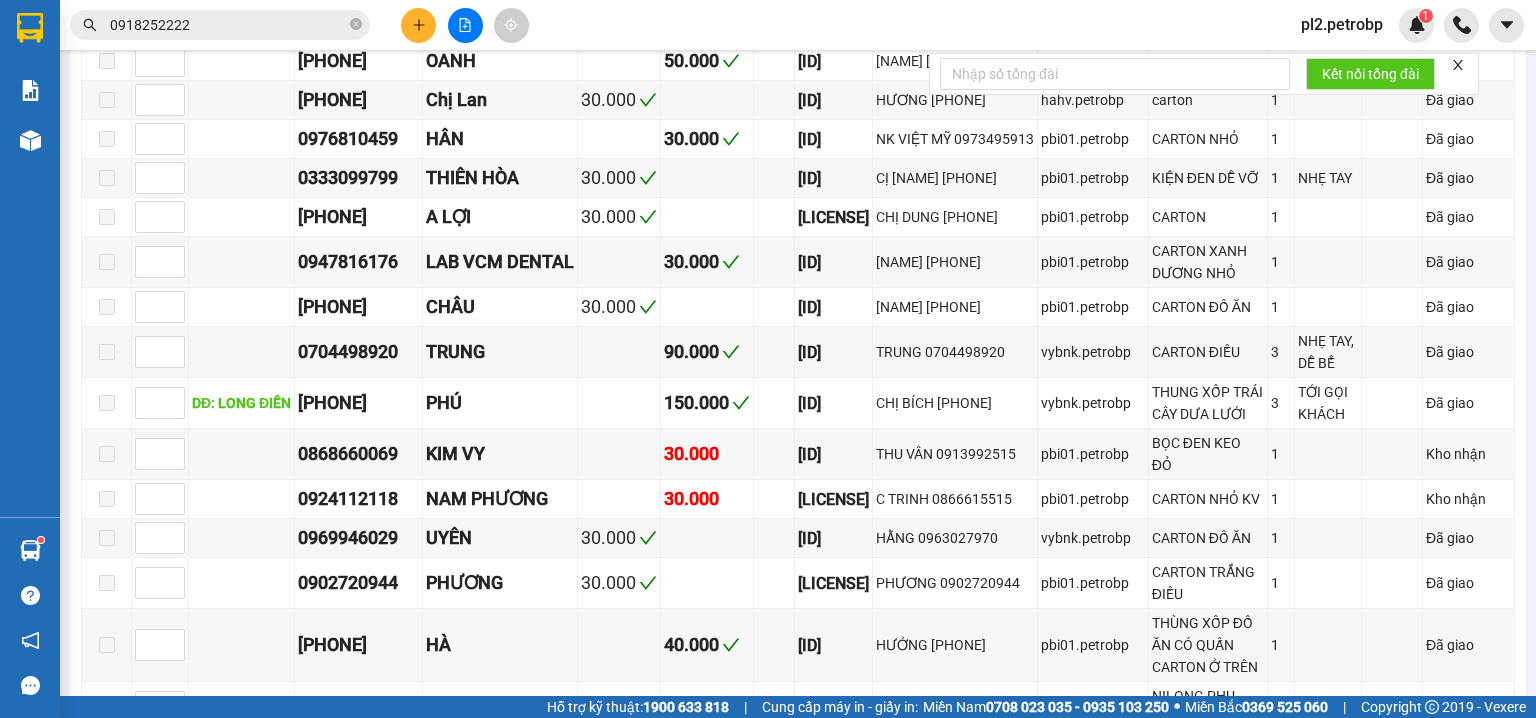 scroll, scrollTop: 1039, scrollLeft: 0, axis: vertical 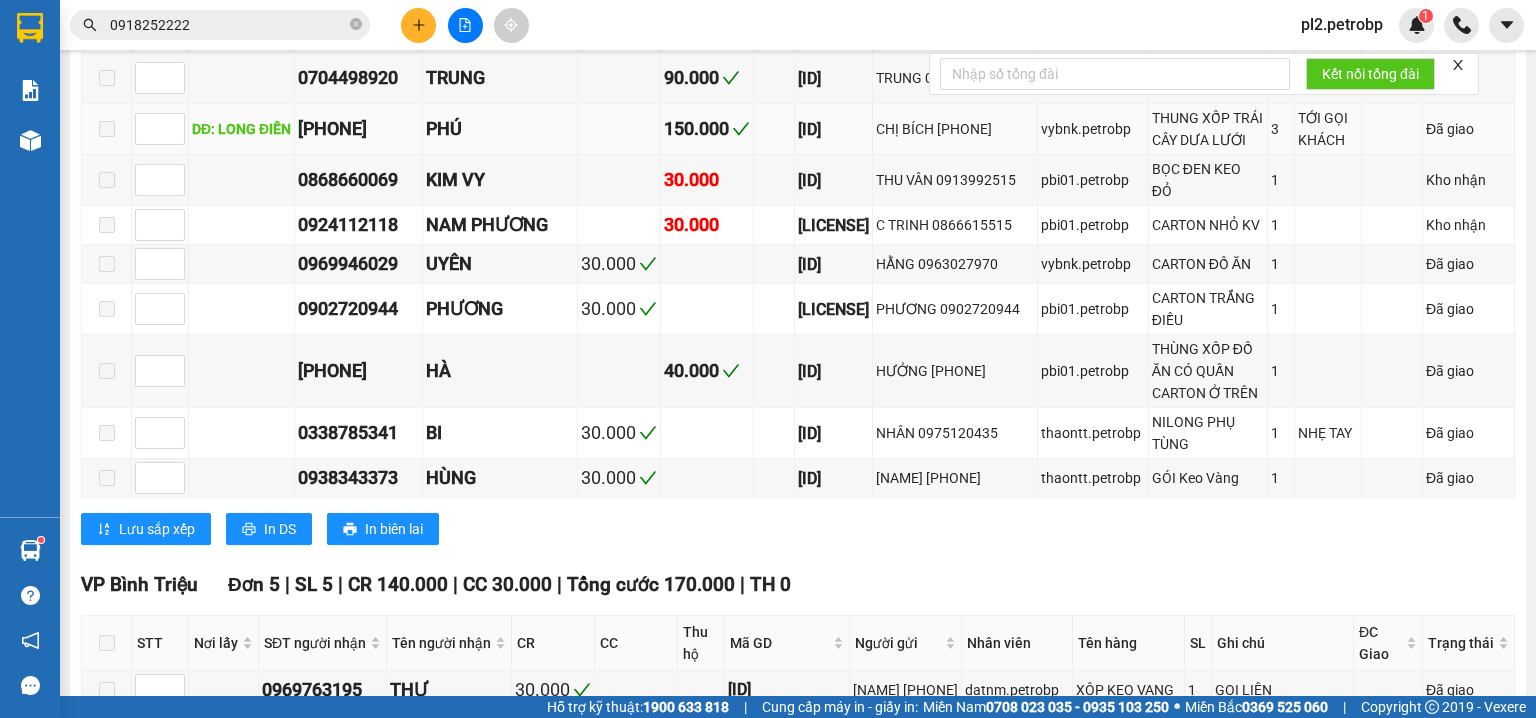 drag, startPoint x: 909, startPoint y: 294, endPoint x: 797, endPoint y: 293, distance: 112.00446 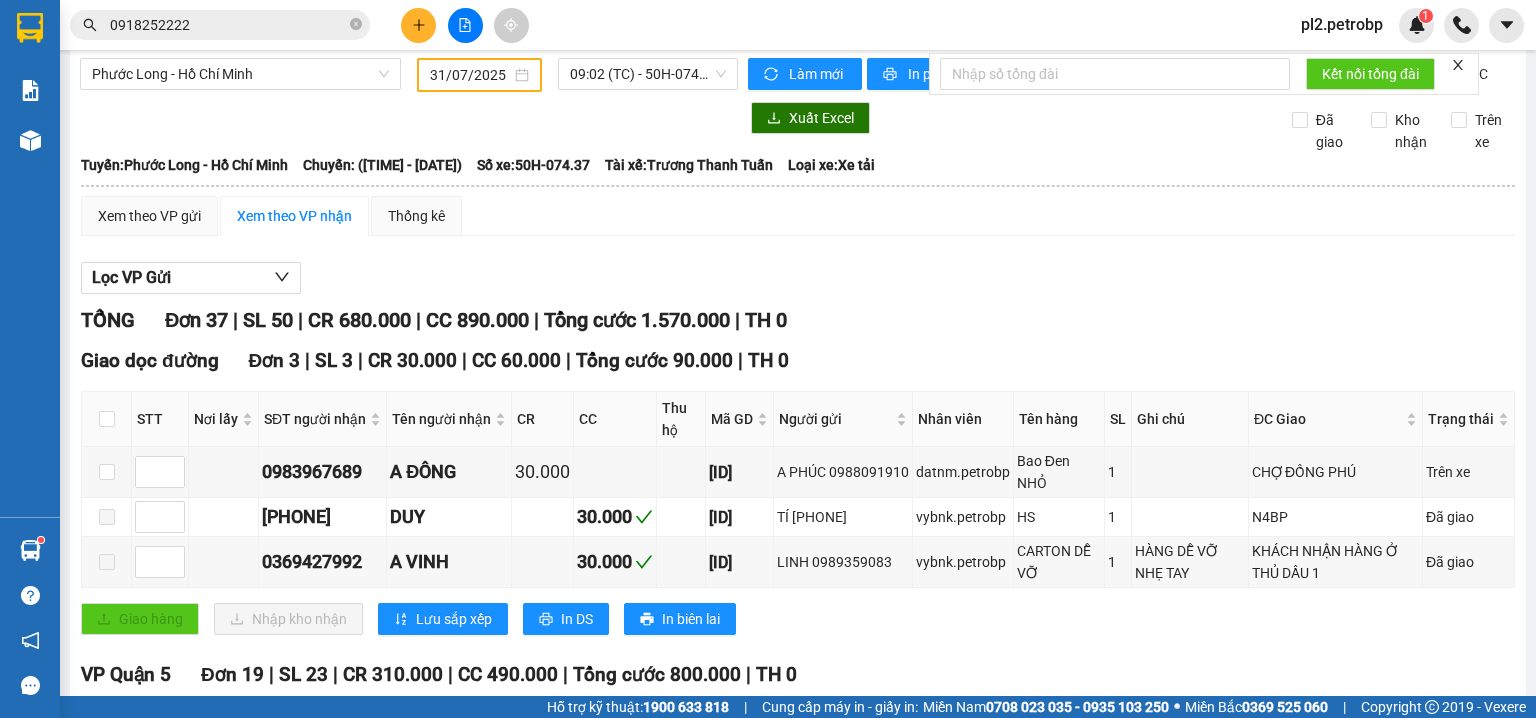 scroll, scrollTop: 0, scrollLeft: 0, axis: both 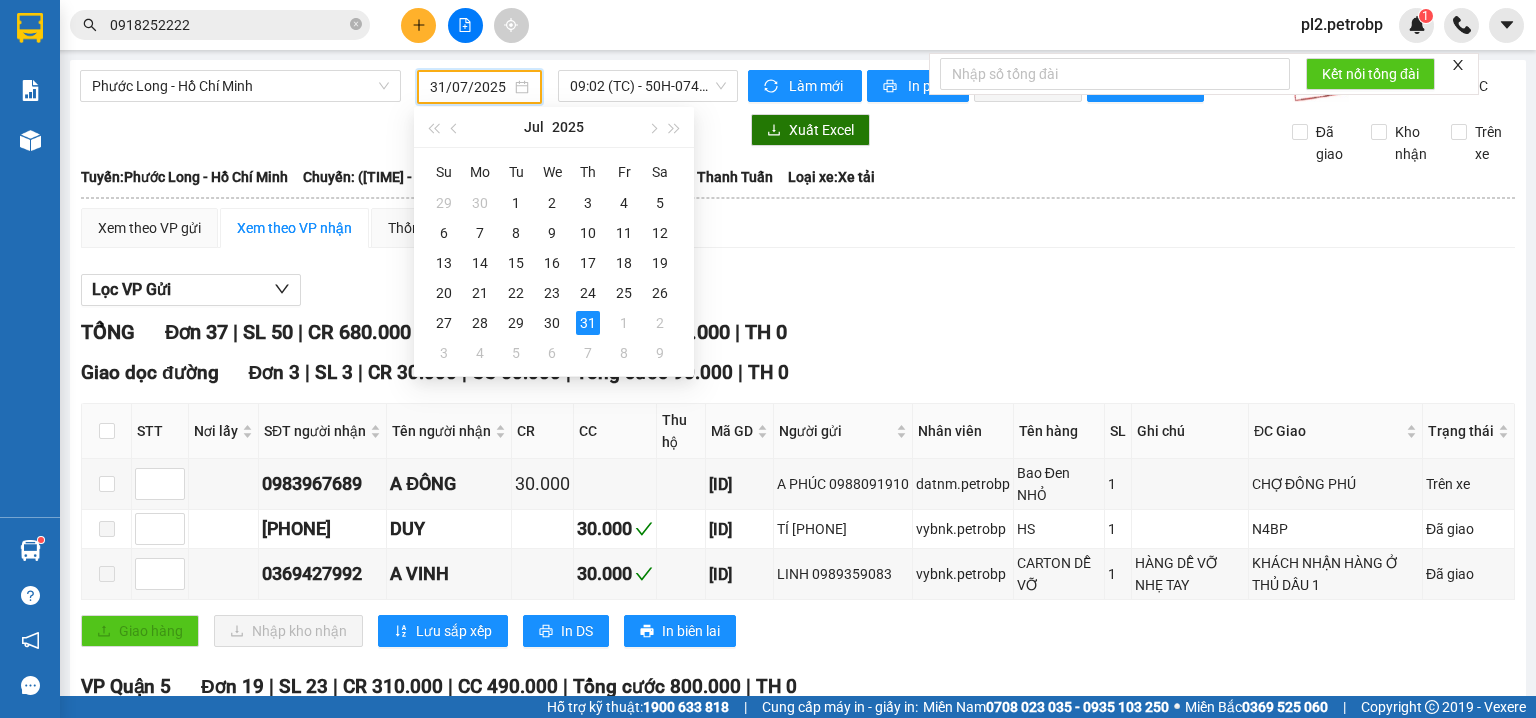 click on "31/07/2025" at bounding box center (470, 87) 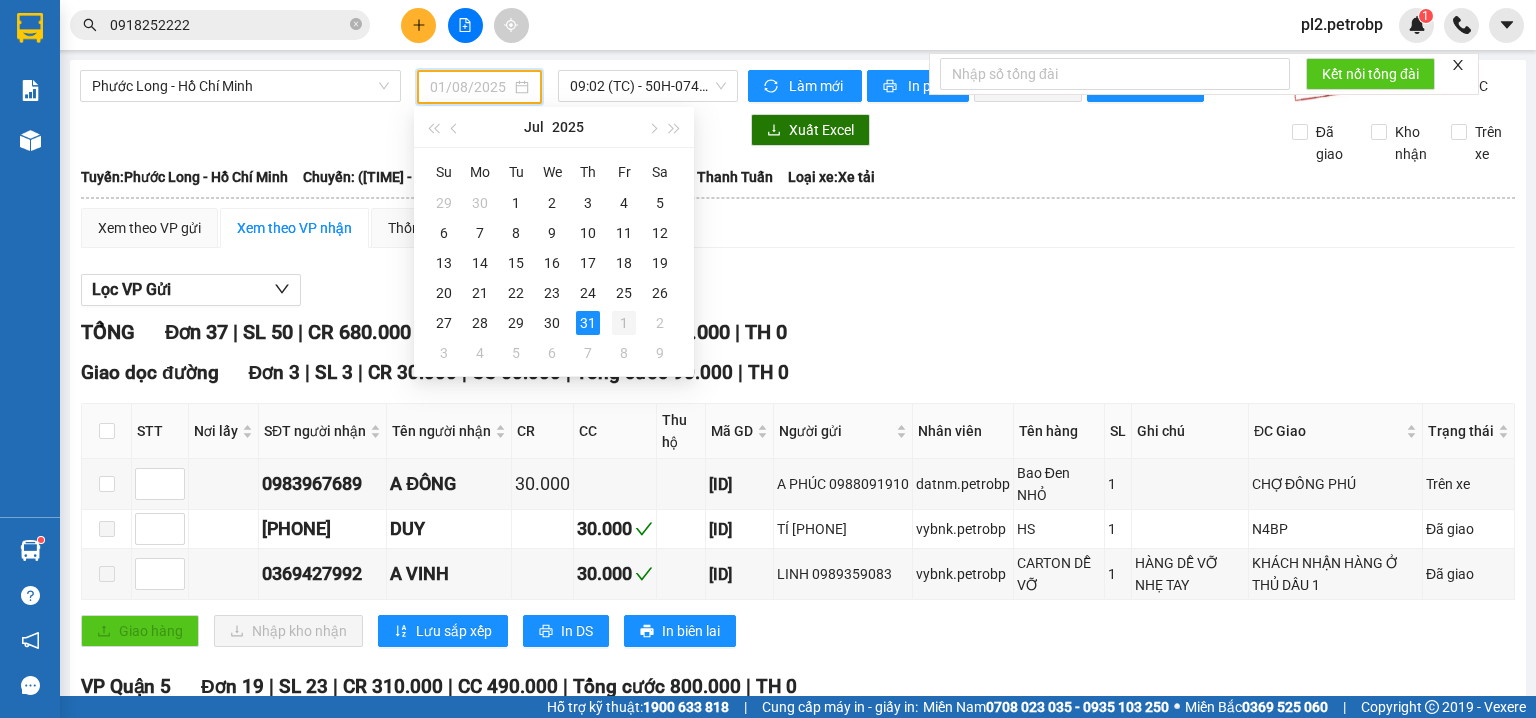 click on "1" at bounding box center (624, 323) 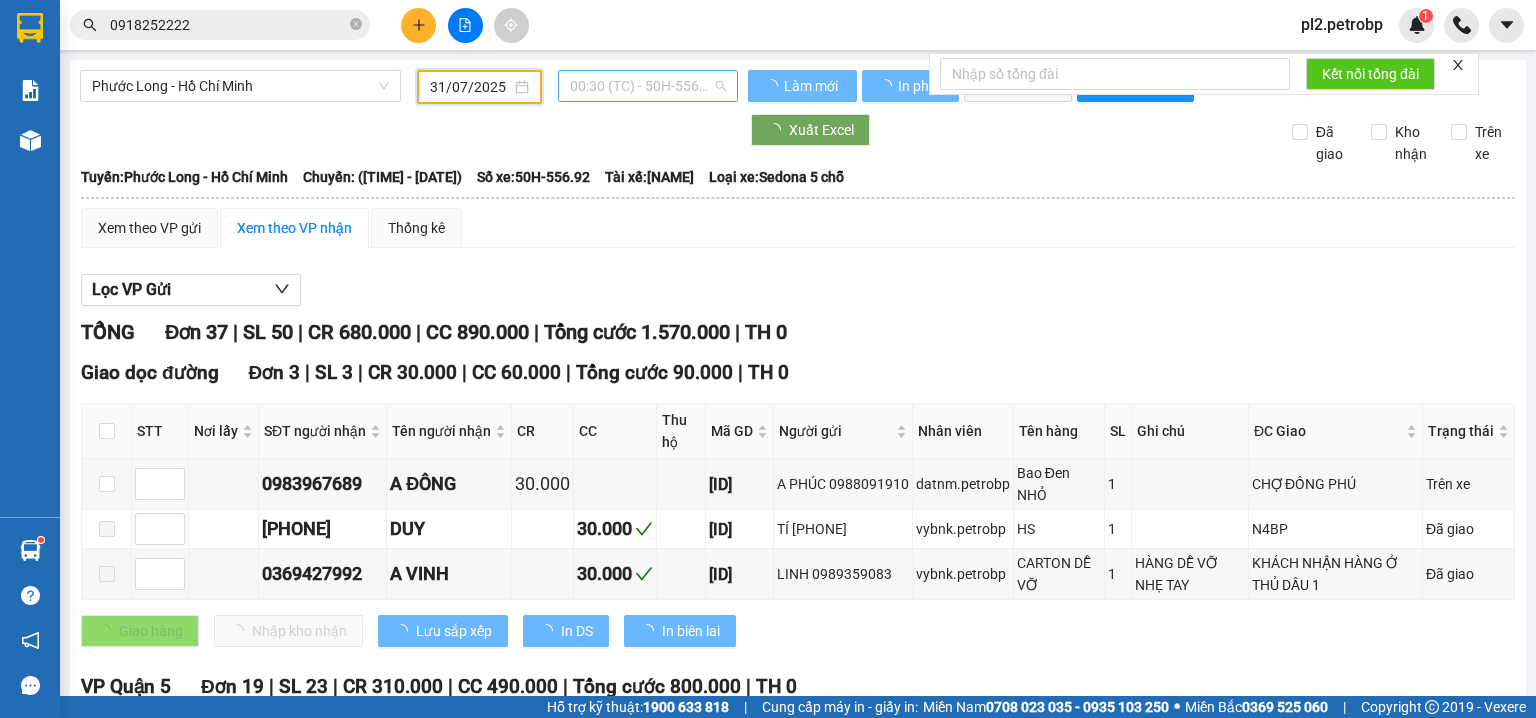 type on "01/08/2025" 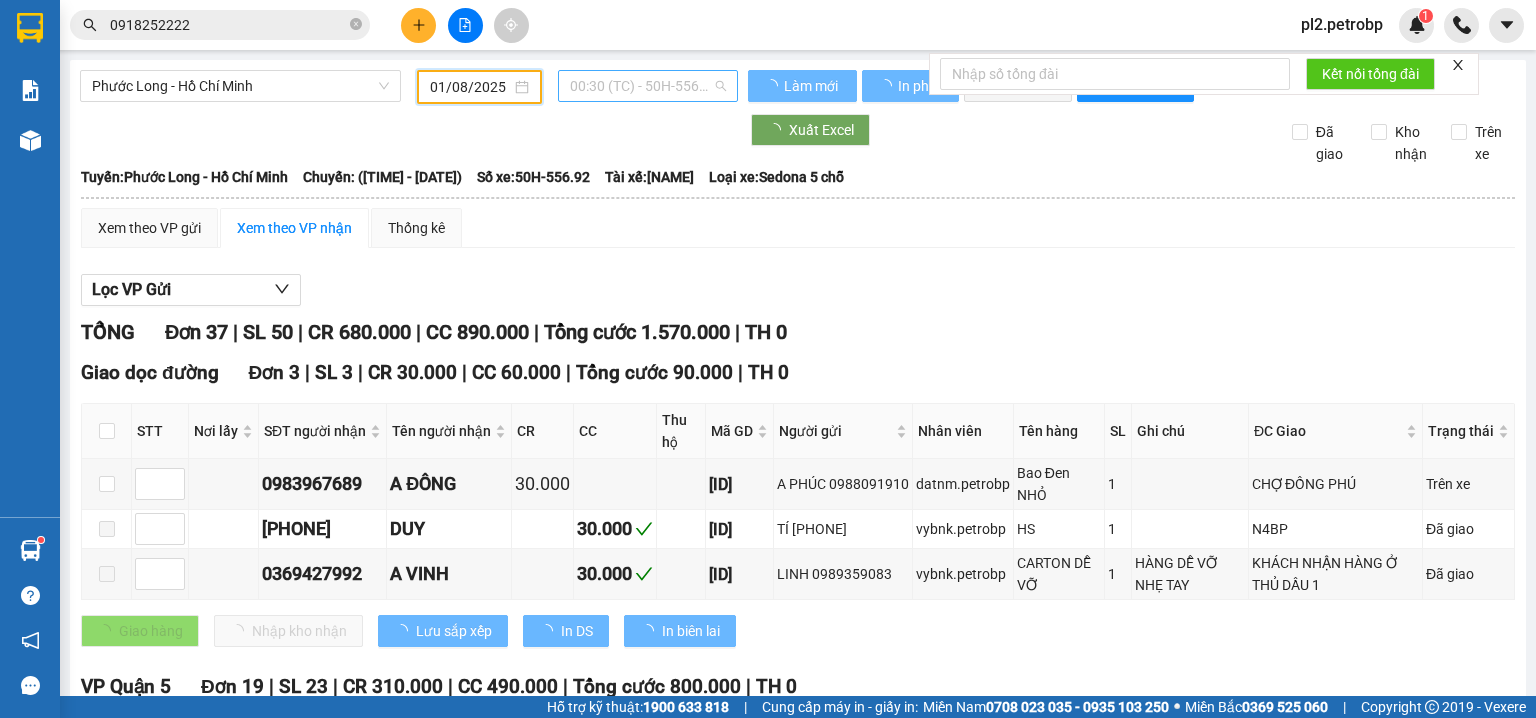 click on "[TIME]   (TC)   - [PLATE]" at bounding box center (648, 86) 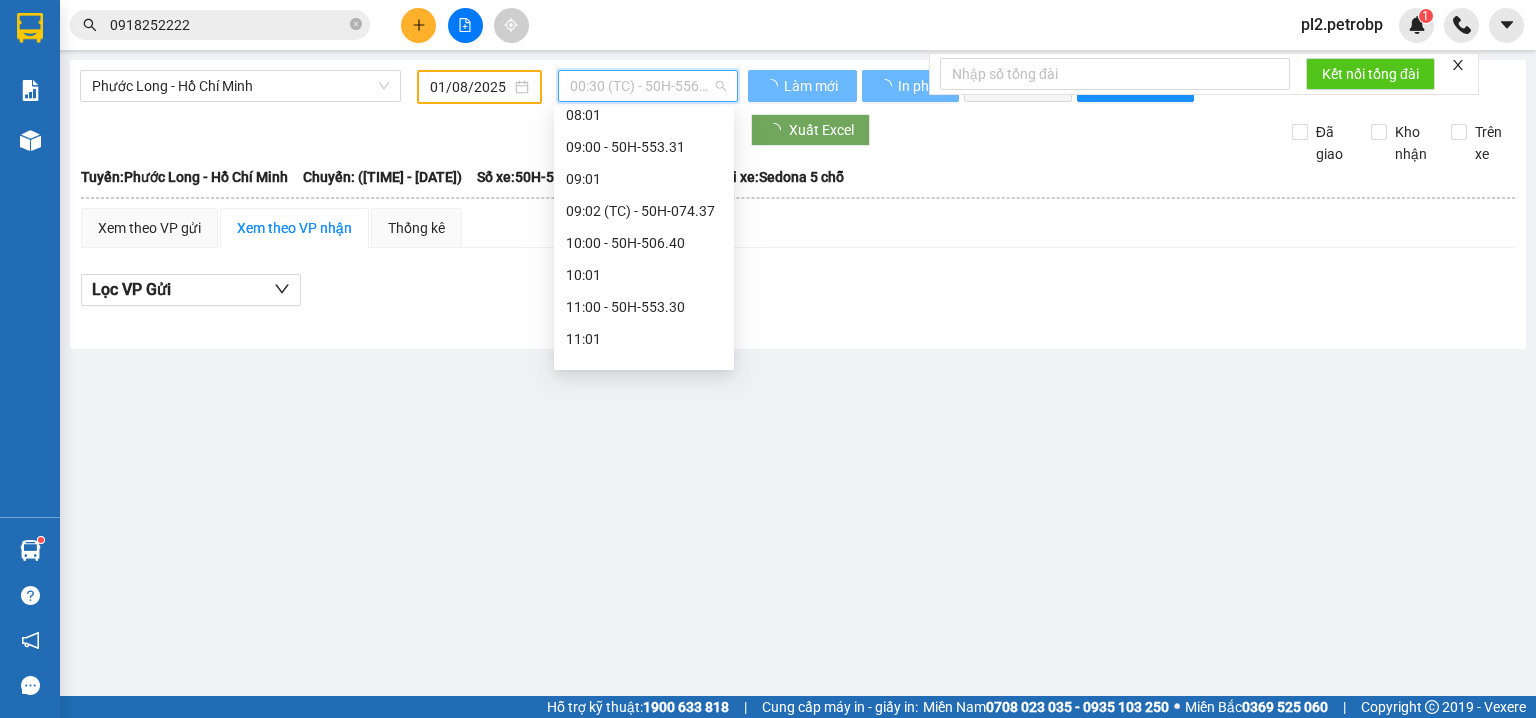 scroll, scrollTop: 32, scrollLeft: 0, axis: vertical 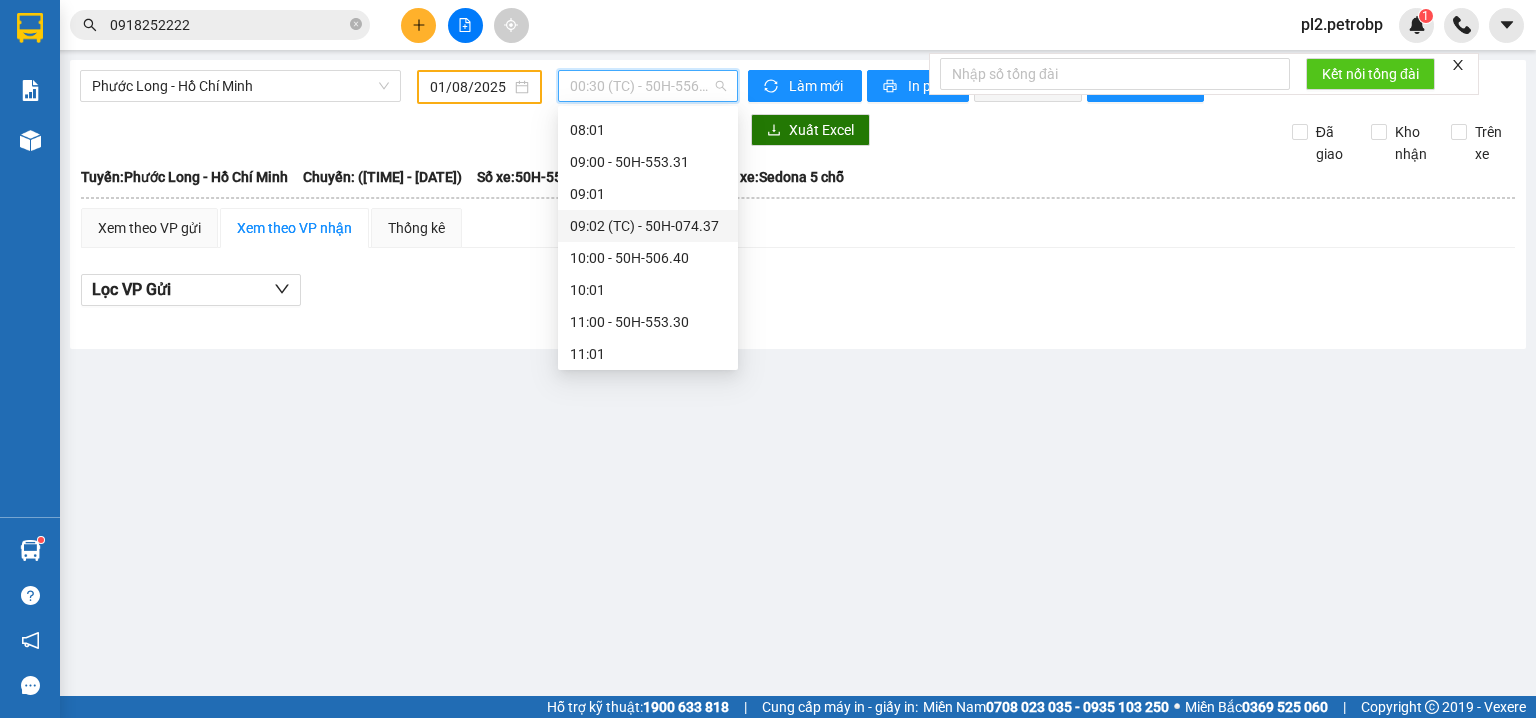 click on "09:02   (TC)   - 50H-074.37" at bounding box center [648, 226] 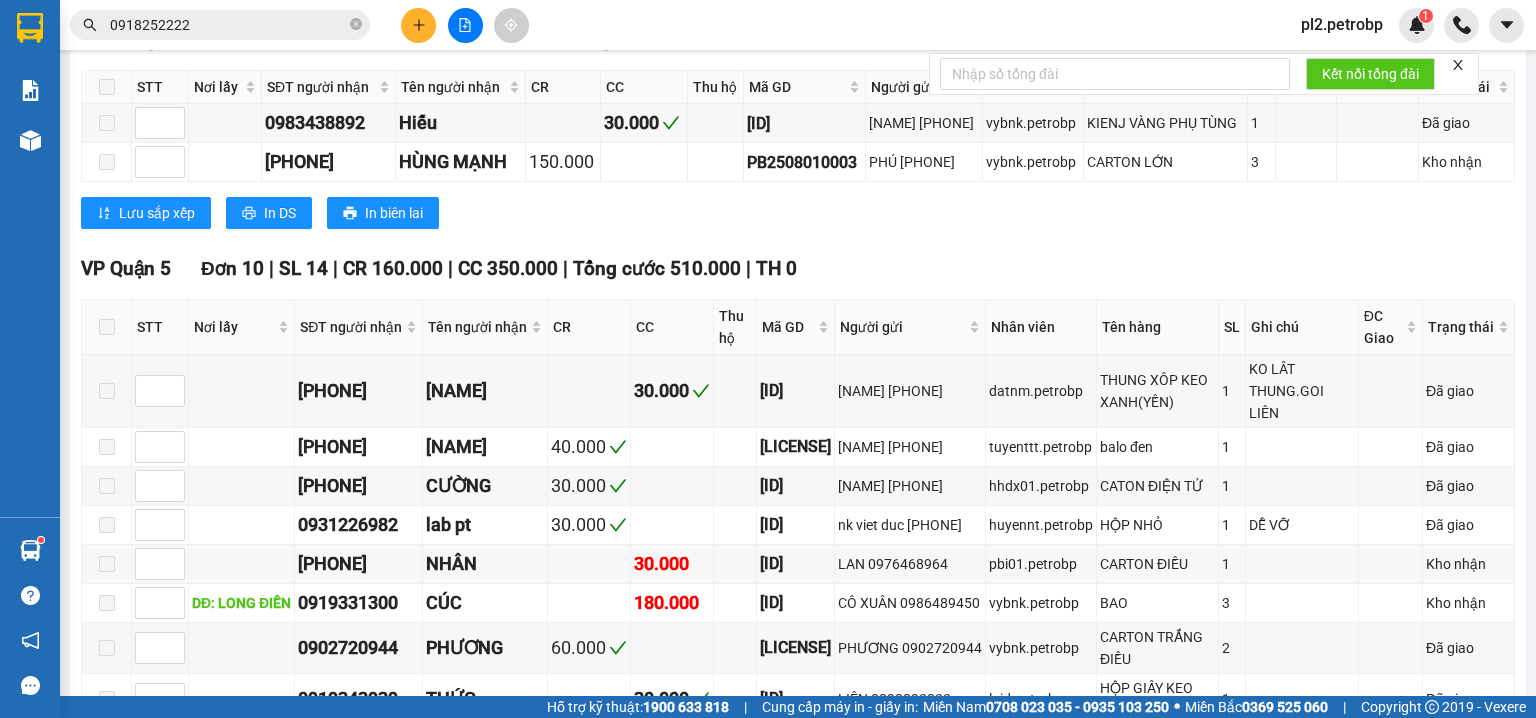 scroll, scrollTop: 746, scrollLeft: 0, axis: vertical 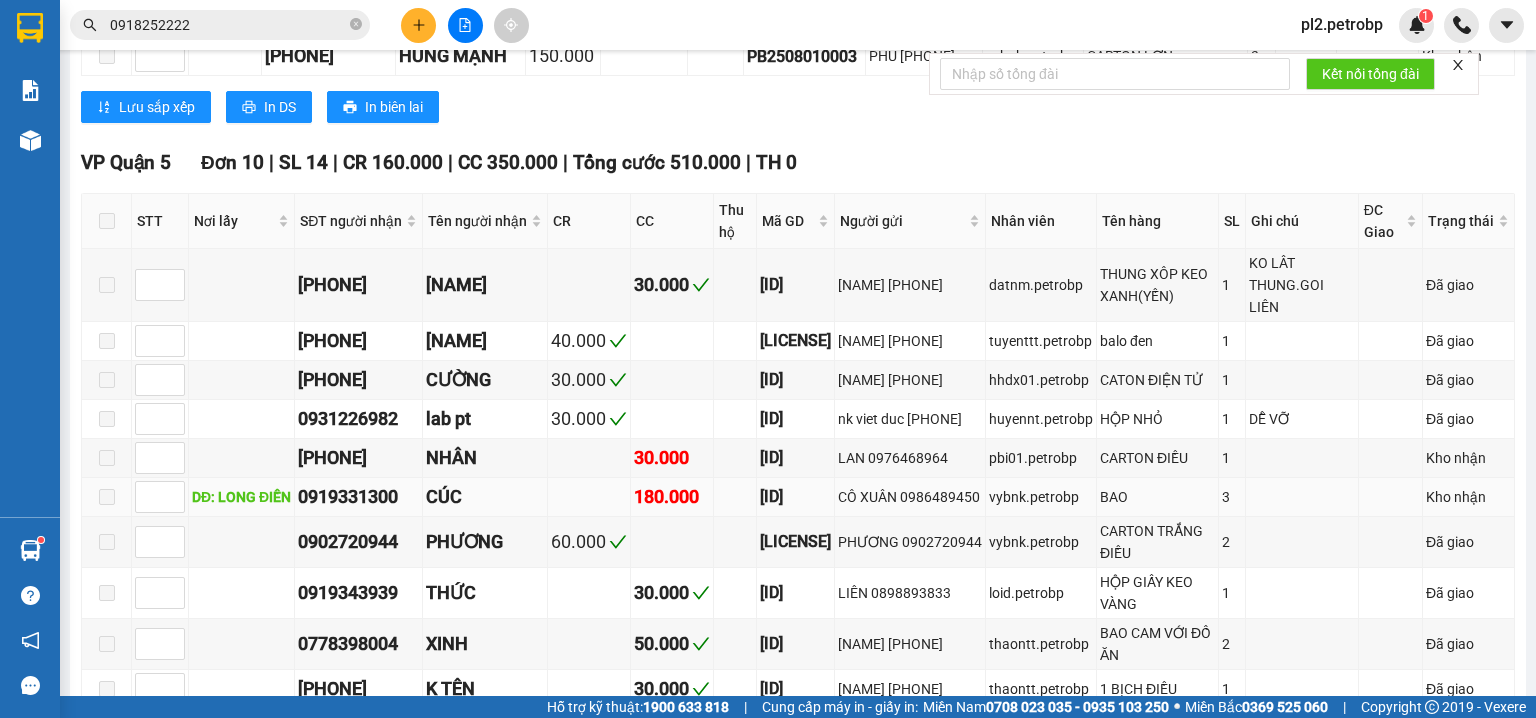 drag, startPoint x: 872, startPoint y: 527, endPoint x: 767, endPoint y: 527, distance: 105 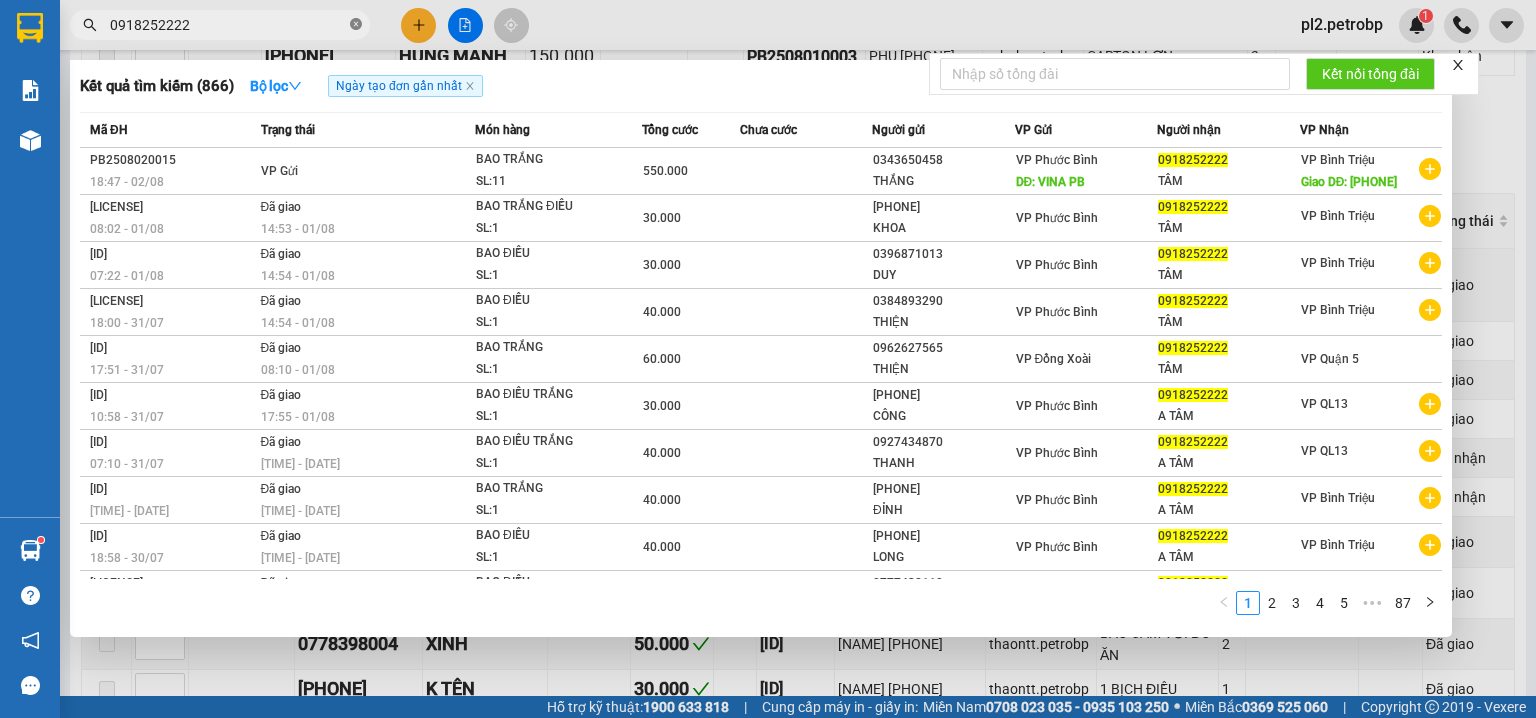 click 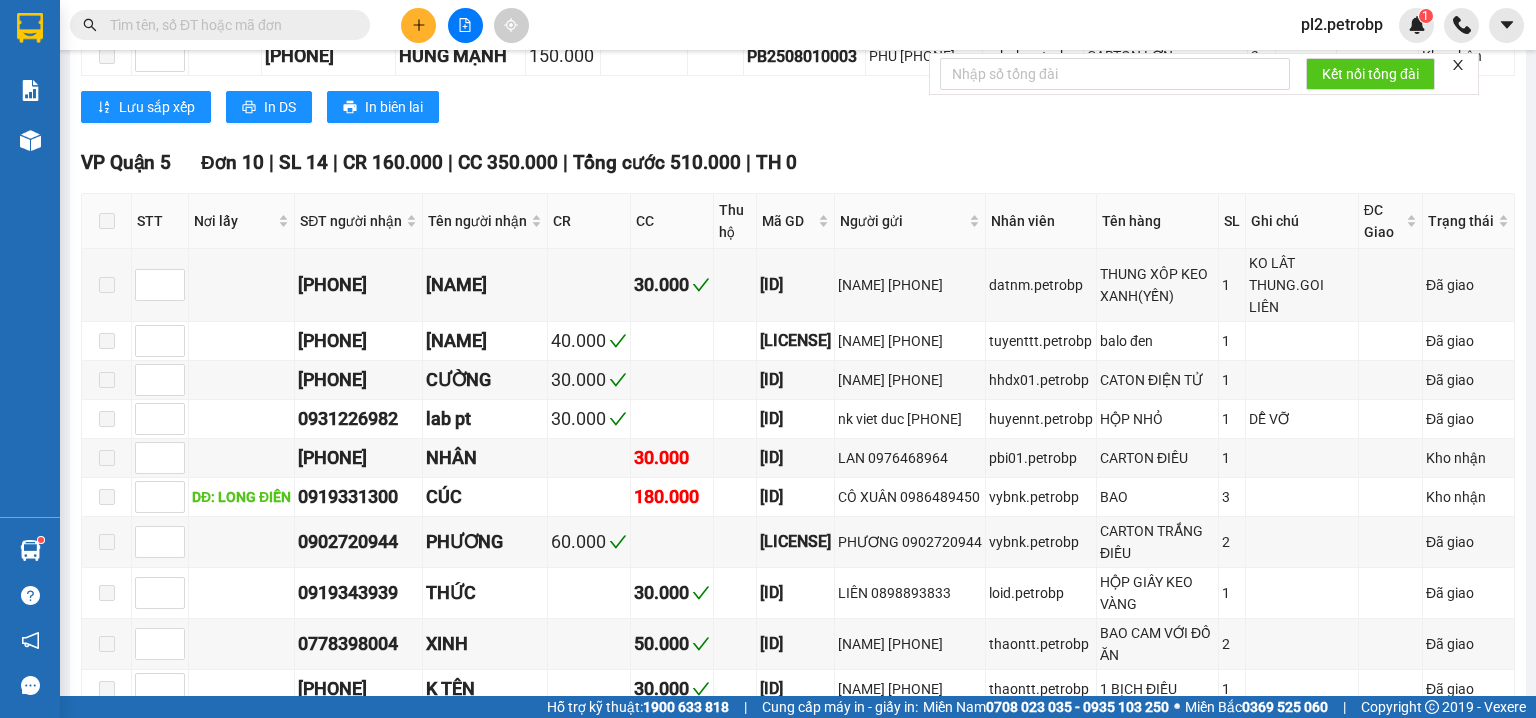 drag, startPoint x: 307, startPoint y: 12, endPoint x: 218, endPoint y: 20, distance: 89.358826 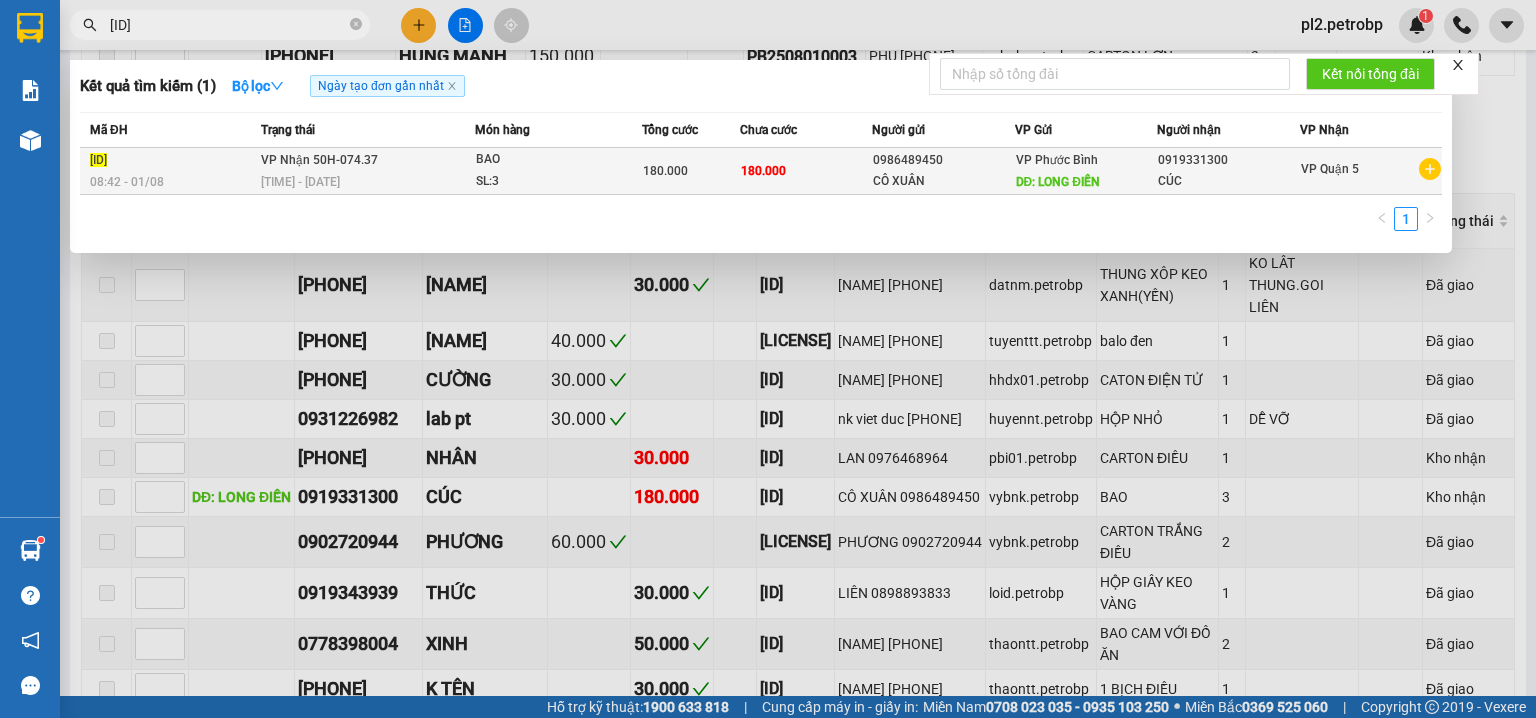 type on "[ID]" 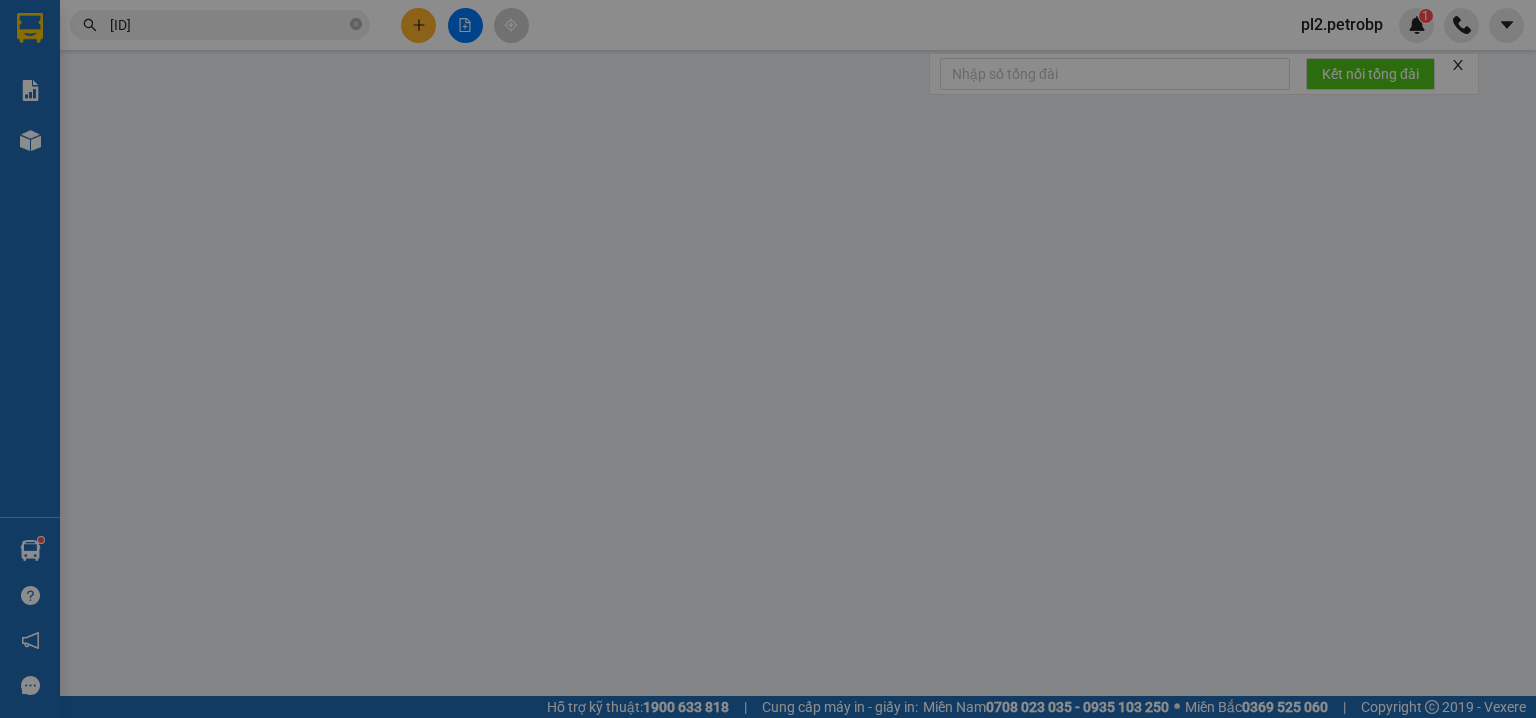 type on "0986489450" 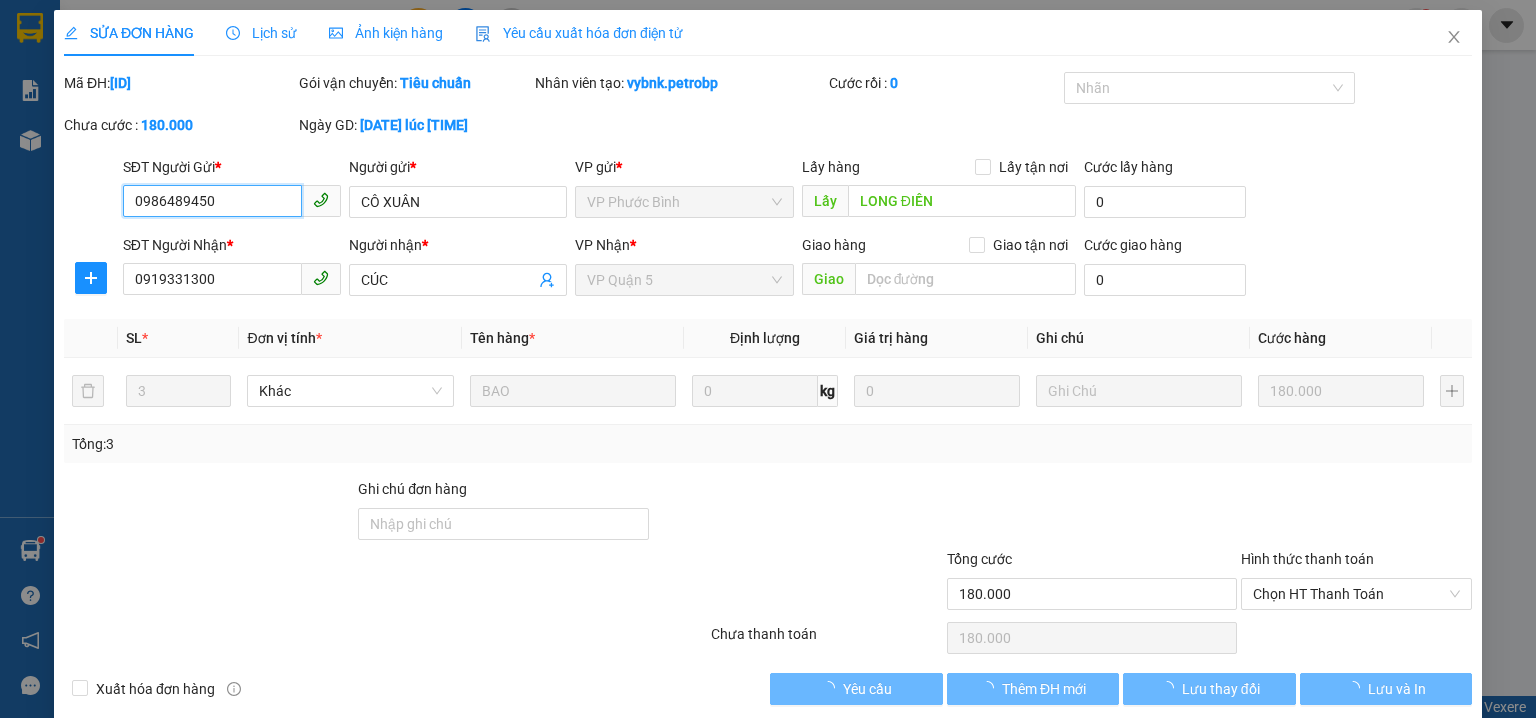 scroll, scrollTop: 0, scrollLeft: 0, axis: both 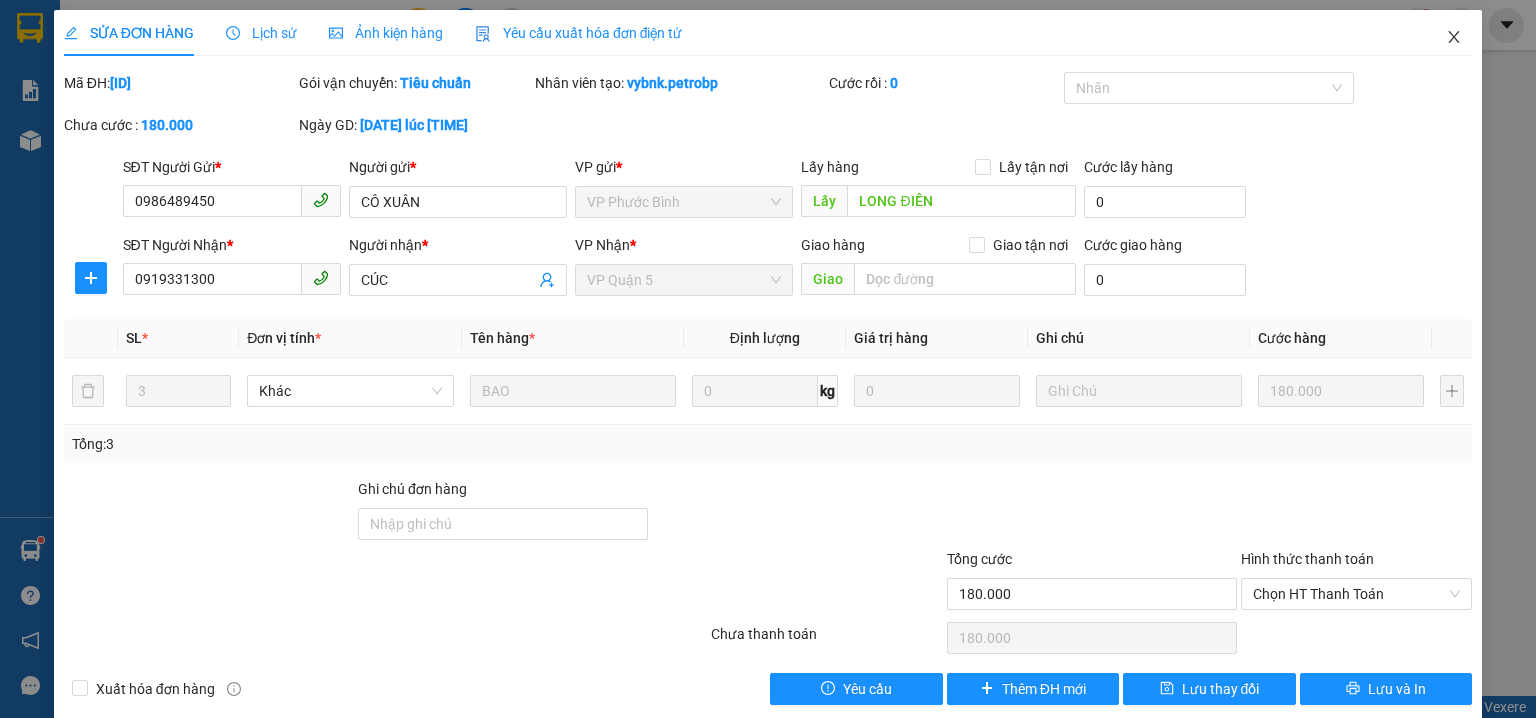 click 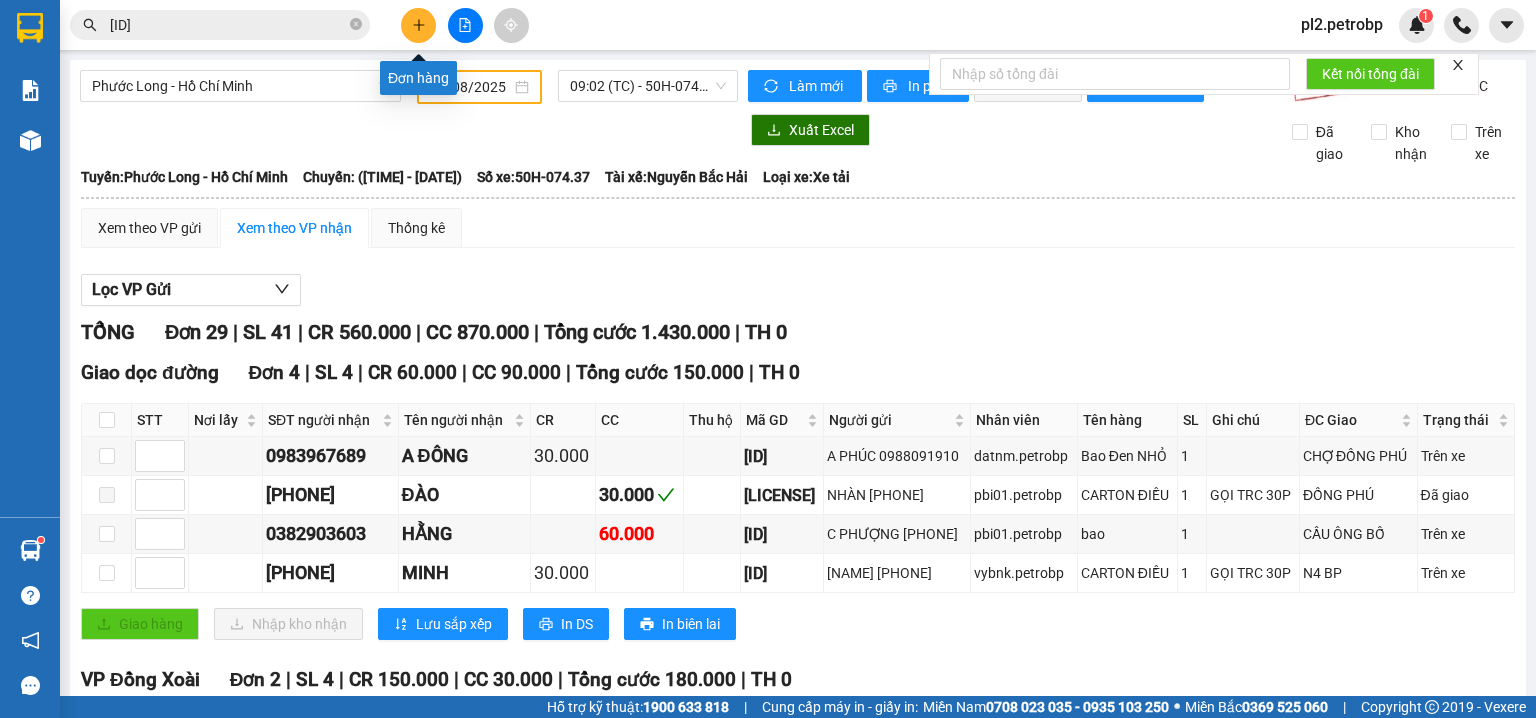click at bounding box center (418, 25) 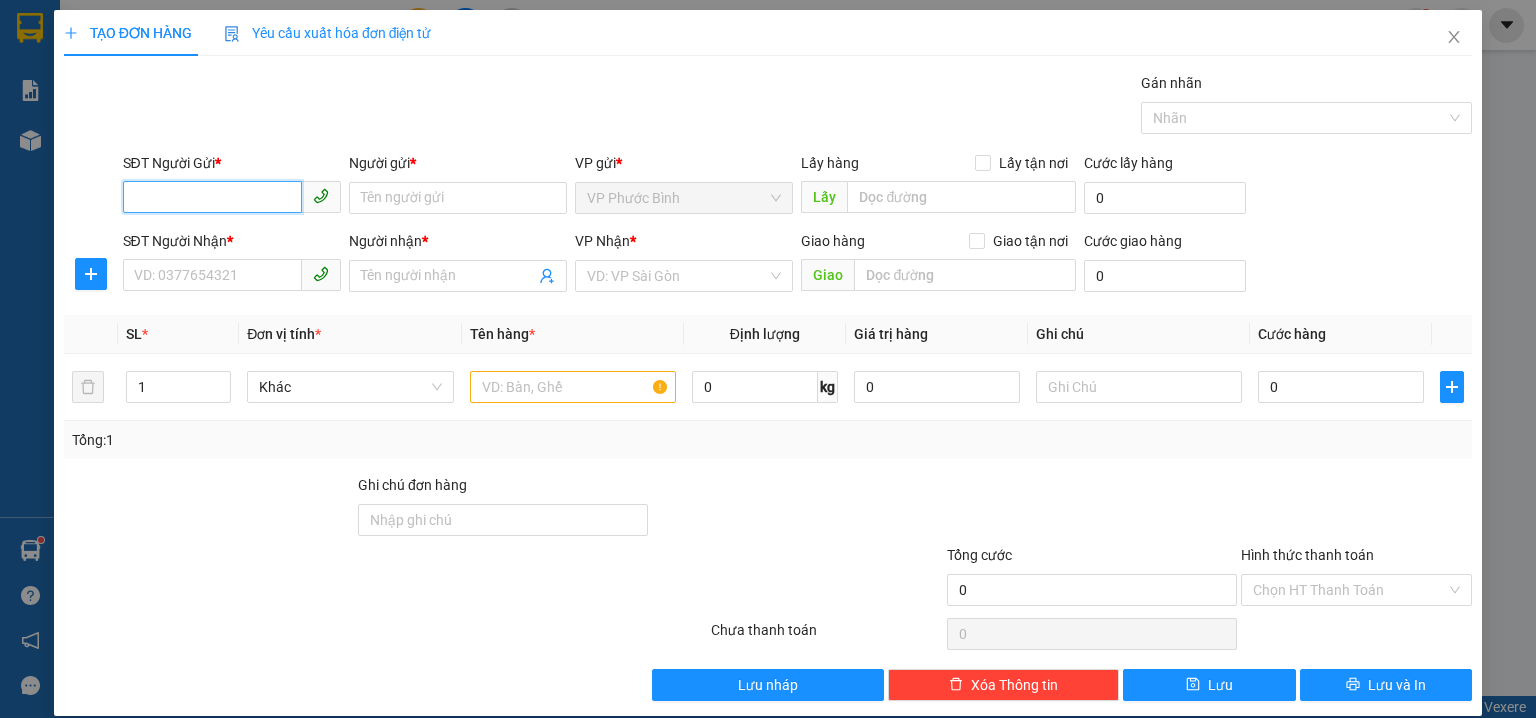 click on "SĐT Người Gửi  *" at bounding box center (212, 197) 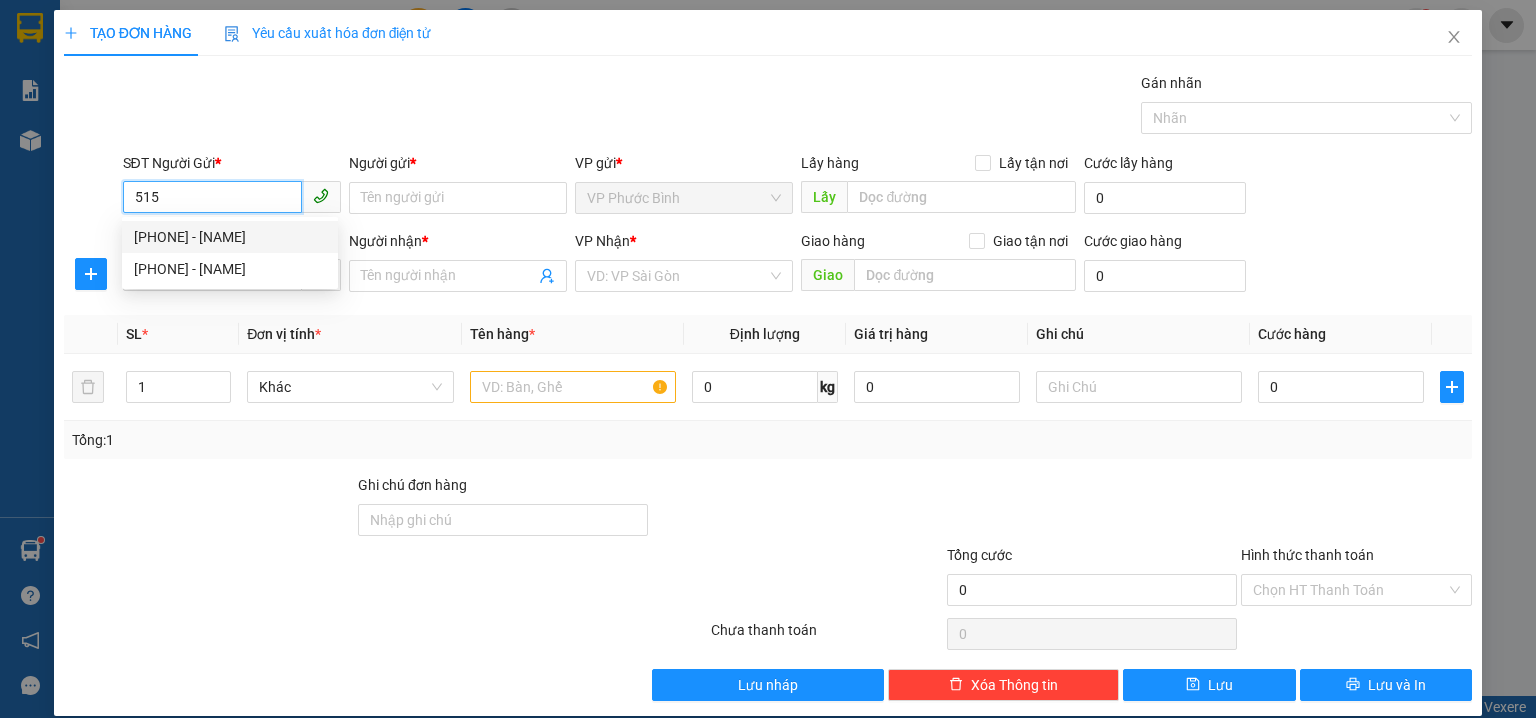click on "[PHONE] - [NAME]" at bounding box center (230, 237) 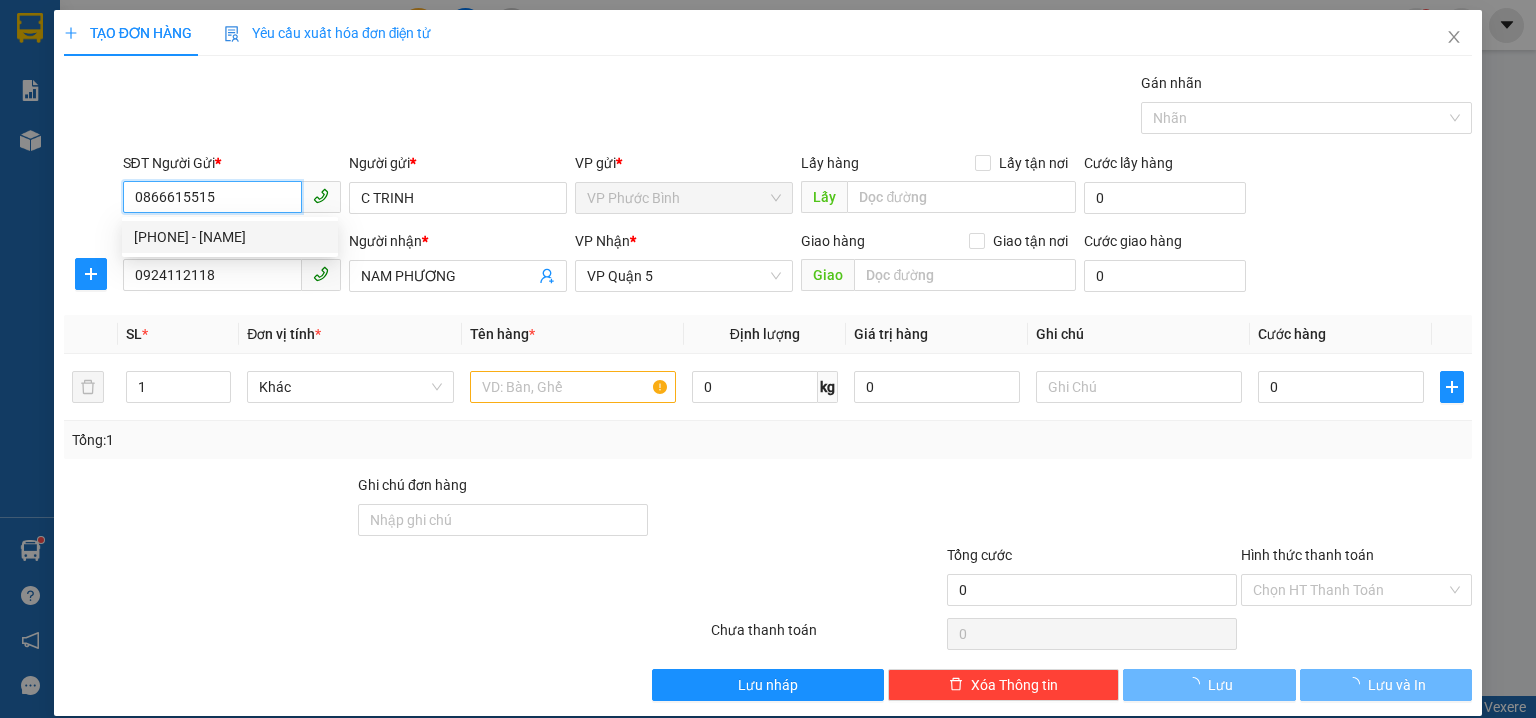 type on "30.000" 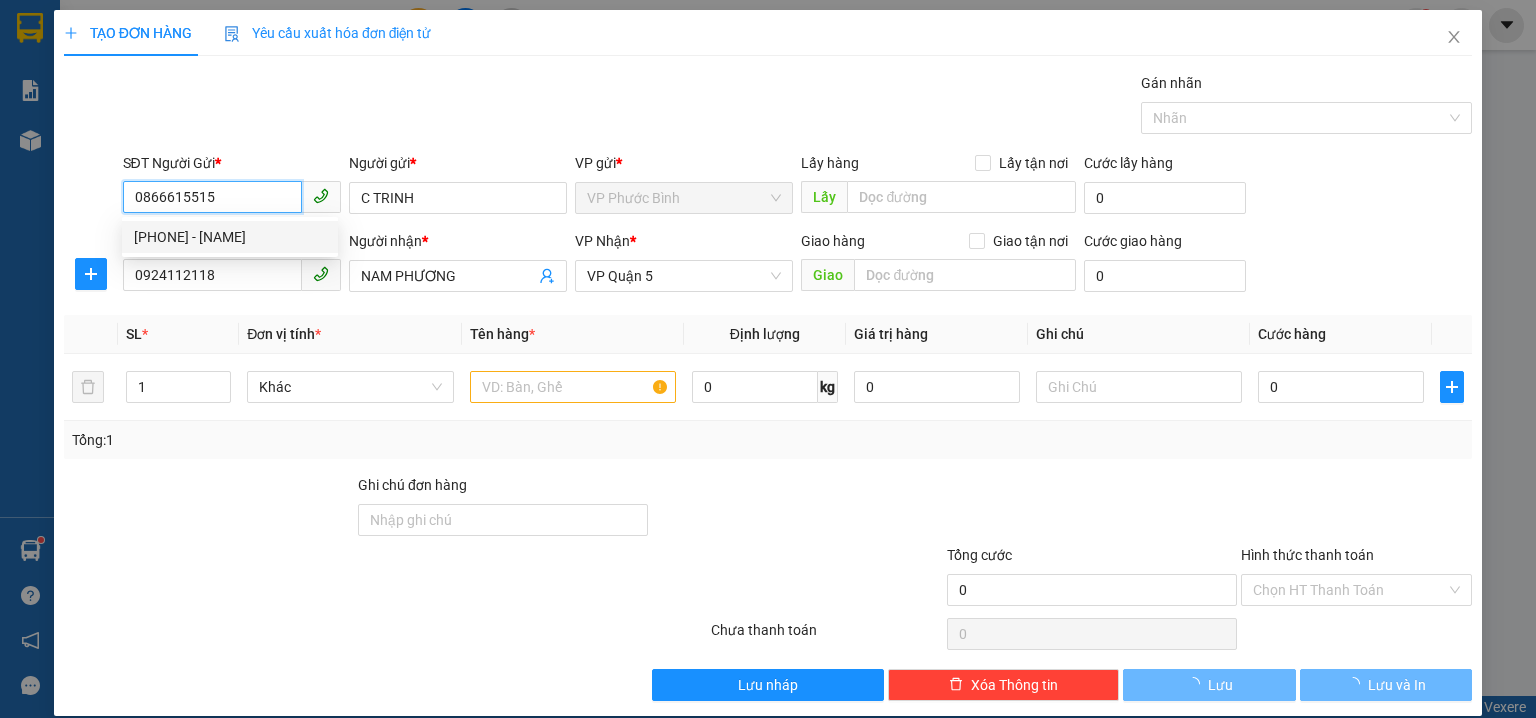 type on "30.000" 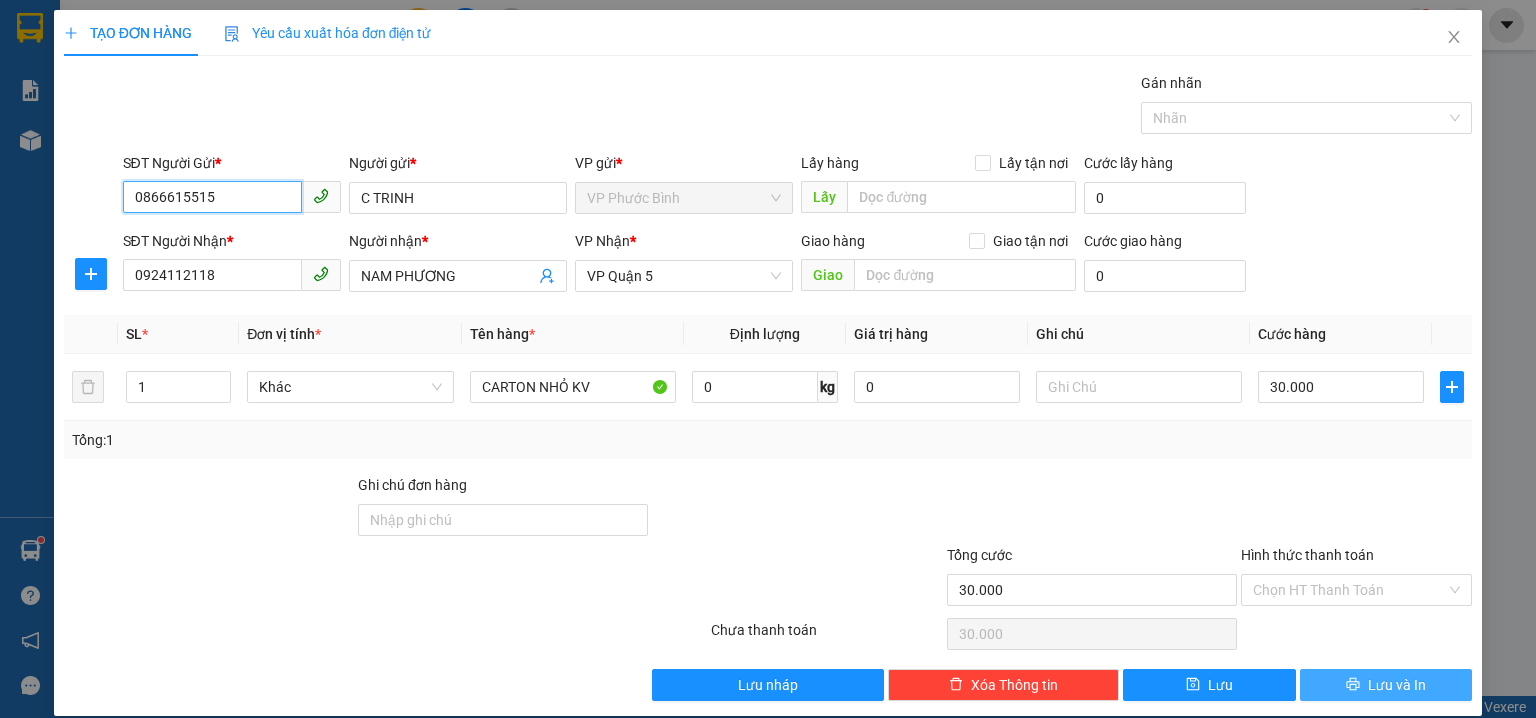 type on "0866615515" 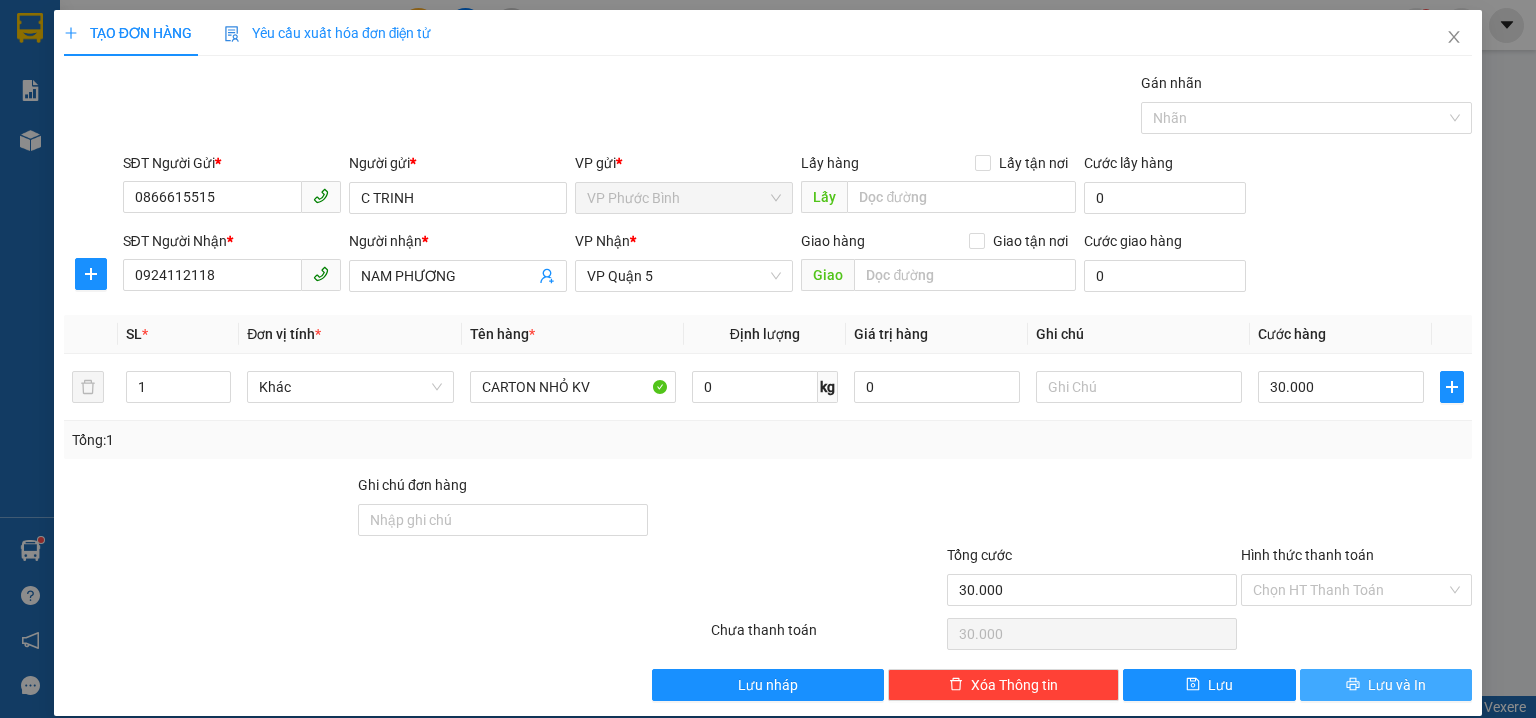 click on "Lưu và In" at bounding box center [1397, 685] 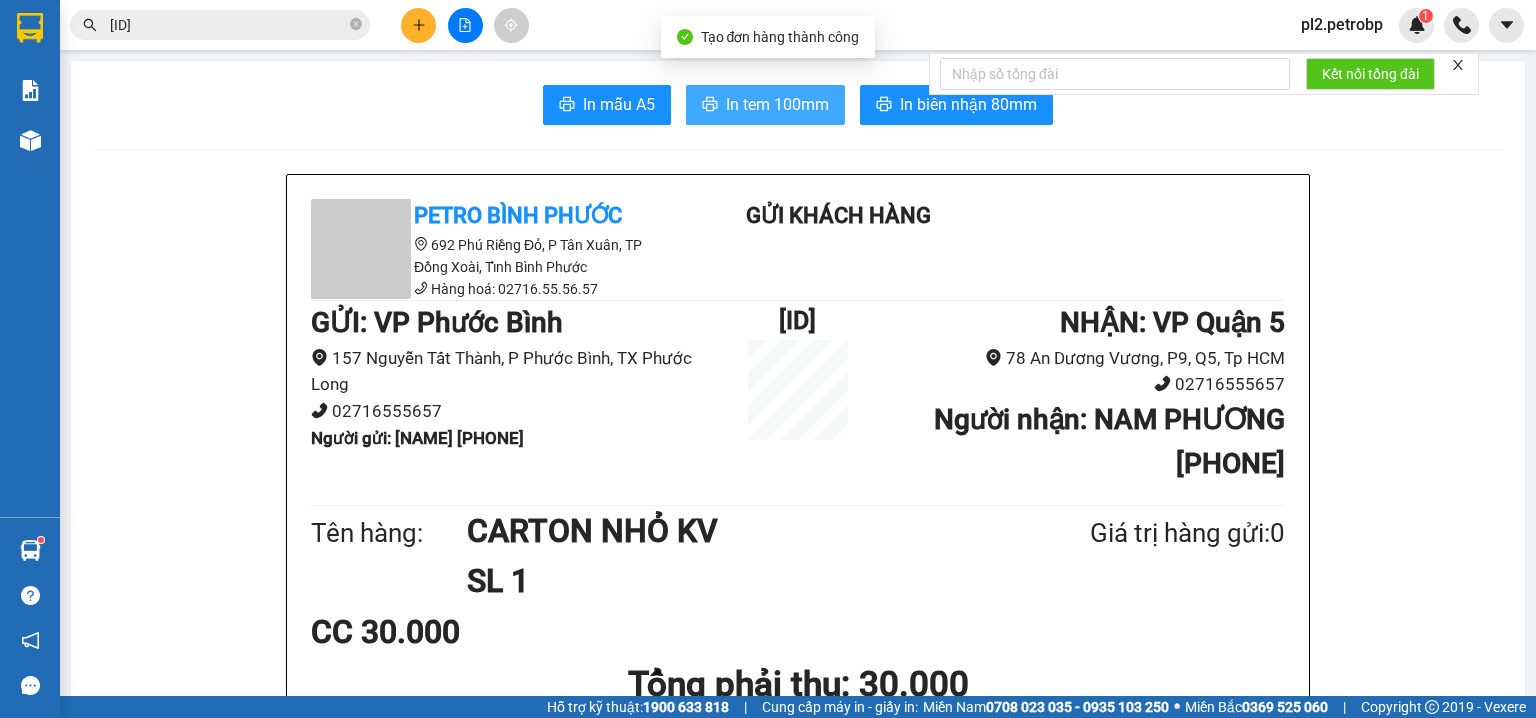 drag, startPoint x: 749, startPoint y: 90, endPoint x: 908, endPoint y: 0, distance: 182.70468 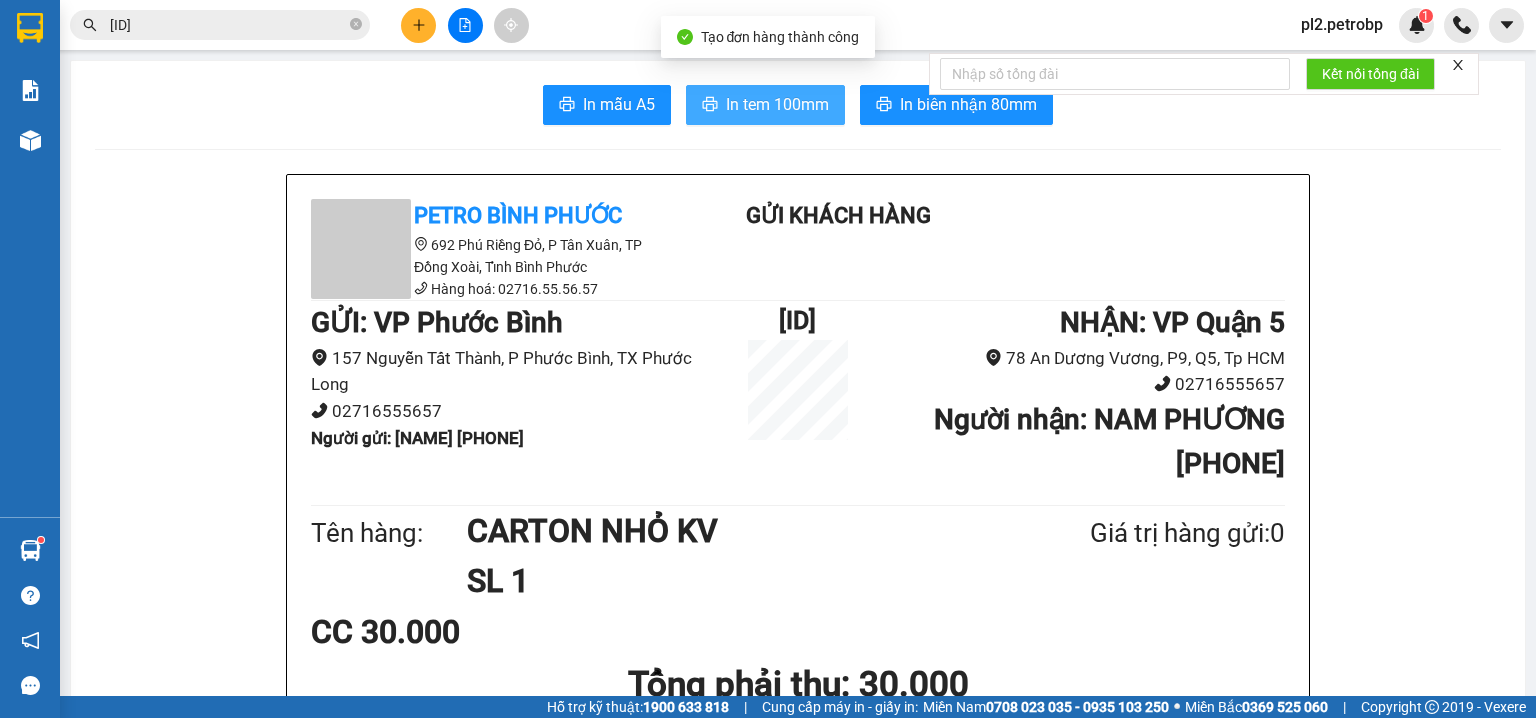 scroll, scrollTop: 0, scrollLeft: 0, axis: both 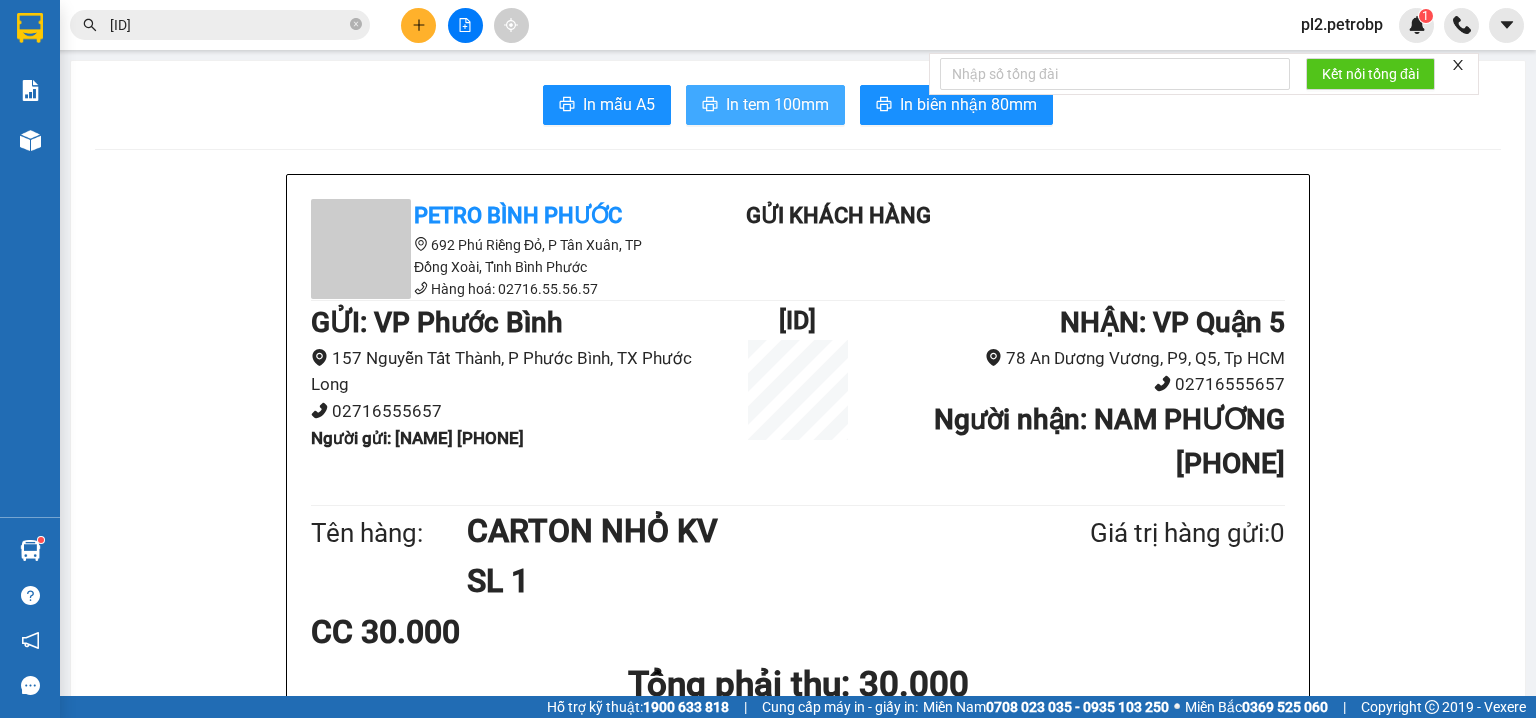 drag, startPoint x: 810, startPoint y: 116, endPoint x: 820, endPoint y: 99, distance: 19.723083 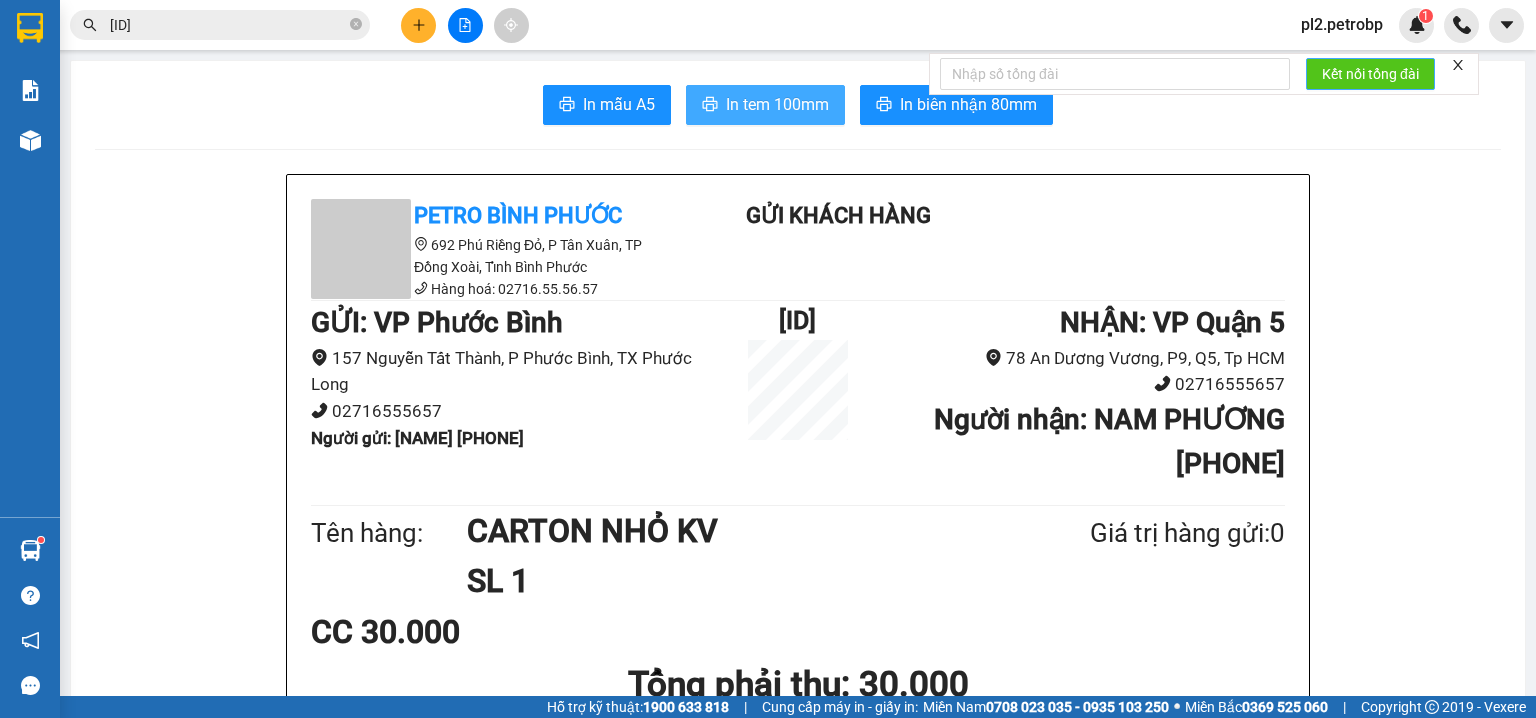 scroll, scrollTop: 0, scrollLeft: 0, axis: both 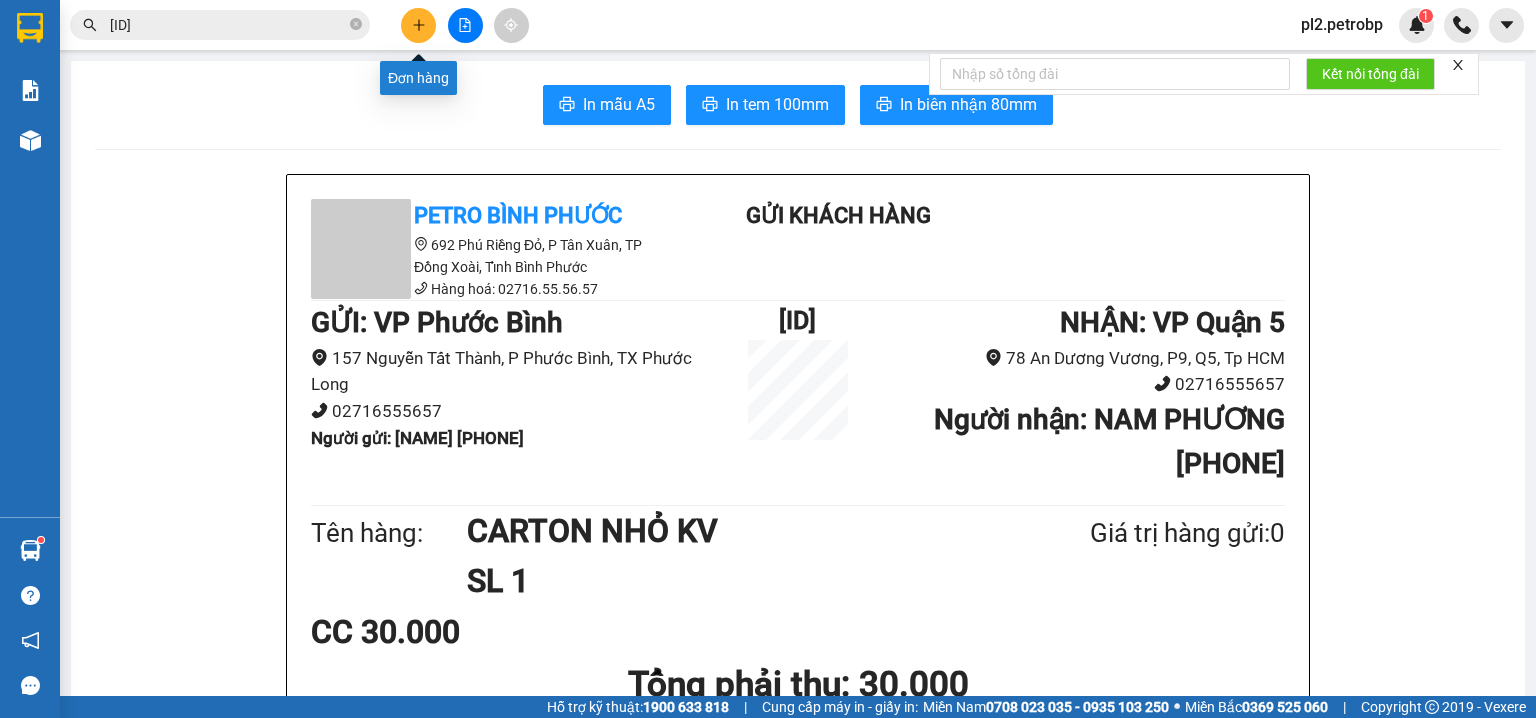click at bounding box center (418, 25) 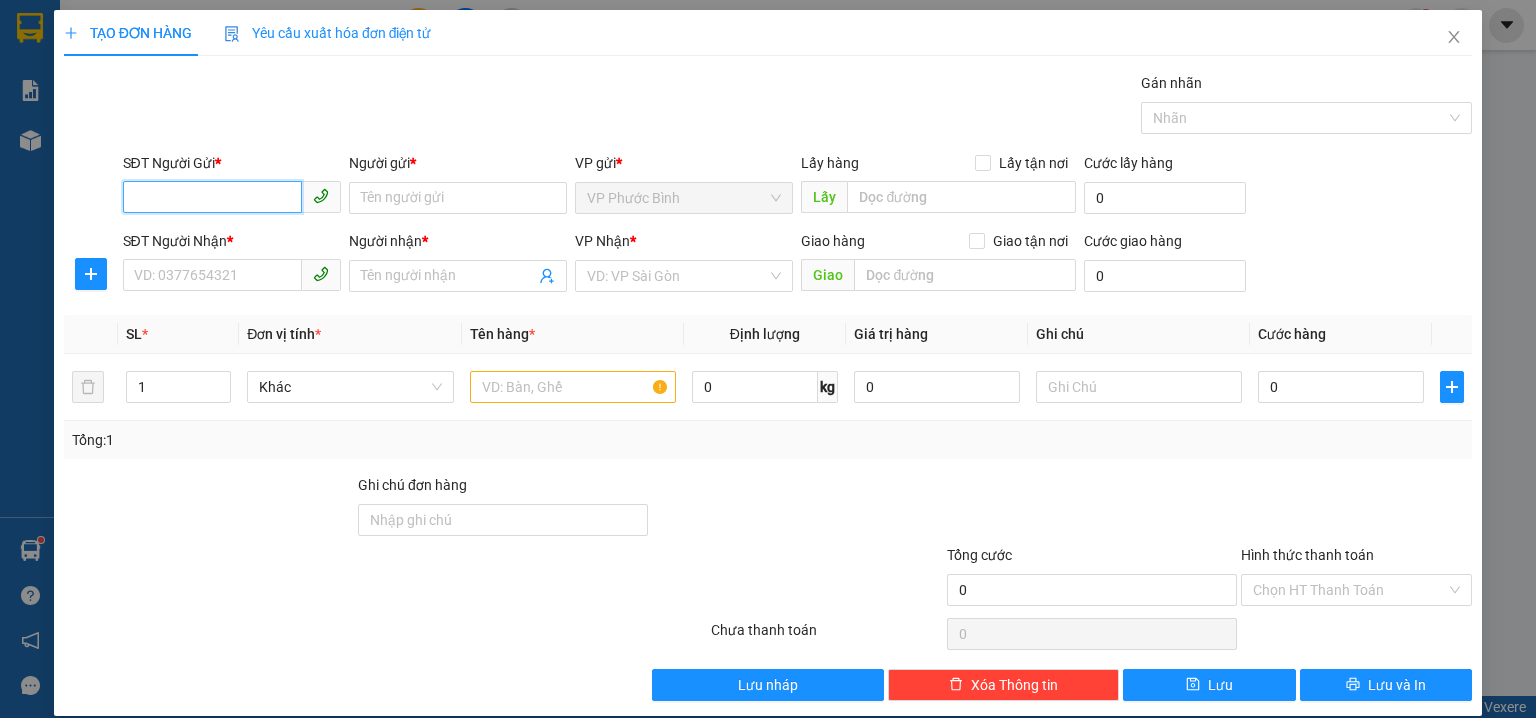 click on "SĐT Người Gửi  *" at bounding box center (212, 197) 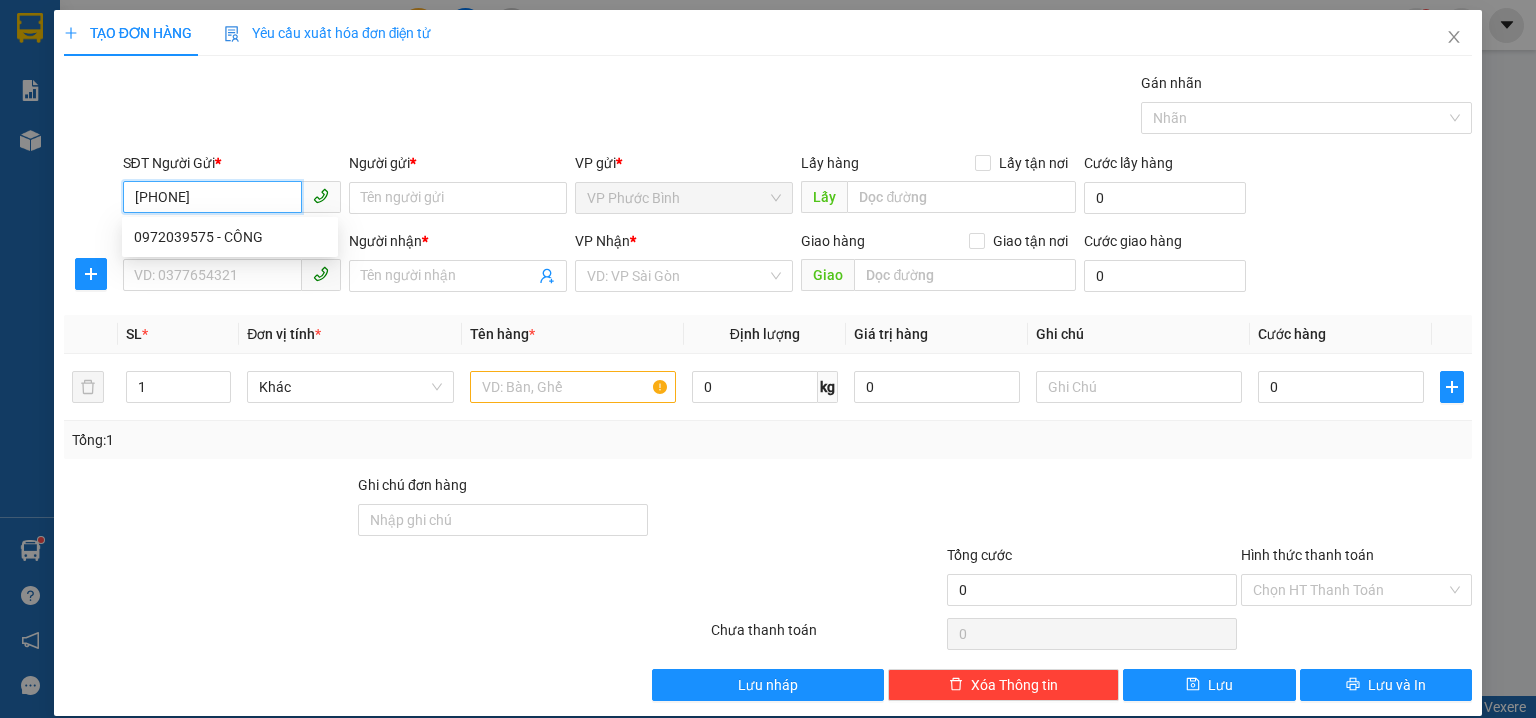 type on "[PHONE]" 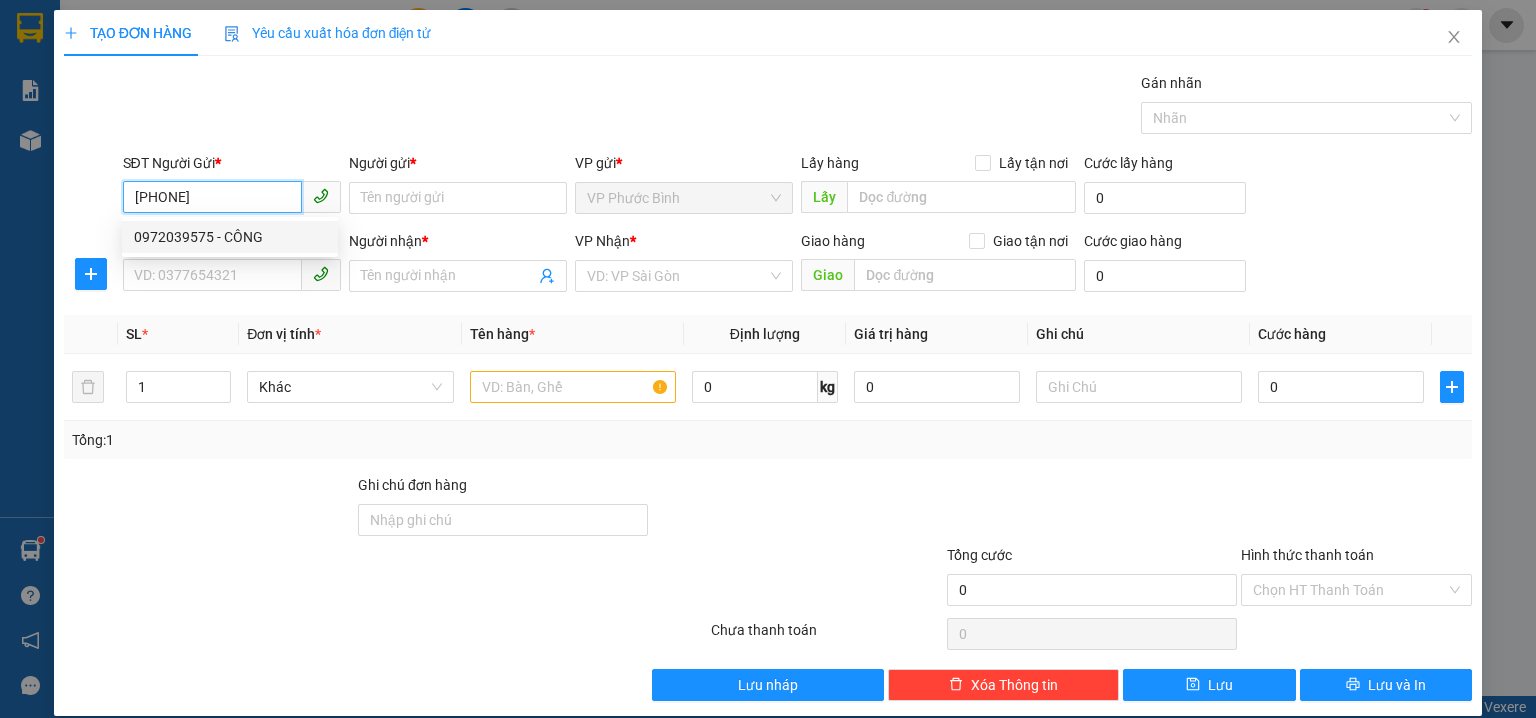 click on "0972039575 - CÔNG" at bounding box center [230, 237] 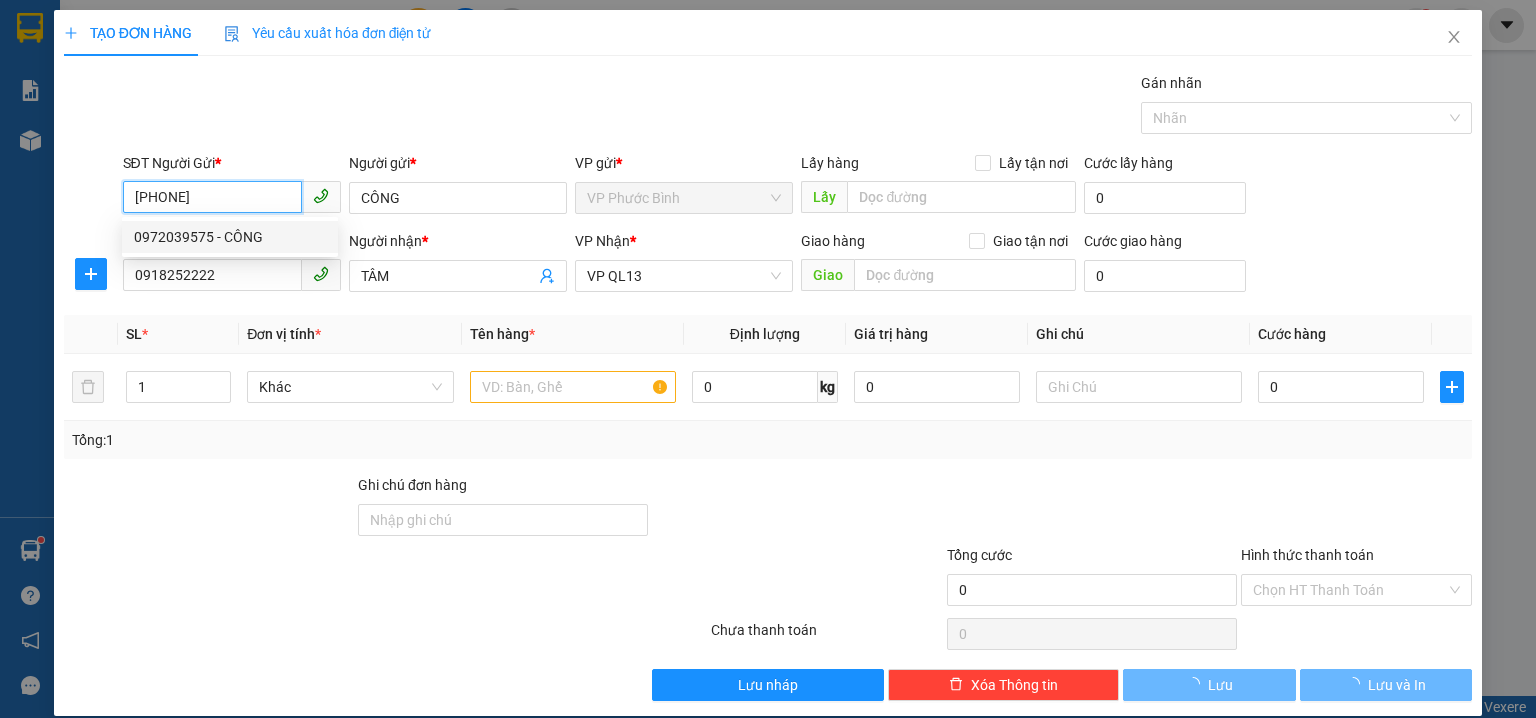type on "30.000" 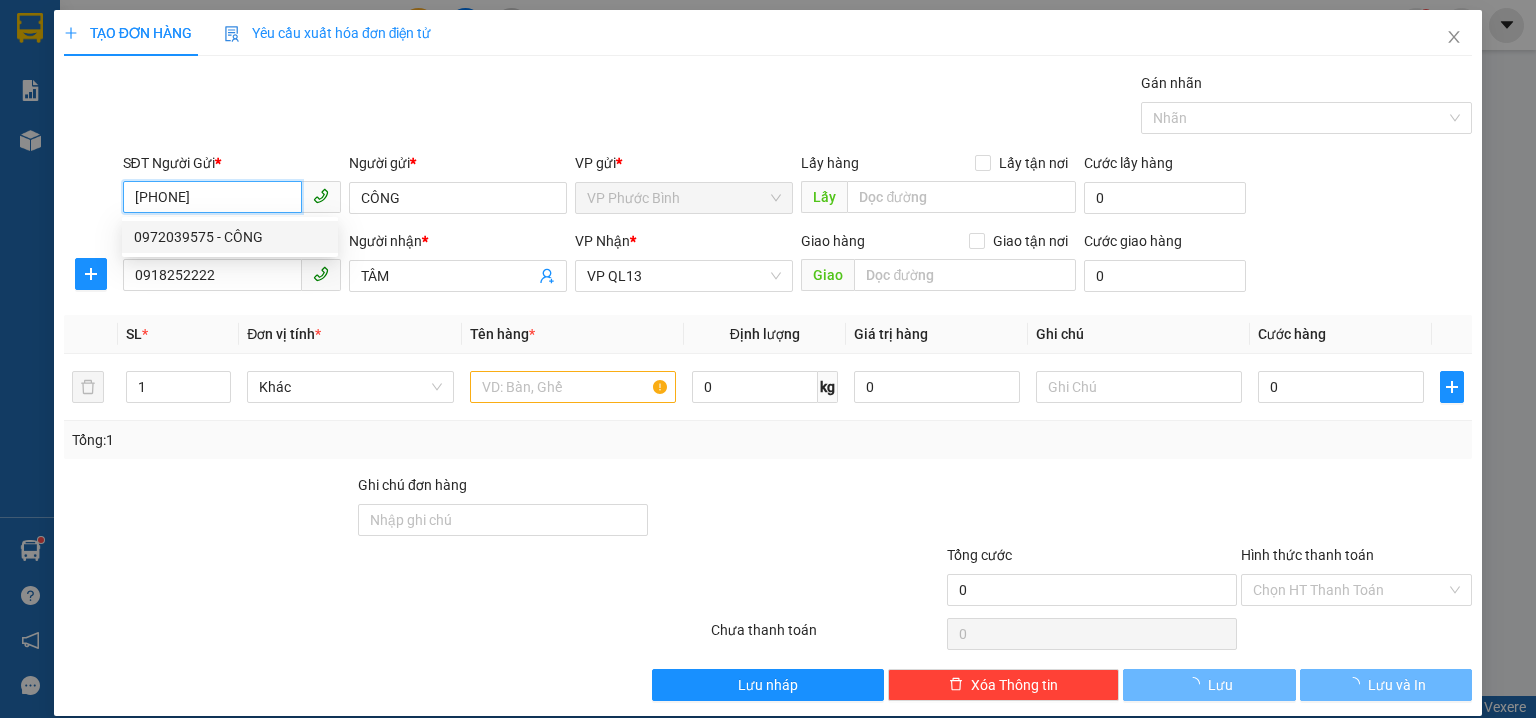 type on "30.000" 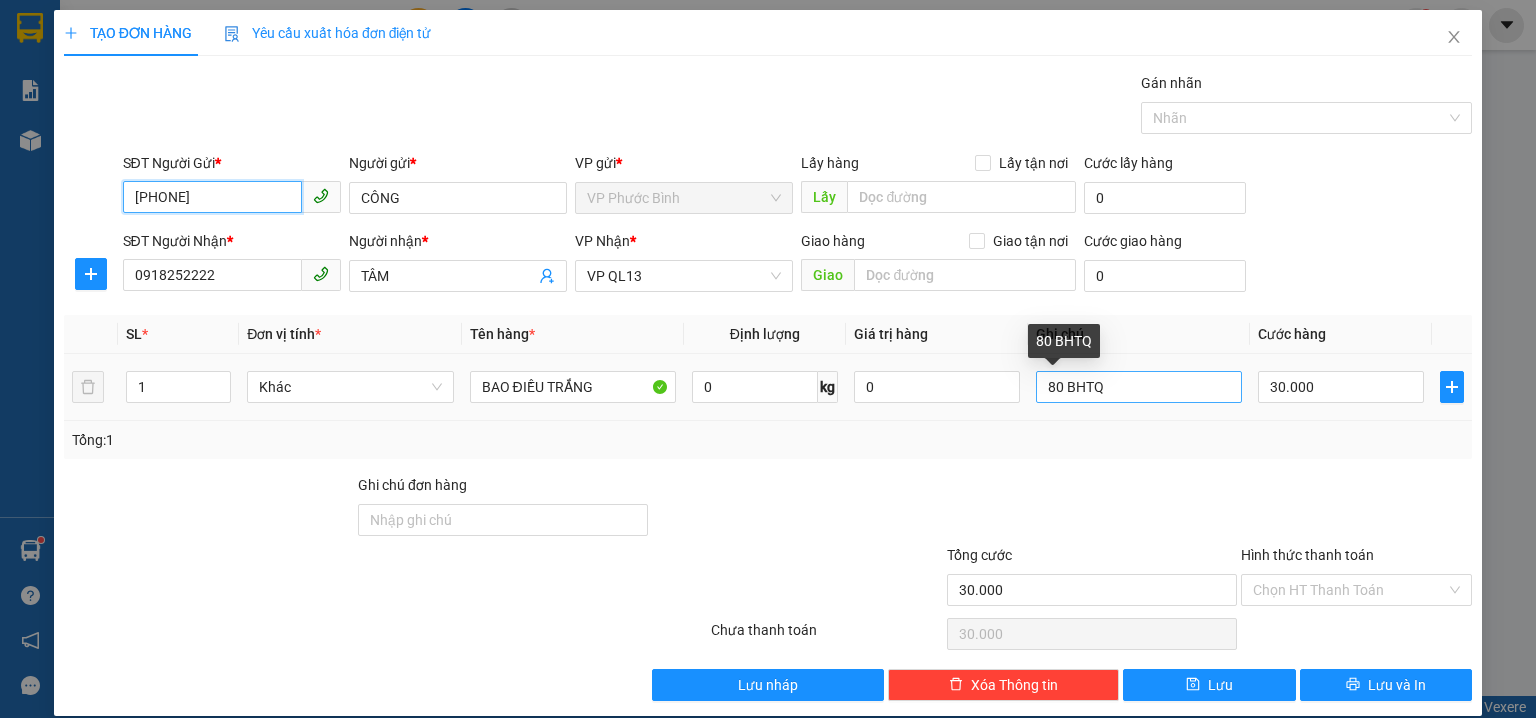 type on "[PHONE]" 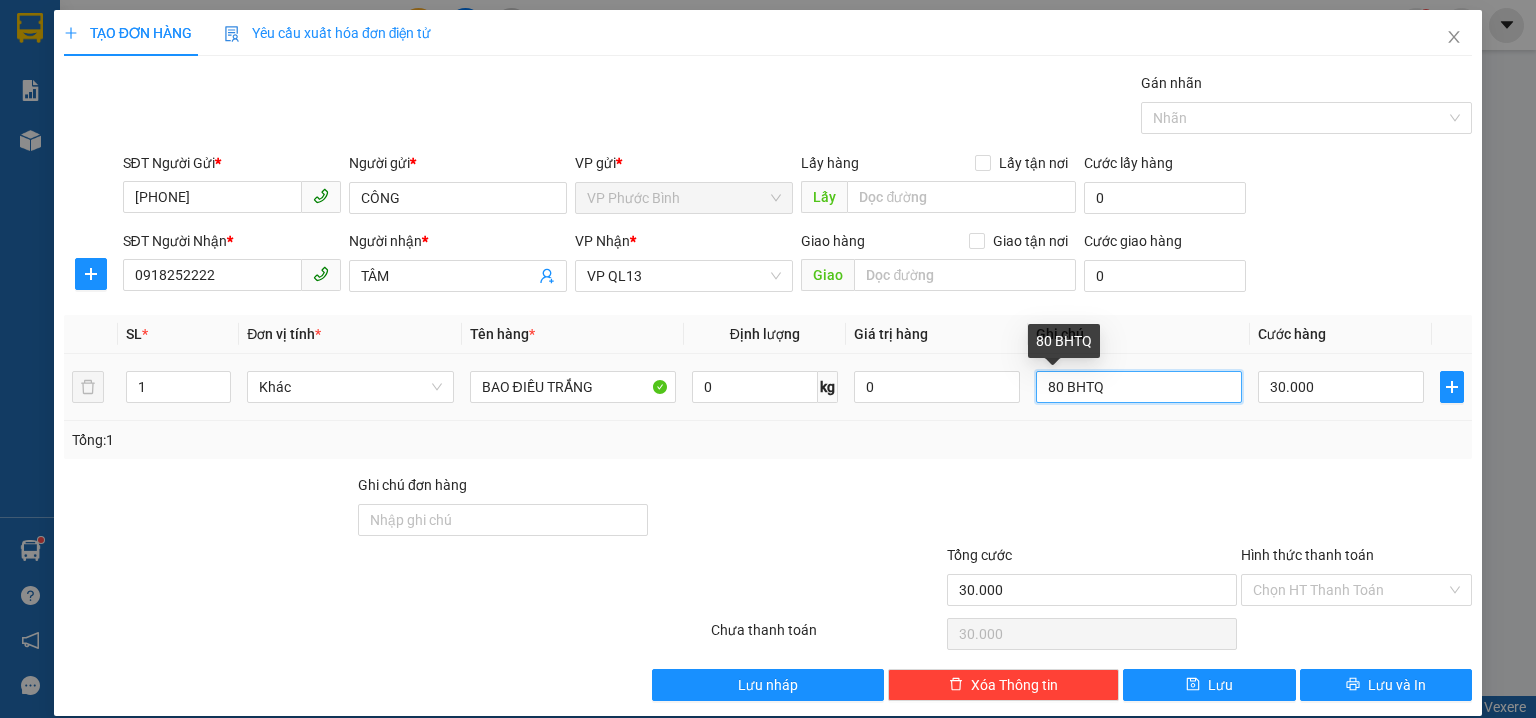 click on "80 BHTQ" at bounding box center (1139, 387) 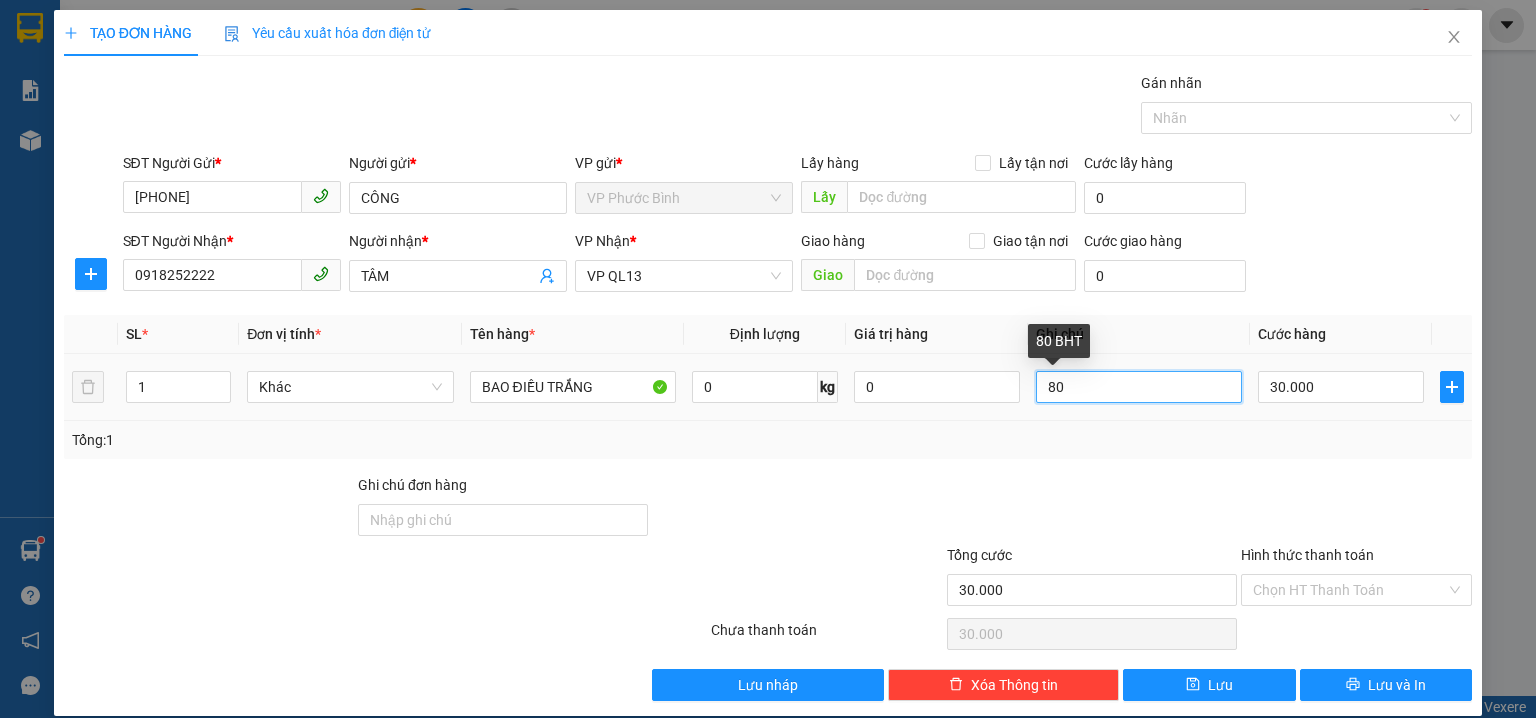type on "8" 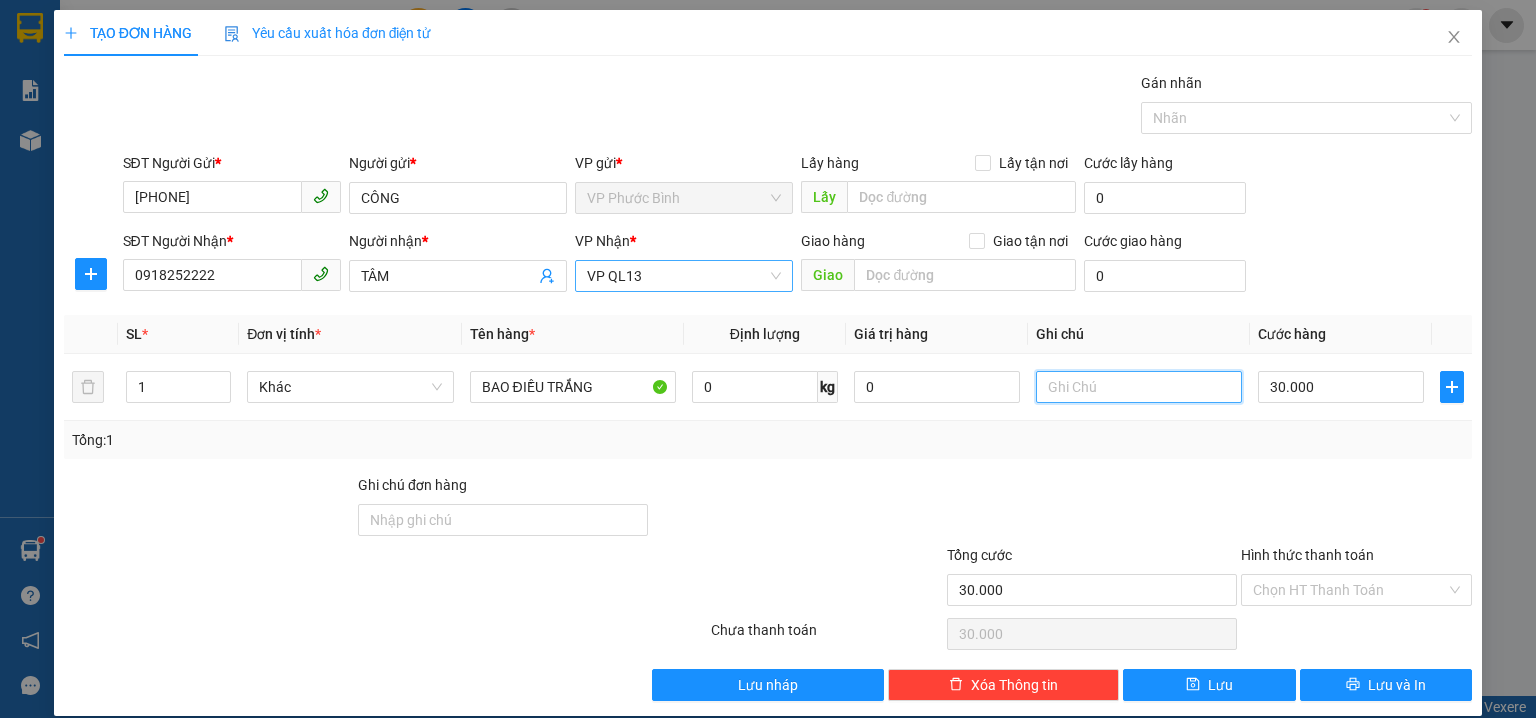 click on "VP QL13" at bounding box center (684, 276) 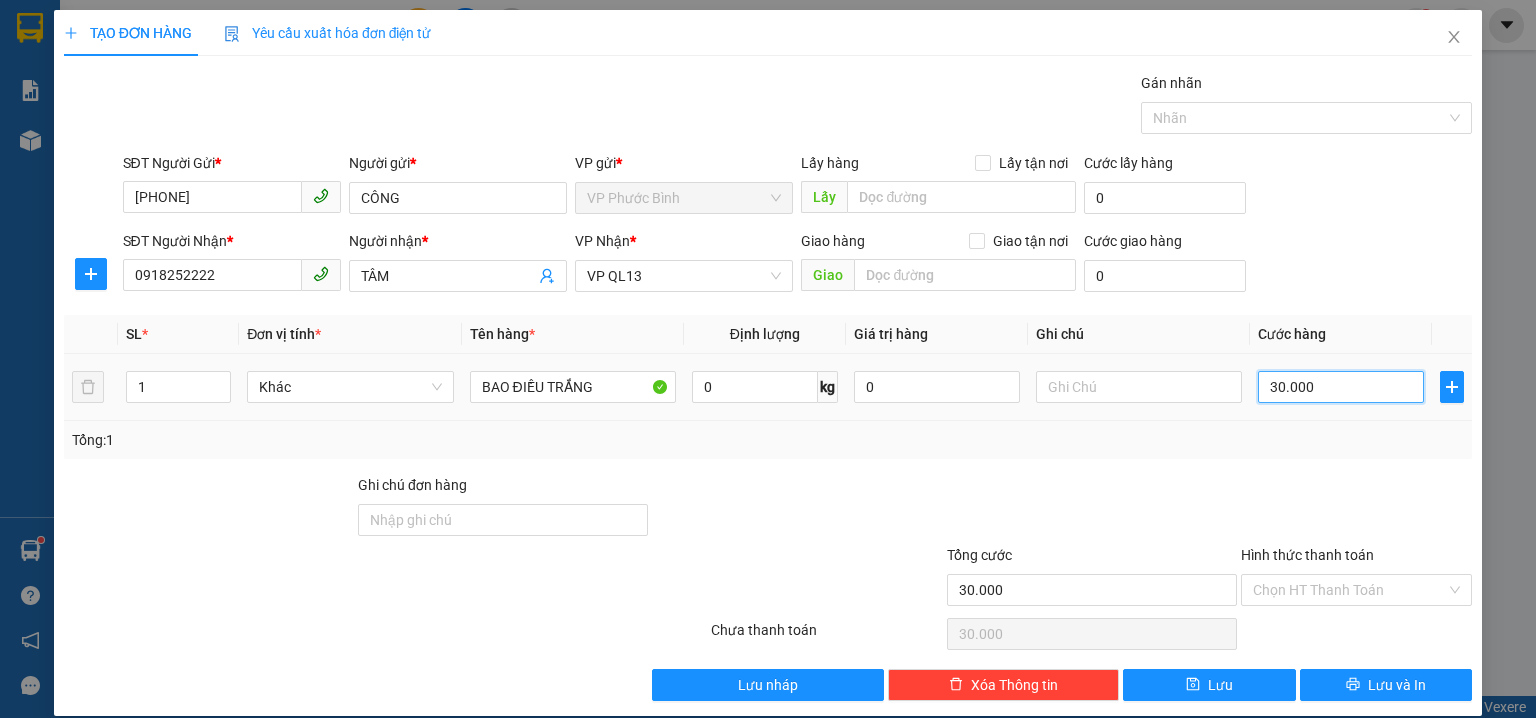 click on "30.000" at bounding box center (1341, 387) 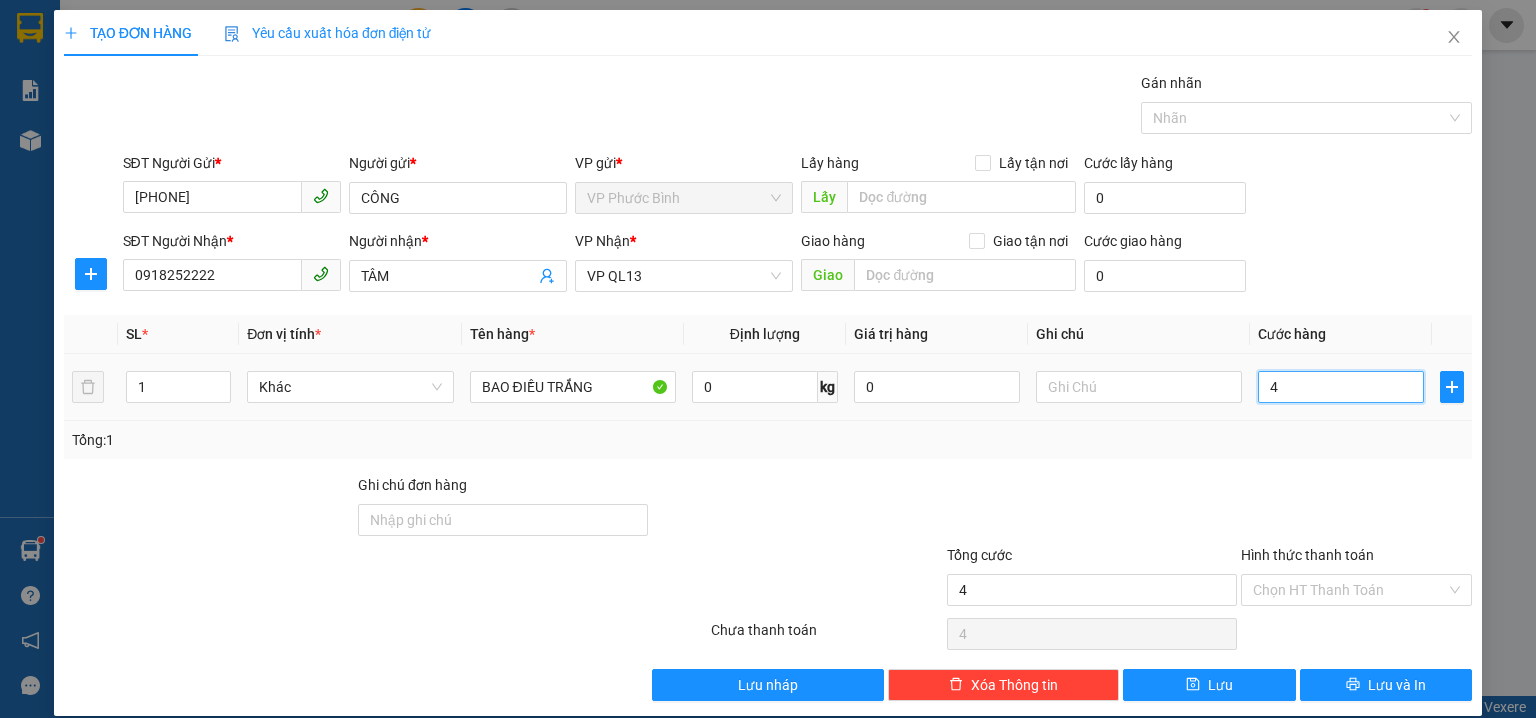 type on "40" 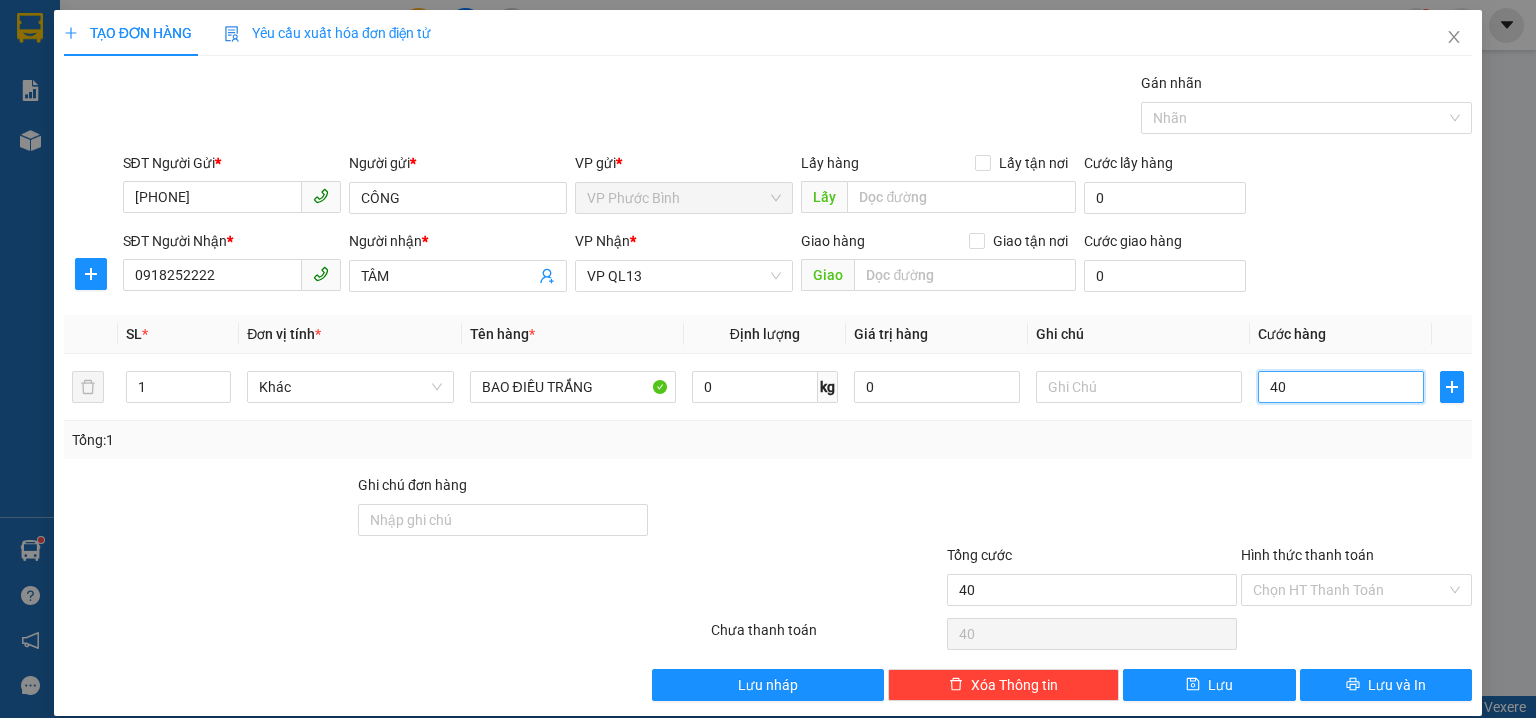 type on "40" 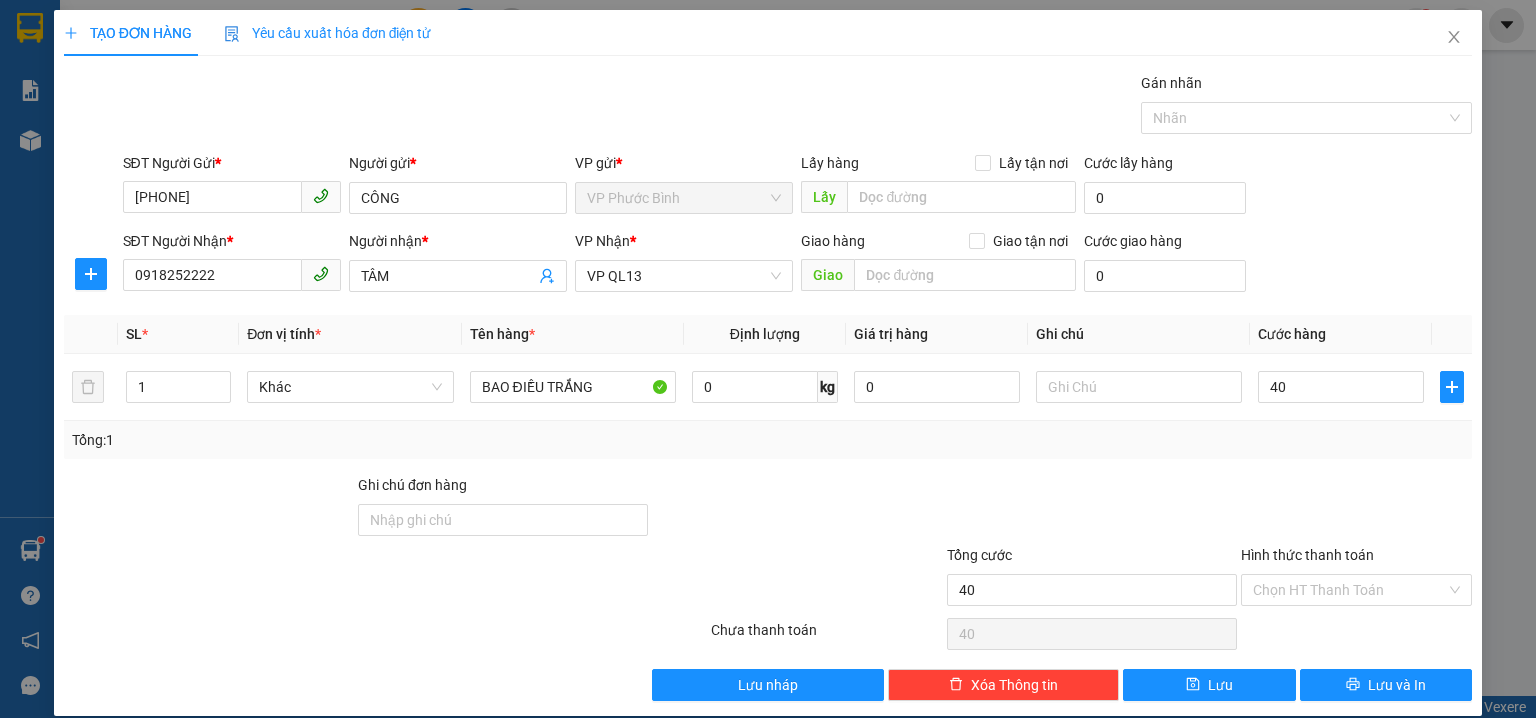 type on "40.000" 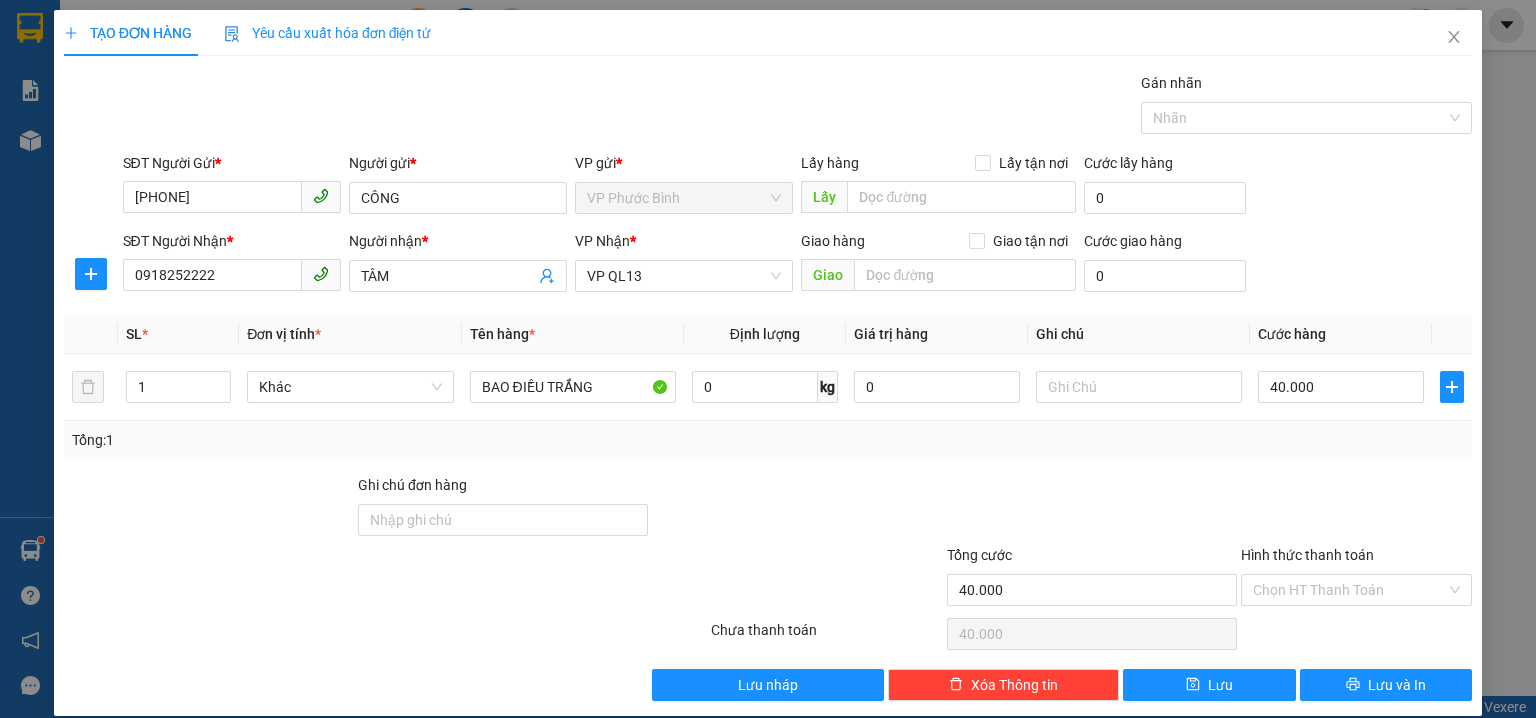 click on "SĐT Người Gửi  * [PHONE] Người gửi  * CÔNG [BRAND] gửi  * VP [DISTRICT] Lấy hàng Lấy tận nơi Lấy Cước lấy hàng 0 SĐT Người Nhận  * [PHONE] Người nhận  * [NAME] VP Nhận  * VP [LOCATION] Giao hàng Giao tận nơi Giao Cước giao hàng 0" at bounding box center (768, 226) 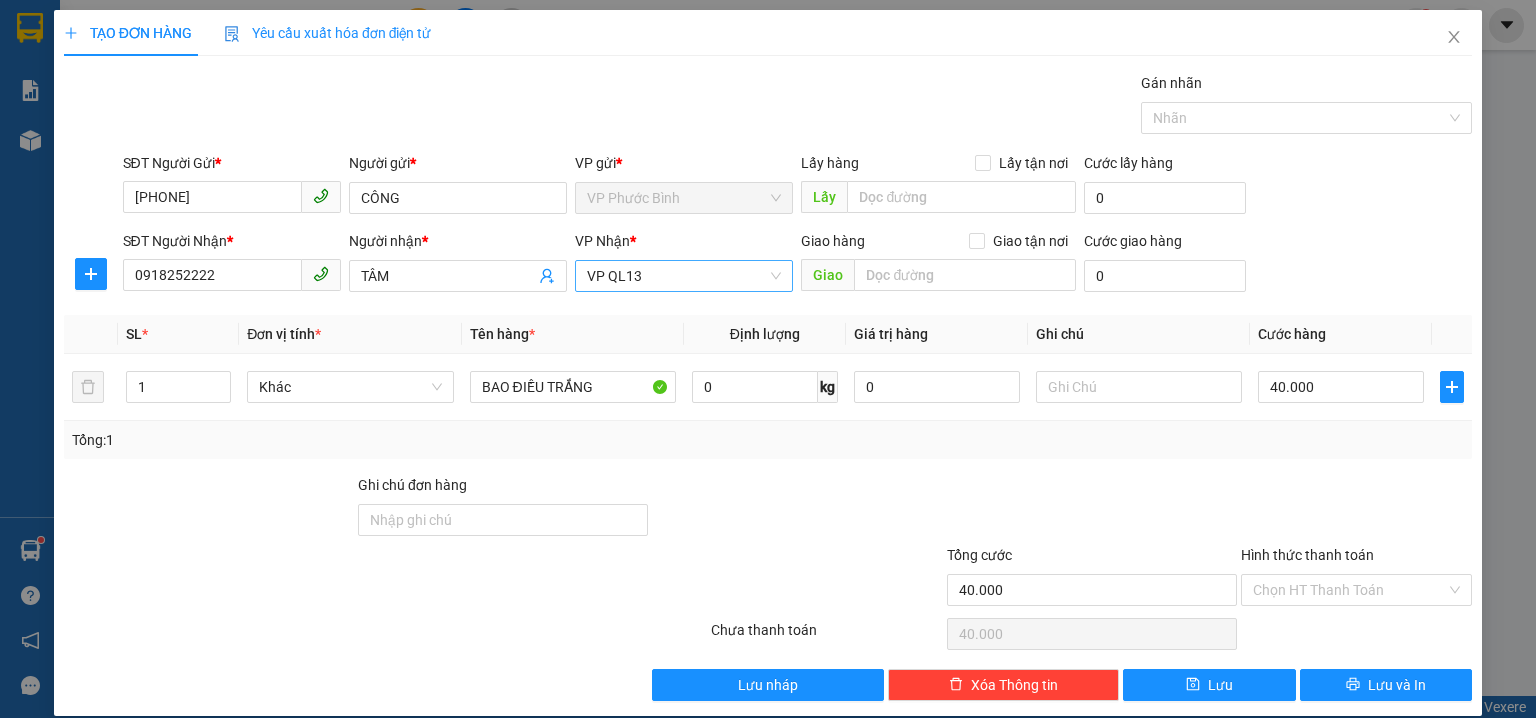 click on "VP QL13" at bounding box center [684, 276] 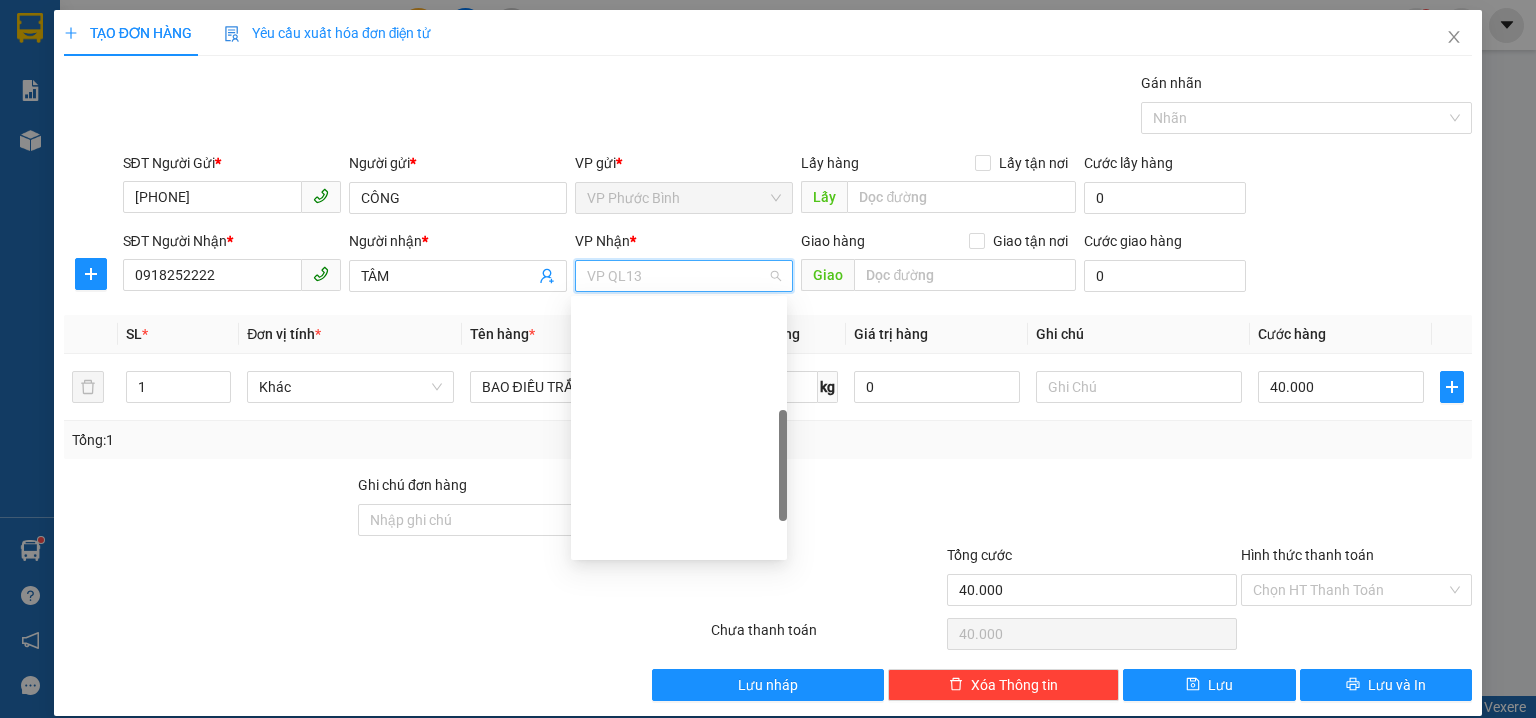 click at bounding box center (783, 465) 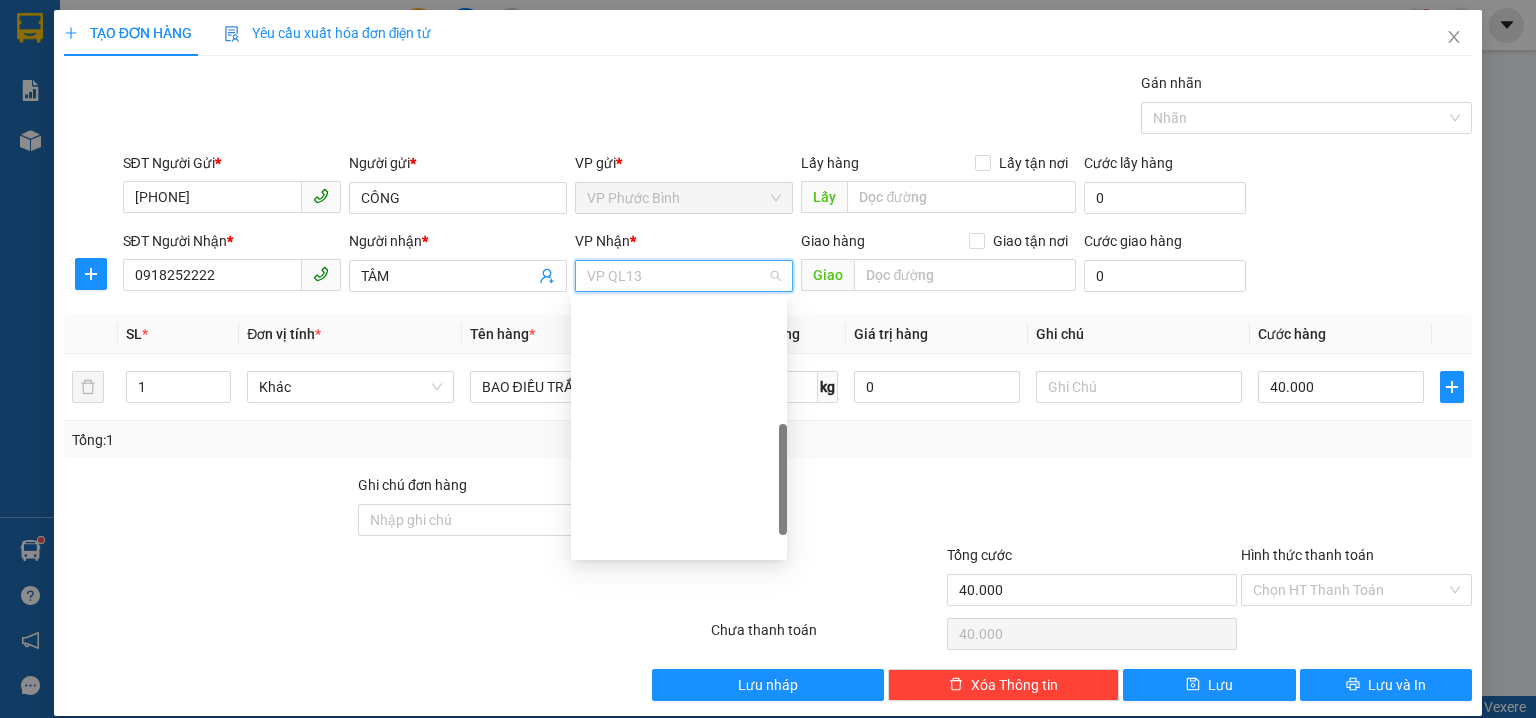 drag, startPoint x: 786, startPoint y: 421, endPoint x: 786, endPoint y: 435, distance: 14 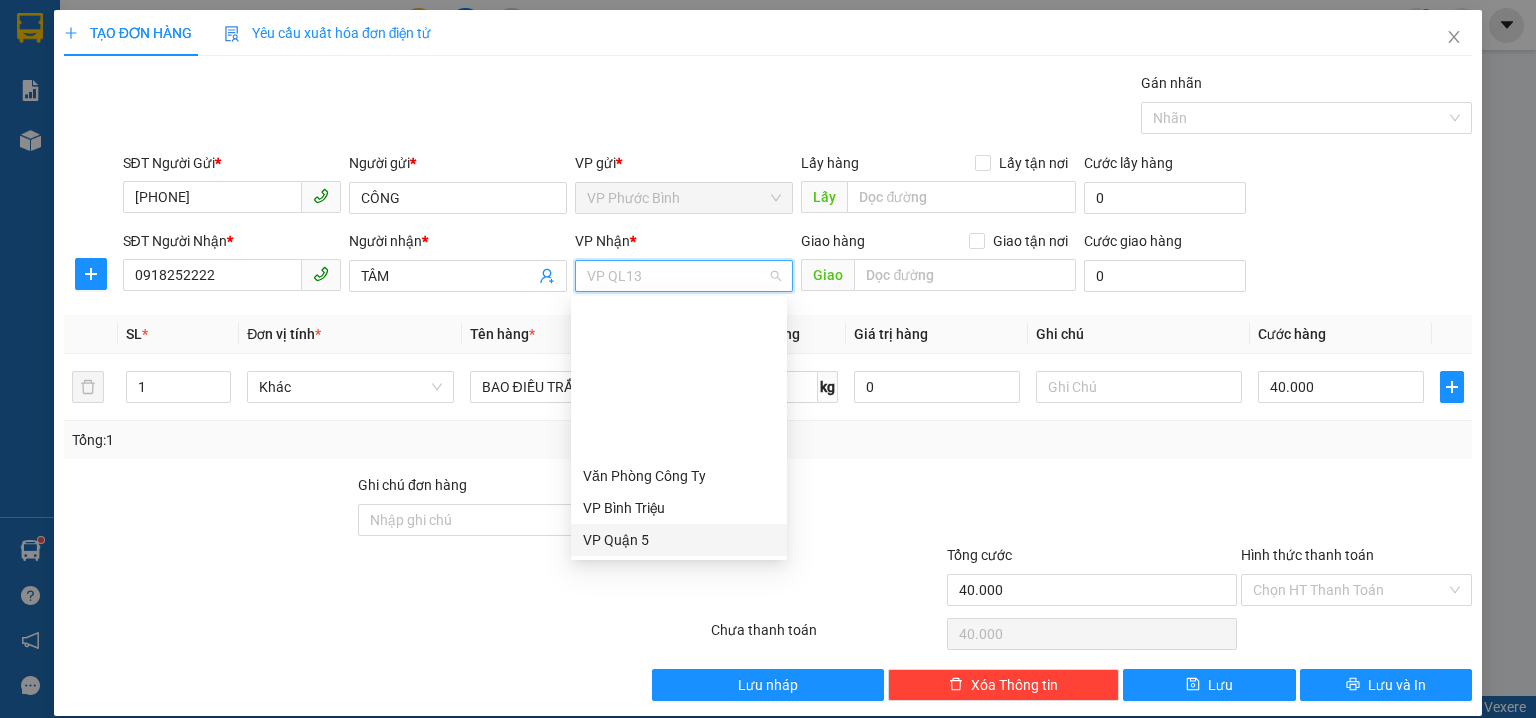 click on "VP Quận 5" at bounding box center [679, 540] 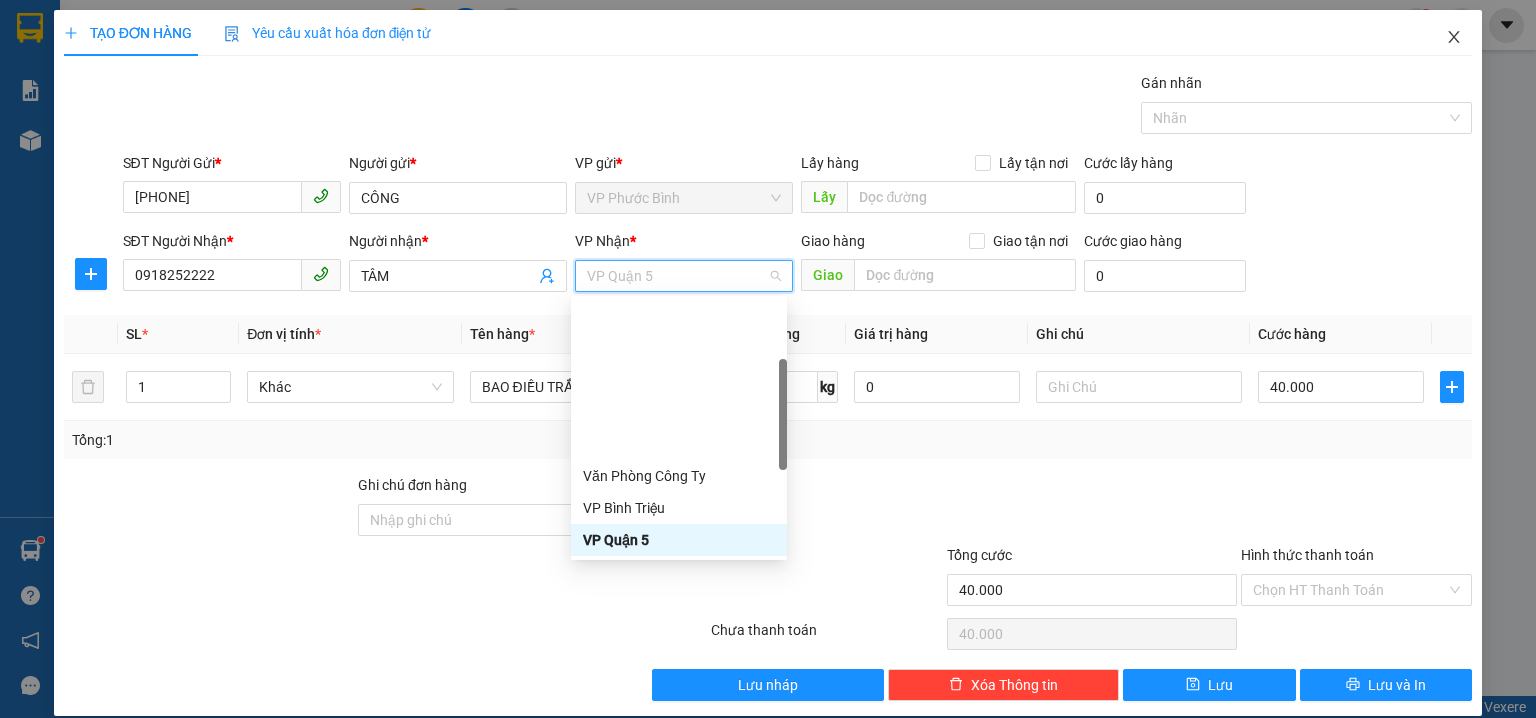click 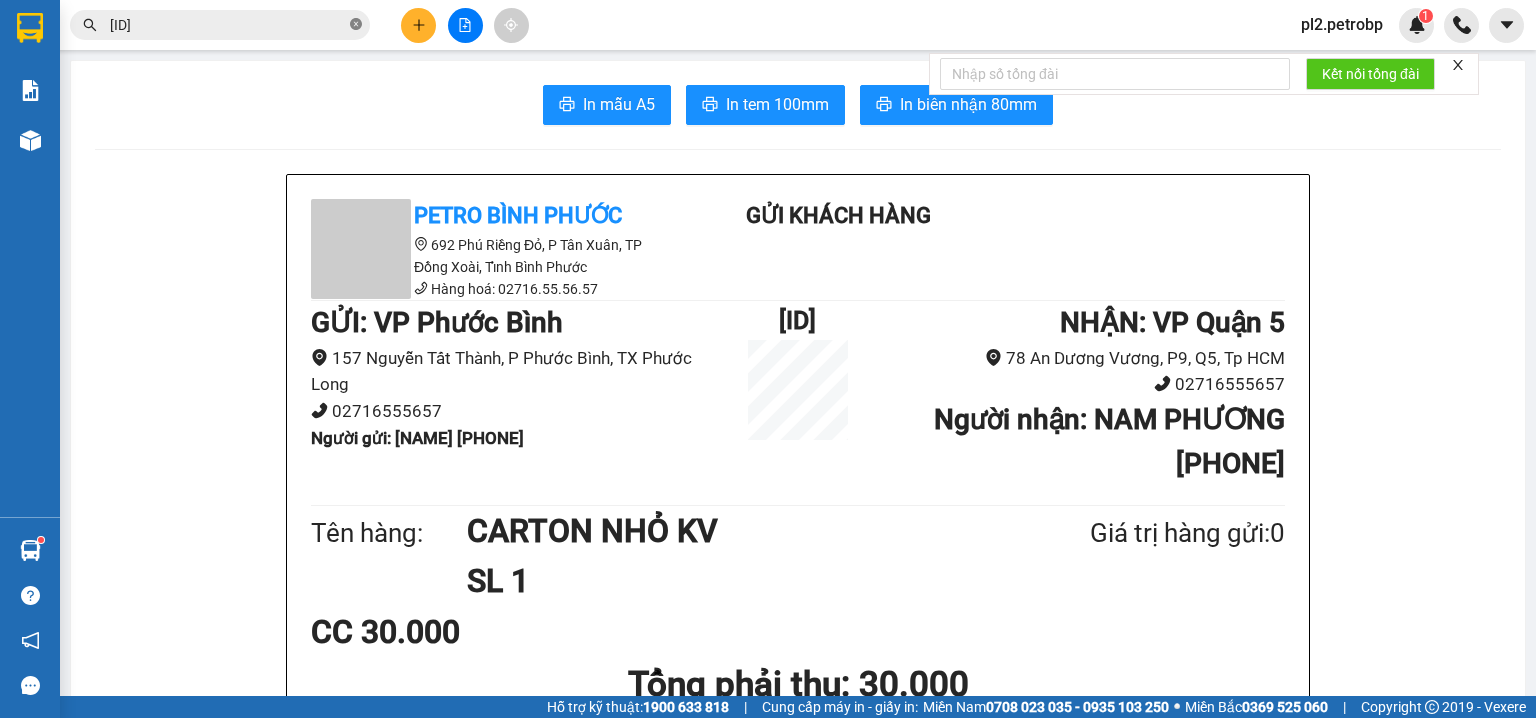 click 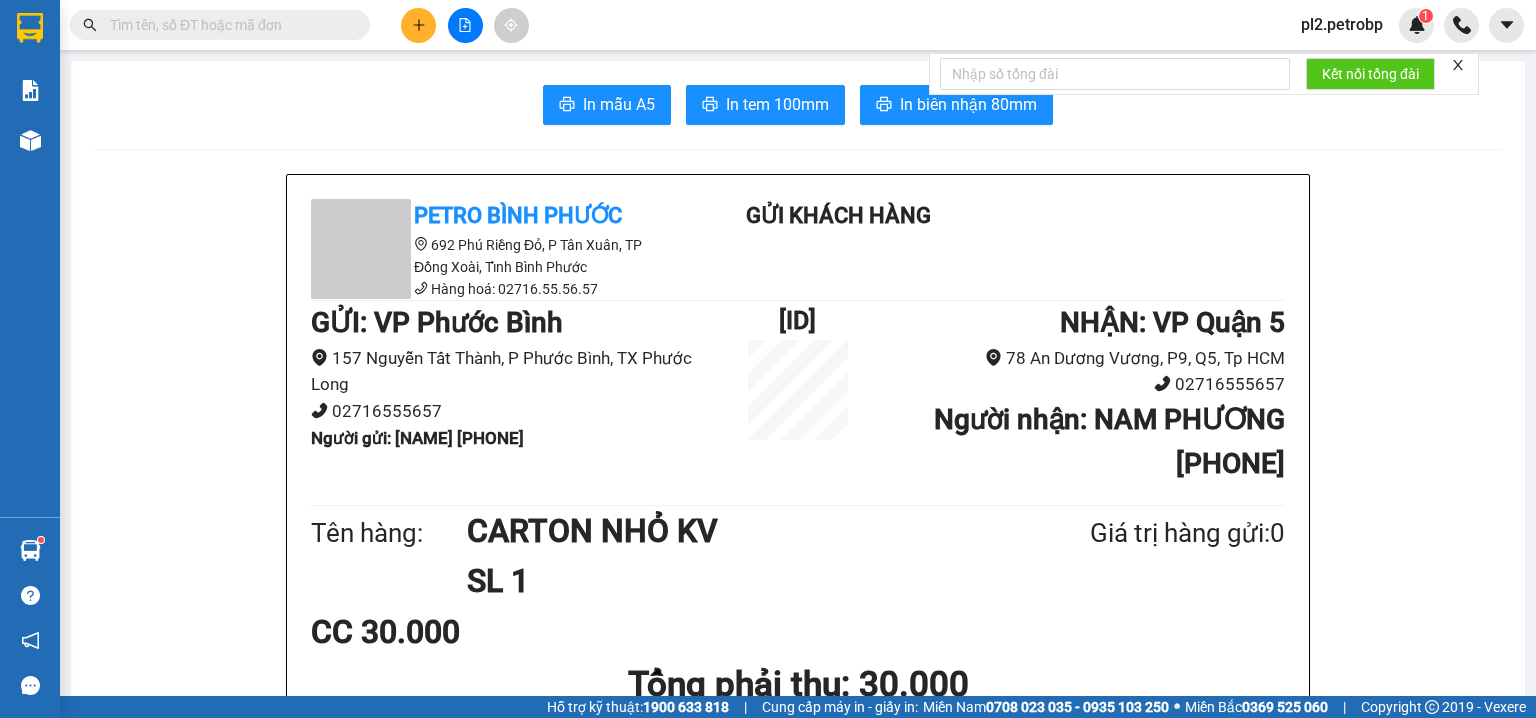 click at bounding box center (228, 25) 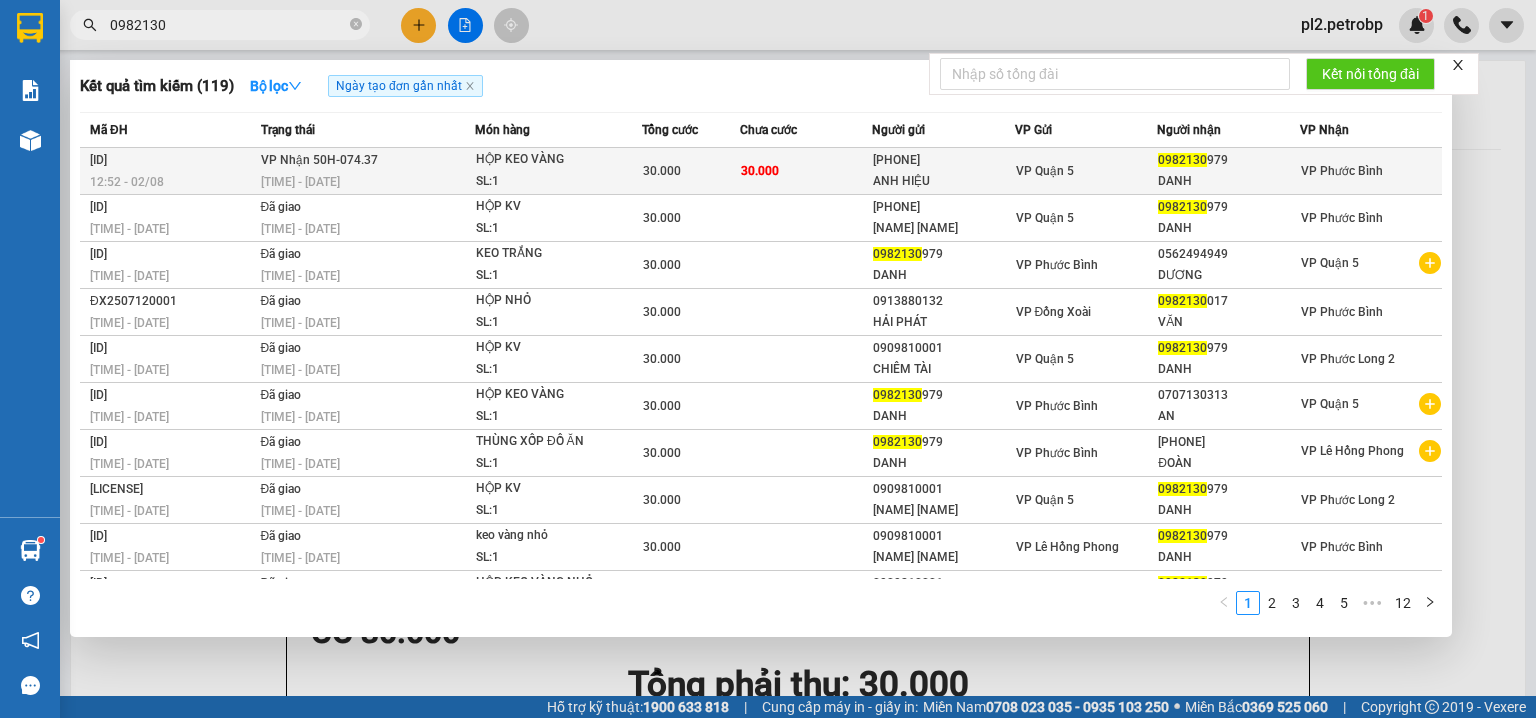 type on "0982130" 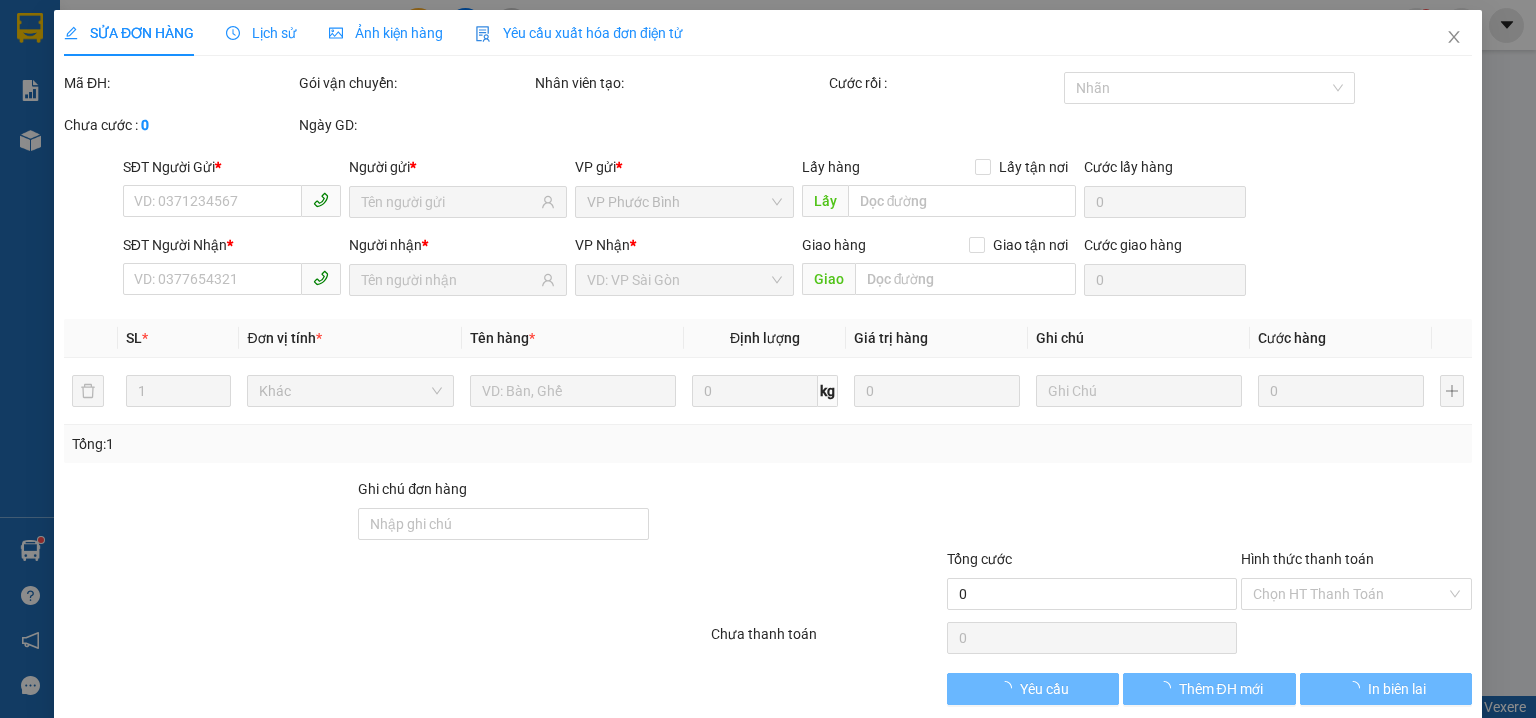type on "[PHONE]" 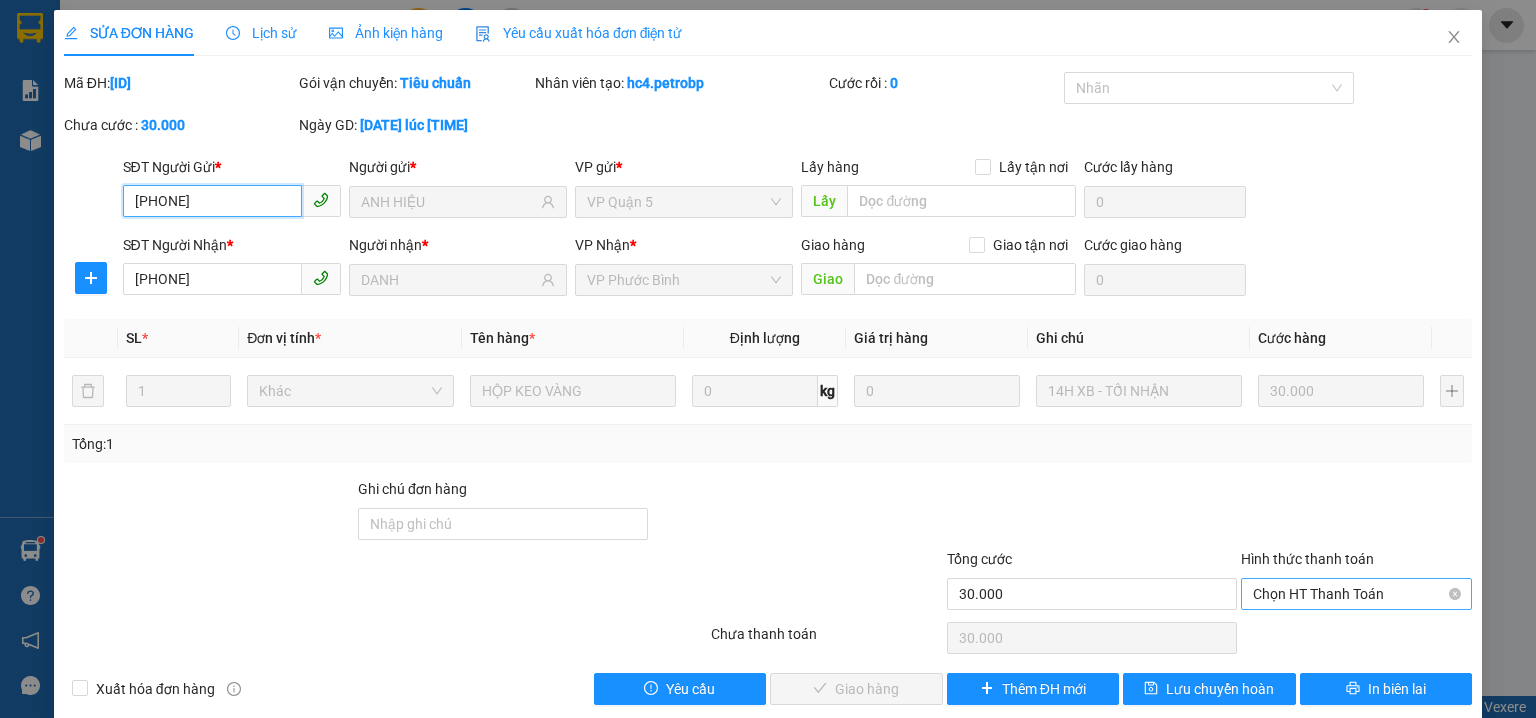 click on "Chọn HT Thanh Toán" at bounding box center (1356, 594) 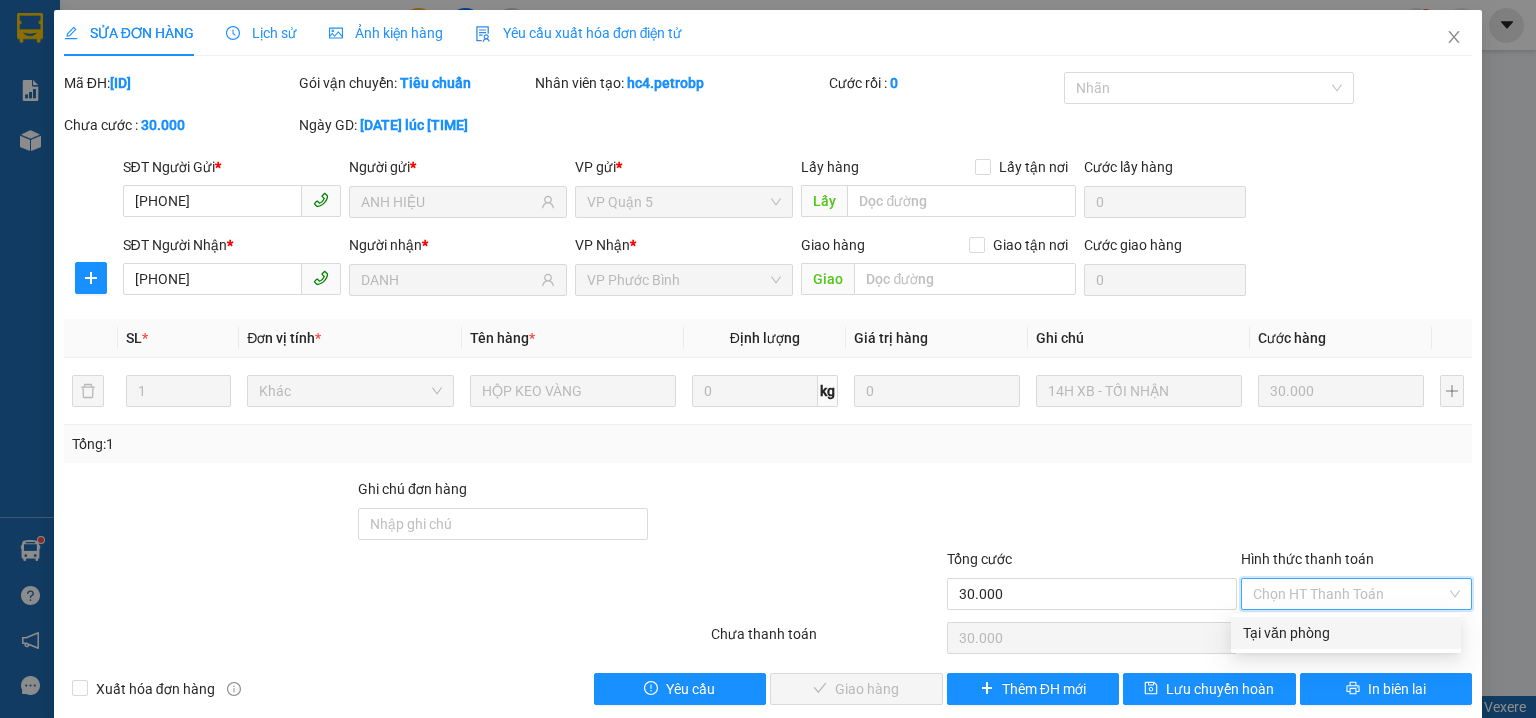 drag, startPoint x: 1279, startPoint y: 637, endPoint x: 1263, endPoint y: 644, distance: 17.464249 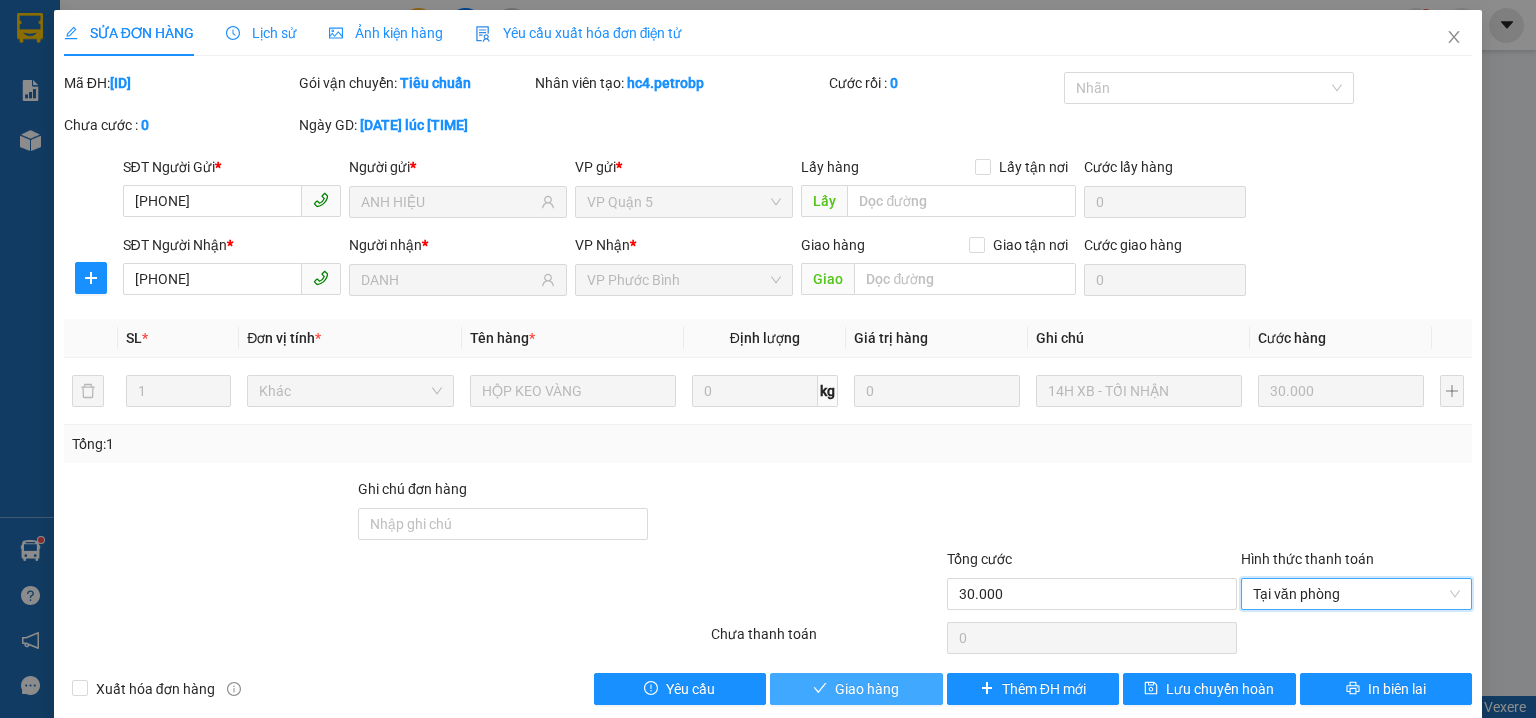 click on "Giao hàng" at bounding box center [856, 689] 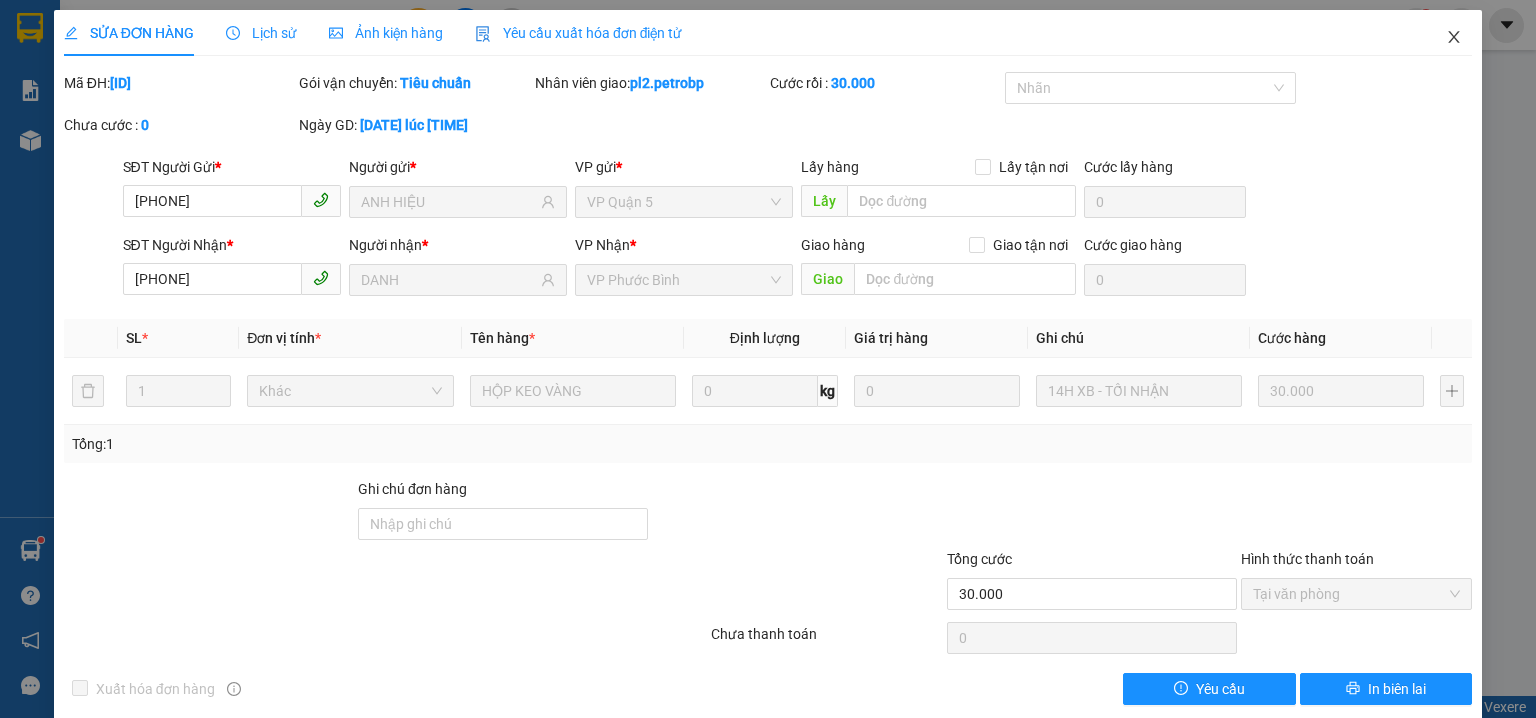 click 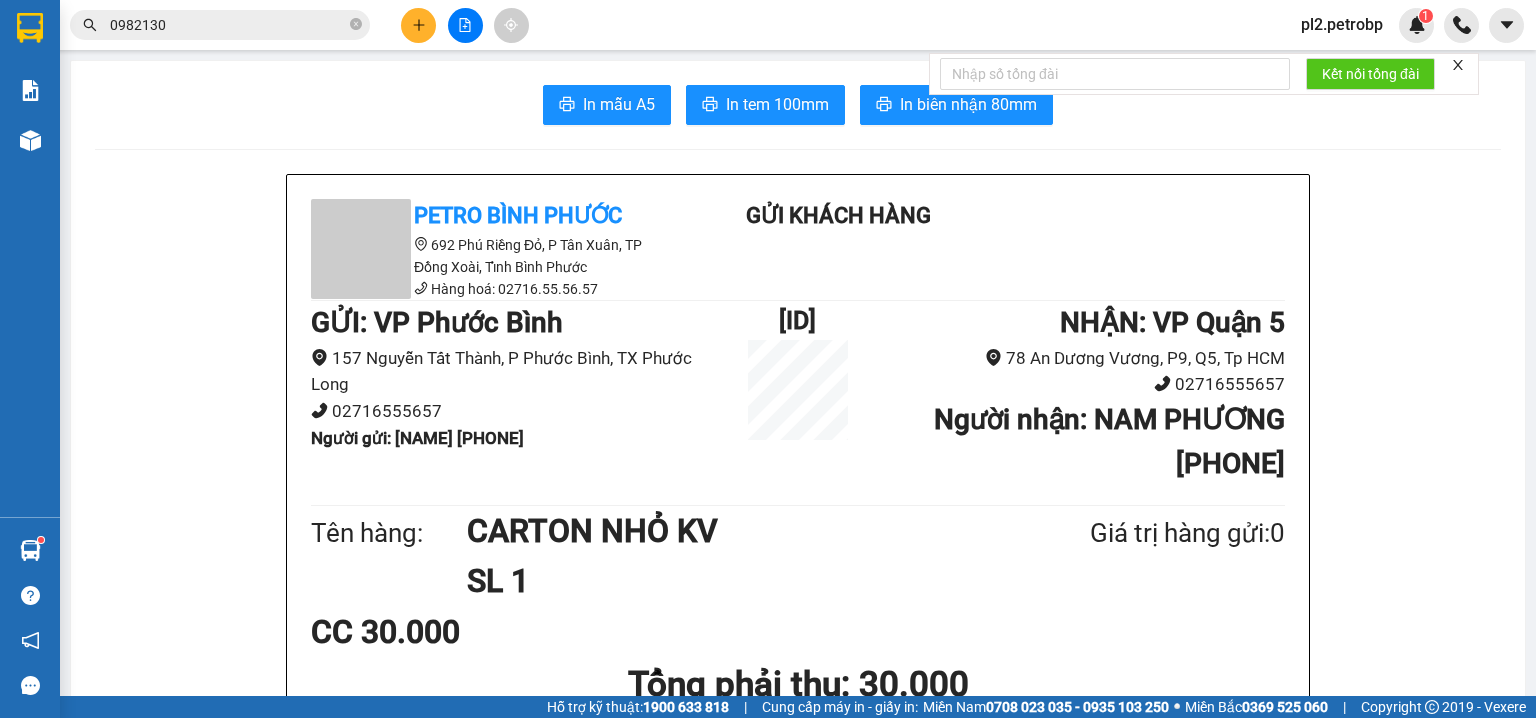 click at bounding box center [418, 25] 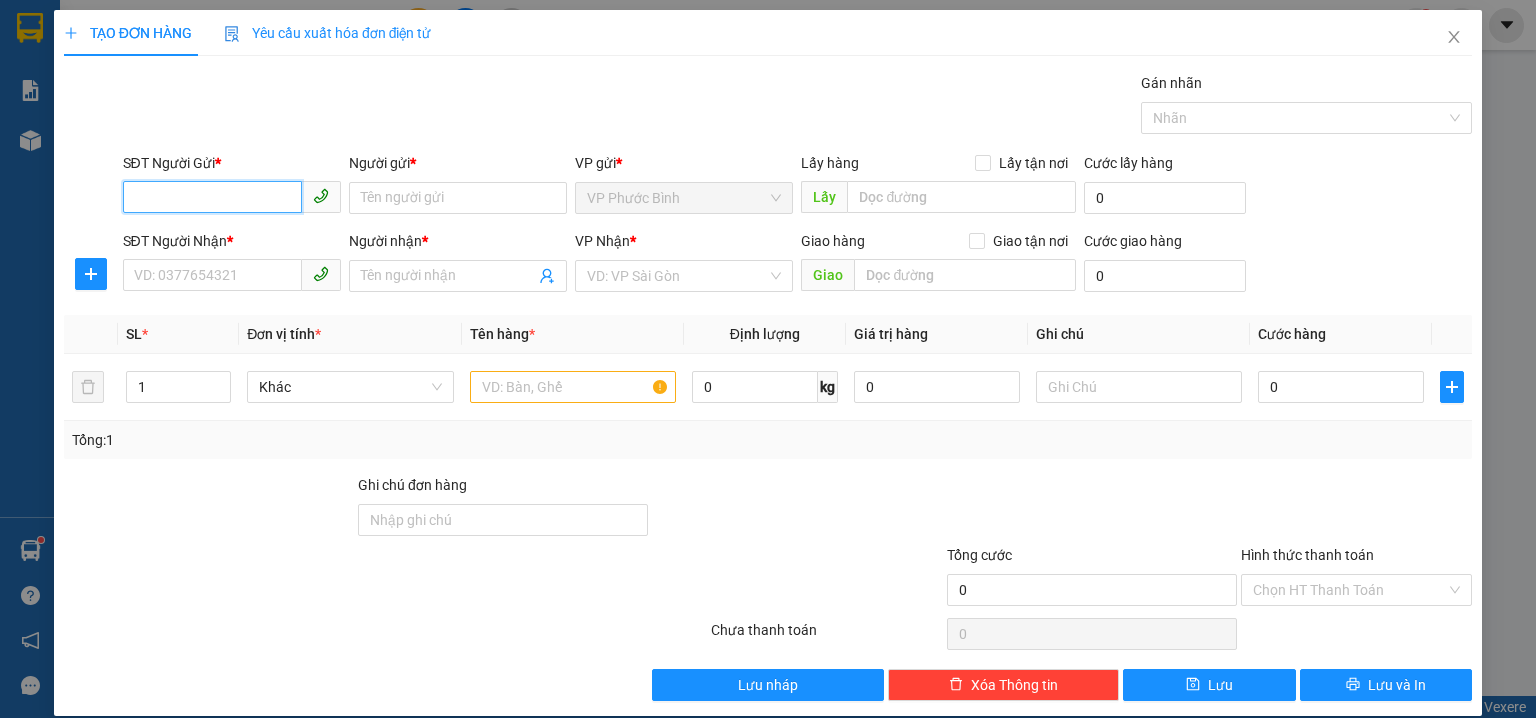 click on "SĐT Người Gửi  *" at bounding box center (212, 197) 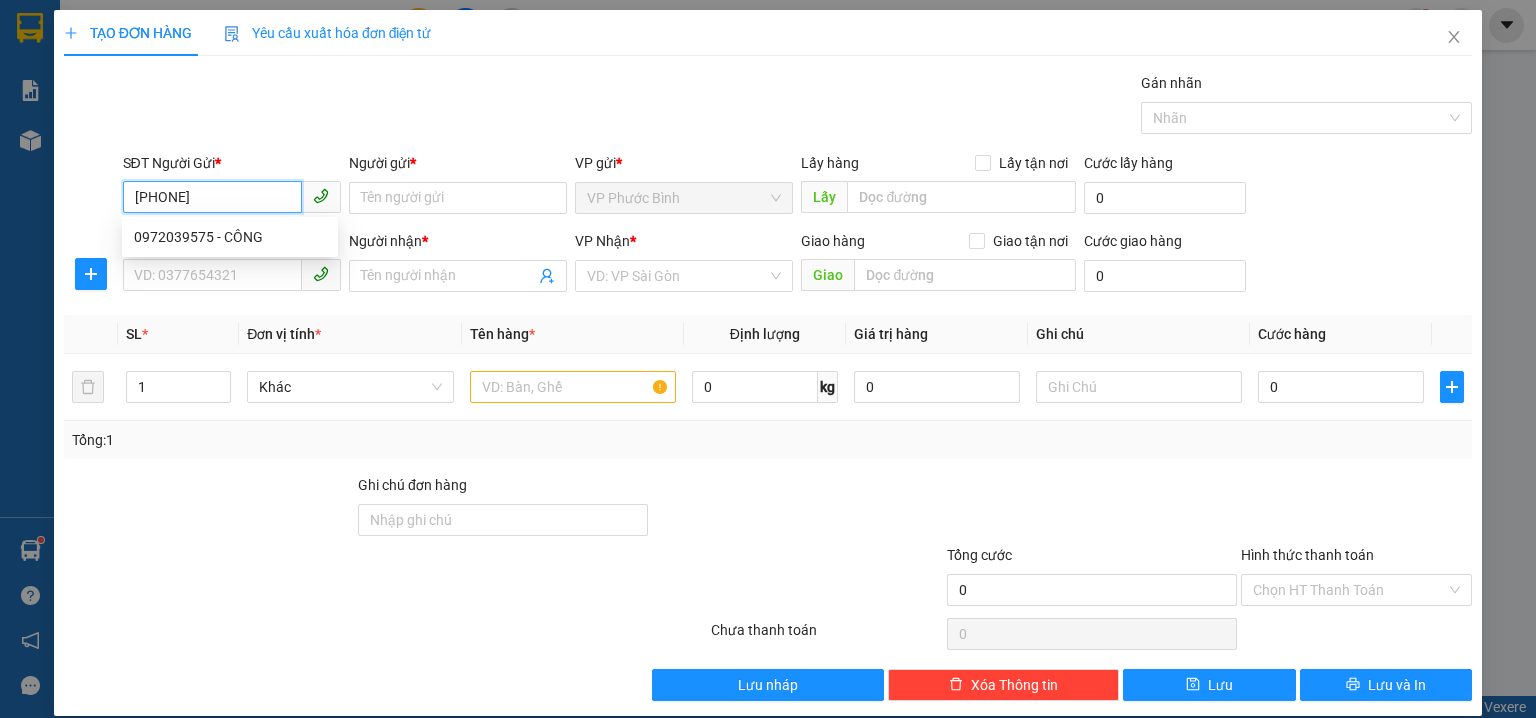 type on "[PHONE]" 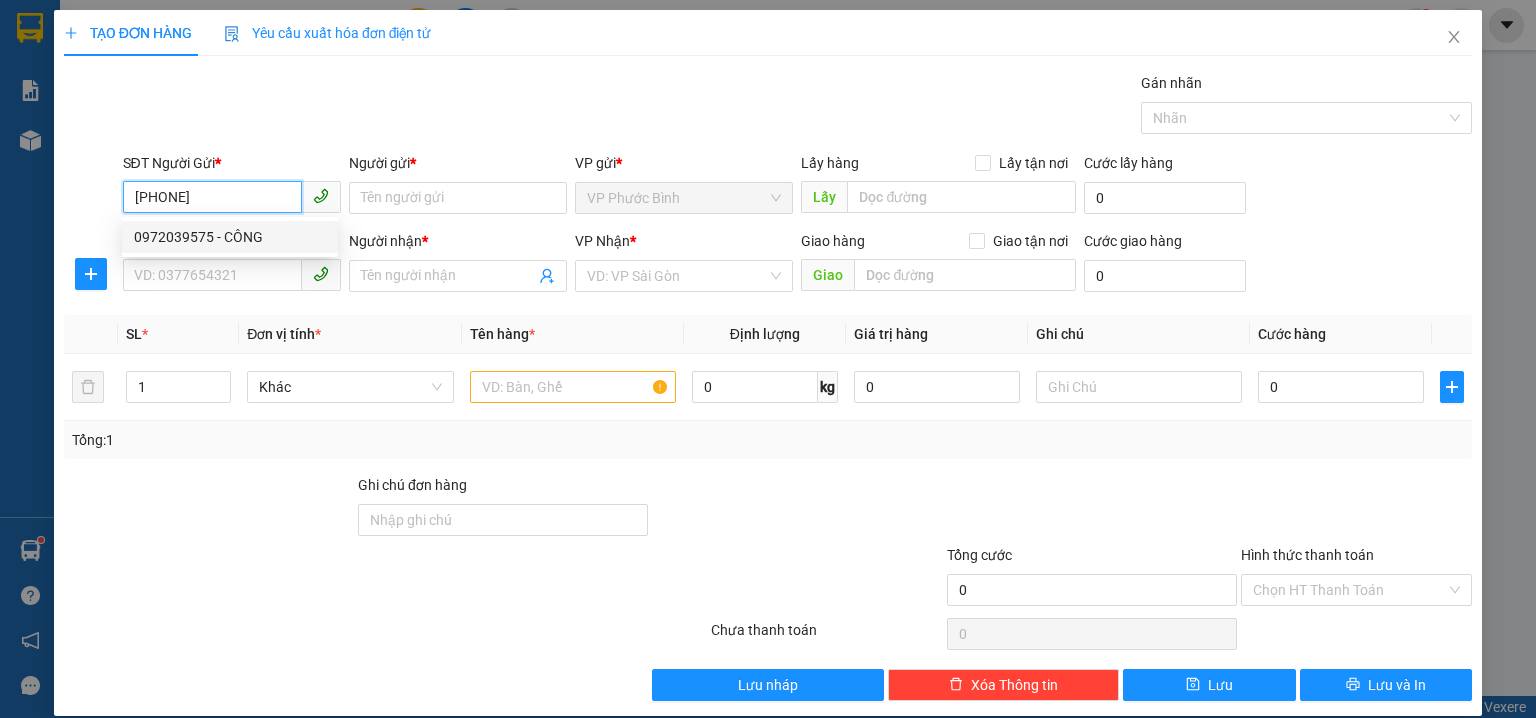 click on "0972039575 - CÔNG" at bounding box center [230, 237] 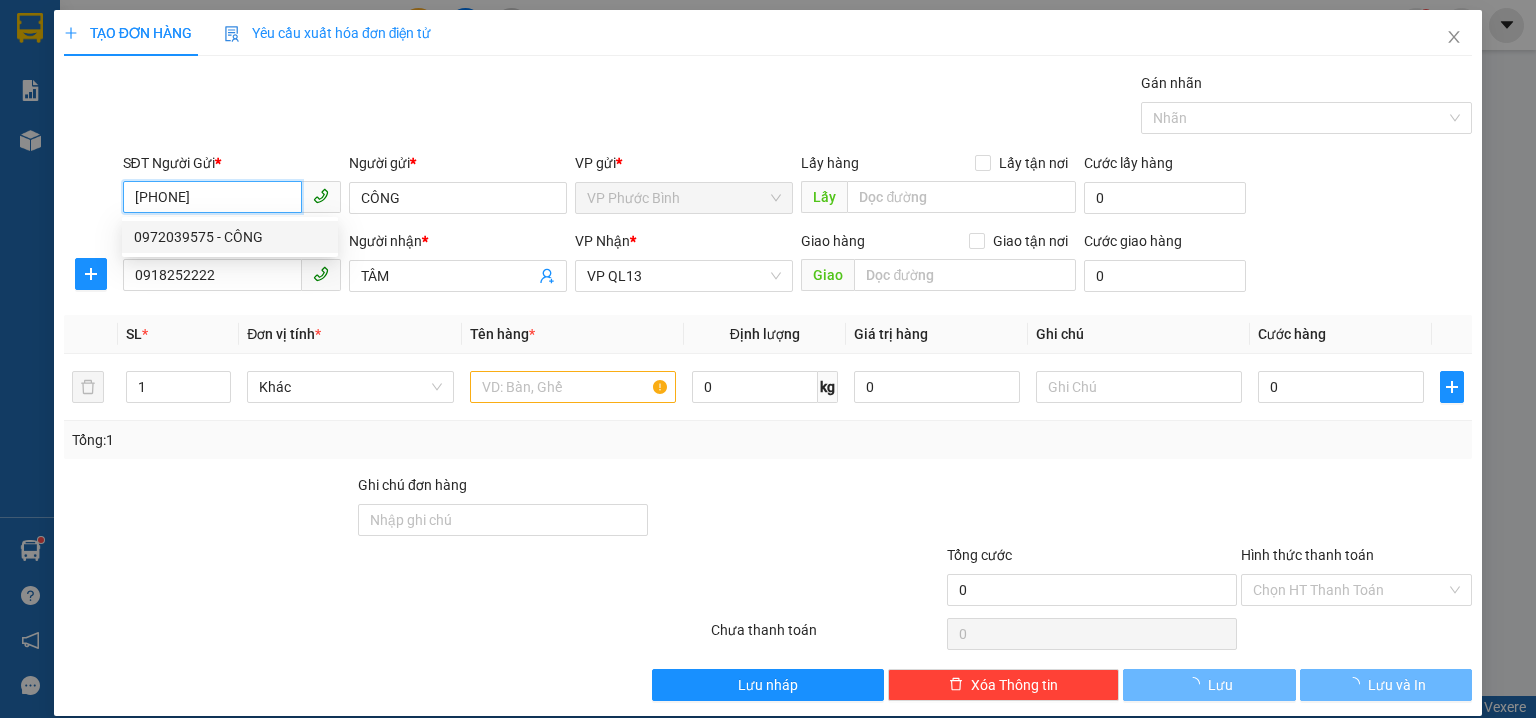 type on "30.000" 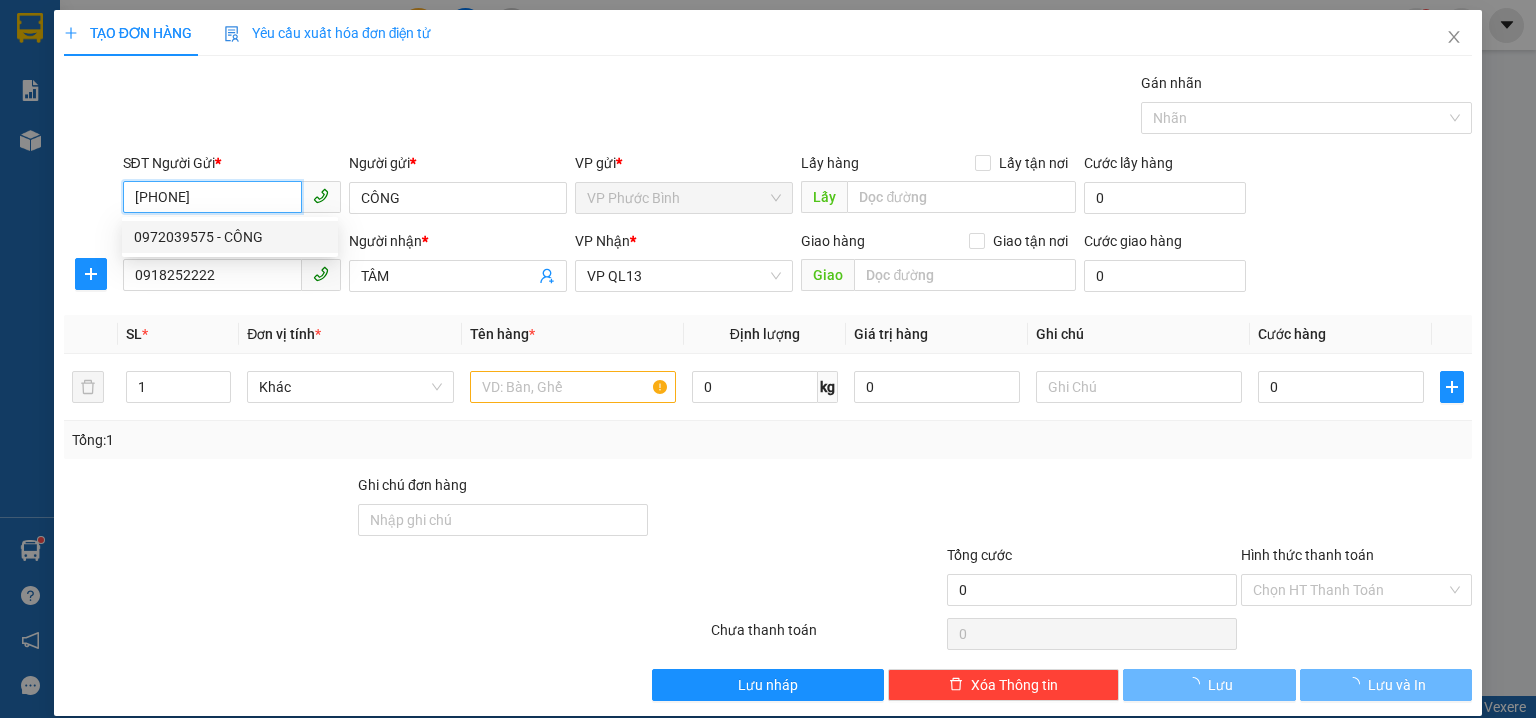 type on "30.000" 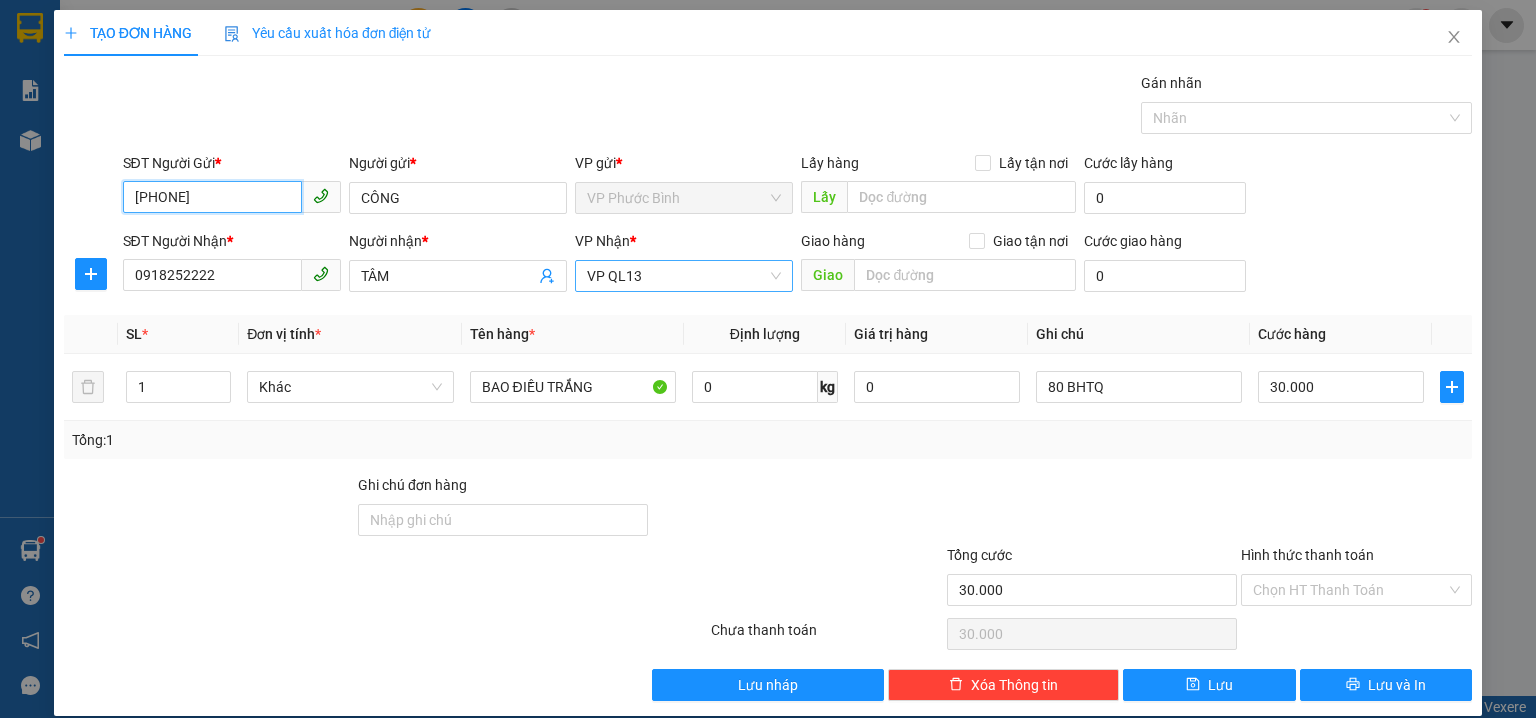 click on "VP QL13" at bounding box center (684, 276) 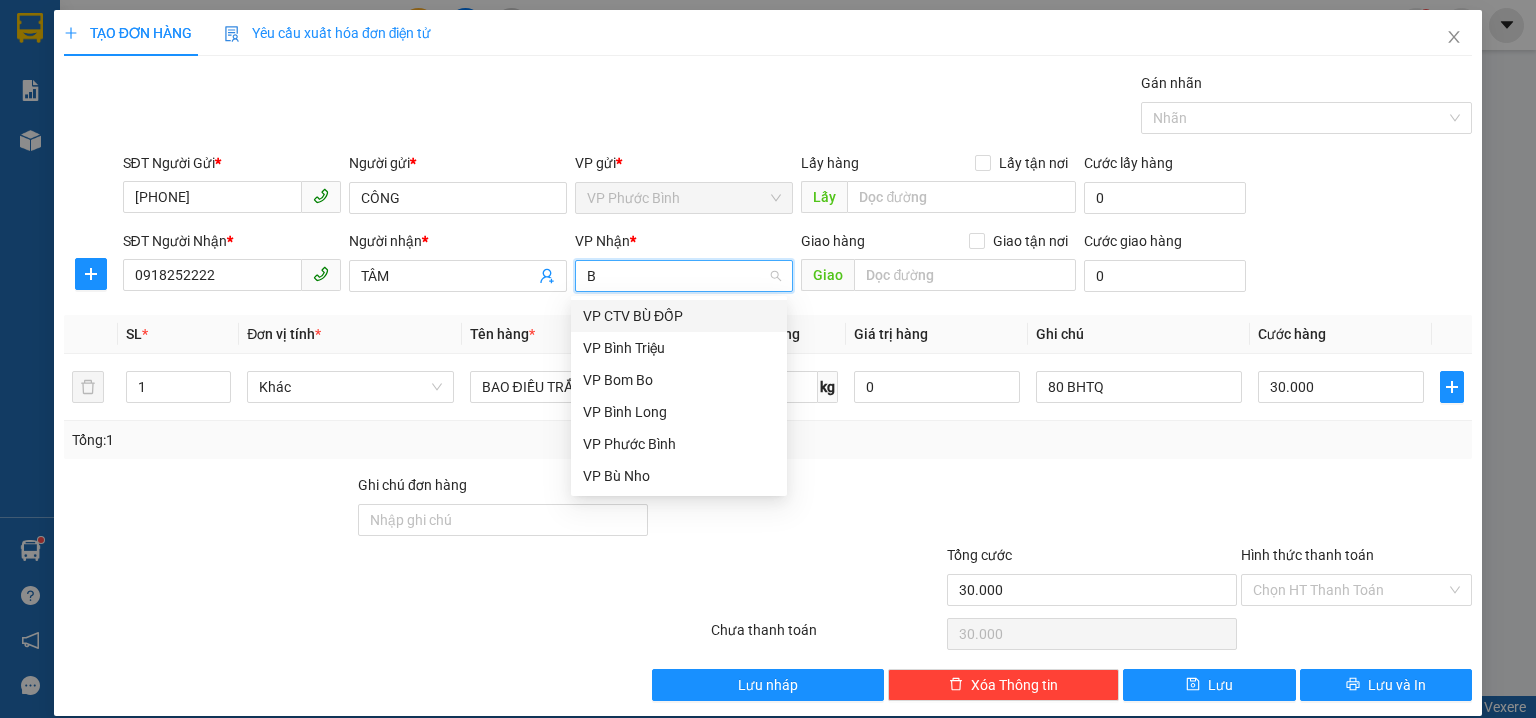 type 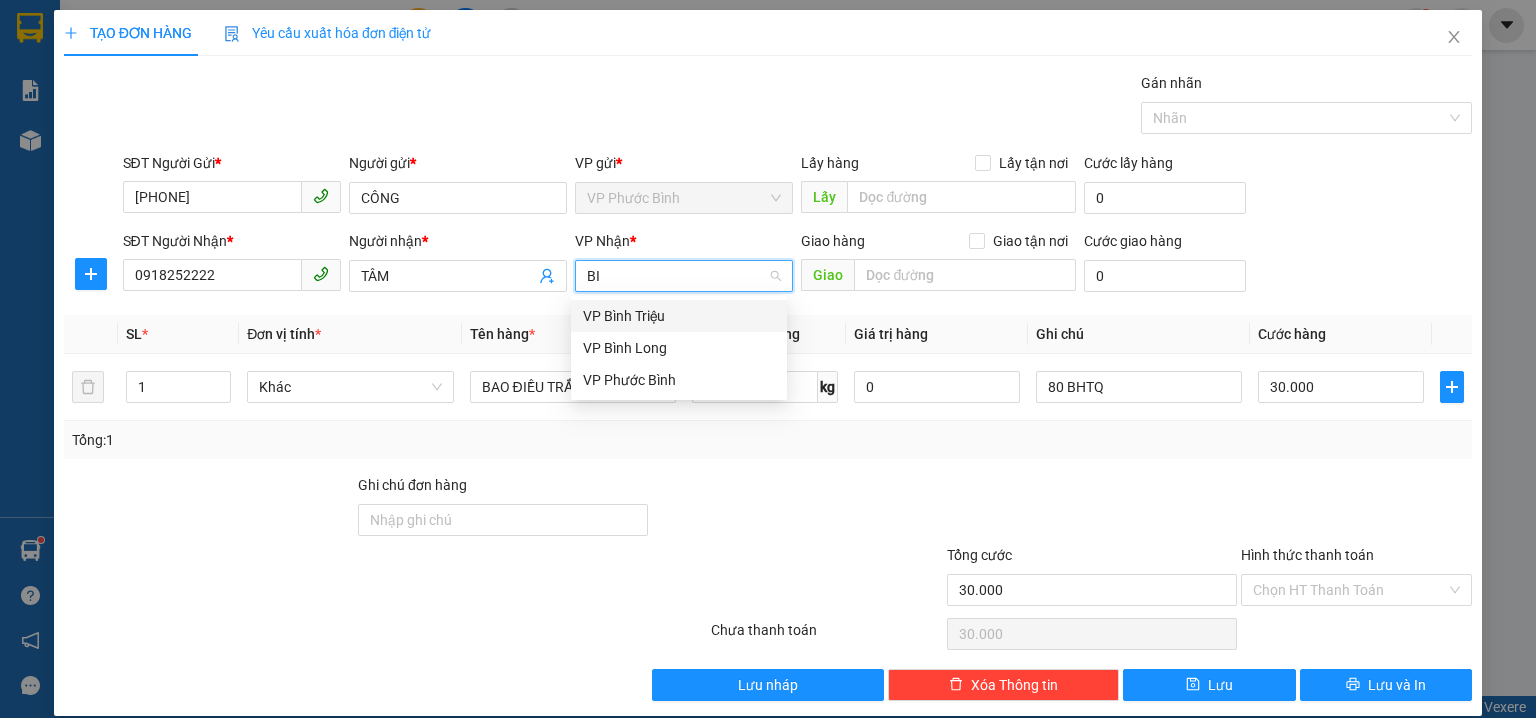 drag, startPoint x: 660, startPoint y: 316, endPoint x: 837, endPoint y: 268, distance: 183.39302 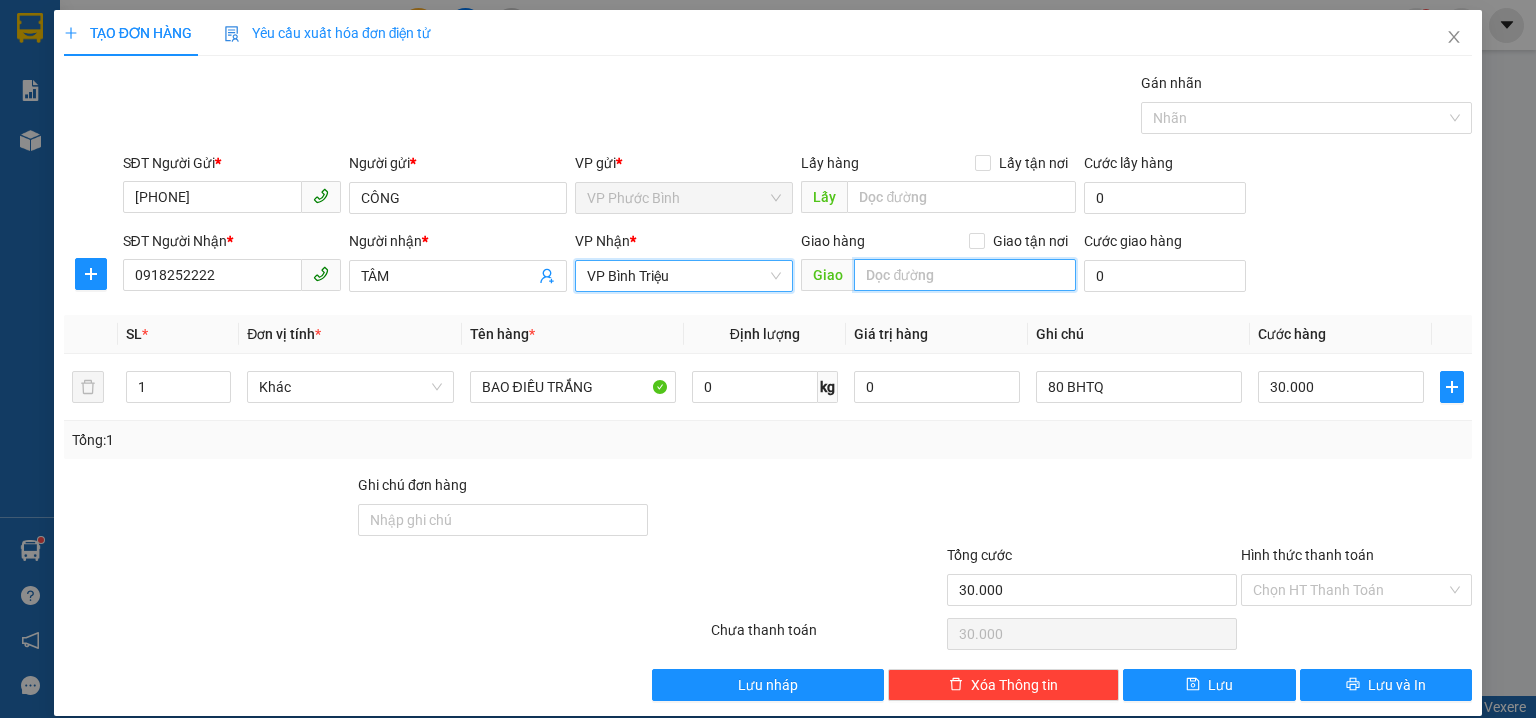 click at bounding box center (965, 275) 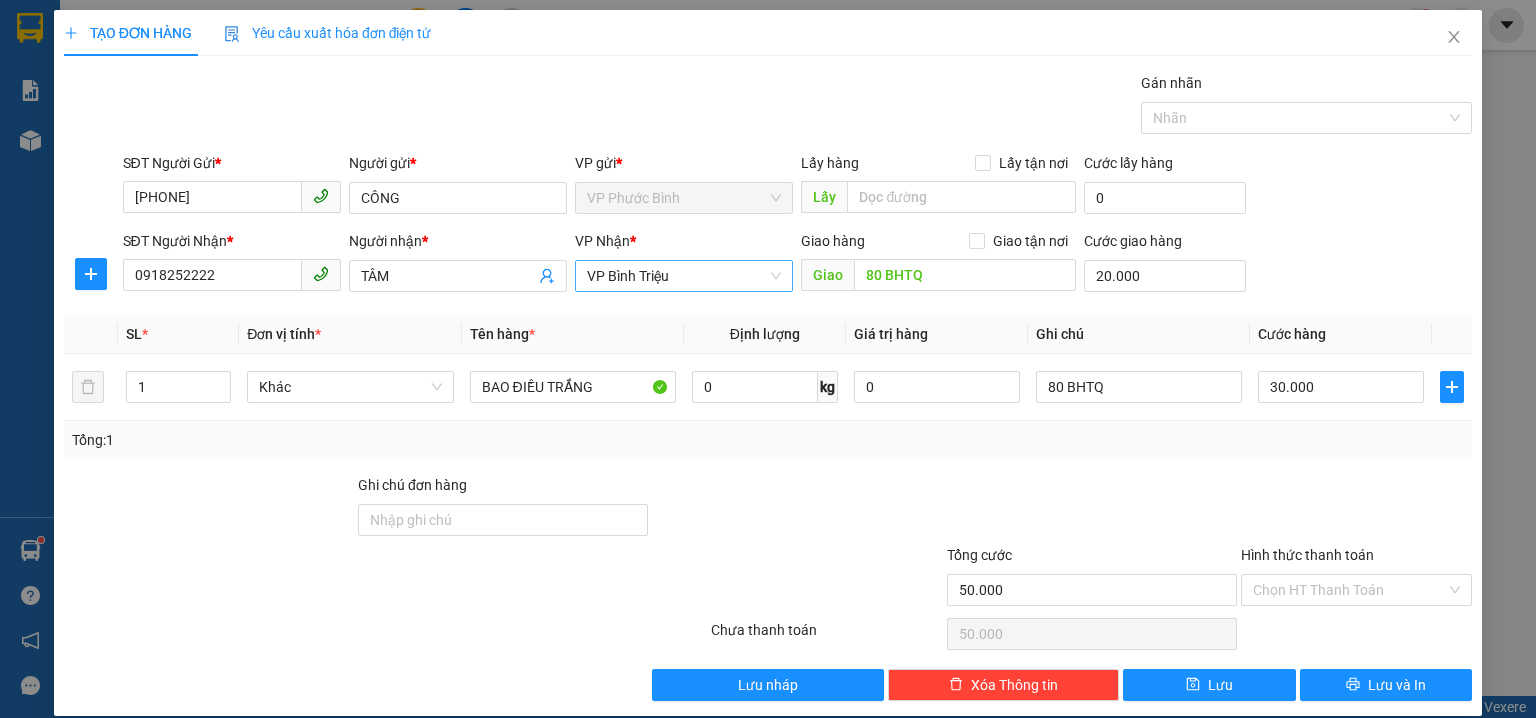 click on "SĐT Người Gửi  * [PHONE] Người gửi  * CÔNG VP gửi  * VP Phước Bình Lấy hàng Lấy tận nơi Lấy Cước lấy hàng 0" at bounding box center [798, 187] 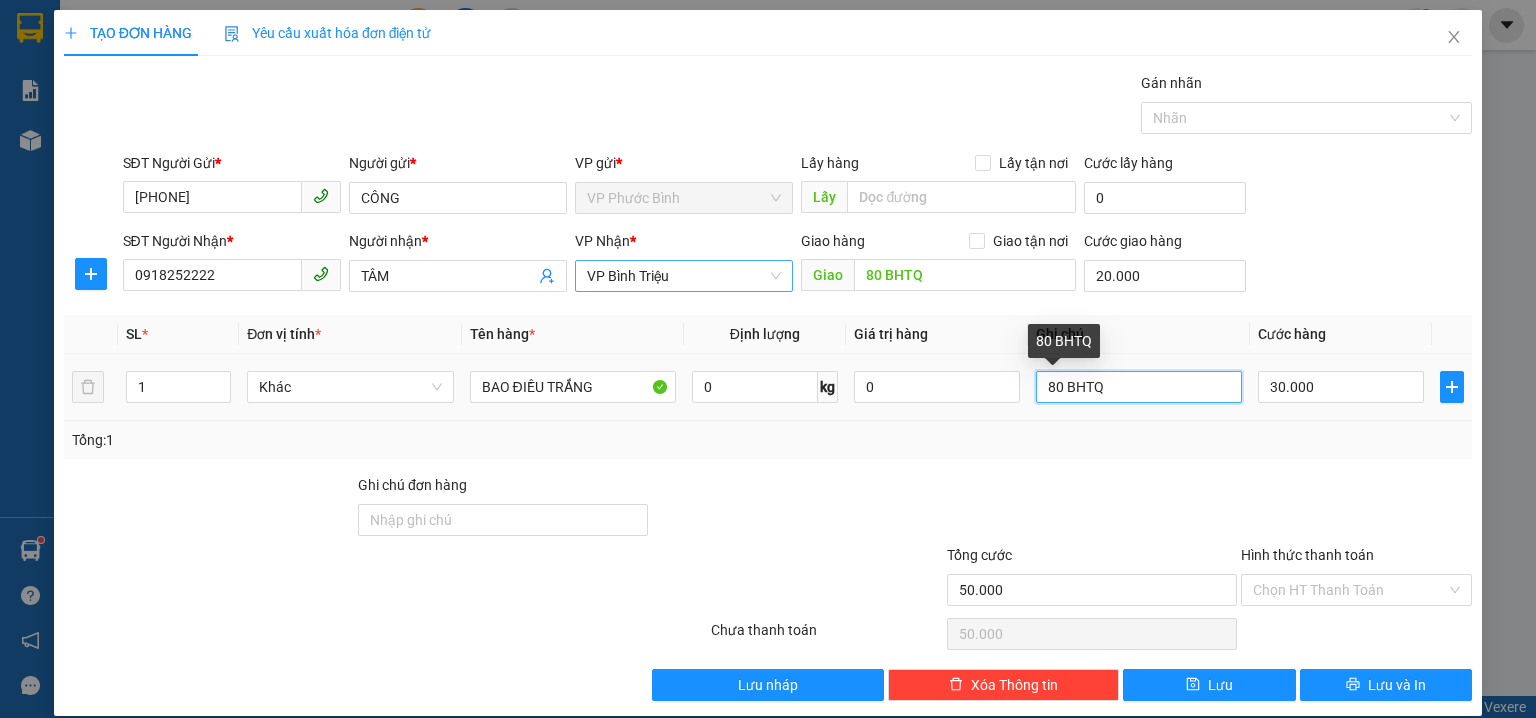 drag, startPoint x: 1144, startPoint y: 397, endPoint x: 811, endPoint y: 348, distance: 336.5858 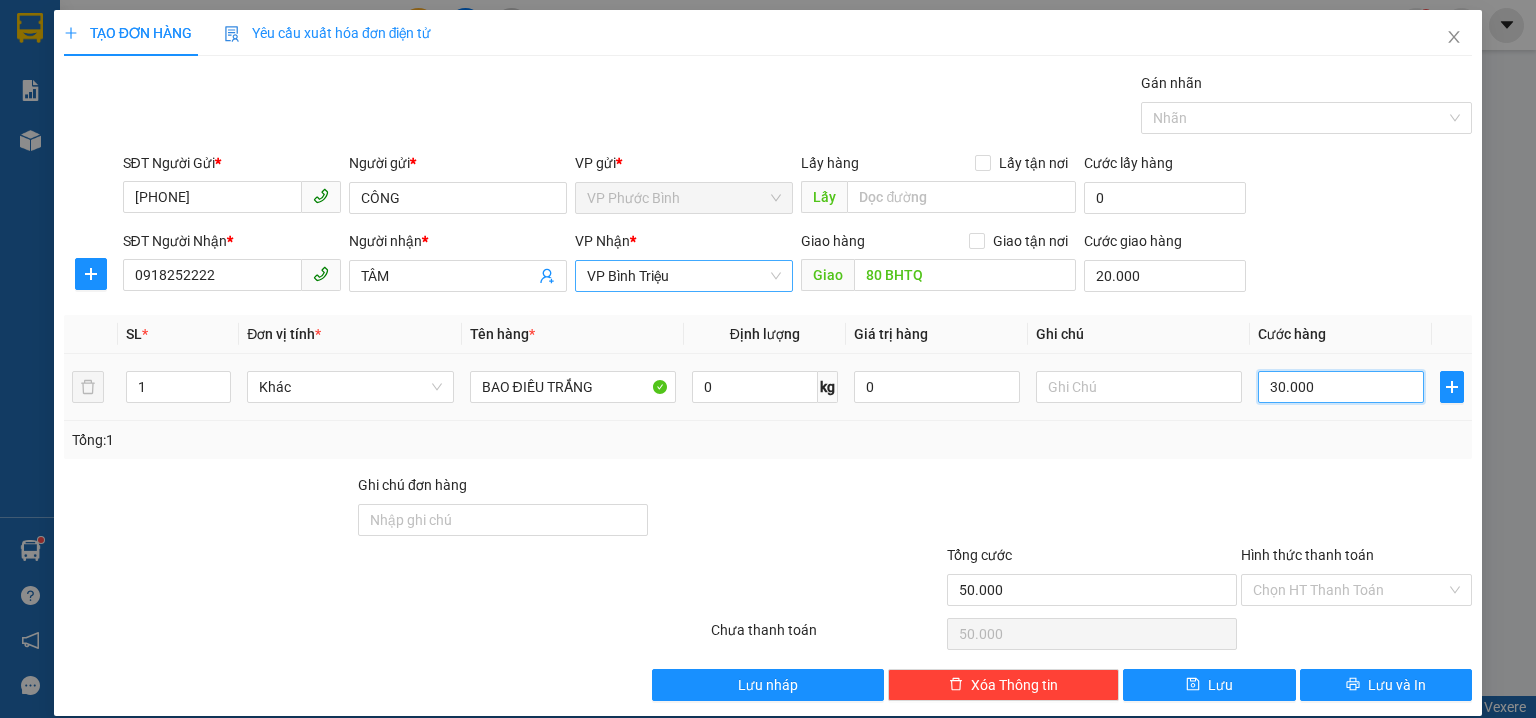 click on "30.000" at bounding box center [1341, 387] 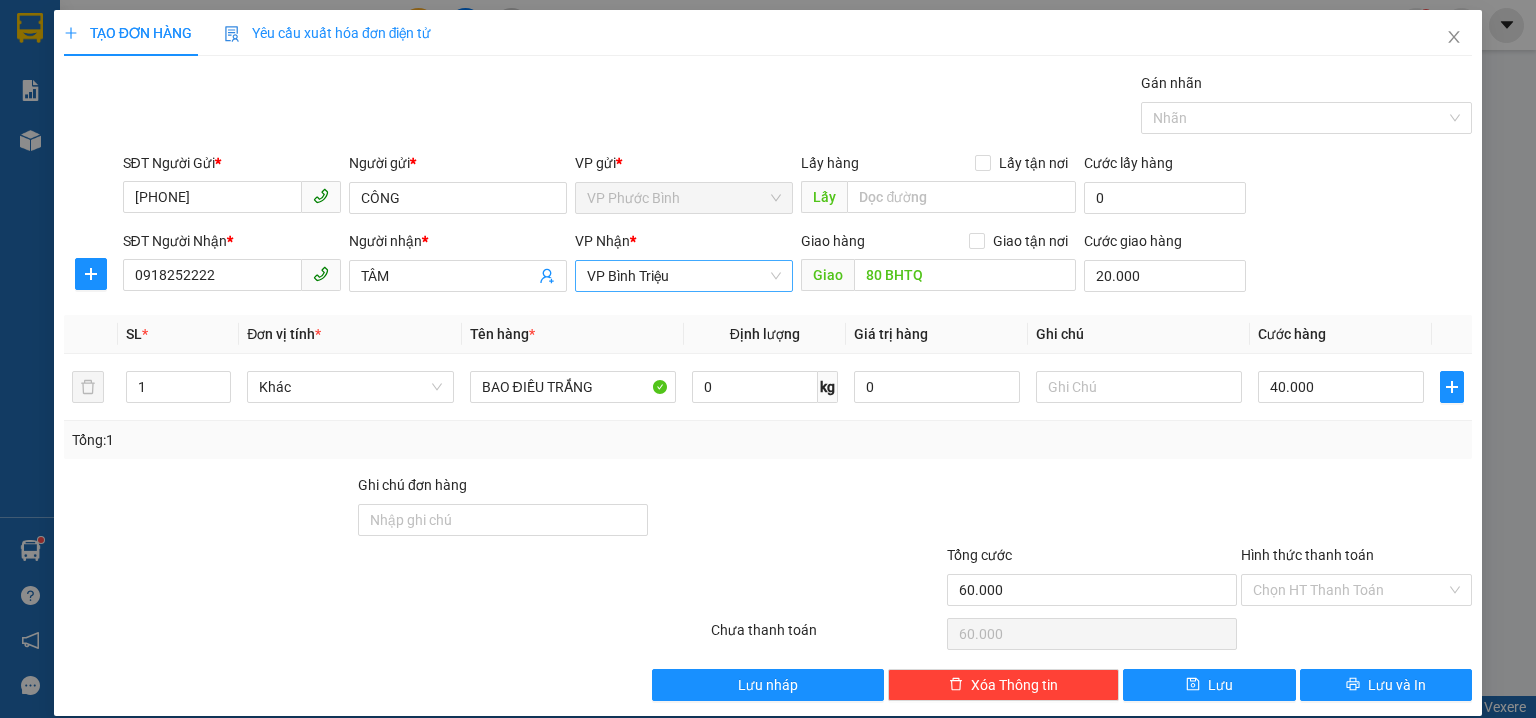 click on "SĐT Người Nhận  * [PHONE] Người nhận  * [NAME] VP Nhận  * VP [CITY] Giao hàng Giao tận nơi Giao [LOCATION] Cước giao hàng [PRICE]" at bounding box center [798, 265] 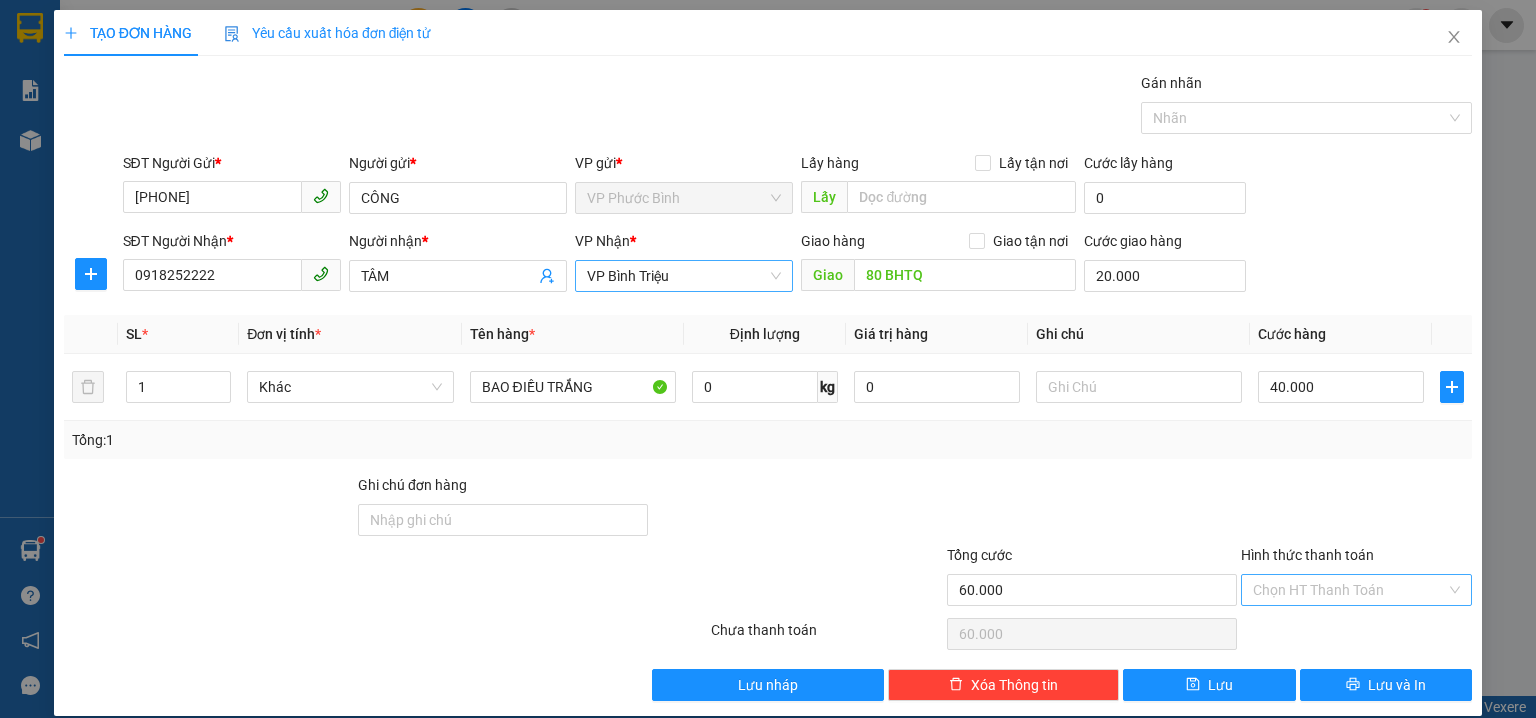 click on "Hình thức thanh toán" at bounding box center (1349, 590) 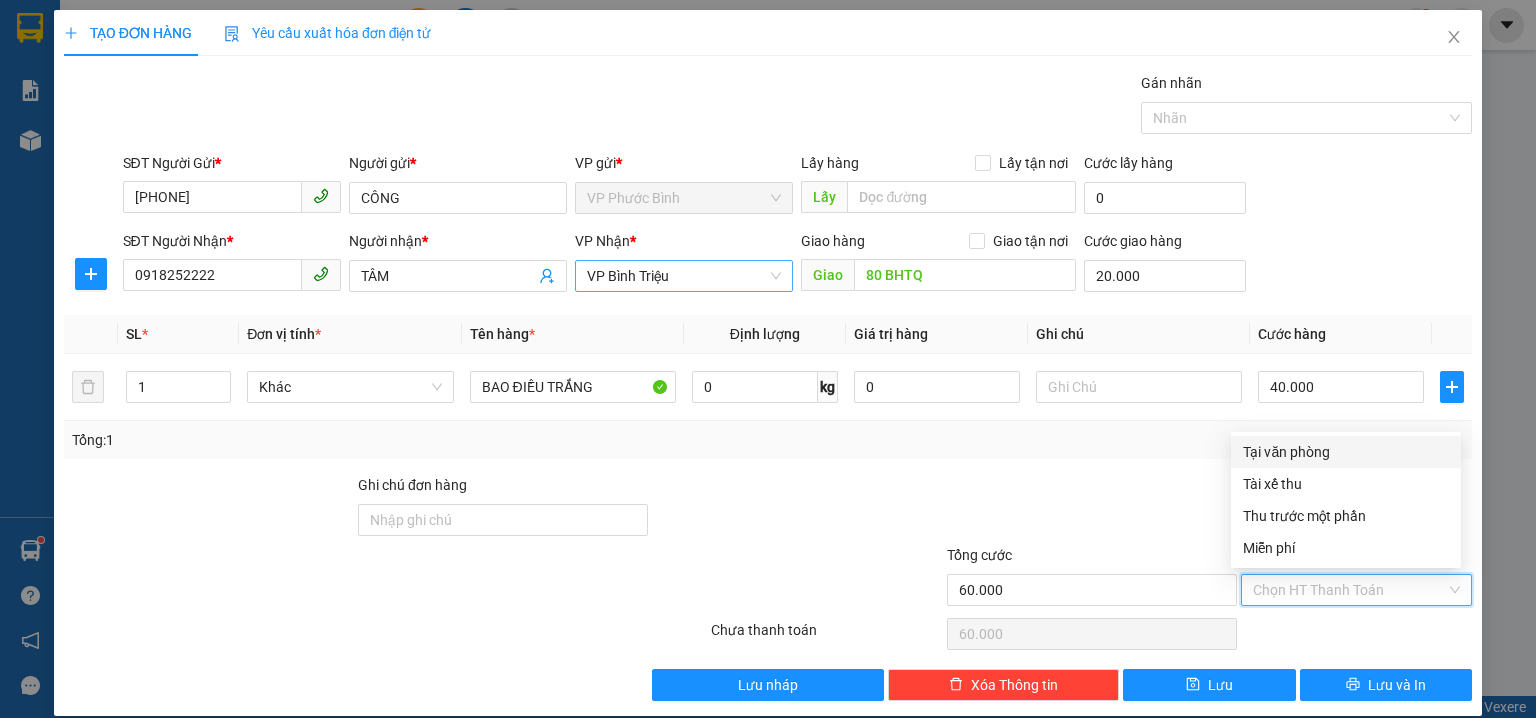 click on "Tại văn phòng" at bounding box center (1346, 452) 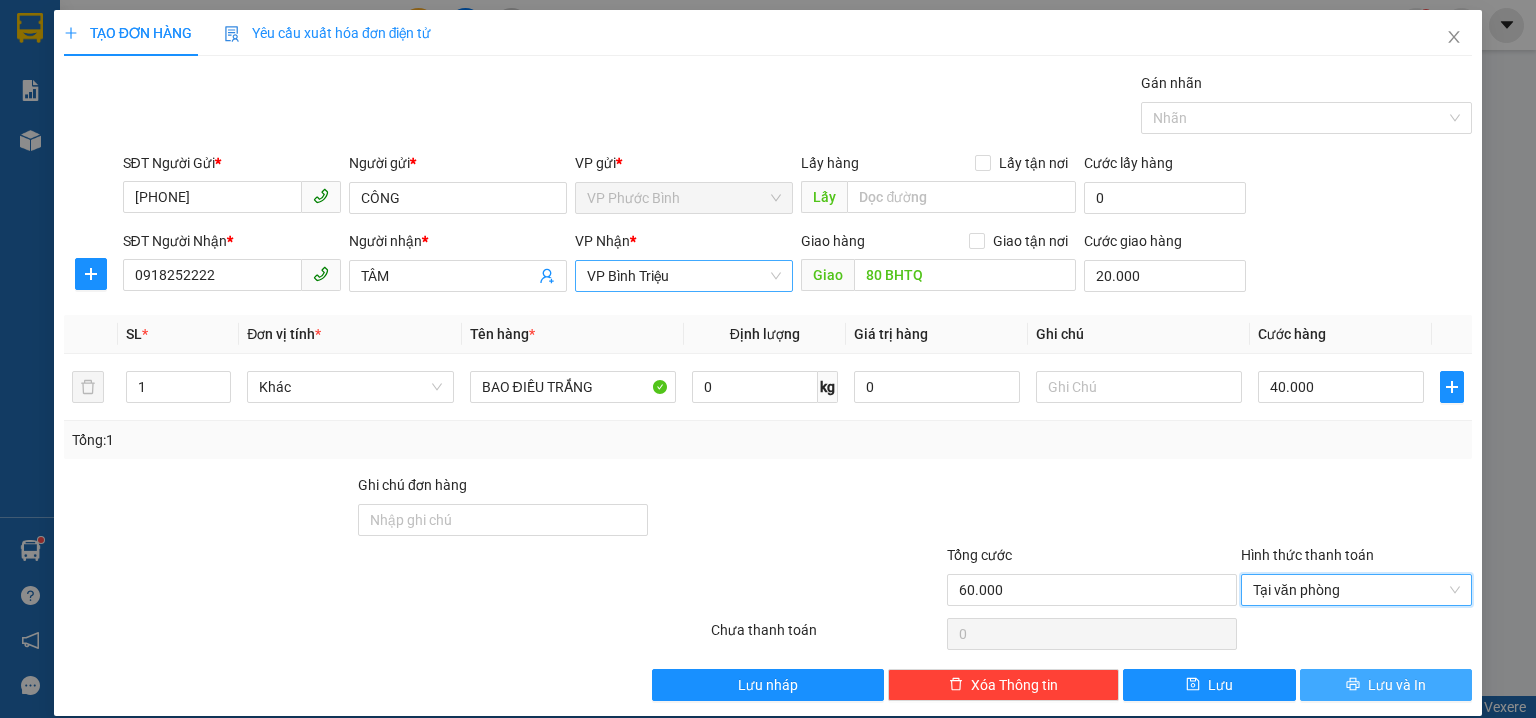 click on "Lưu và In" at bounding box center (1397, 685) 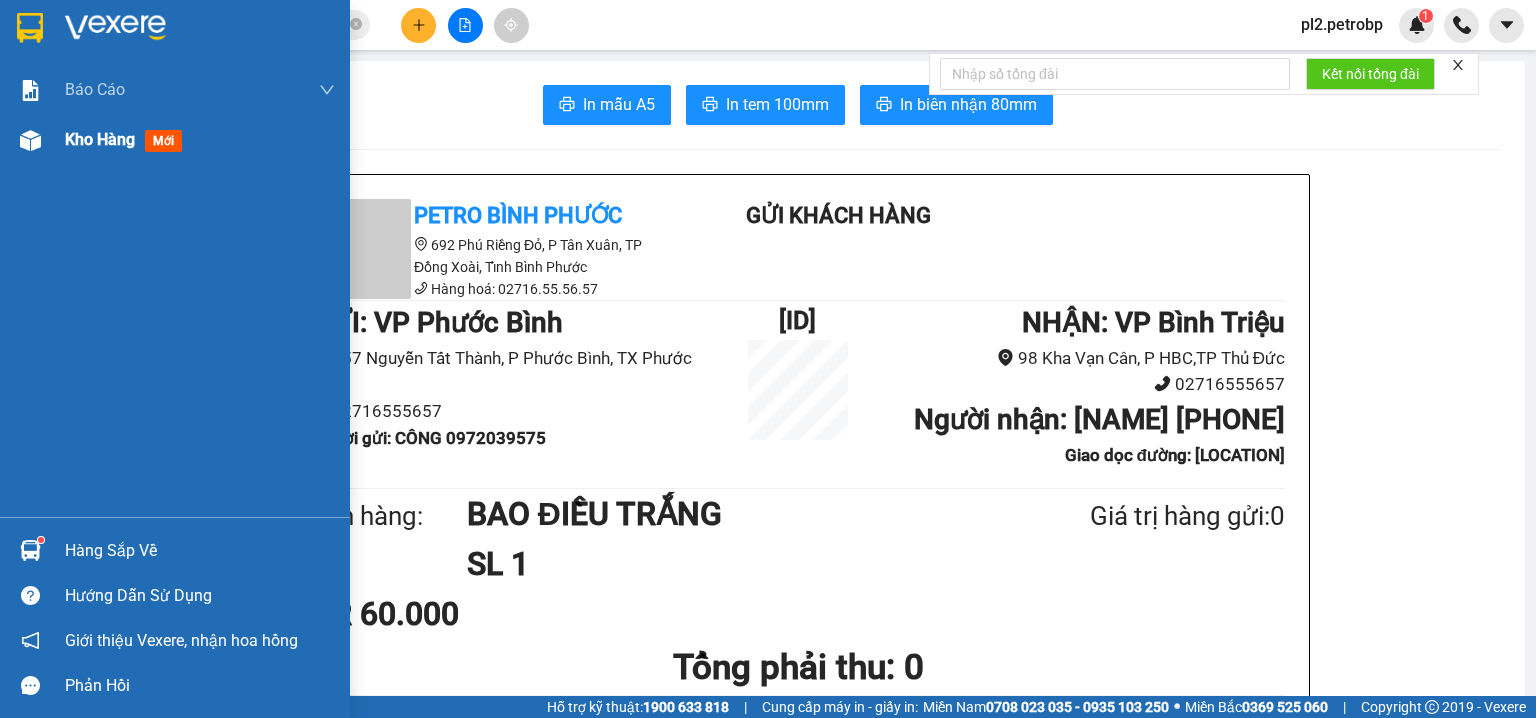 click on "Kho hàng" at bounding box center (100, 139) 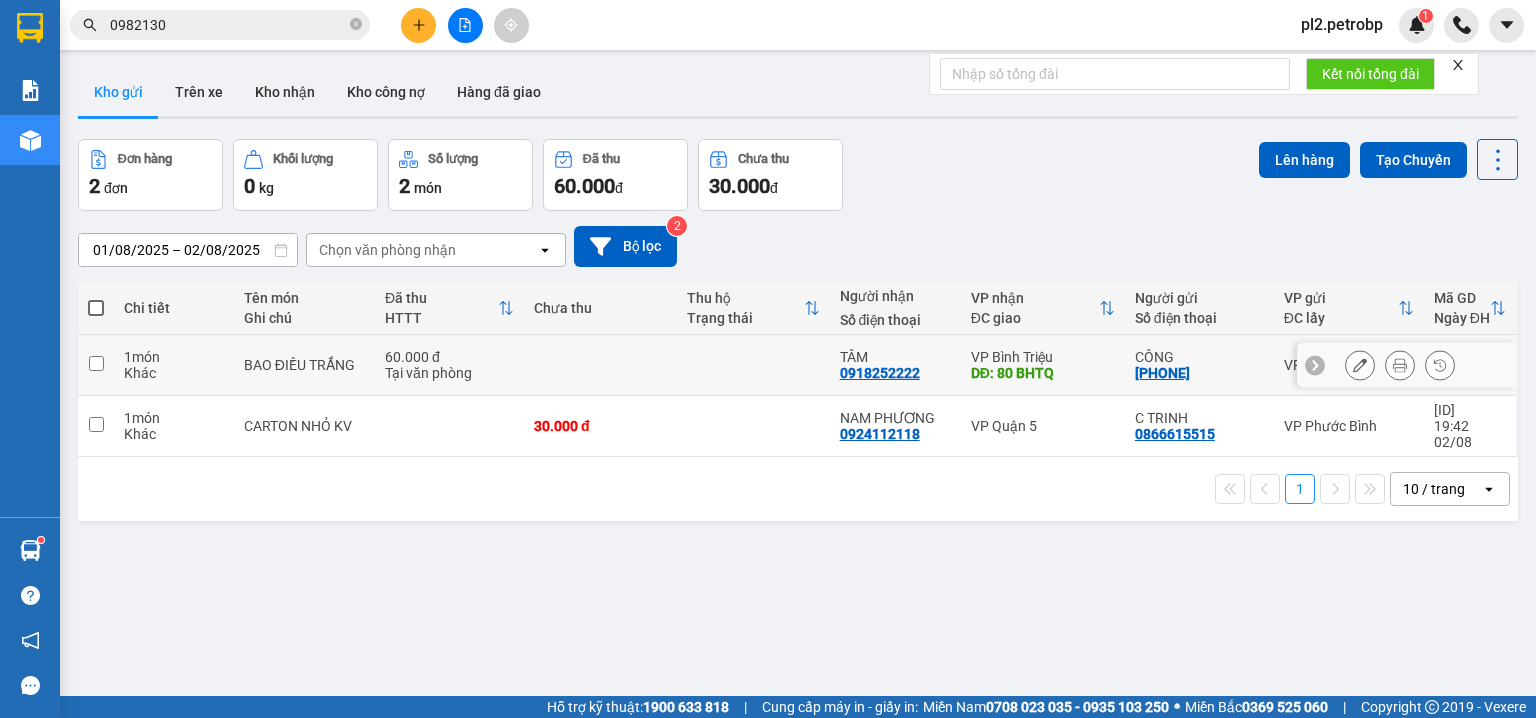 click at bounding box center (1400, 365) 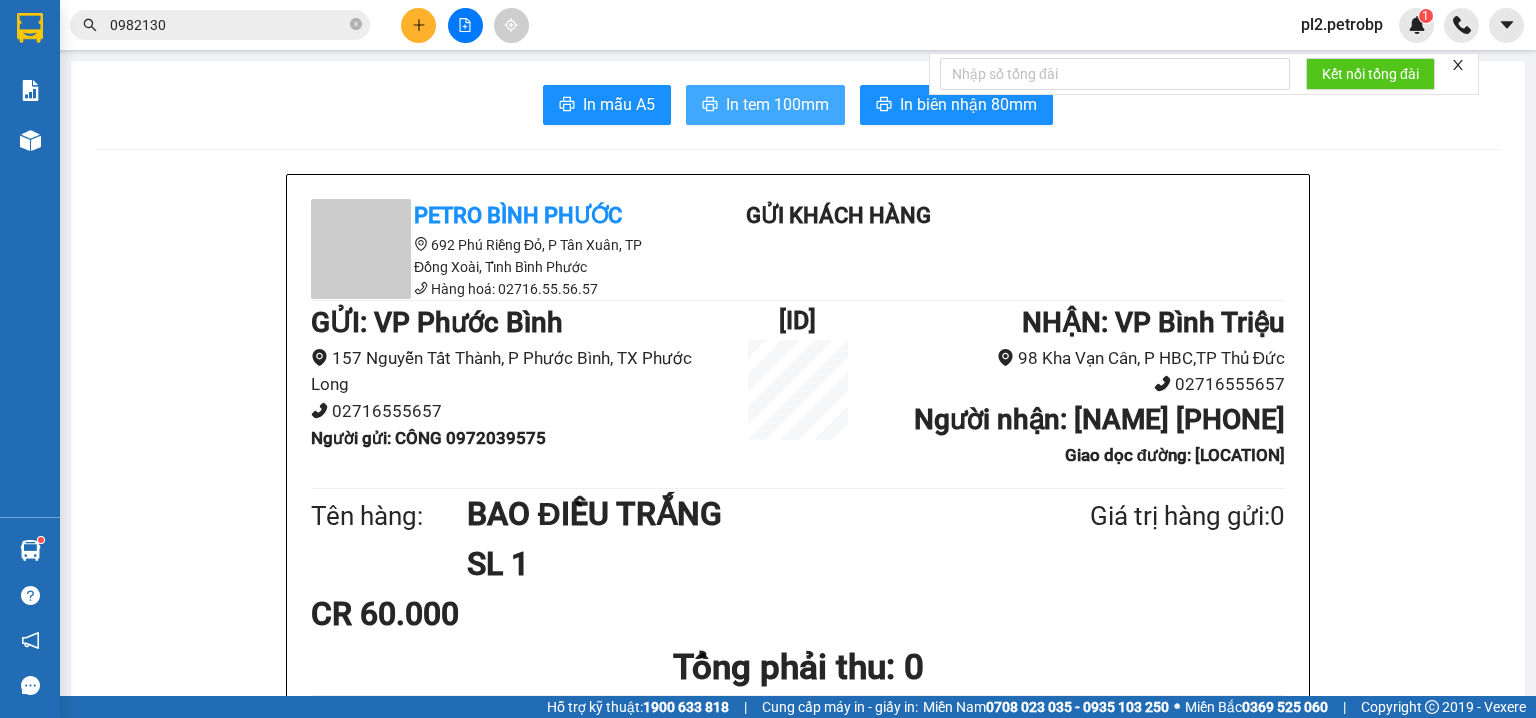 drag, startPoint x: 760, startPoint y: 91, endPoint x: 1077, endPoint y: 1, distance: 329.52844 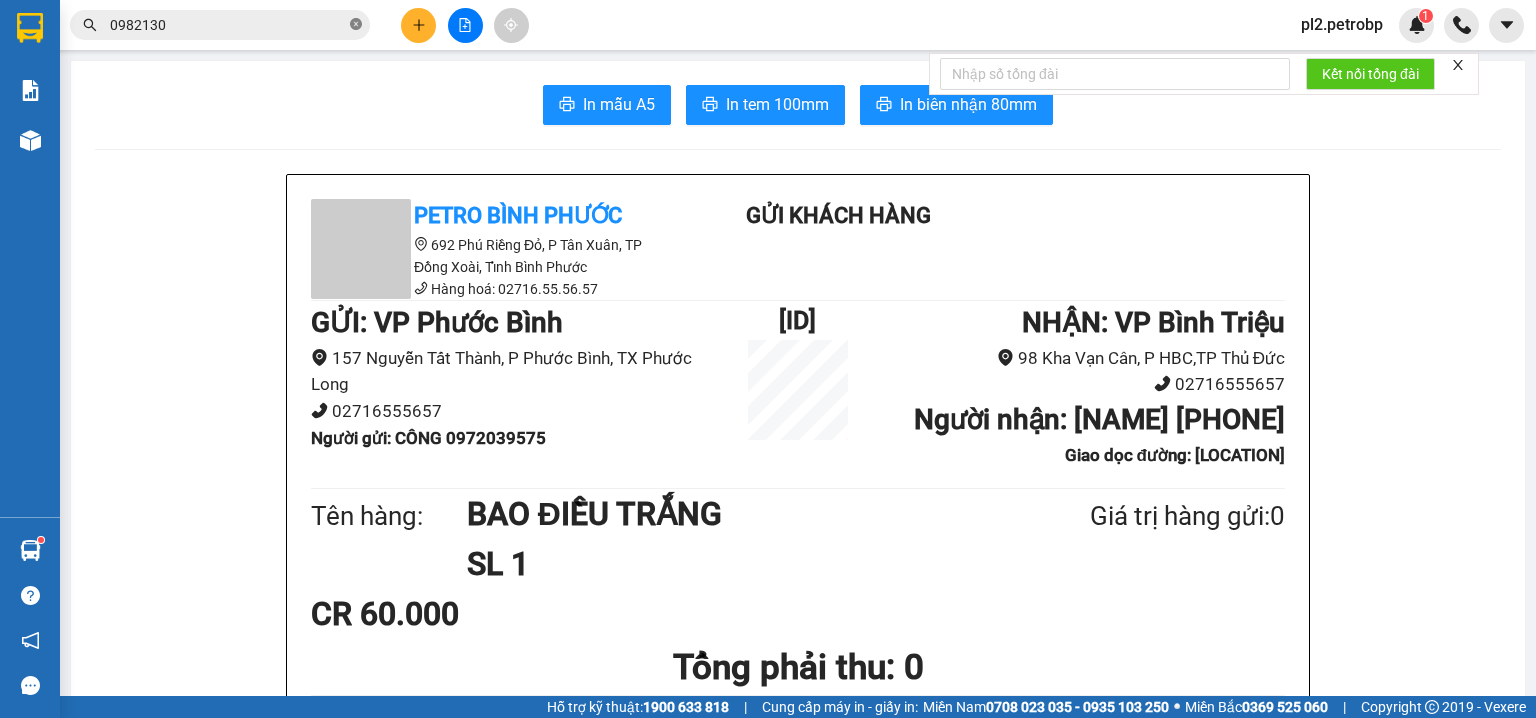 click 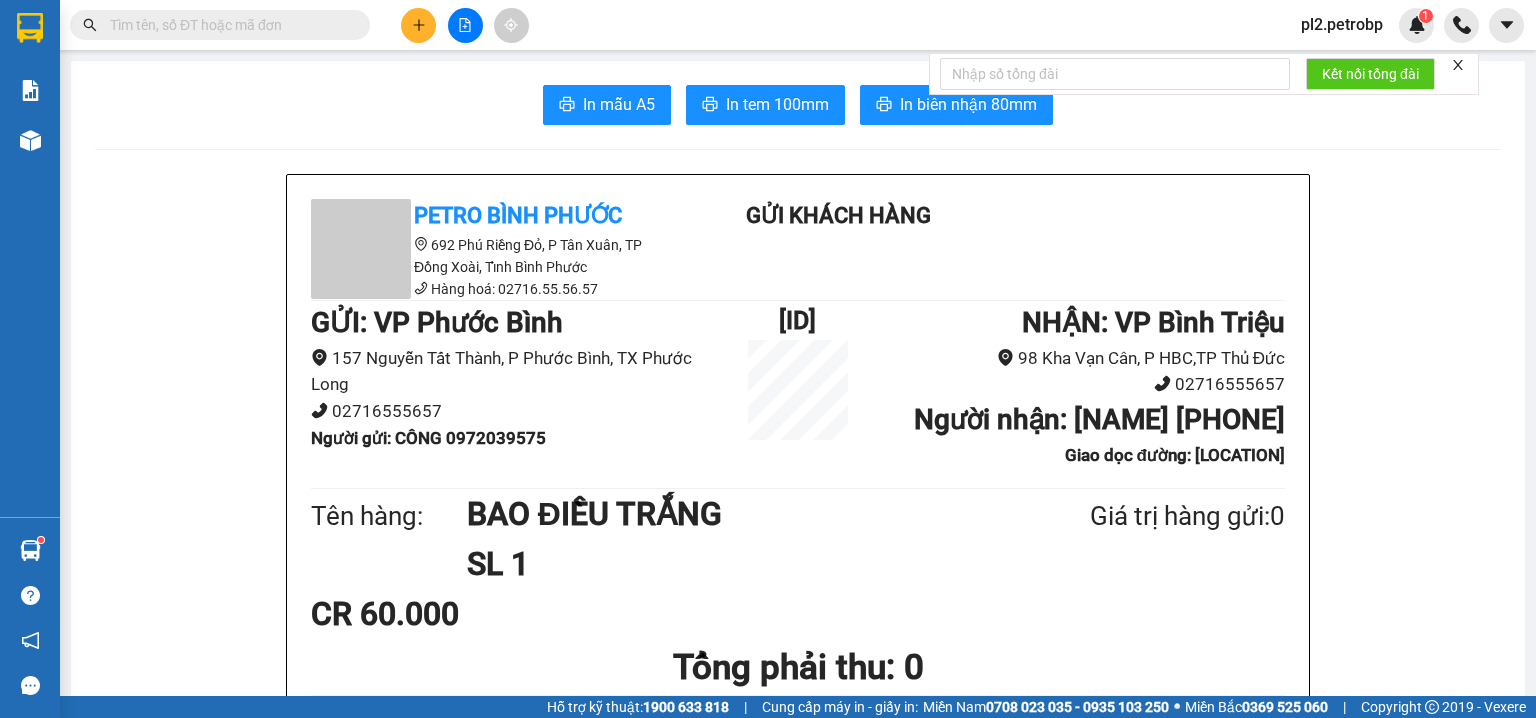 click at bounding box center (228, 25) 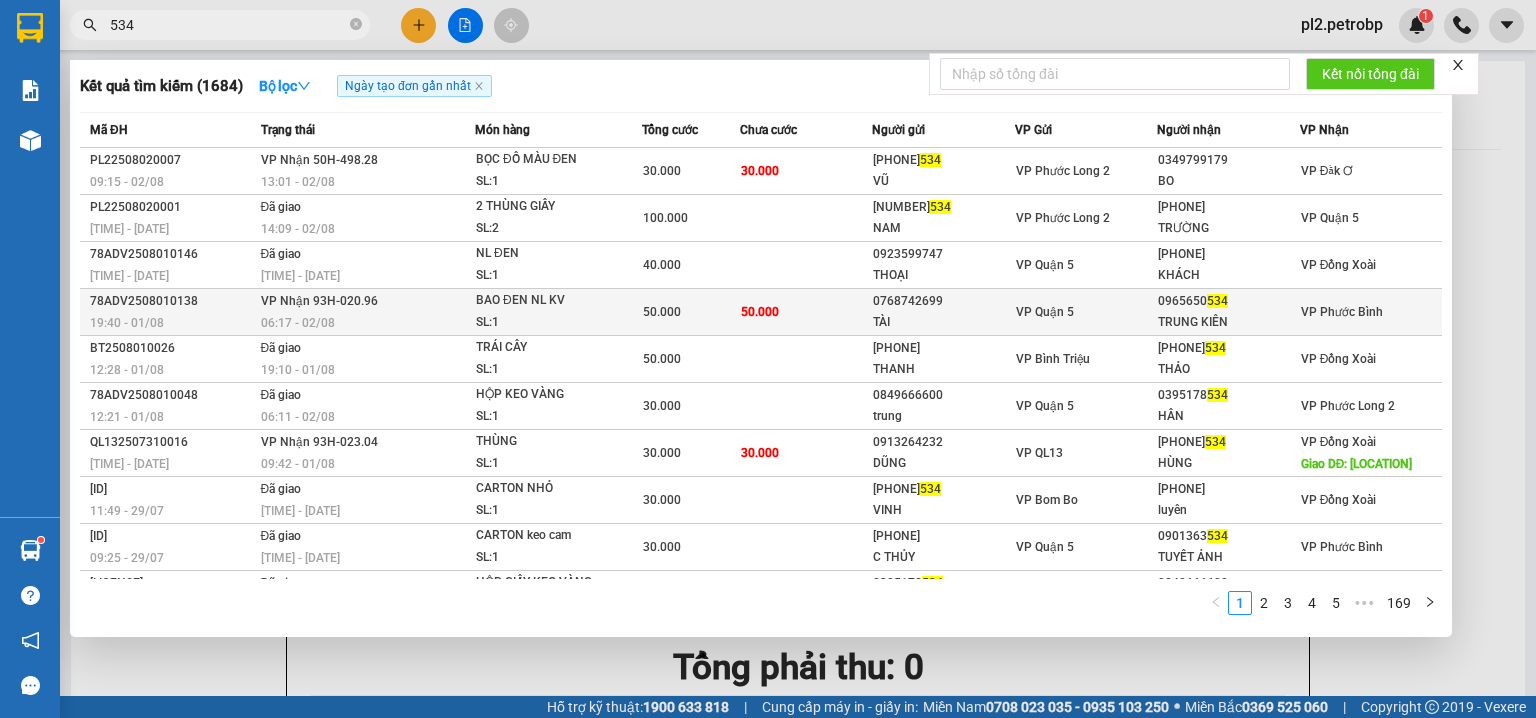 click on "50.000" at bounding box center [806, 312] 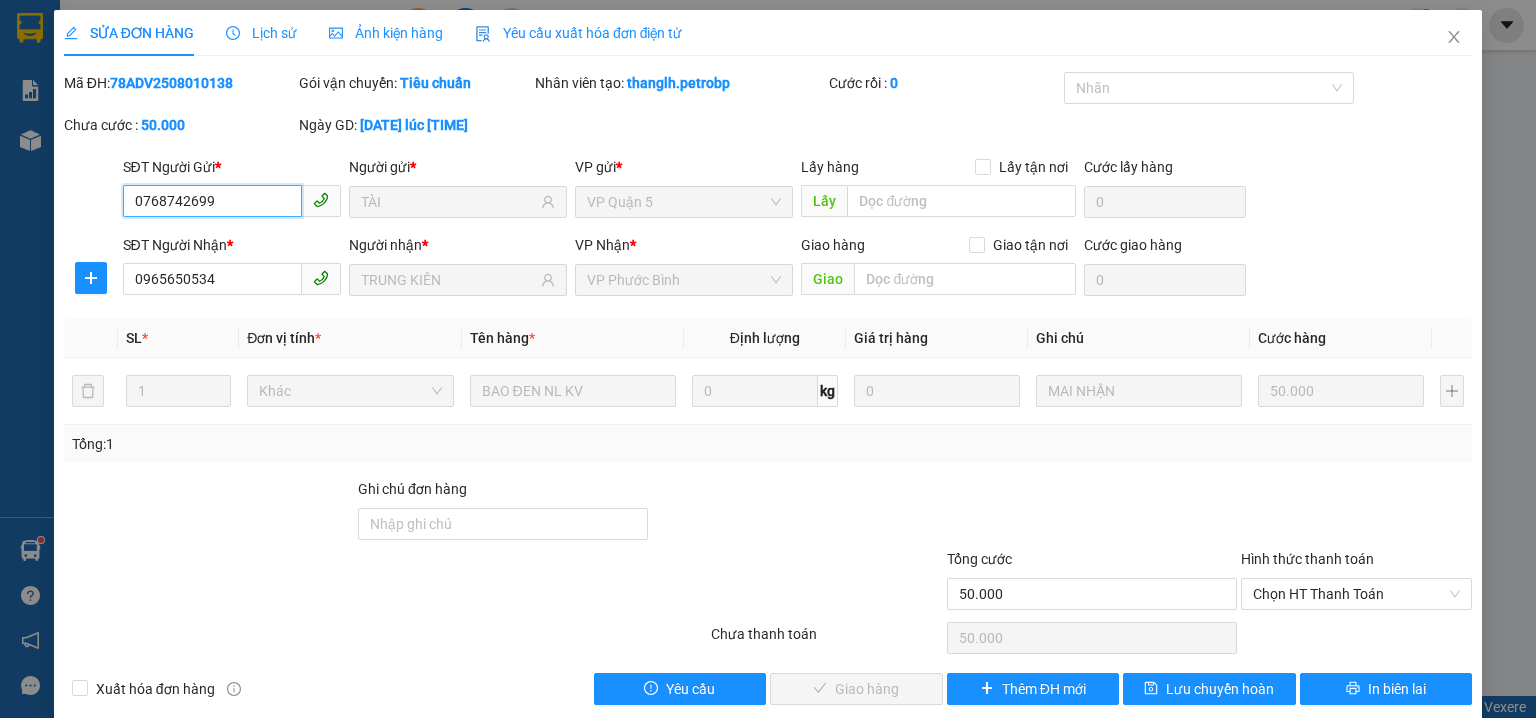 drag, startPoint x: 1258, startPoint y: 592, endPoint x: 1260, endPoint y: 610, distance: 18.110771 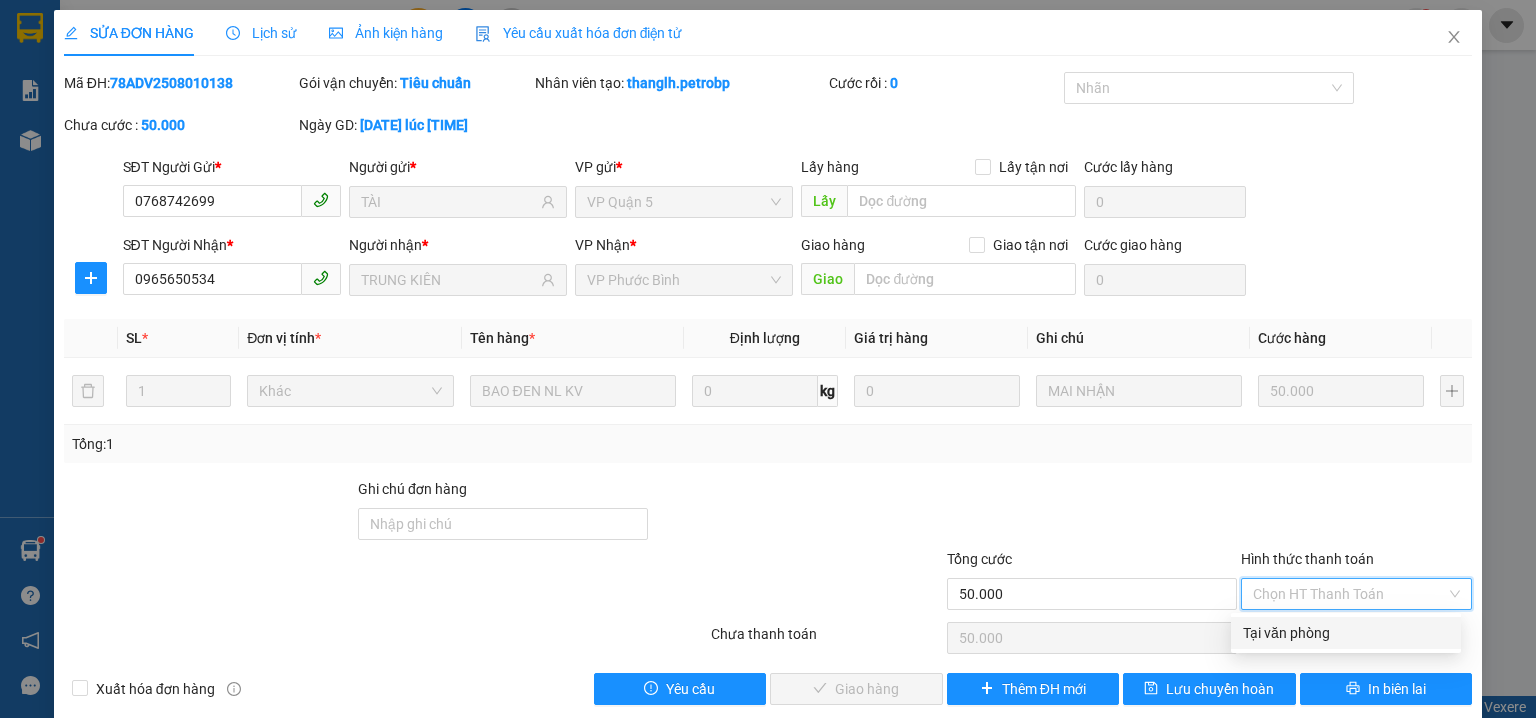 drag, startPoint x: 1259, startPoint y: 628, endPoint x: 1228, endPoint y: 643, distance: 34.43835 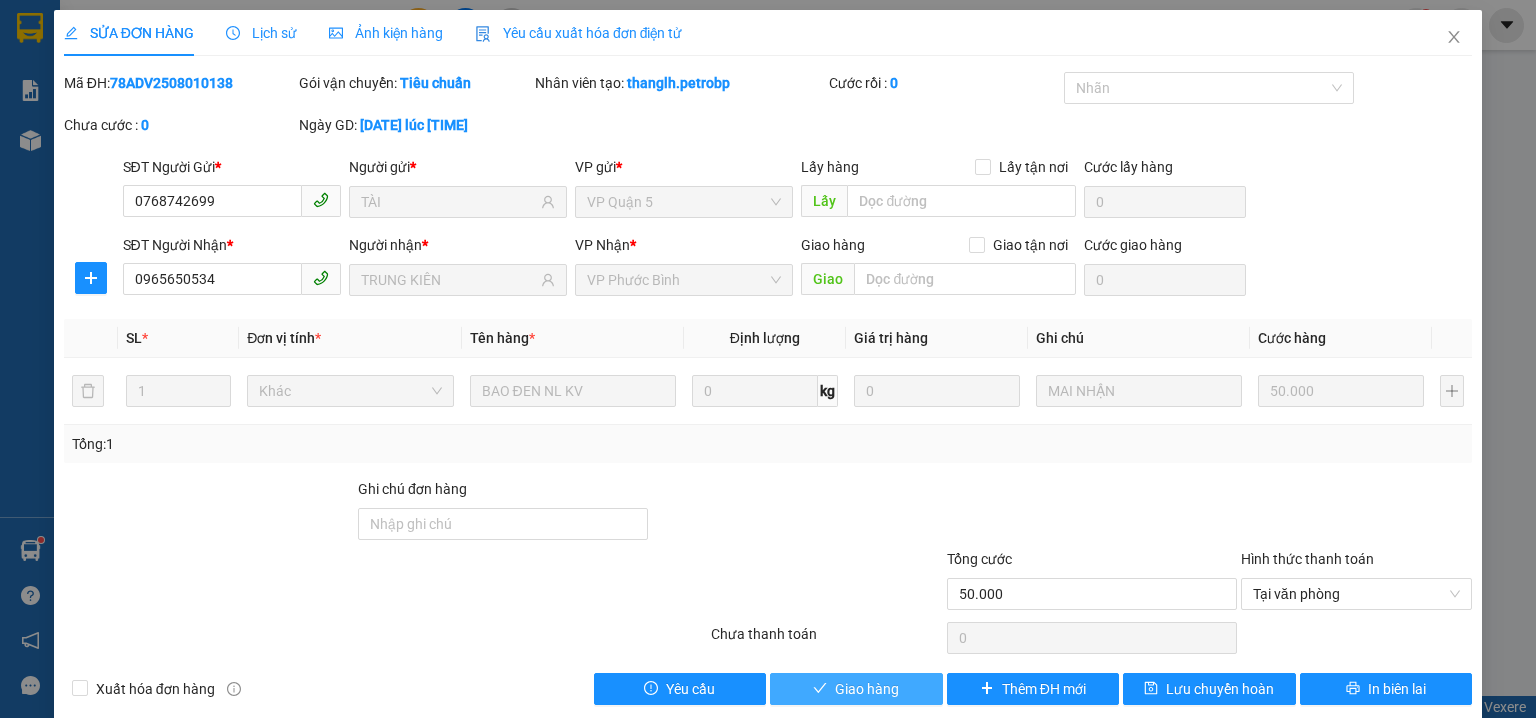 click on "Giao hàng" at bounding box center (856, 689) 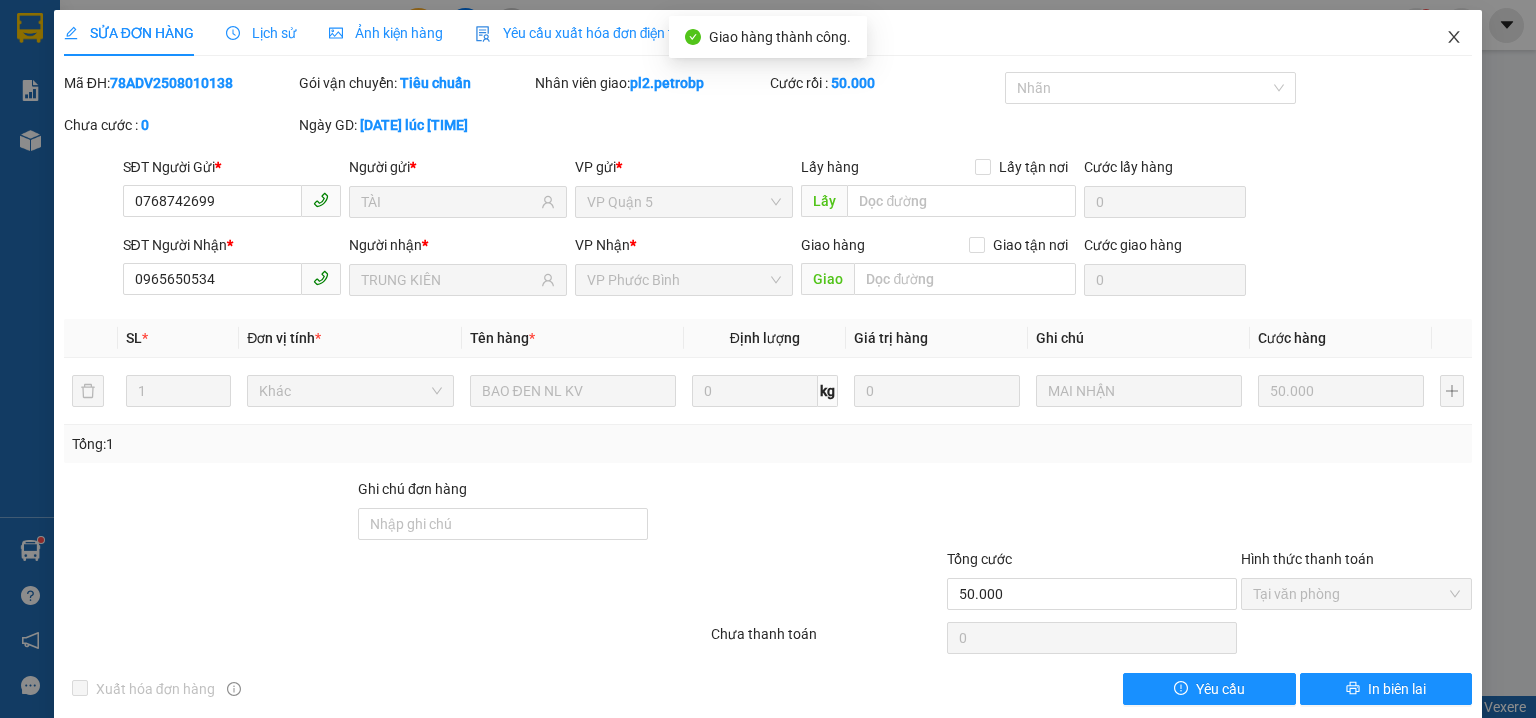 click 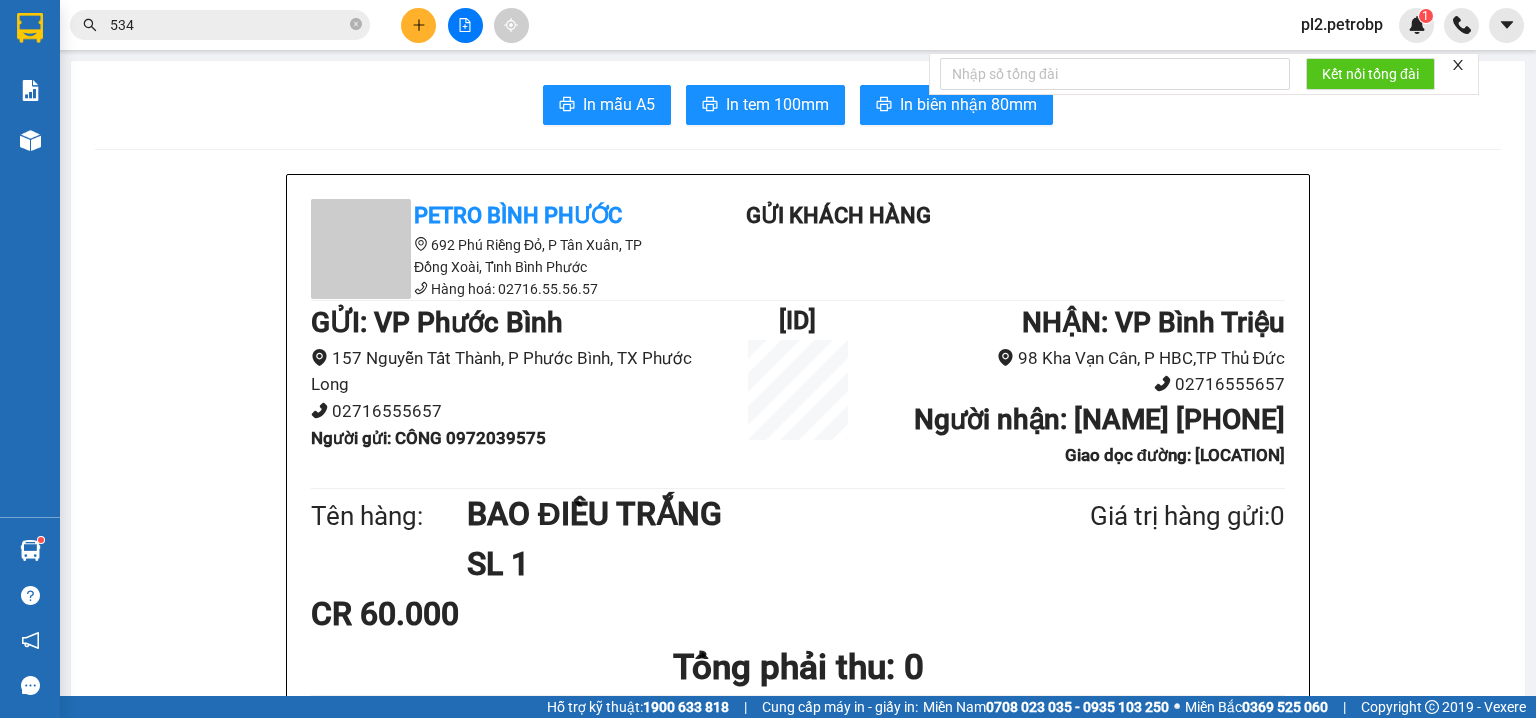 click on "534" at bounding box center (228, 25) 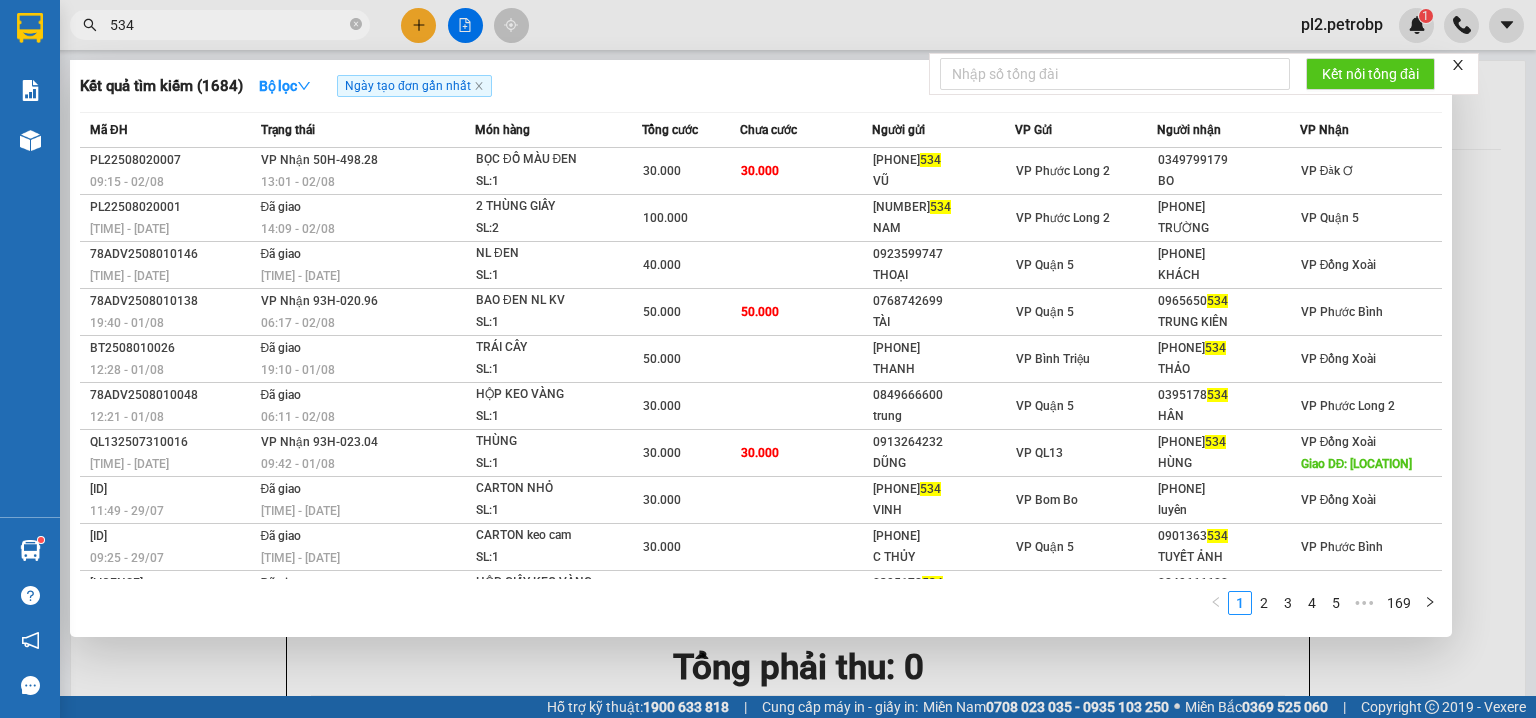 click at bounding box center (768, 359) 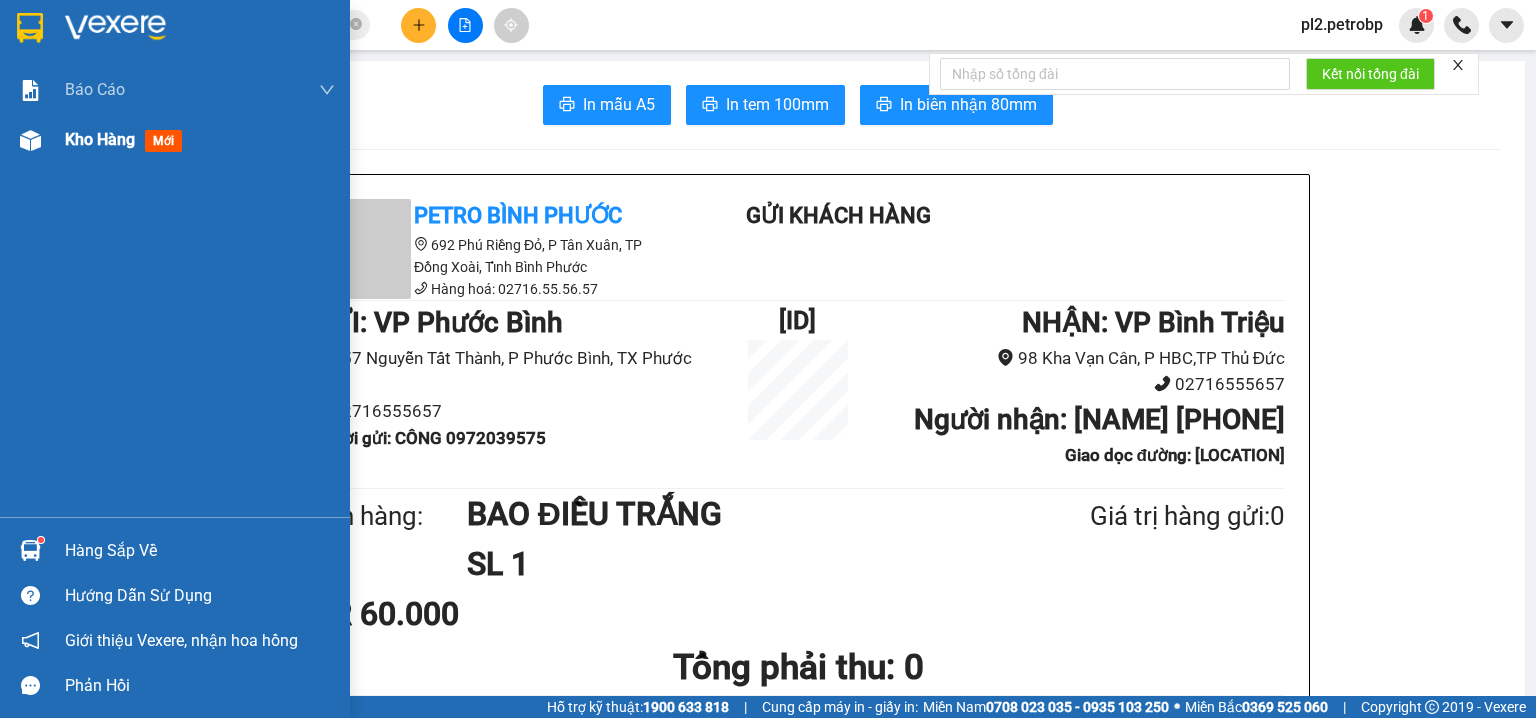 click on "Kho hàng" at bounding box center (100, 139) 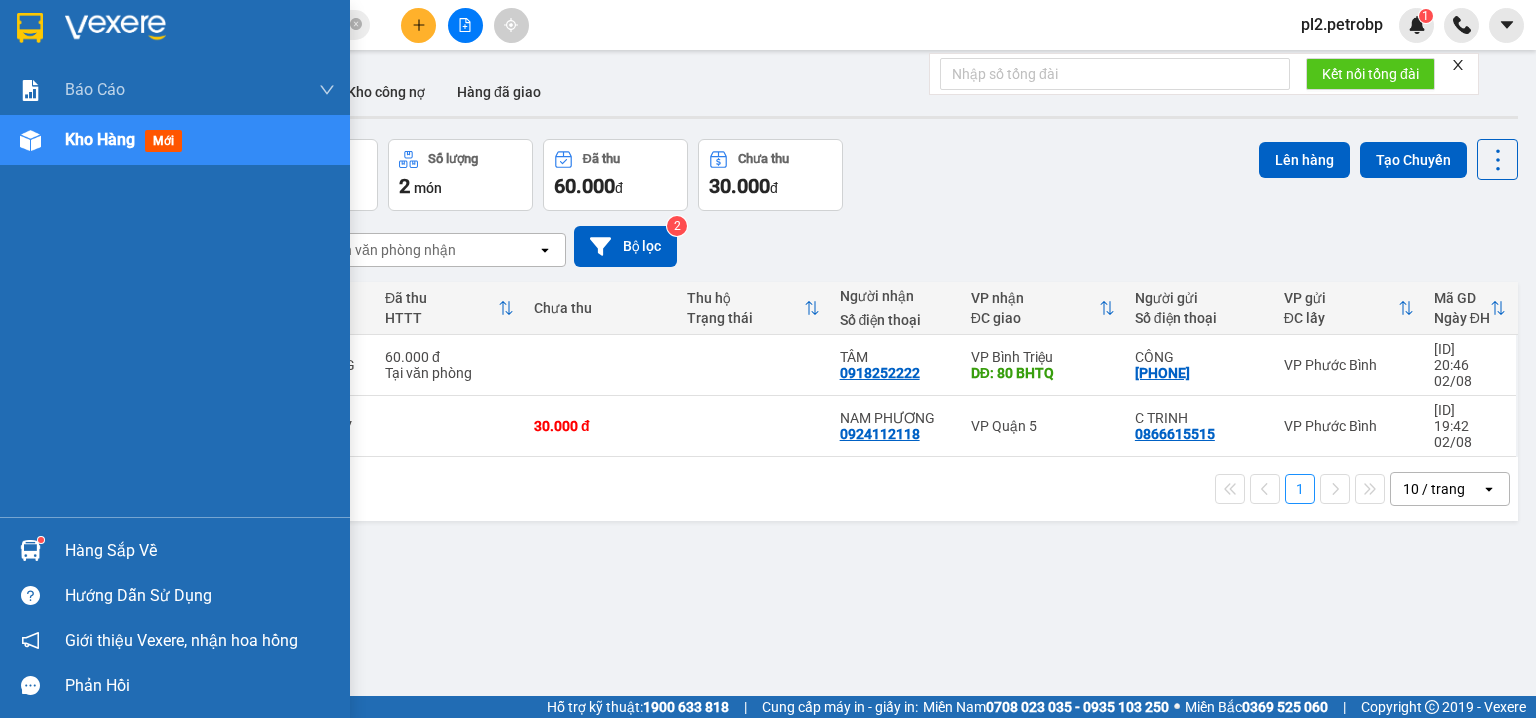 click on "Hàng sắp về" at bounding box center (200, 551) 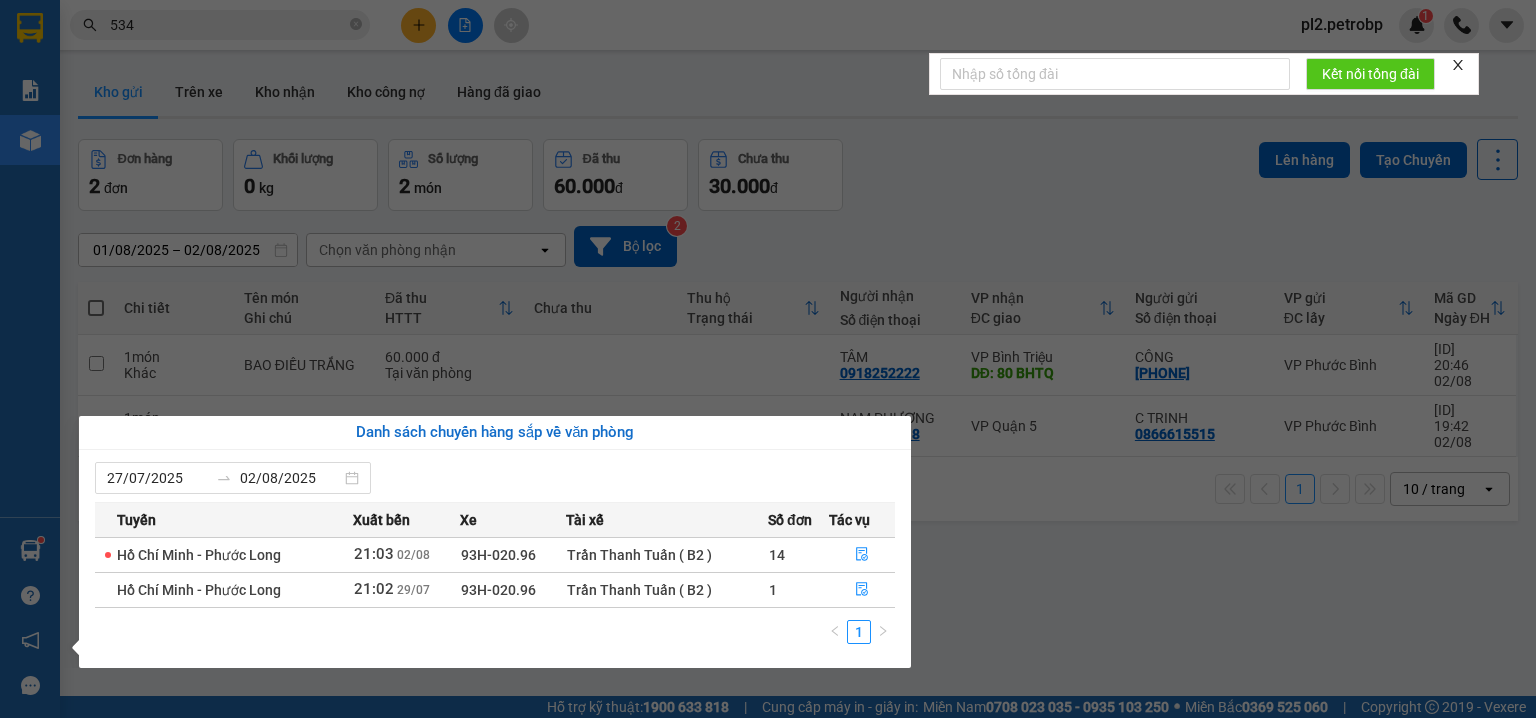 click on "Kết quả tìm kiếm ( 1684 )  Bộ lọc  Ngày tạo đơn gần nhất Mã ĐH Trạng thái Món hàng Tổng cước Chưa cước Người gửi VP Gửi Người nhận VP Nhận [ID] 09:15 - [DATE] VP Nhận   50H-498.28 13:01 - [DATE] BỌC ĐỒ MÀU ĐEN SL:  1 30.000 30.000 [PHONE] VŨ VP Phước Long 2 [PHONE] BO   VP Đắk Ơ [ID] 01:46 - [DATE] Đã giao   14:09 - [DATE] 2 THÙNG GIẤY SL:  2 100.000 [PHONE] NAM VP Phước Long 2 [PHONE] TRƯỜNG VP Quận 5 [ID] 21:15 - [DATE] Đã giao   19:00 - [DATE] NL  ĐEN SL:  1 40.000 [PHONE] THOẠI  VP Quận 5 [PHONE] KHÁCH VP Đồng Xoài [ID] 19:40 - [DATE] VP Nhận   93H-020.96 06:17 - [DATE] BAO ĐEN NL KV SL:  1 50.000 50.000 [PHONE] TÀI  VP Quận 5 [PHONE] TRUNG KIÊN VP Phước Bình [ID] 12:28 - [DATE] Đã giao   19:10 - [DATE] TRÁI CÂY SL:  1 50.000 [PHONE] THANH  VP Bình Triệu [PHONE] THẢO VP Đồng Xoài [ID] 12:21 - [DATE] Đã giao" at bounding box center (768, 359) 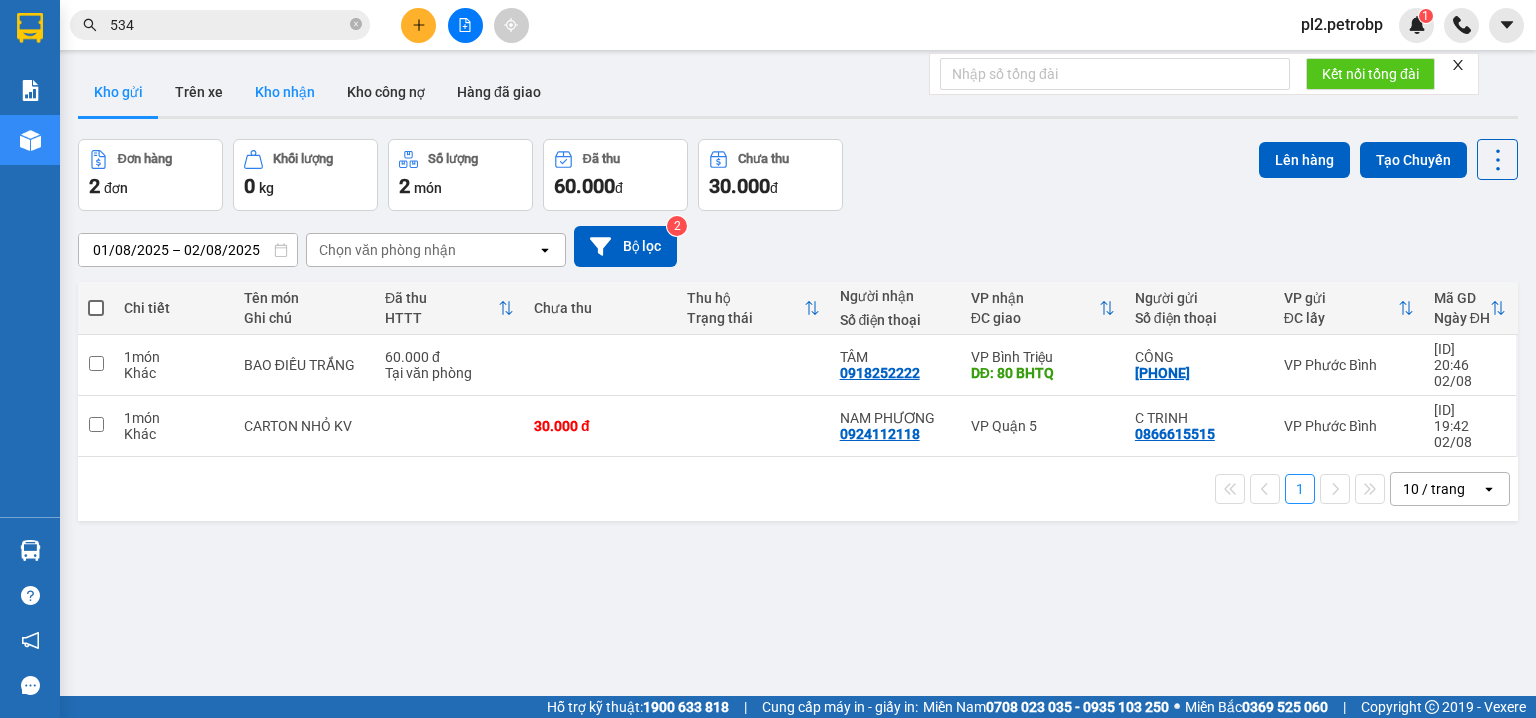 click on "Kho nhận" at bounding box center [285, 92] 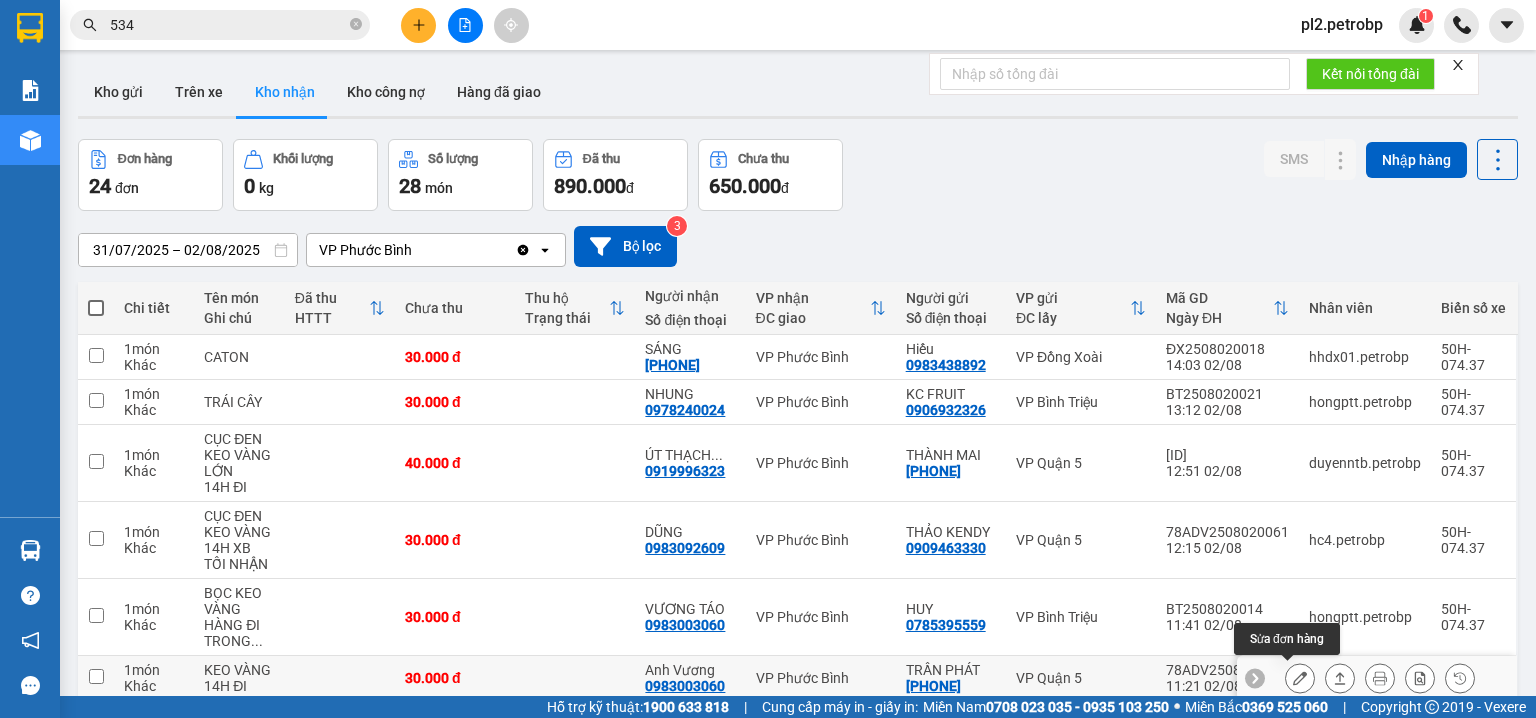 click at bounding box center [1300, 678] 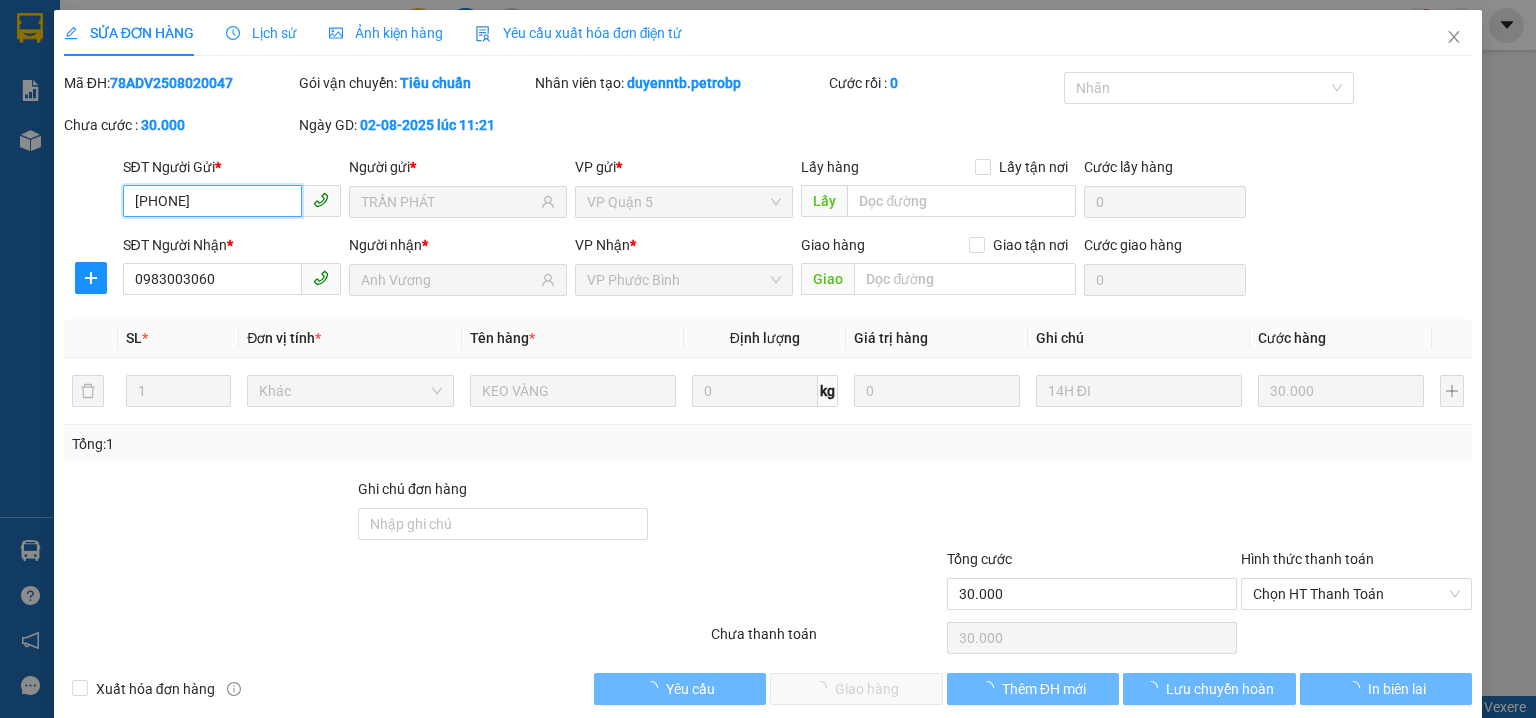 click on "Chọn HT Thanh Toán" at bounding box center (1356, 594) 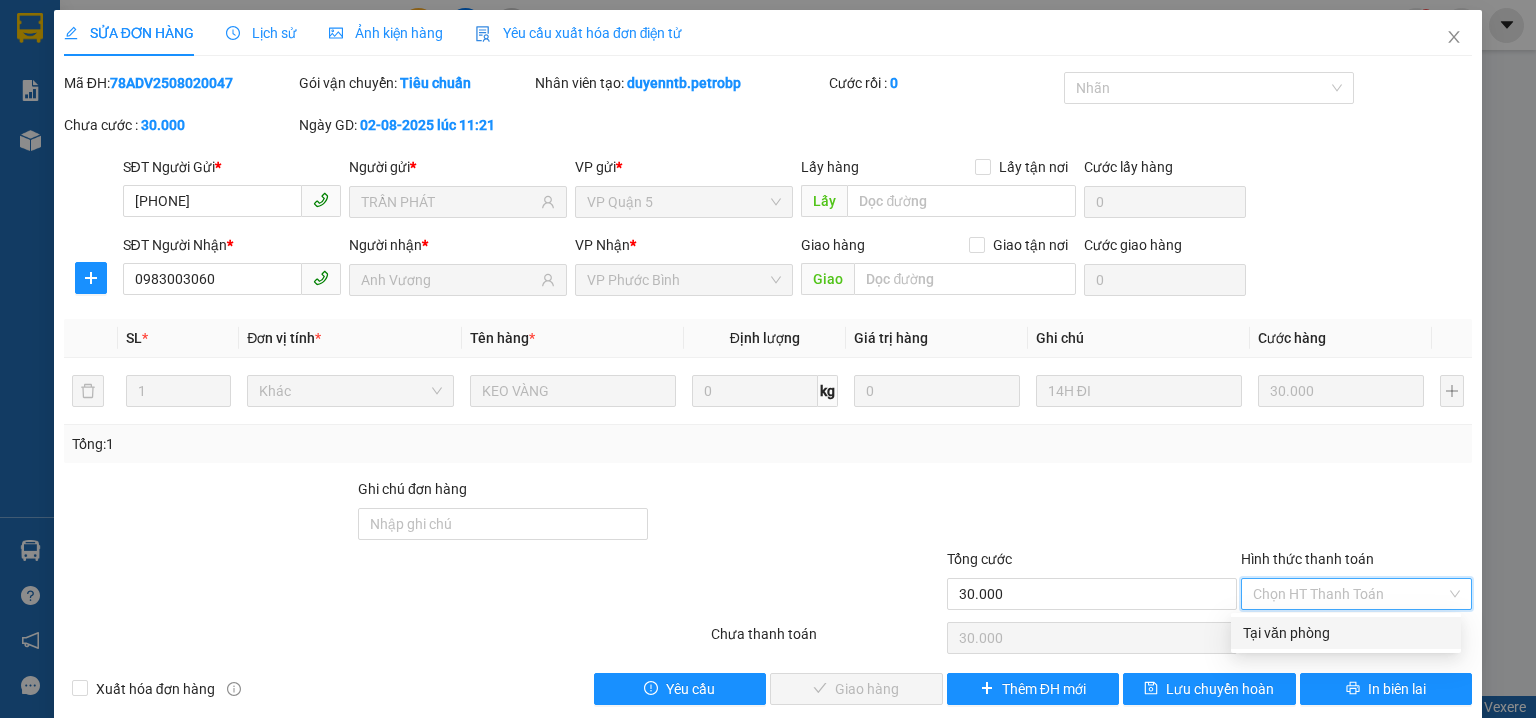 drag, startPoint x: 1256, startPoint y: 625, endPoint x: 1228, endPoint y: 636, distance: 30.083218 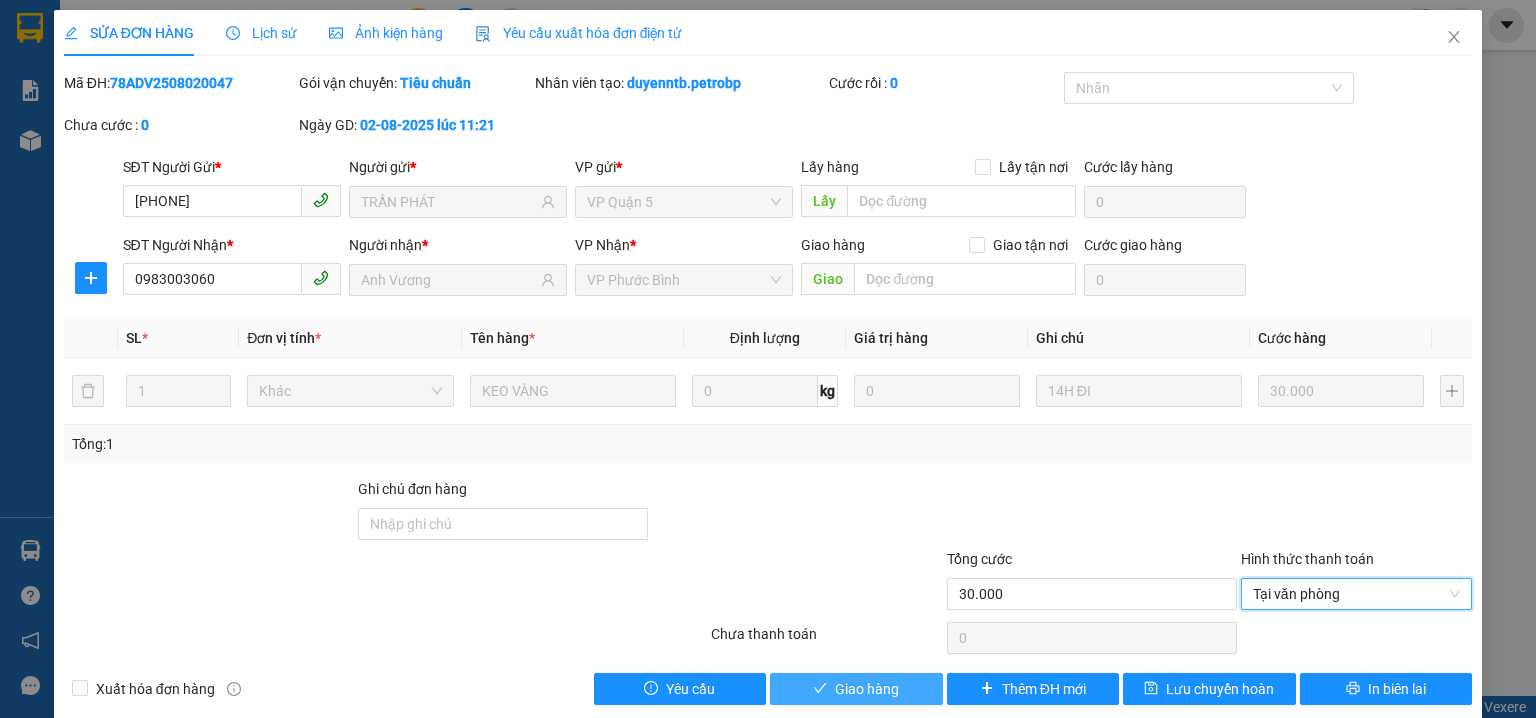 click on "Giao hàng" at bounding box center [867, 689] 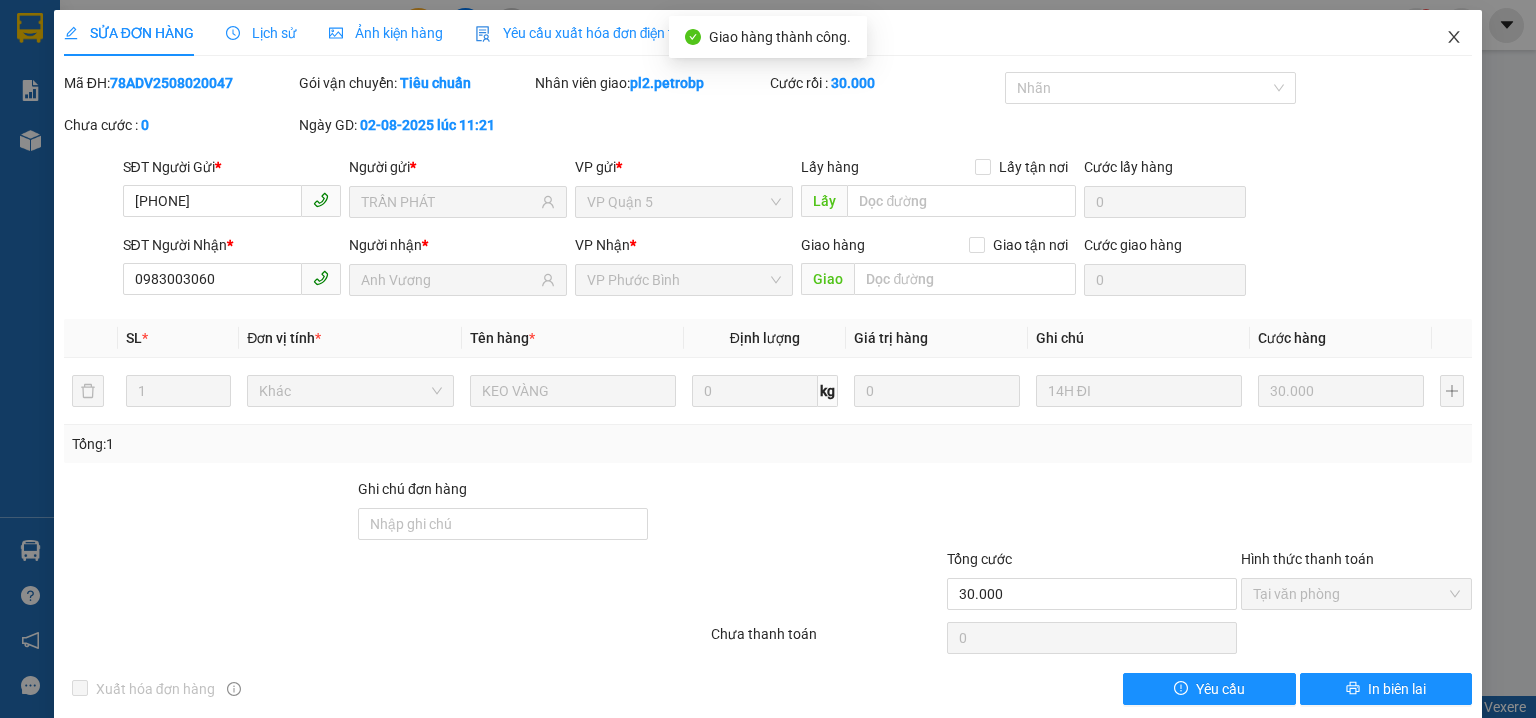 click at bounding box center [1454, 38] 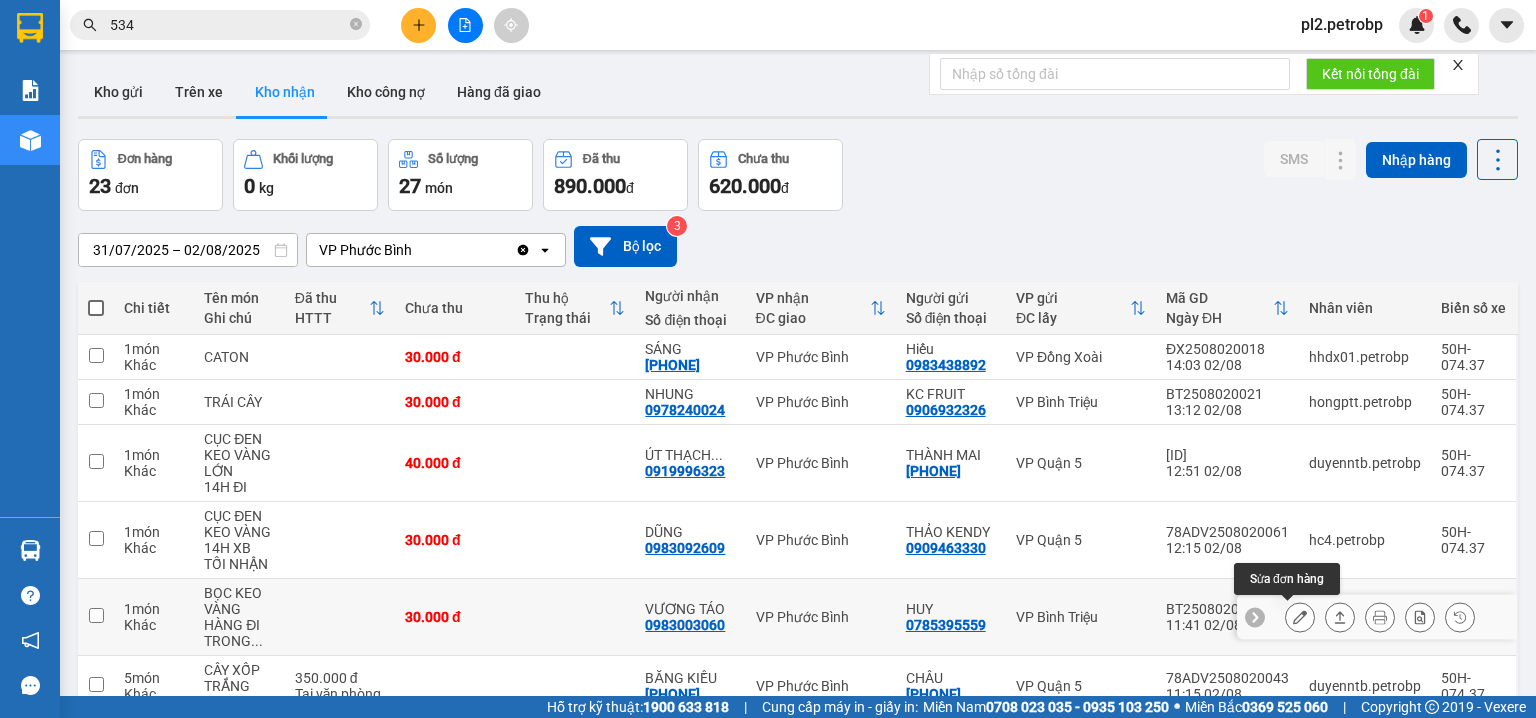 click 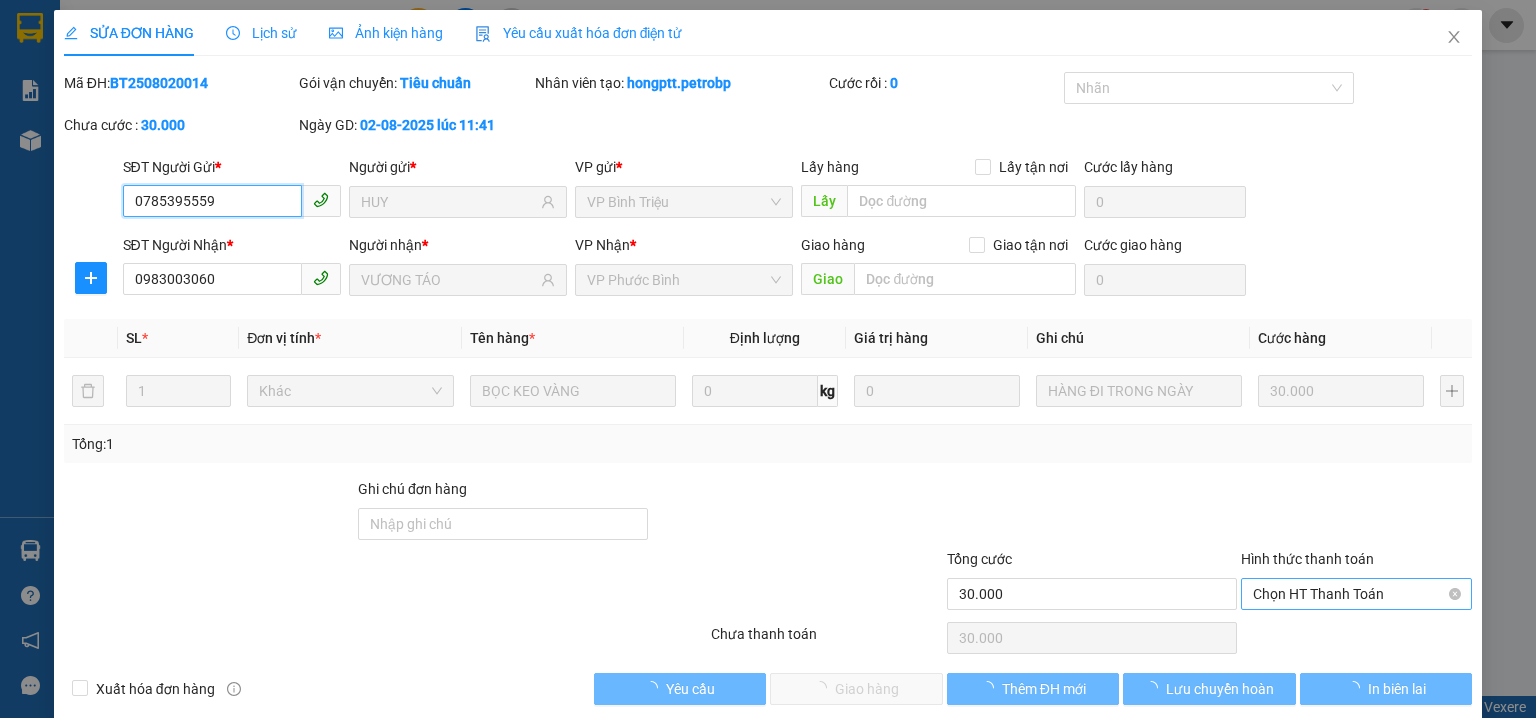 click on "Chọn HT Thanh Toán" at bounding box center (1356, 594) 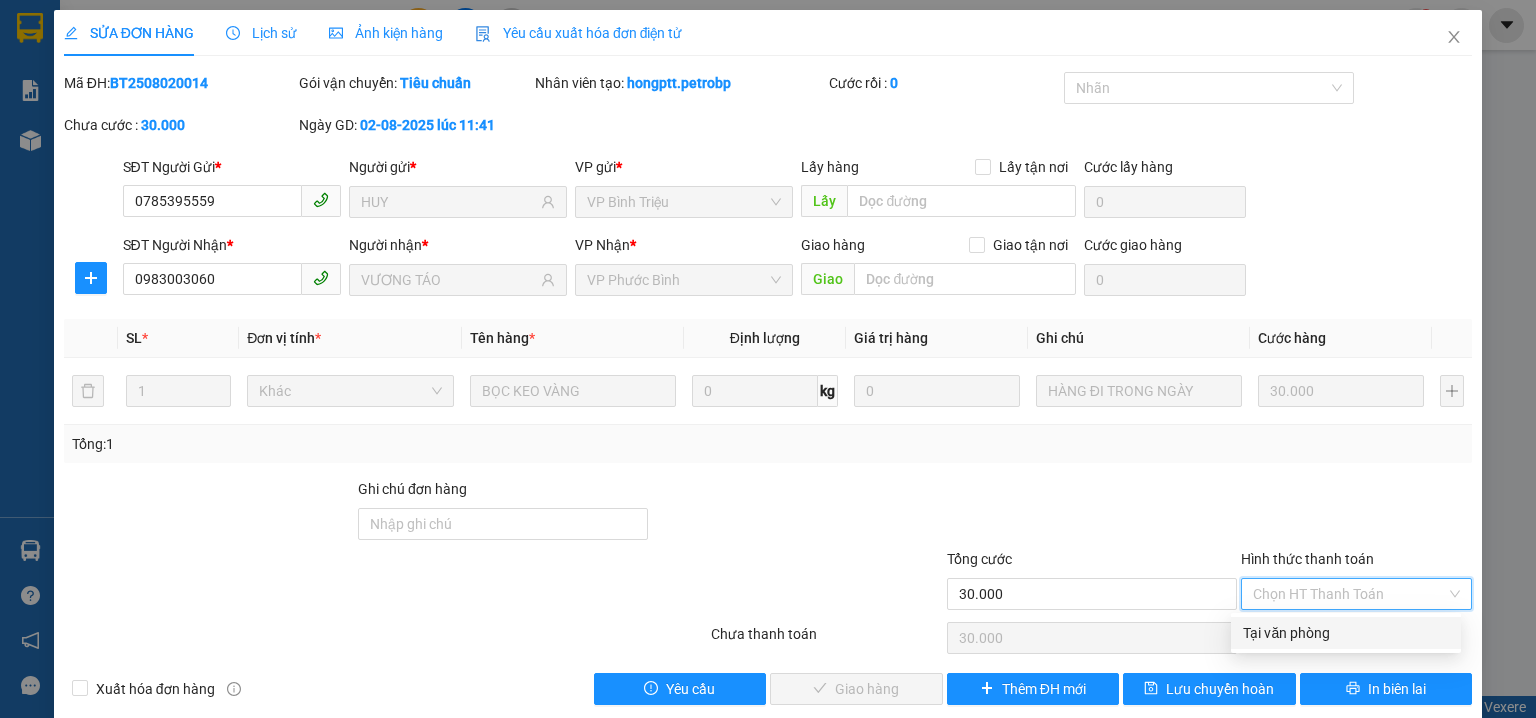 drag, startPoint x: 1268, startPoint y: 619, endPoint x: 1187, endPoint y: 669, distance: 95.189285 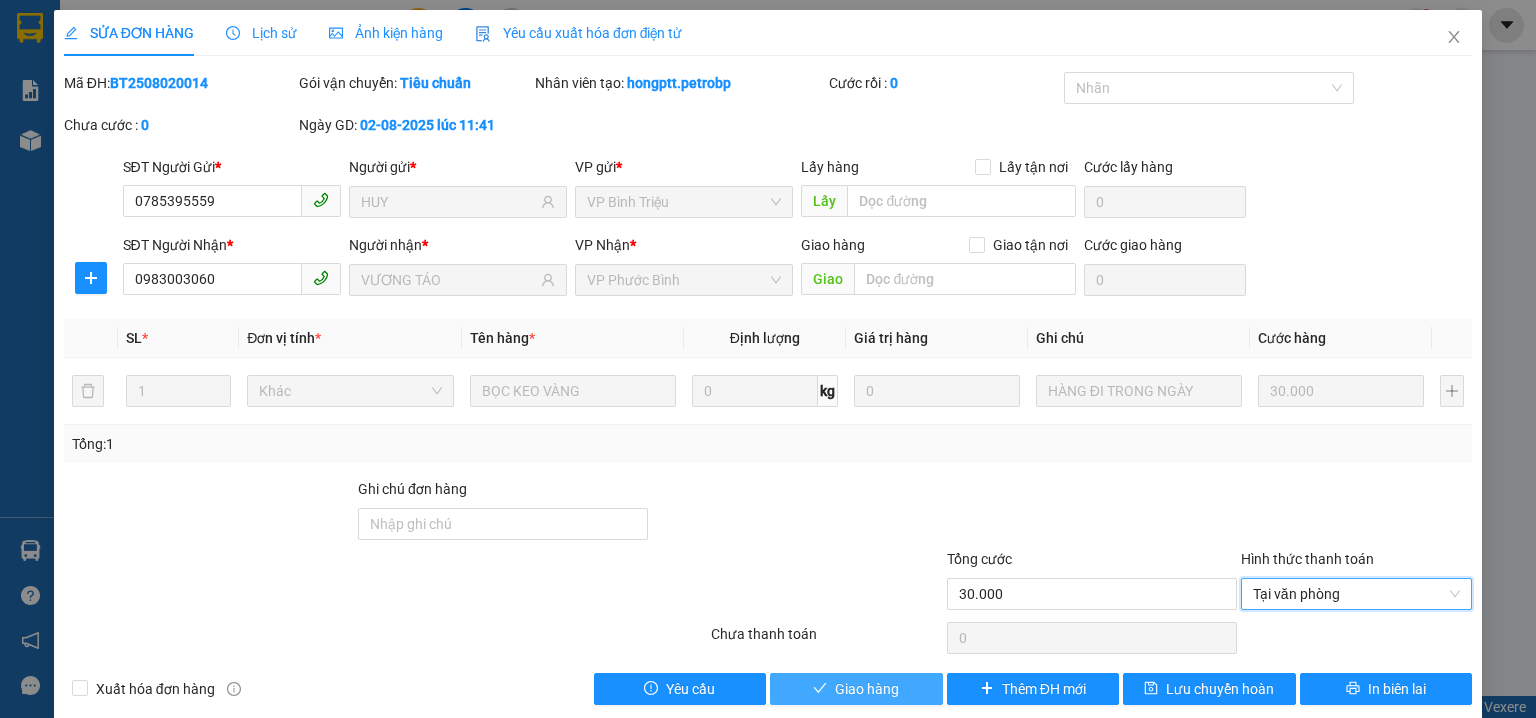click on "Giao hàng" at bounding box center (856, 689) 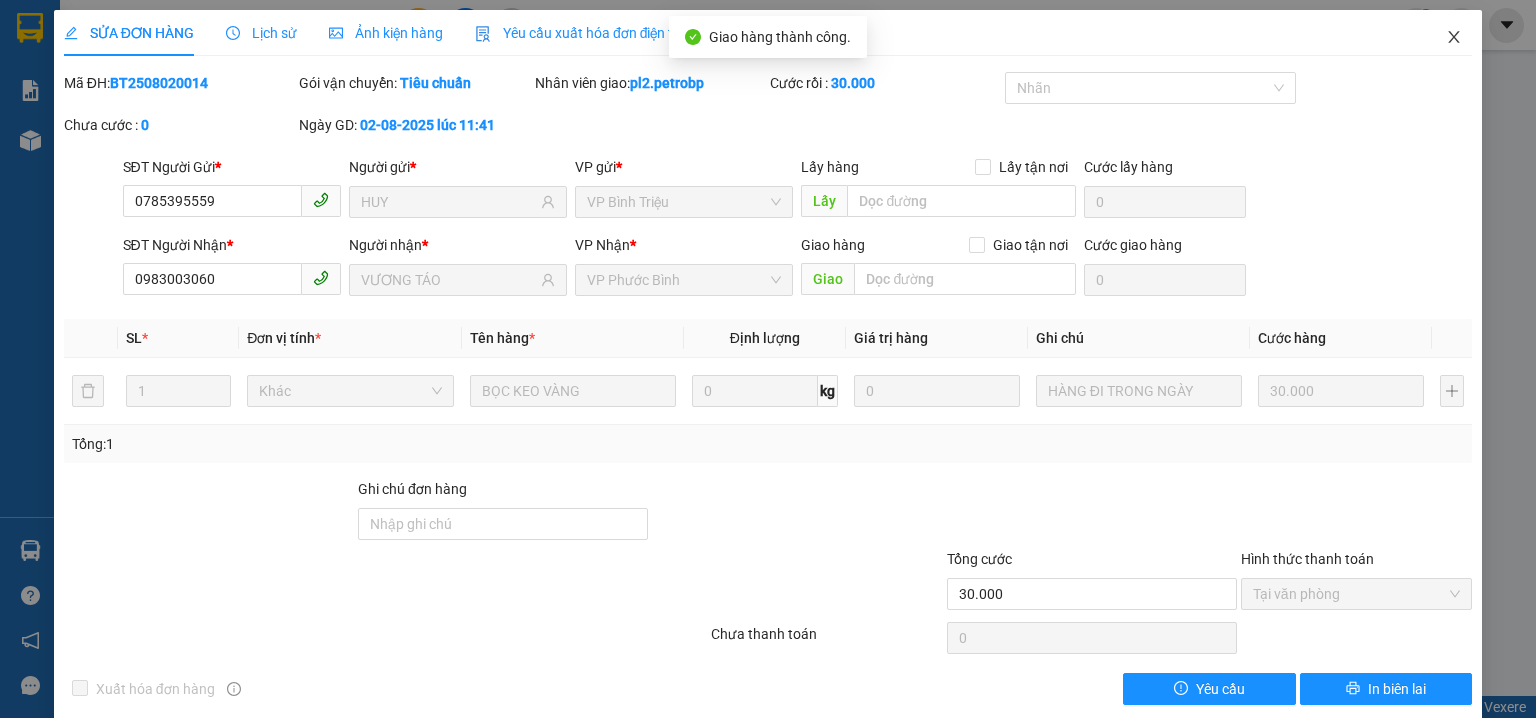 click 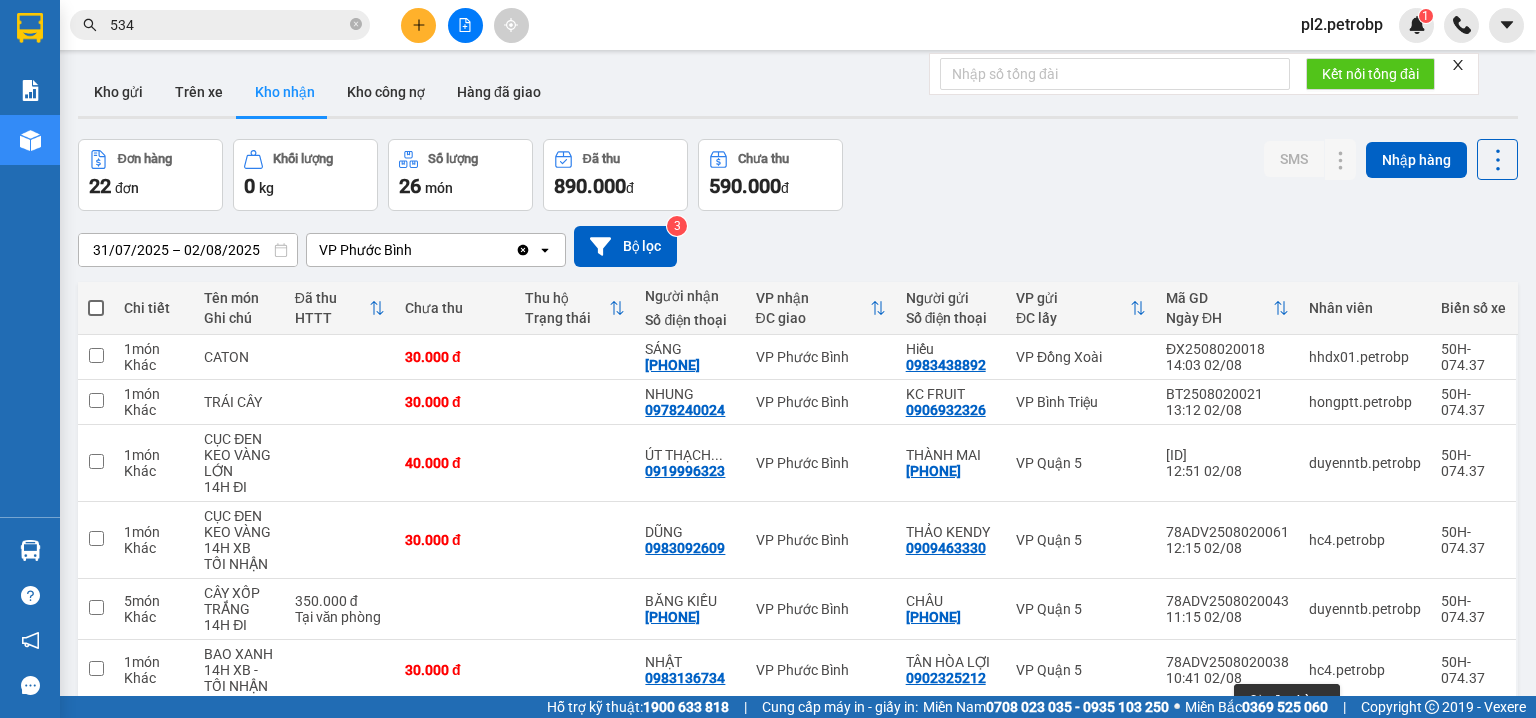 click at bounding box center [1300, 731] 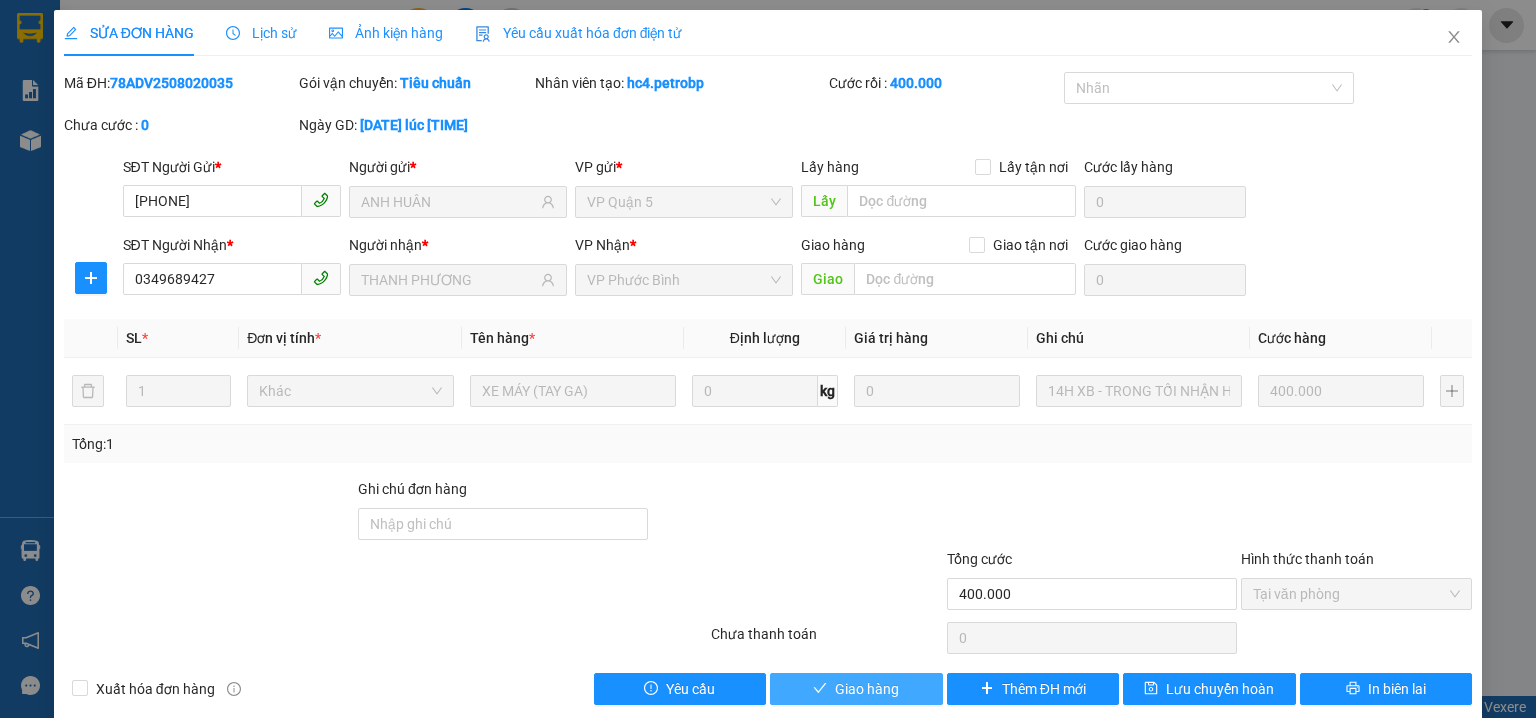 drag, startPoint x: 889, startPoint y: 684, endPoint x: 1196, endPoint y: 257, distance: 525.90686 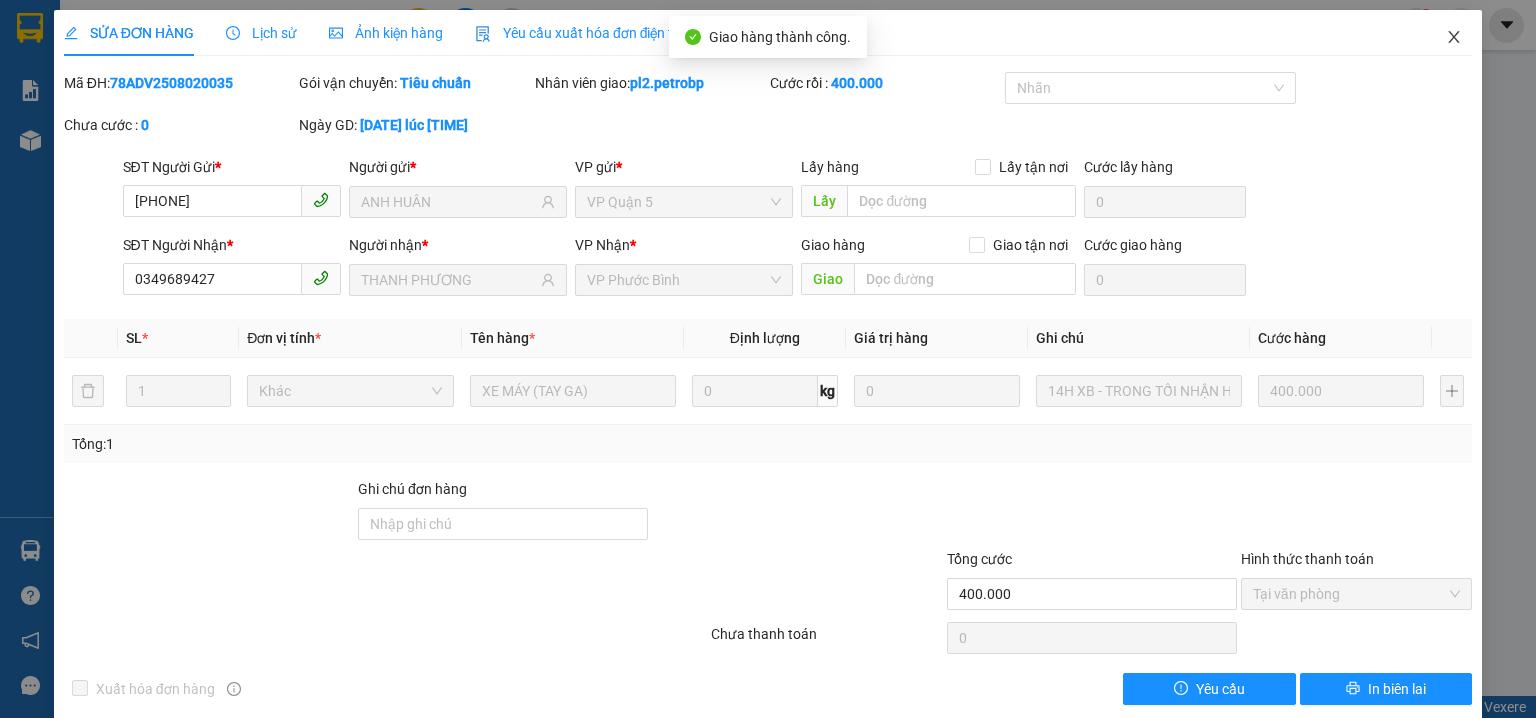 drag, startPoint x: 1448, startPoint y: 31, endPoint x: 1388, endPoint y: 44, distance: 61.39218 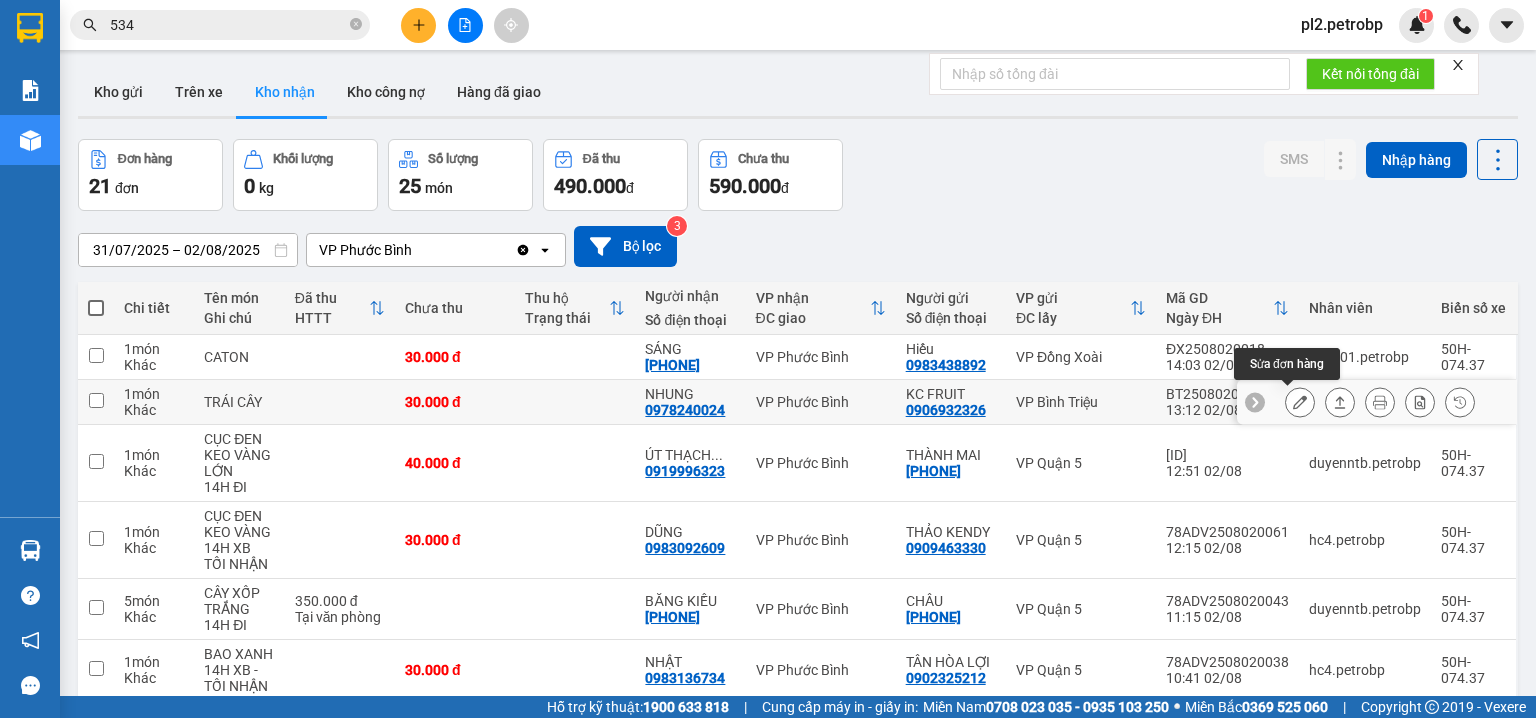 click 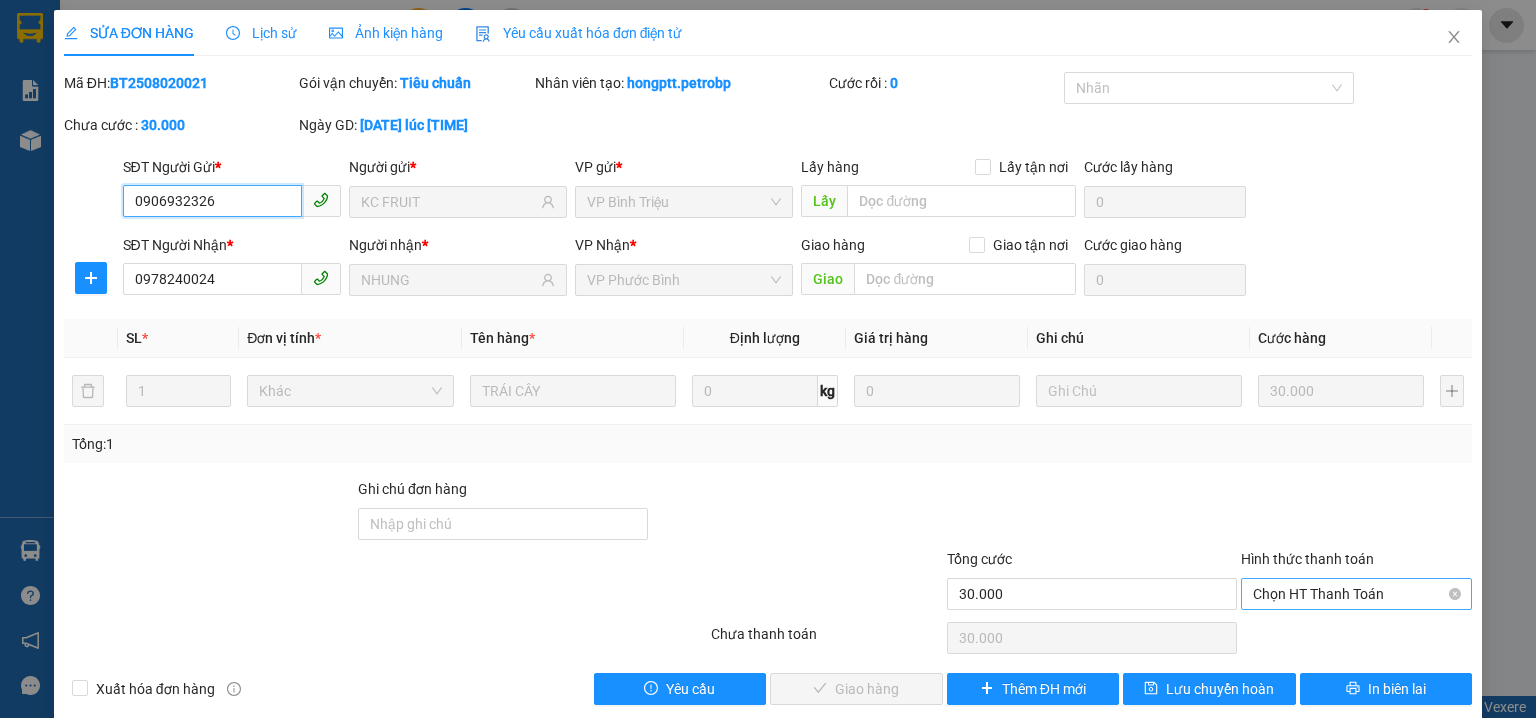 click on "Chọn HT Thanh Toán" at bounding box center [1356, 594] 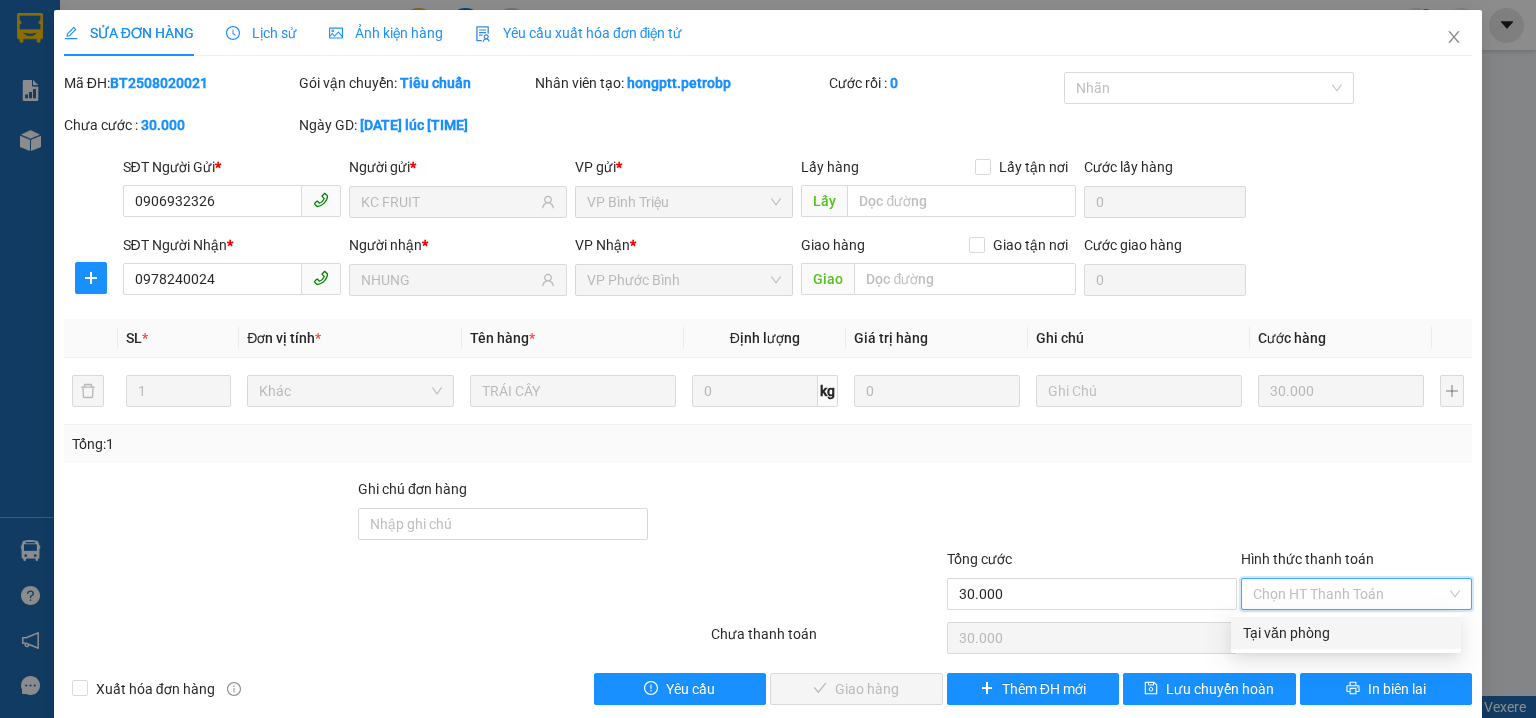 click on "Total Paid Fee 0 Total UnPaid Fee 30.000 Cash Collection Total Fee Mã ĐH:  [ID] Gói vận chuyển:   Tiêu chuẩn Nhân viên tạo:   hongptt.petrobp Cước rồi :   0   Nhãn Chưa cước :   30.000 Ngày GD:   [DATE] lúc [TIME] SĐT Người Gửi  * [PHONE] Người gửi  * KC FRUIT VP gửi  * VP Bình Triệu Lấy hàng Lấy tận nơi Lấy Cước lấy hàng 0 SĐT Người Nhận  * [PHONE] Người nhận  * NHUNG VP Nhận  * VP Phước Bình Giao hàng Giao tận nơi Giao Cước giao hàng 0 SL  * Đơn vị tính  * Tên hàng  * Định lượng Giá trị hàng Ghi chú Cước hàng                   1 Khác TRÁI CÂY 0 kg 0 30.000 Tổng:  1 Ghi chú đơn hàng Tổng cước 30.000 Hình thức thanh toán Chọn HT Thanh Toán Số tiền thu trước 0 Chọn HT Thanh Toán Chưa thanh toán 30.000 Chọn HT Thanh Toán Xuất hóa đơn hàng Yêu cầu Giao hàng Thêm ĐH mới Lưu chuyển hoàn In biên lai Tại văn phòng" at bounding box center [768, 388] 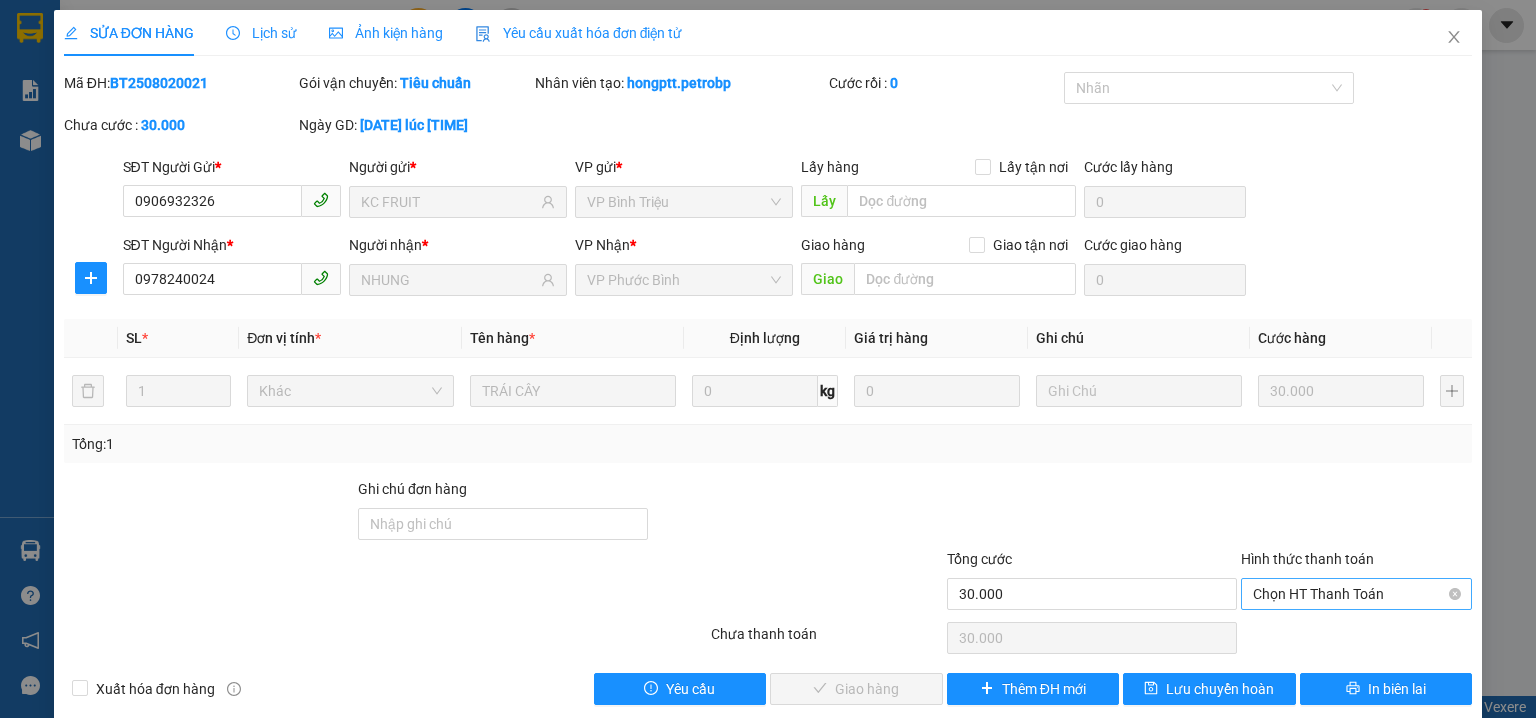 click on "Chọn HT Thanh Toán" at bounding box center [1356, 594] 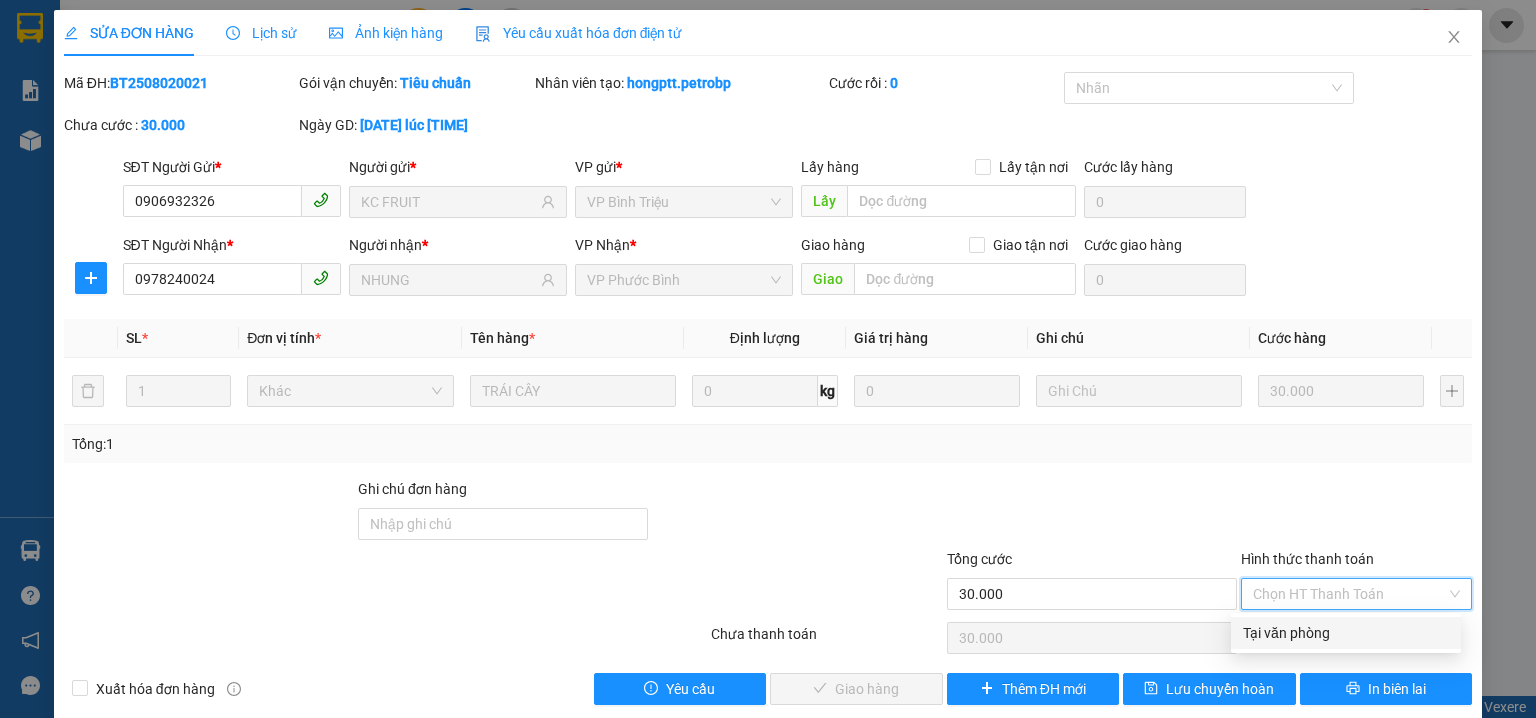 drag, startPoint x: 1272, startPoint y: 628, endPoint x: 1236, endPoint y: 654, distance: 44.407207 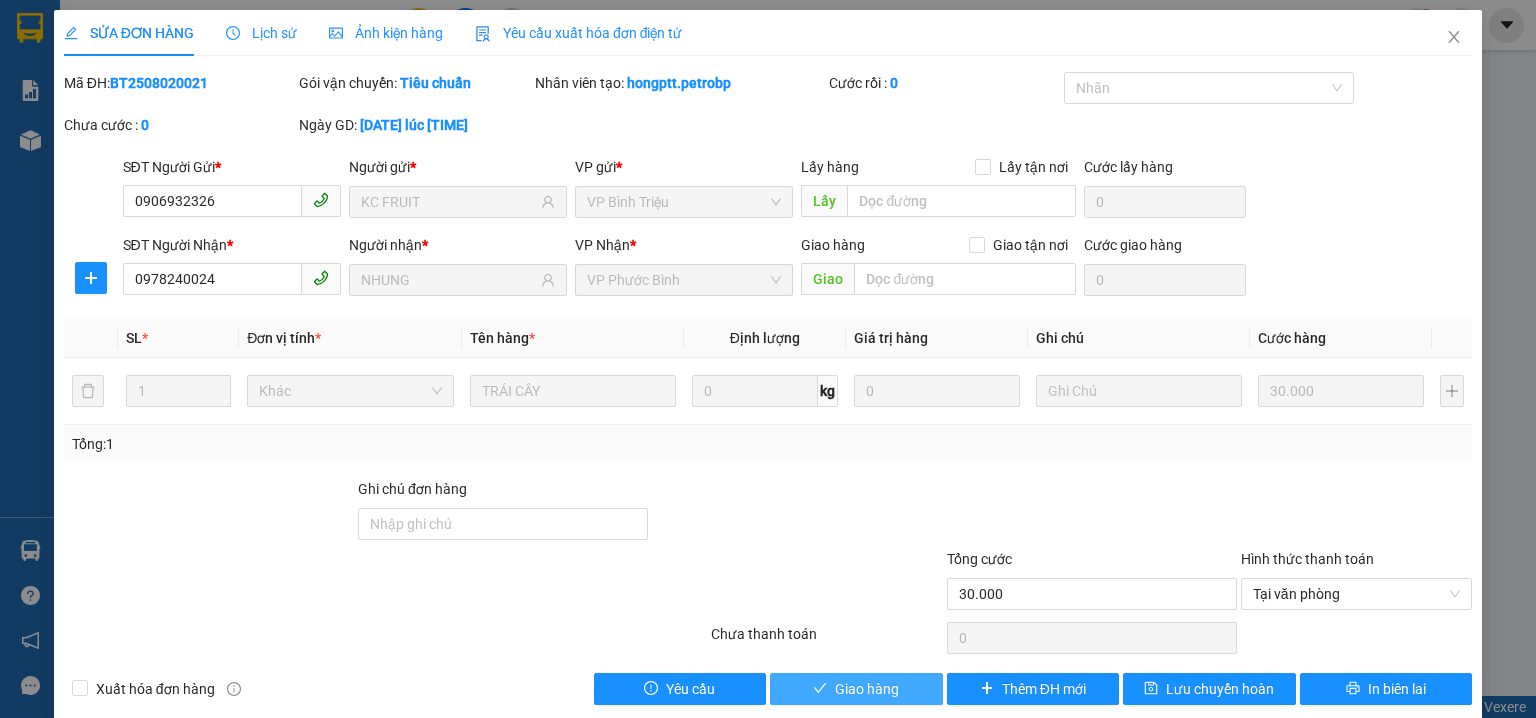 click on "Giao hàng" at bounding box center [867, 689] 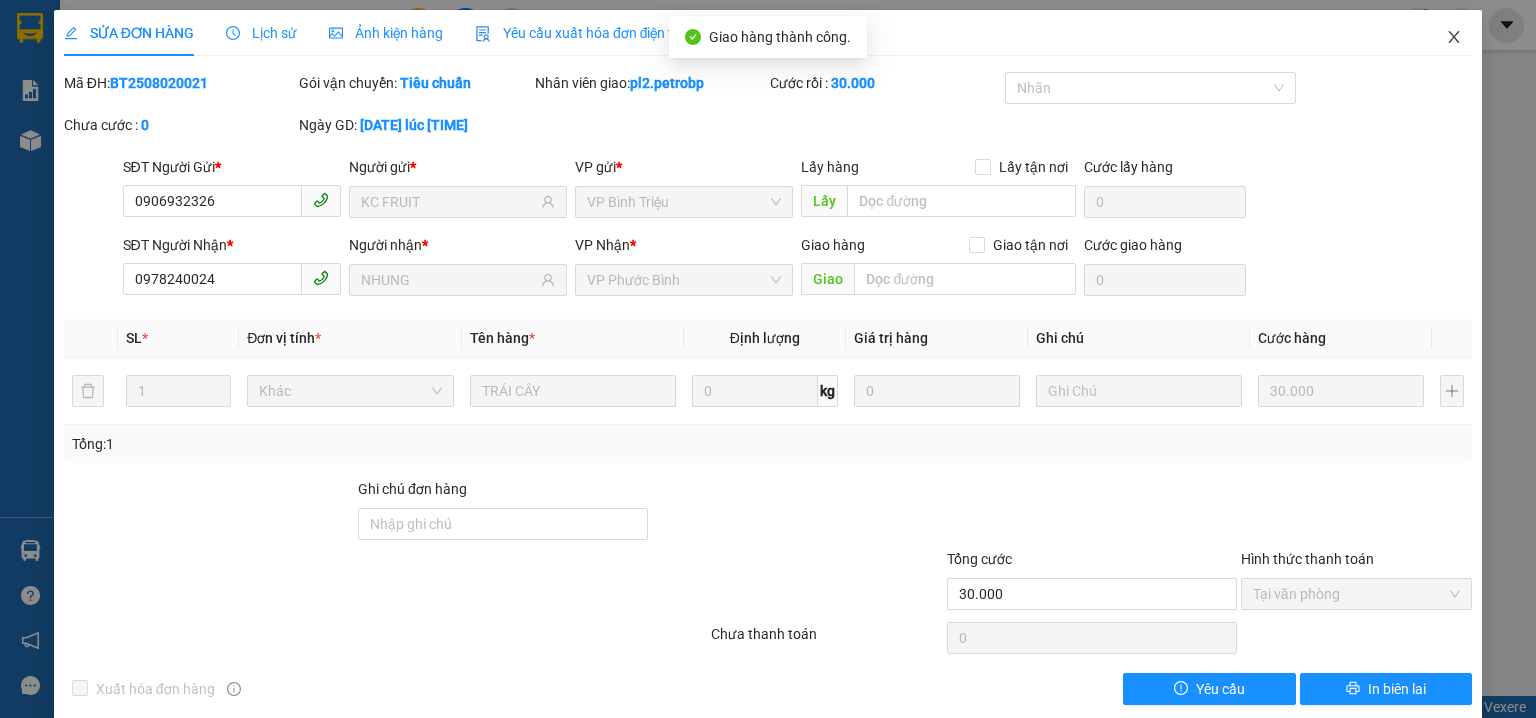 drag, startPoint x: 1442, startPoint y: 32, endPoint x: 1359, endPoint y: 42, distance: 83.60024 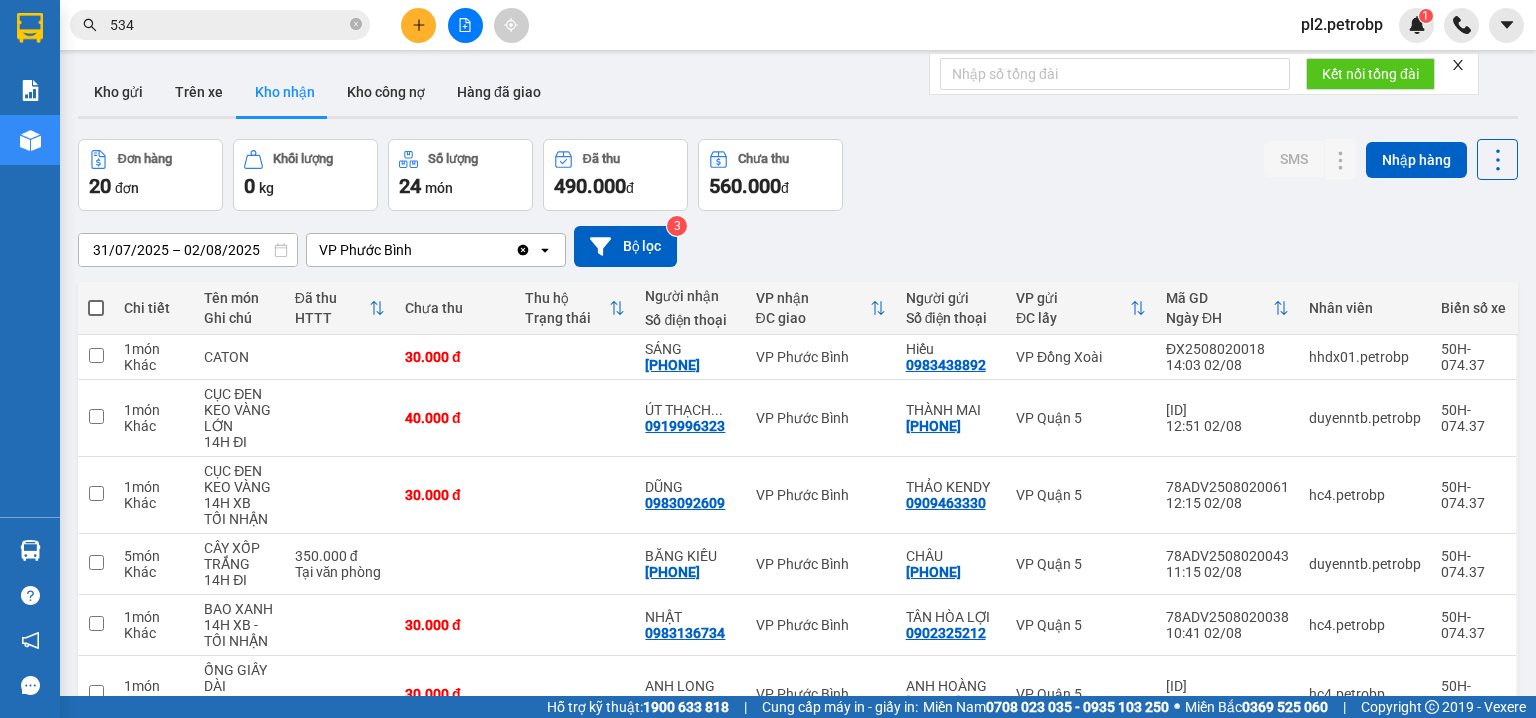 click at bounding box center (1300, 901) 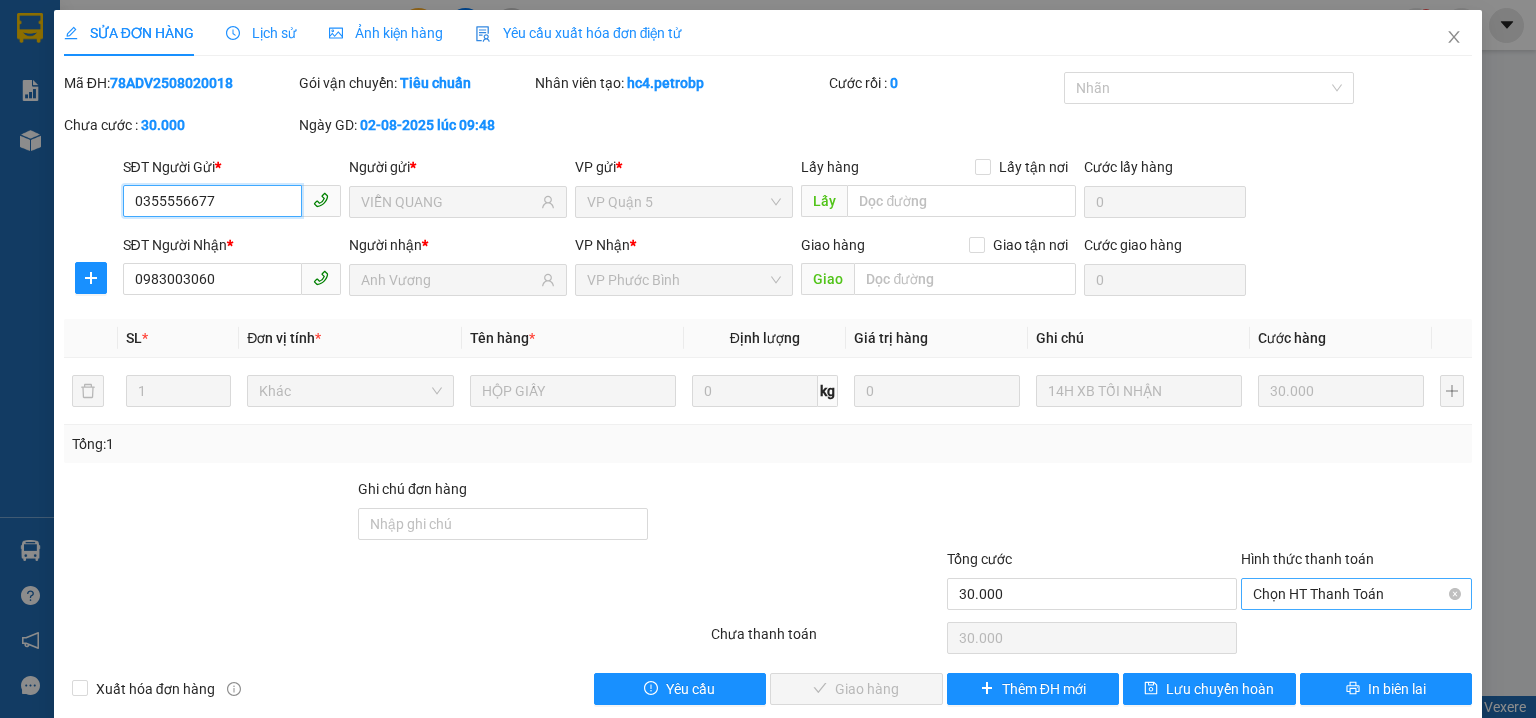 click on "Chọn HT Thanh Toán" at bounding box center [1356, 594] 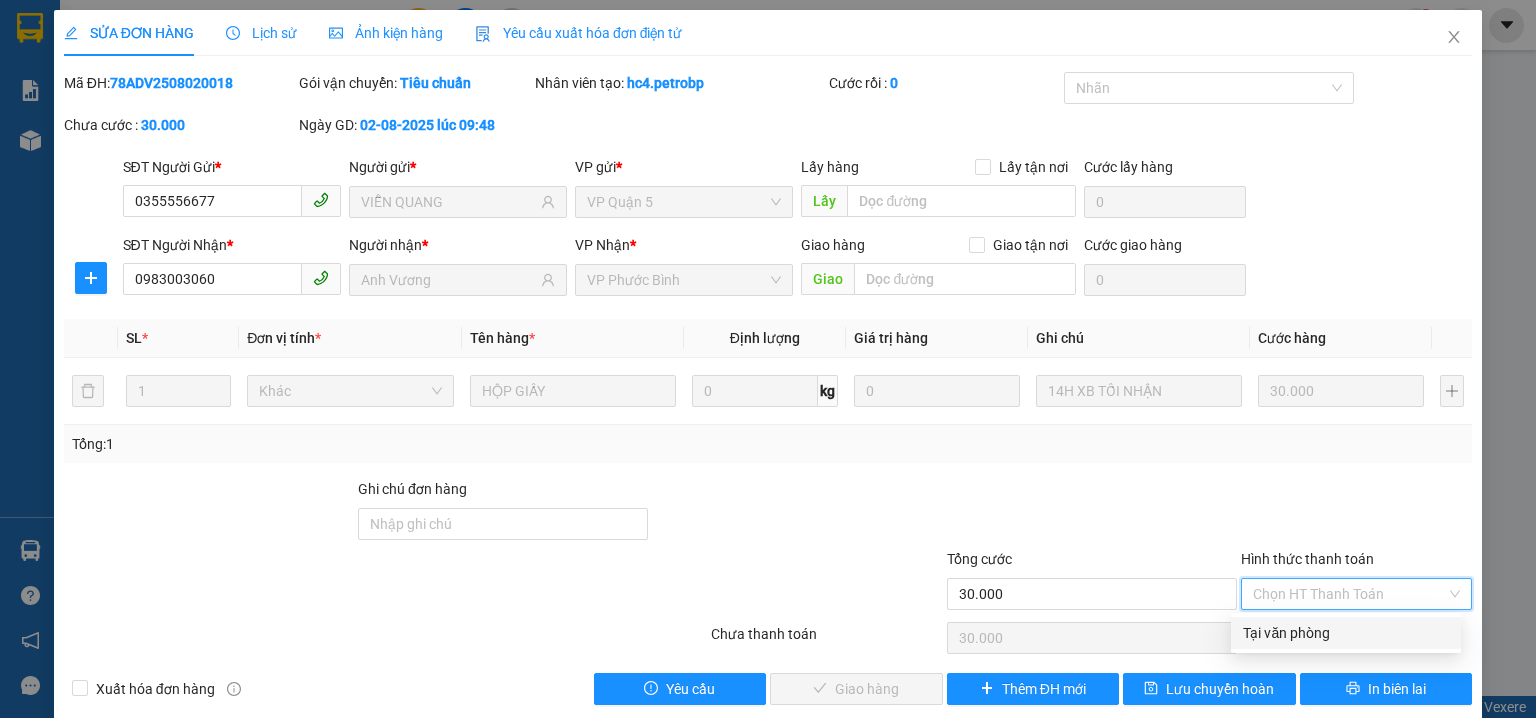 click on "Tại văn phòng" at bounding box center [1346, 633] 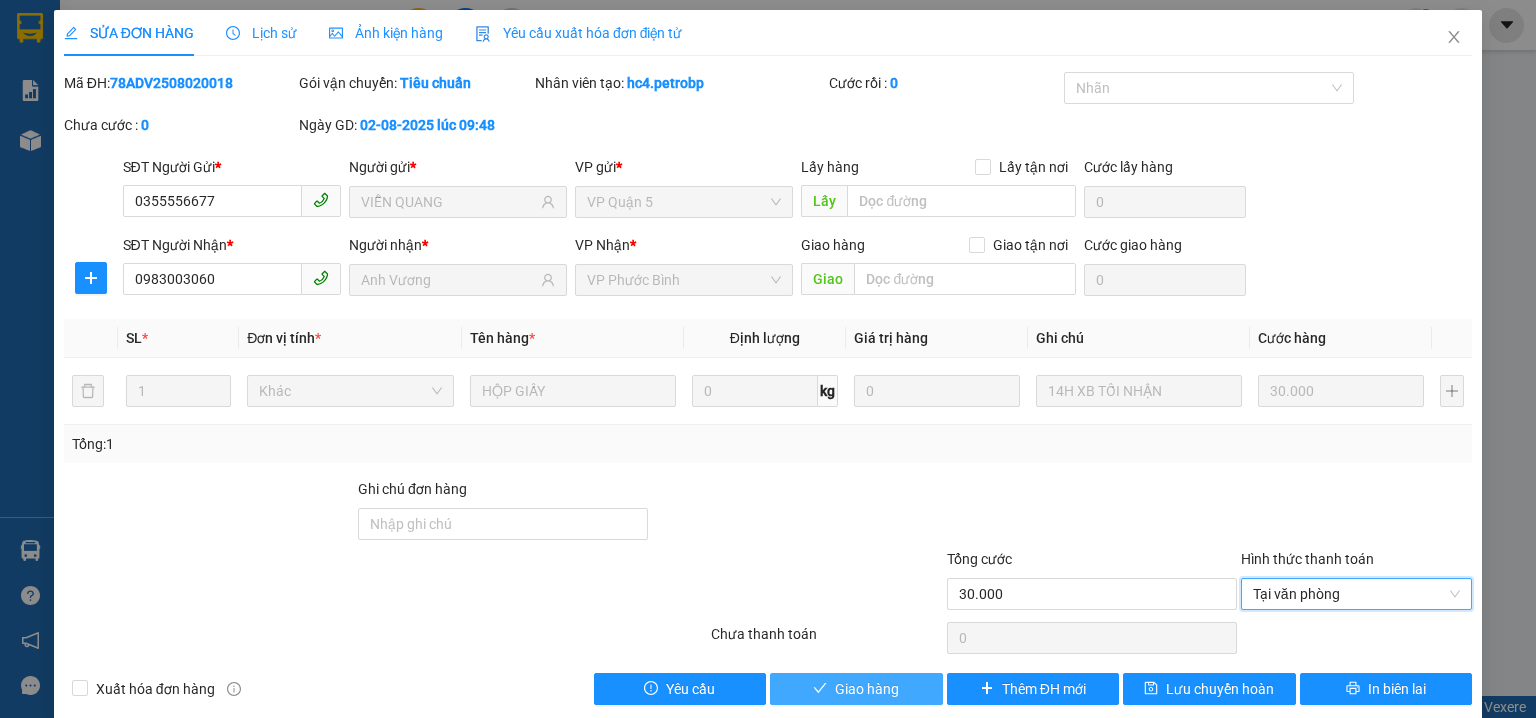 scroll, scrollTop: 0, scrollLeft: 0, axis: both 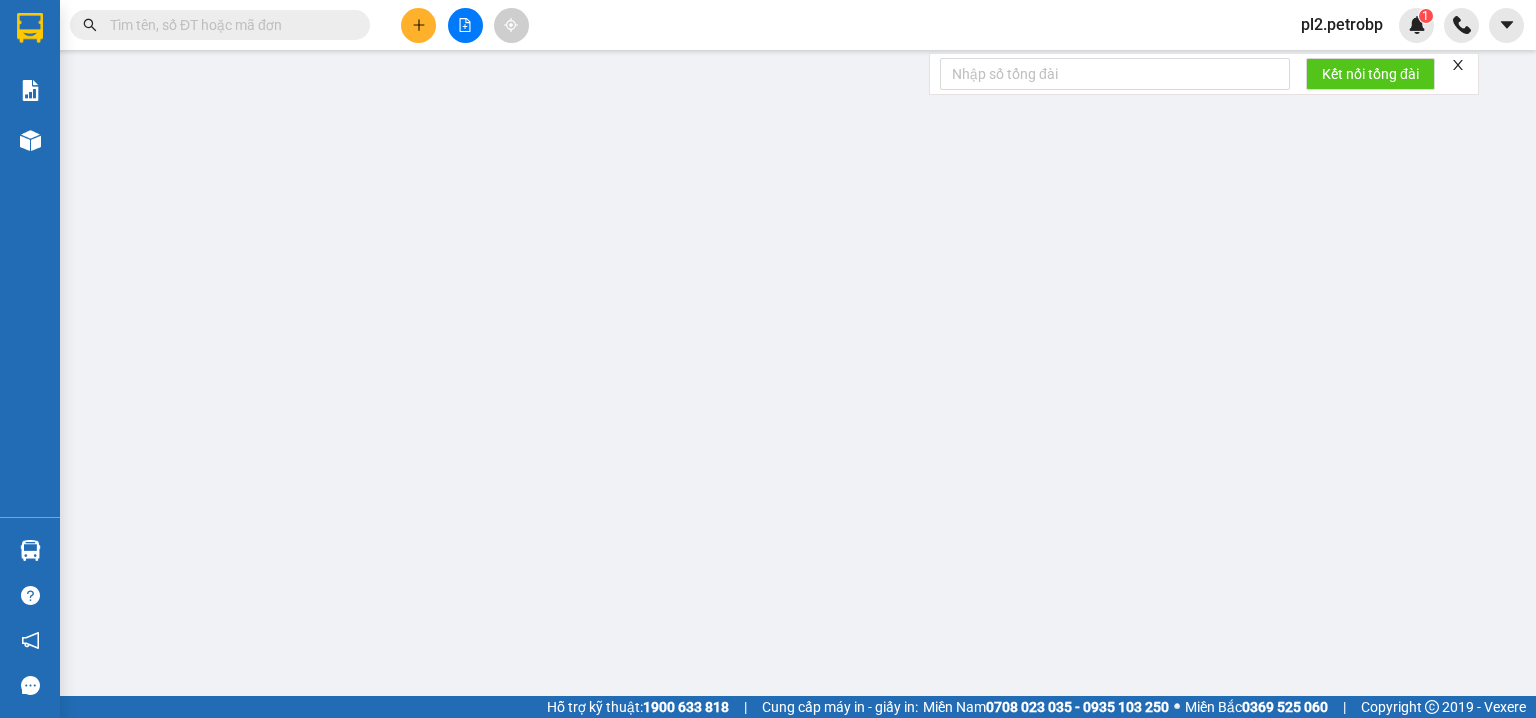 click at bounding box center (228, 25) 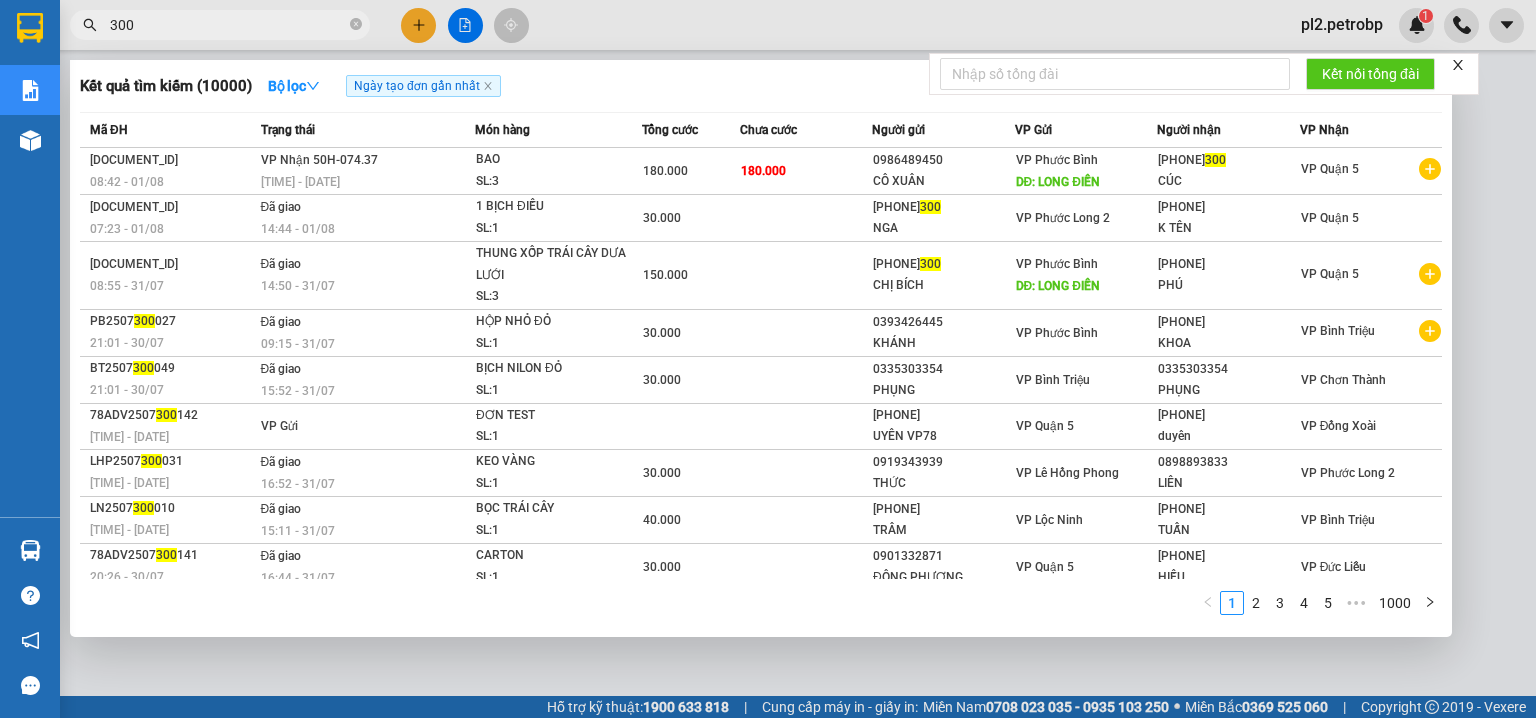 type on "300" 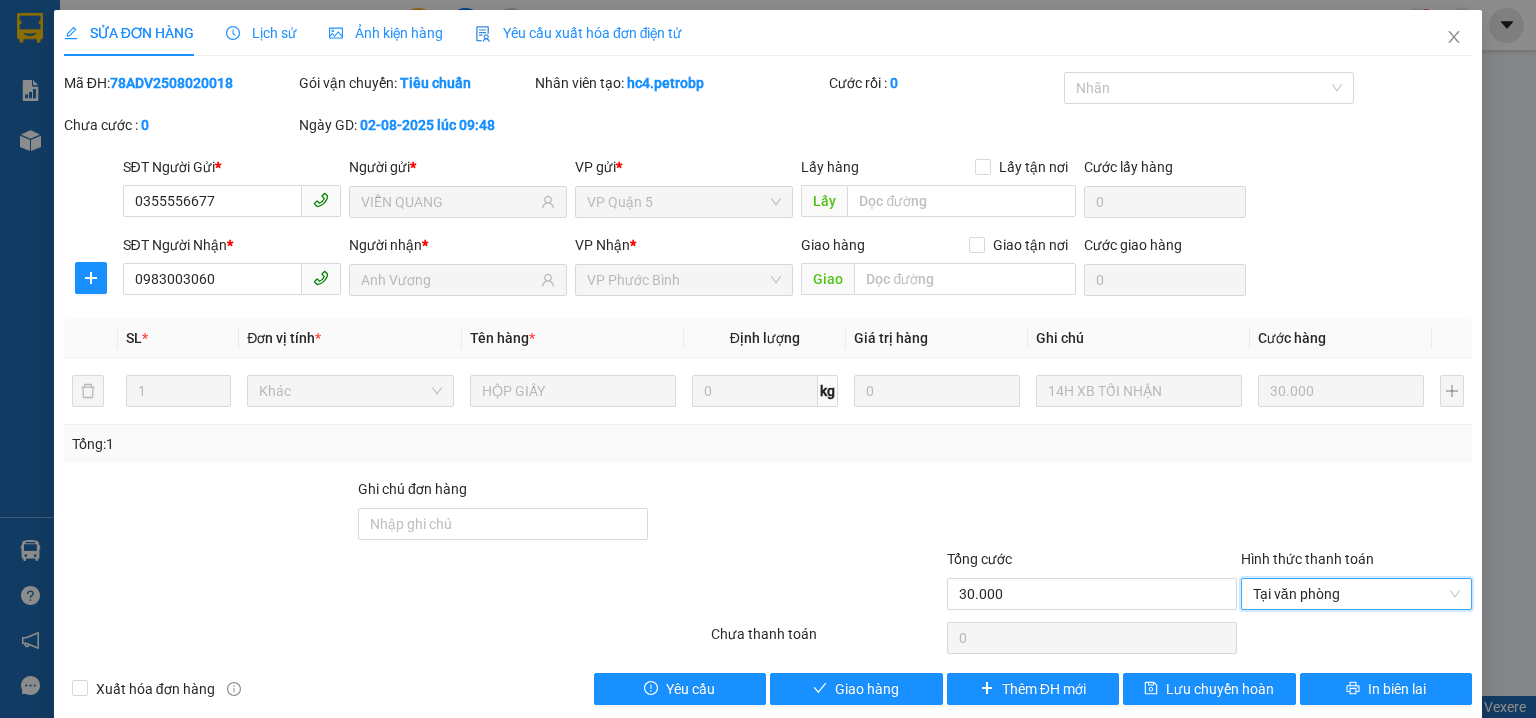 scroll, scrollTop: 0, scrollLeft: 0, axis: both 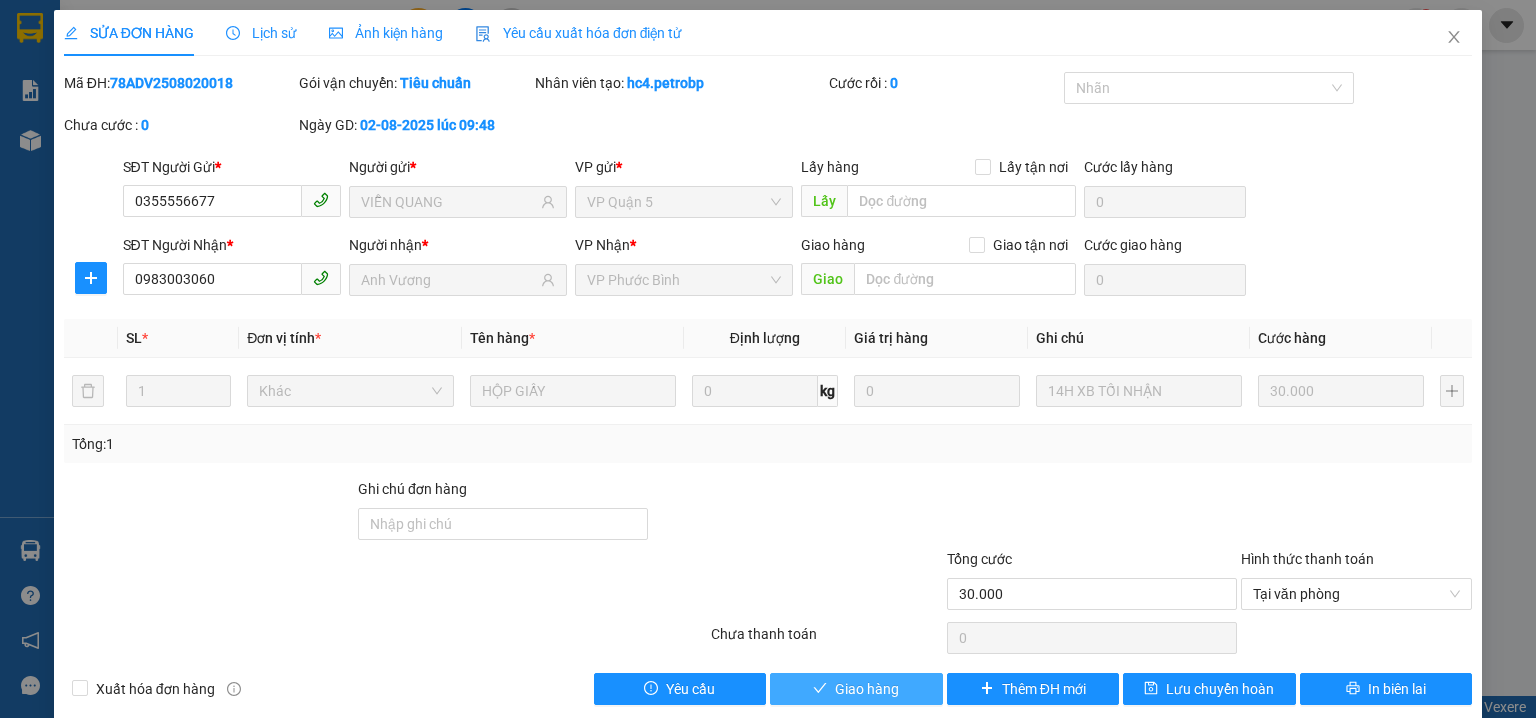 click on "Giao hàng" at bounding box center [867, 689] 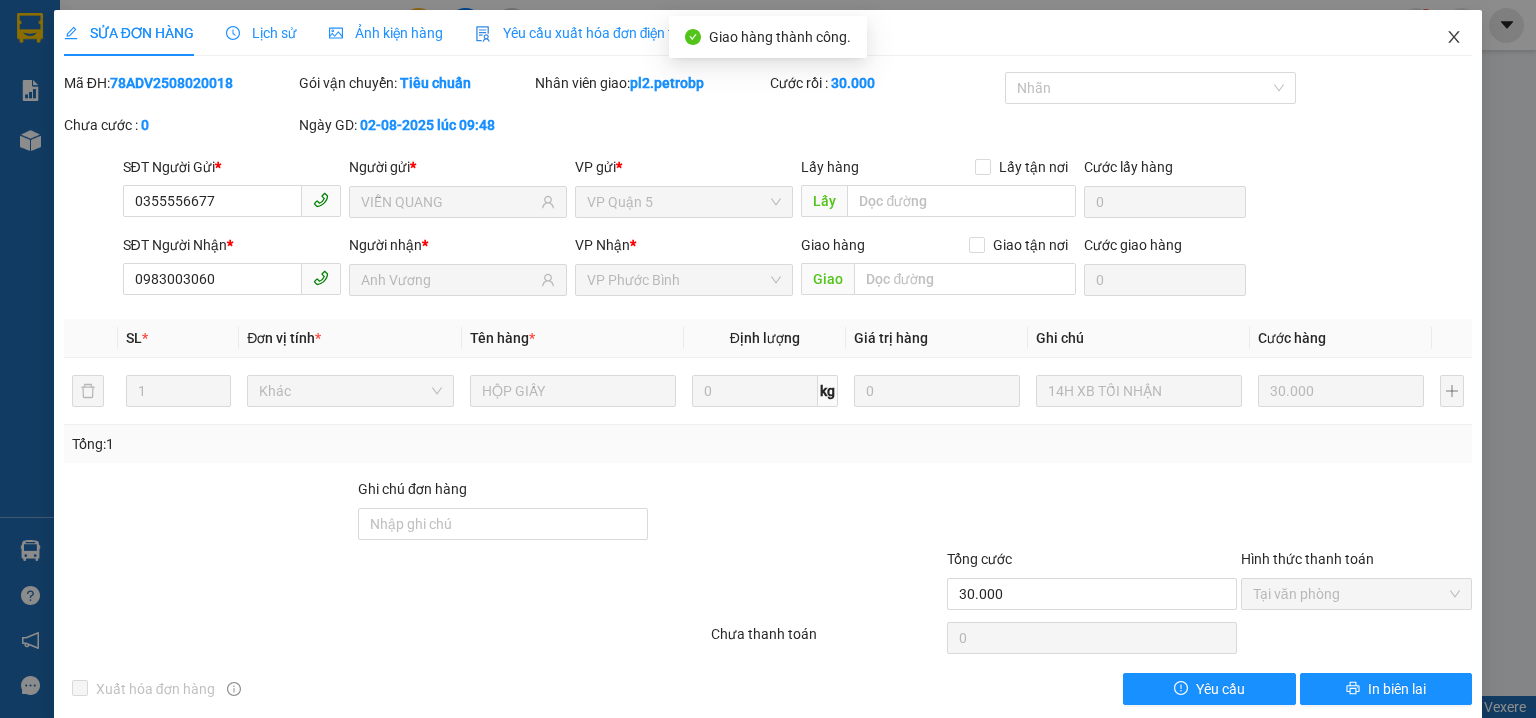click at bounding box center [1454, 38] 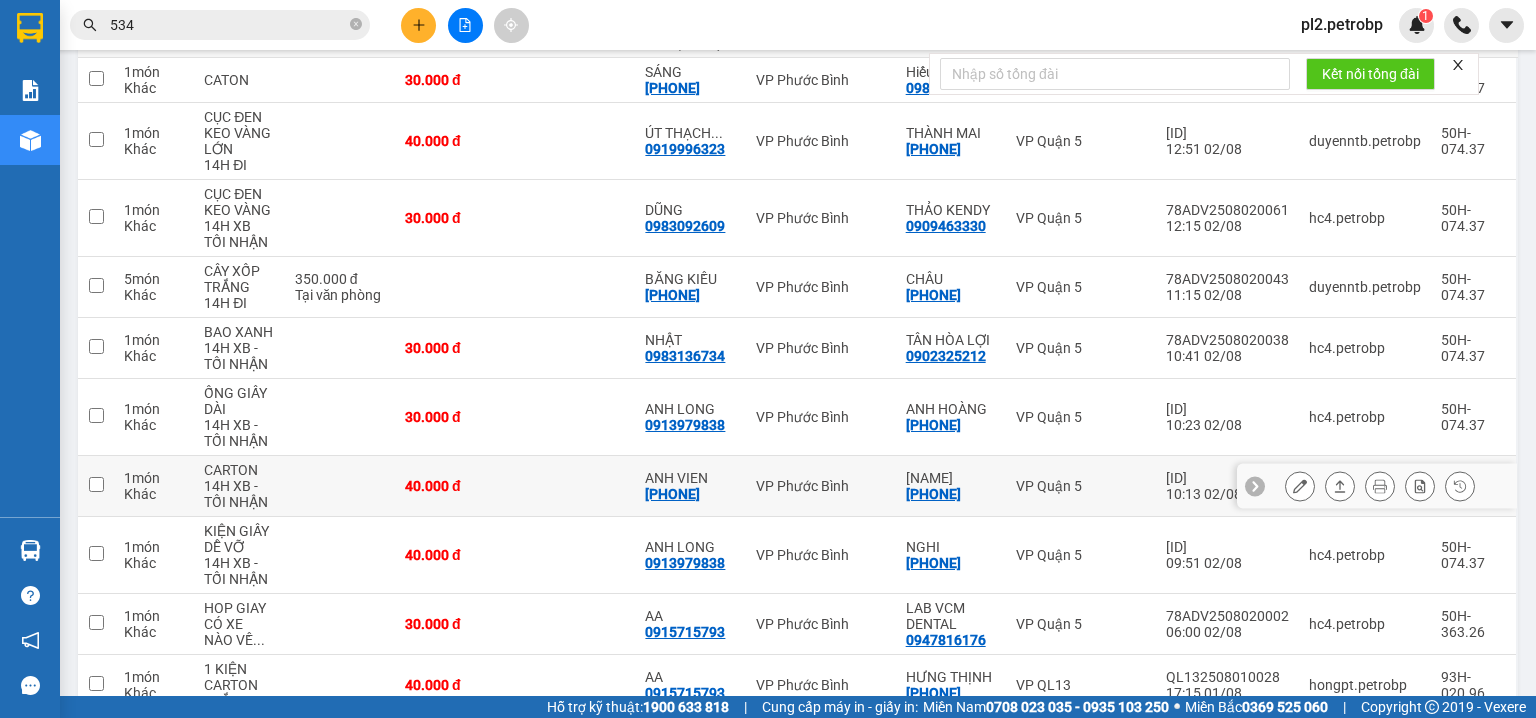scroll, scrollTop: 384, scrollLeft: 0, axis: vertical 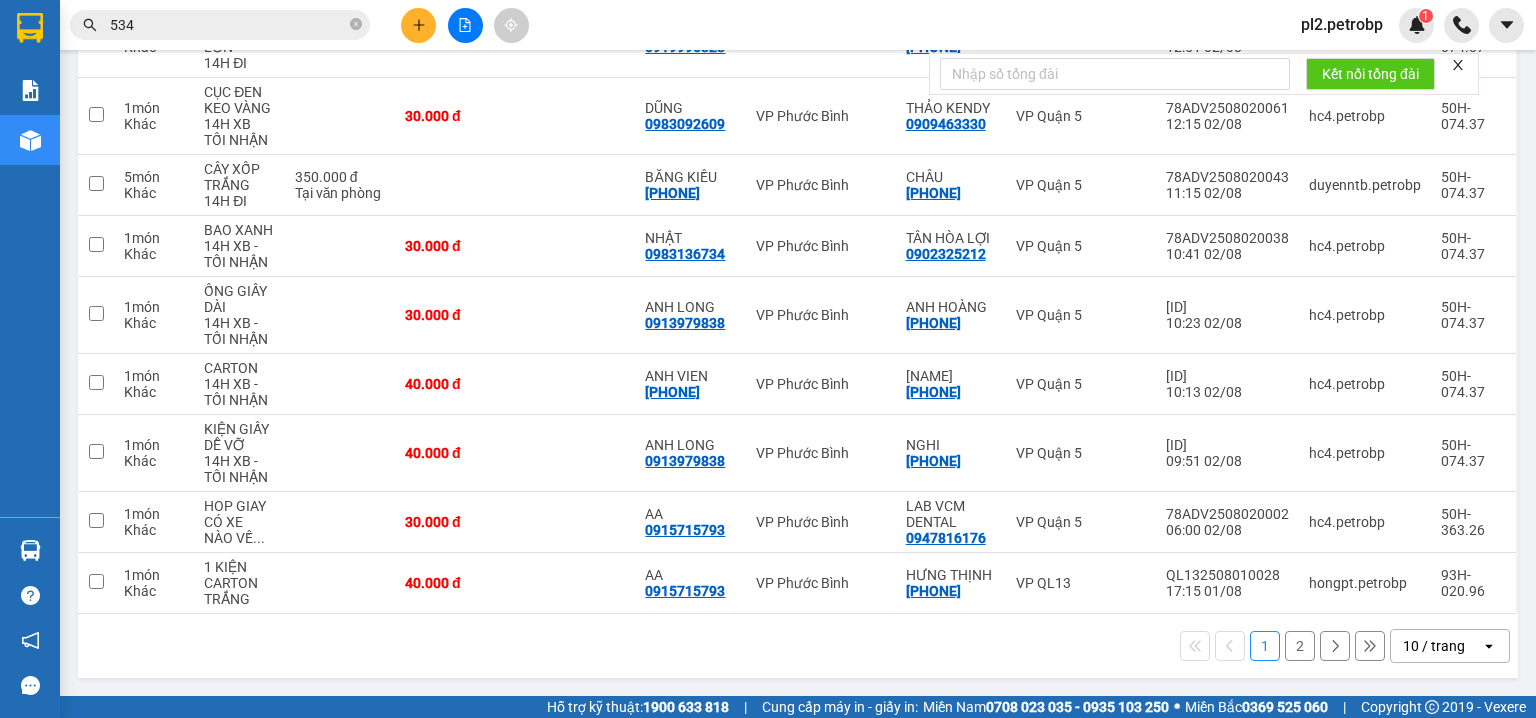 click on "2" at bounding box center [1300, 646] 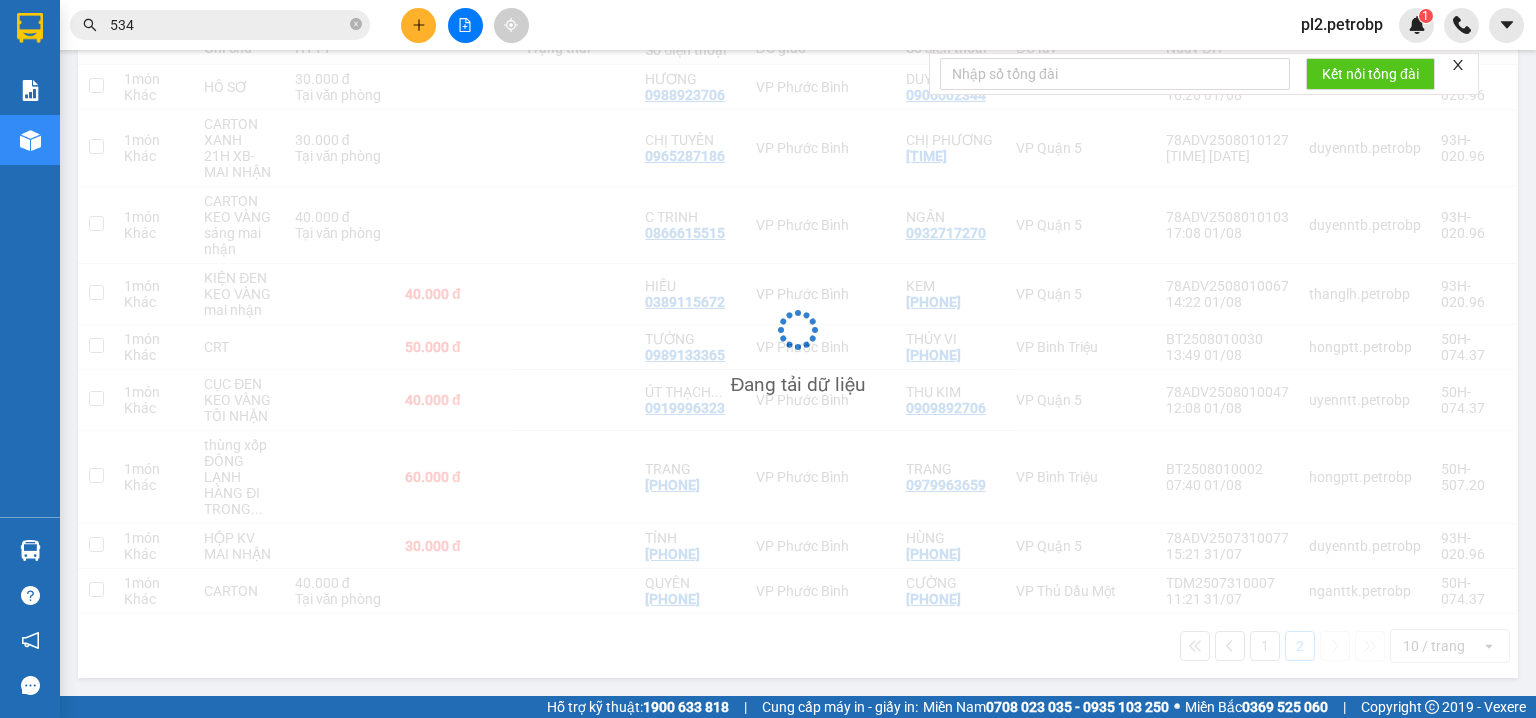 scroll, scrollTop: 275, scrollLeft: 0, axis: vertical 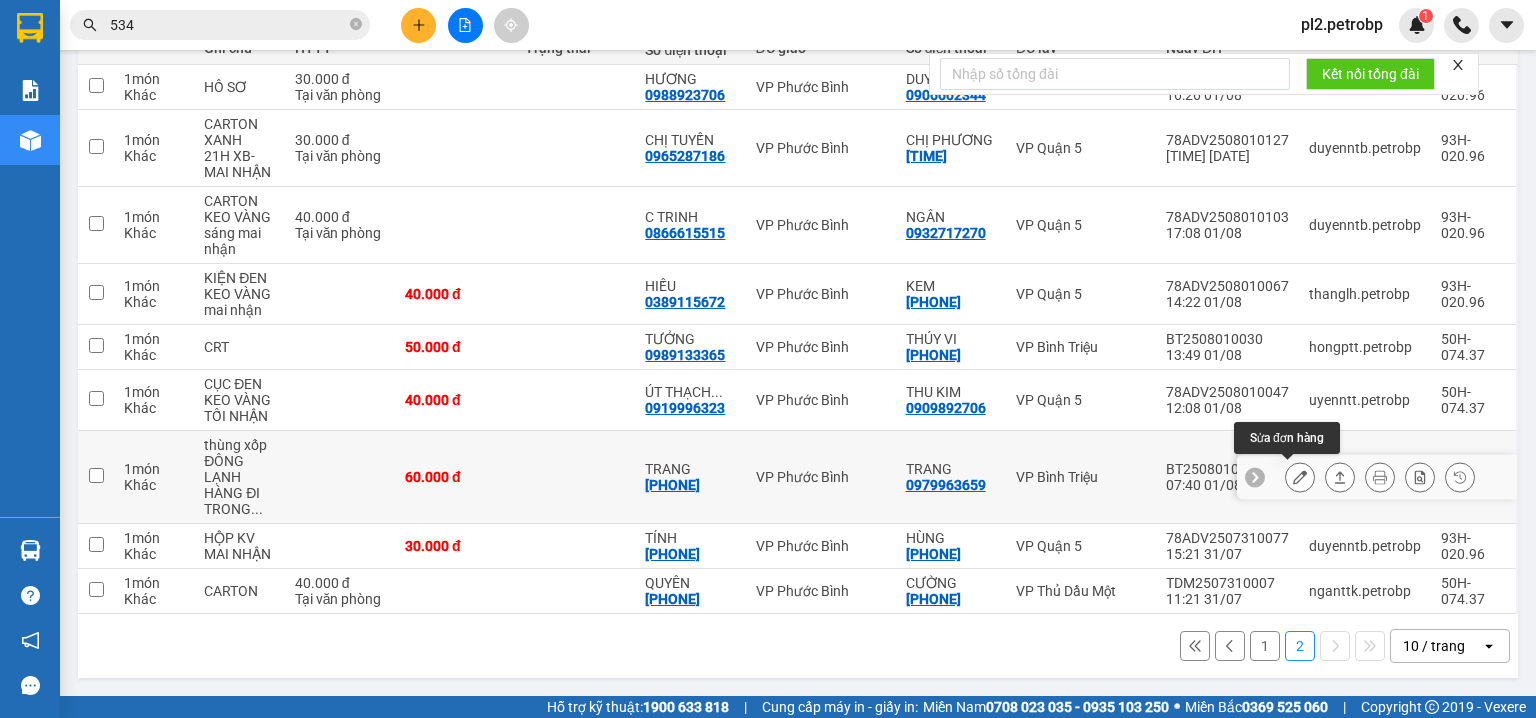 click 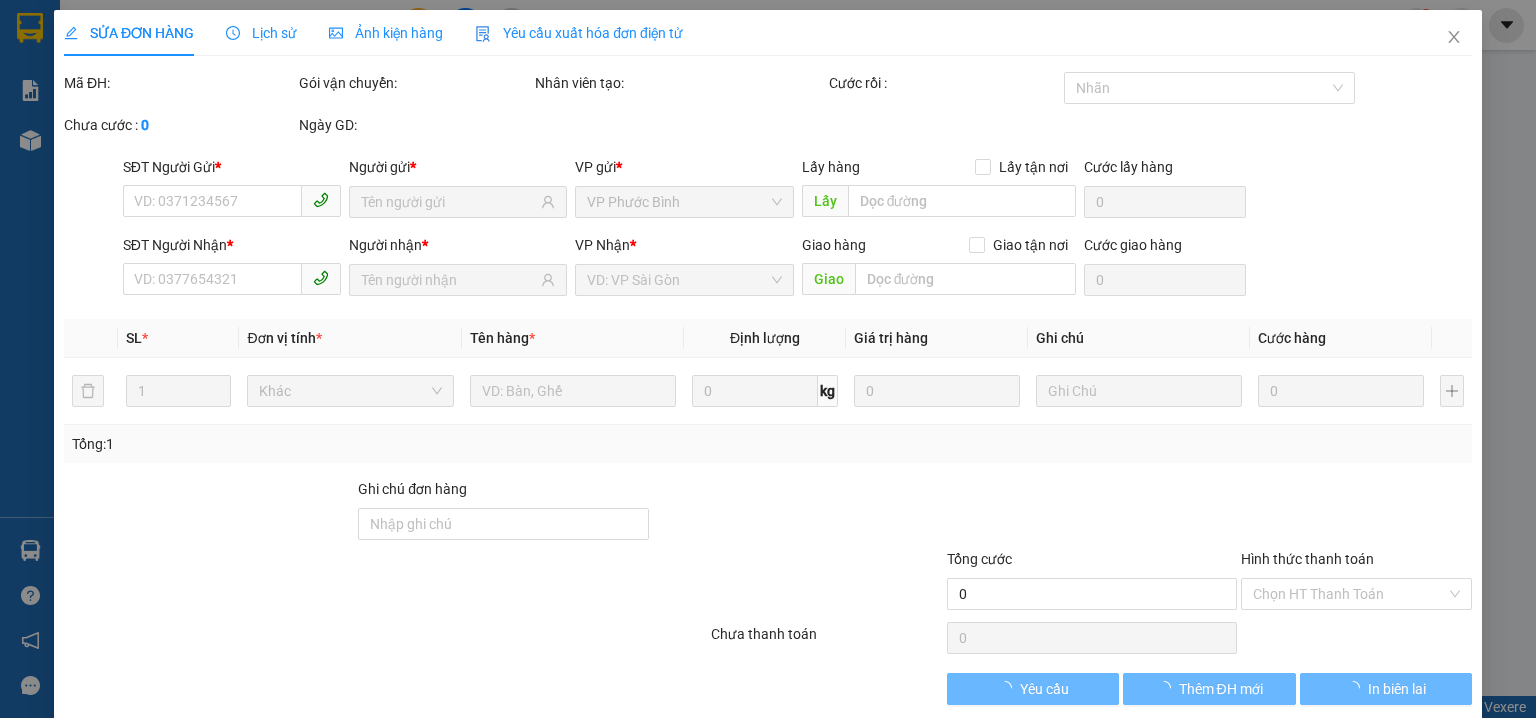 type on "0979963659" 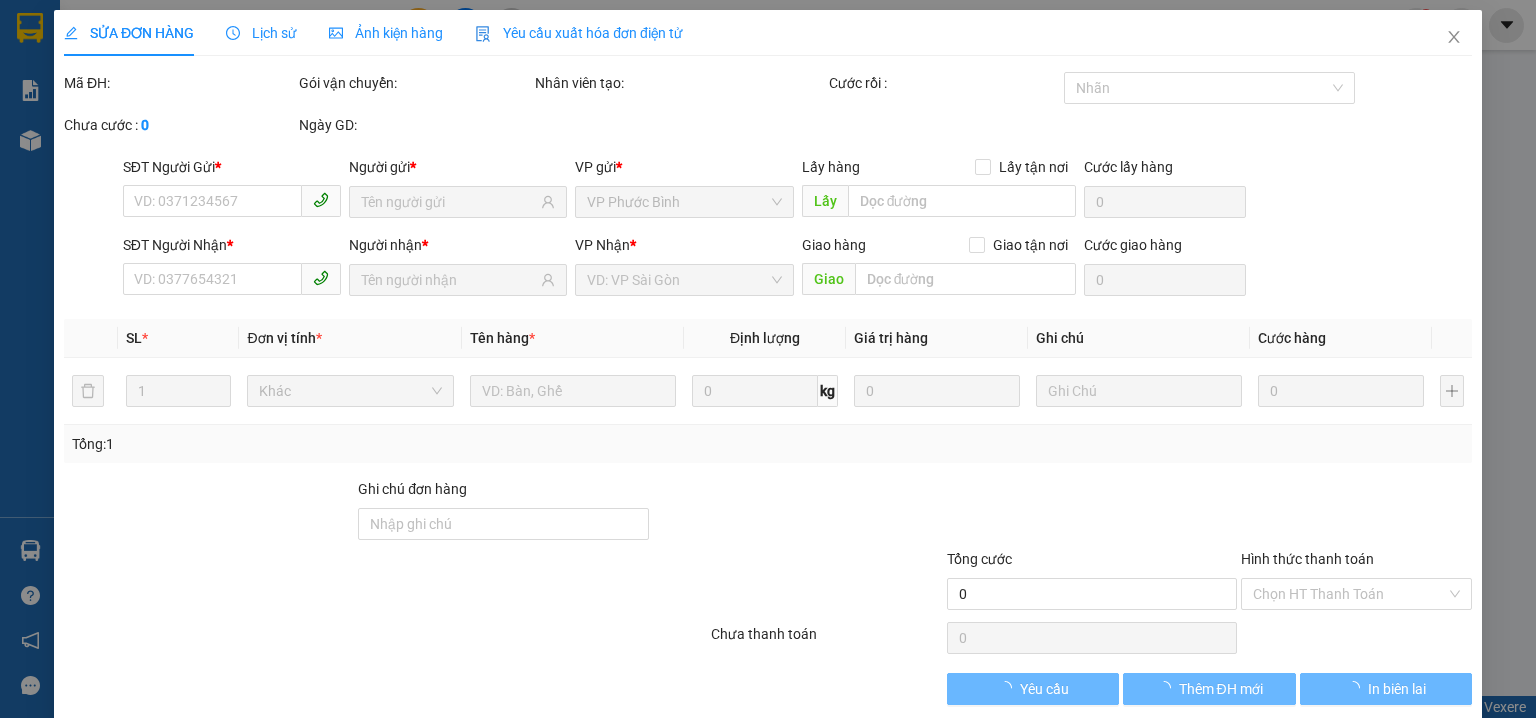 type on "TRANG" 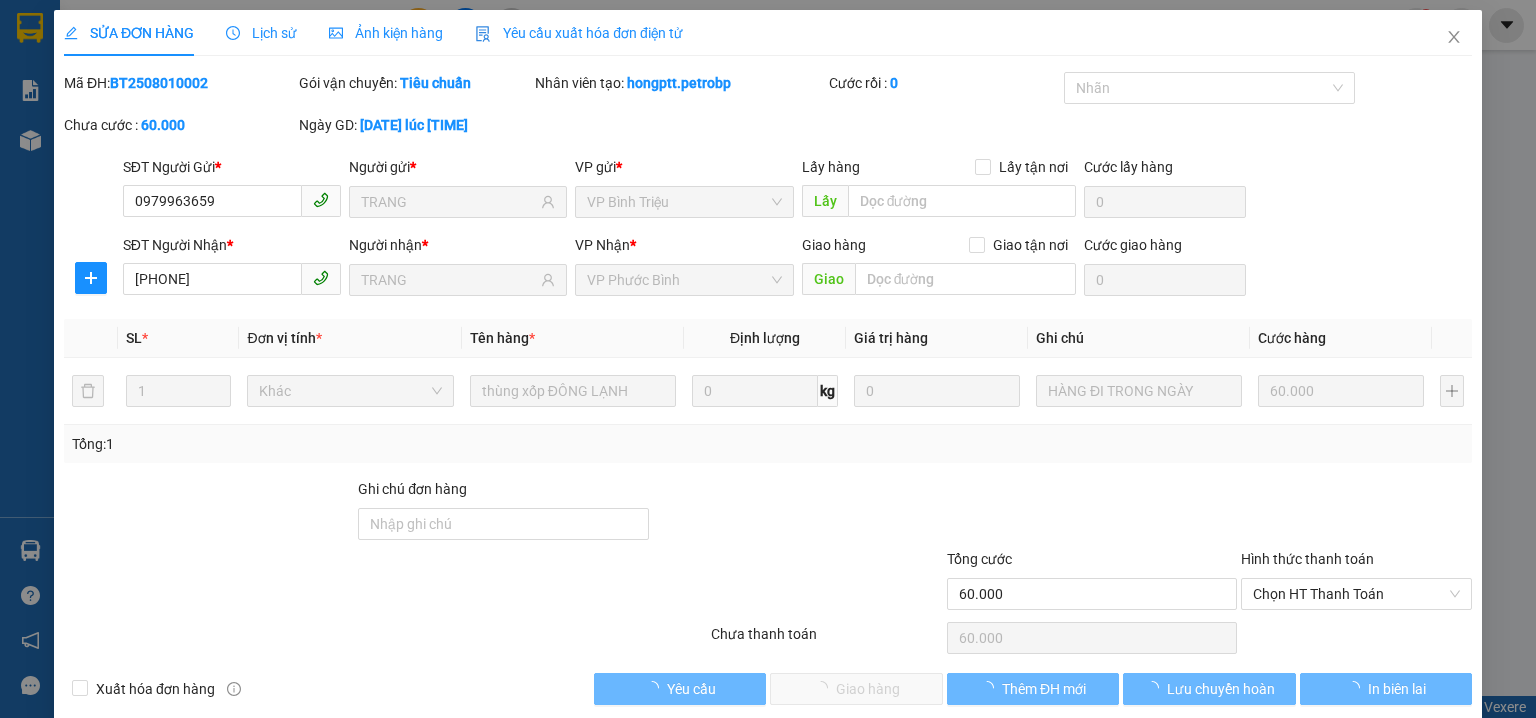 scroll, scrollTop: 0, scrollLeft: 0, axis: both 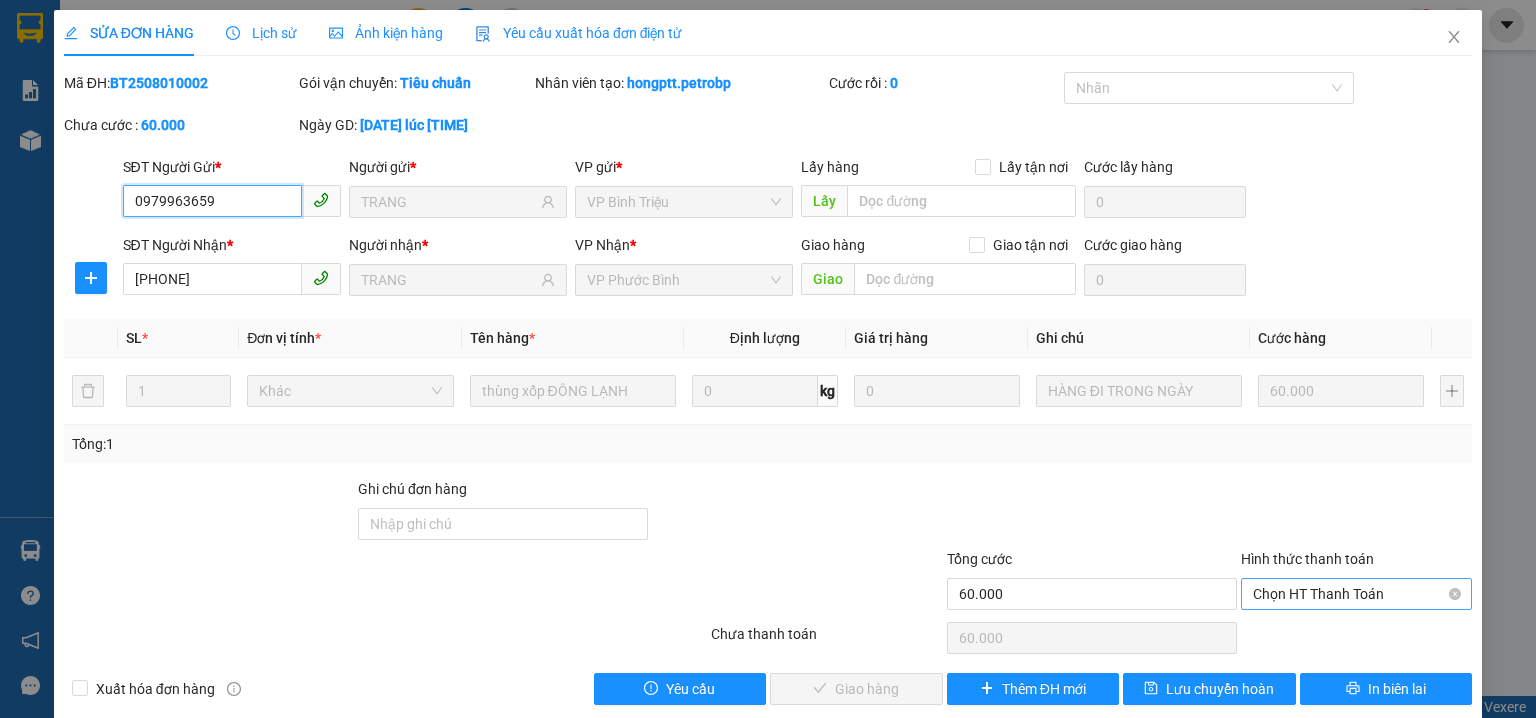 click on "Chọn HT Thanh Toán" at bounding box center [1356, 594] 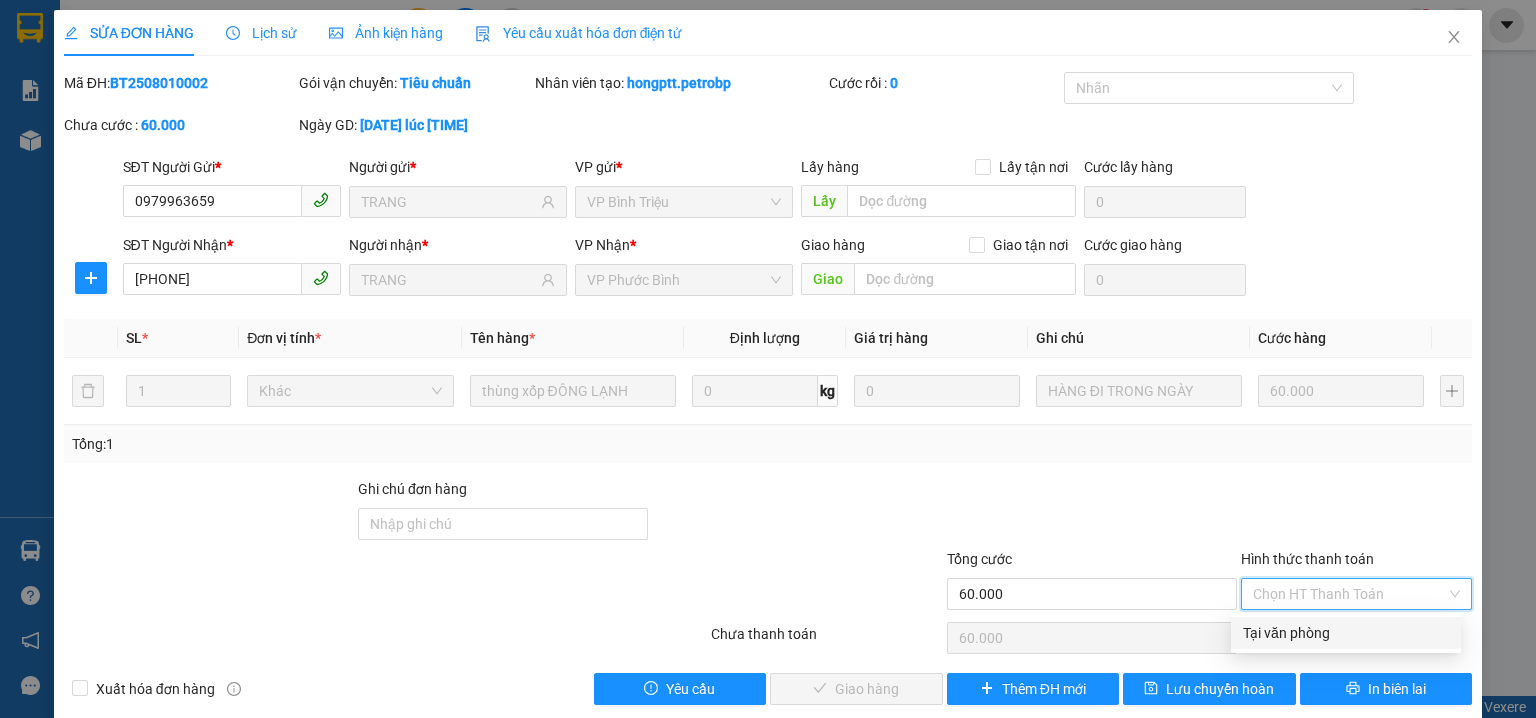drag, startPoint x: 1268, startPoint y: 629, endPoint x: 1223, endPoint y: 652, distance: 50.537113 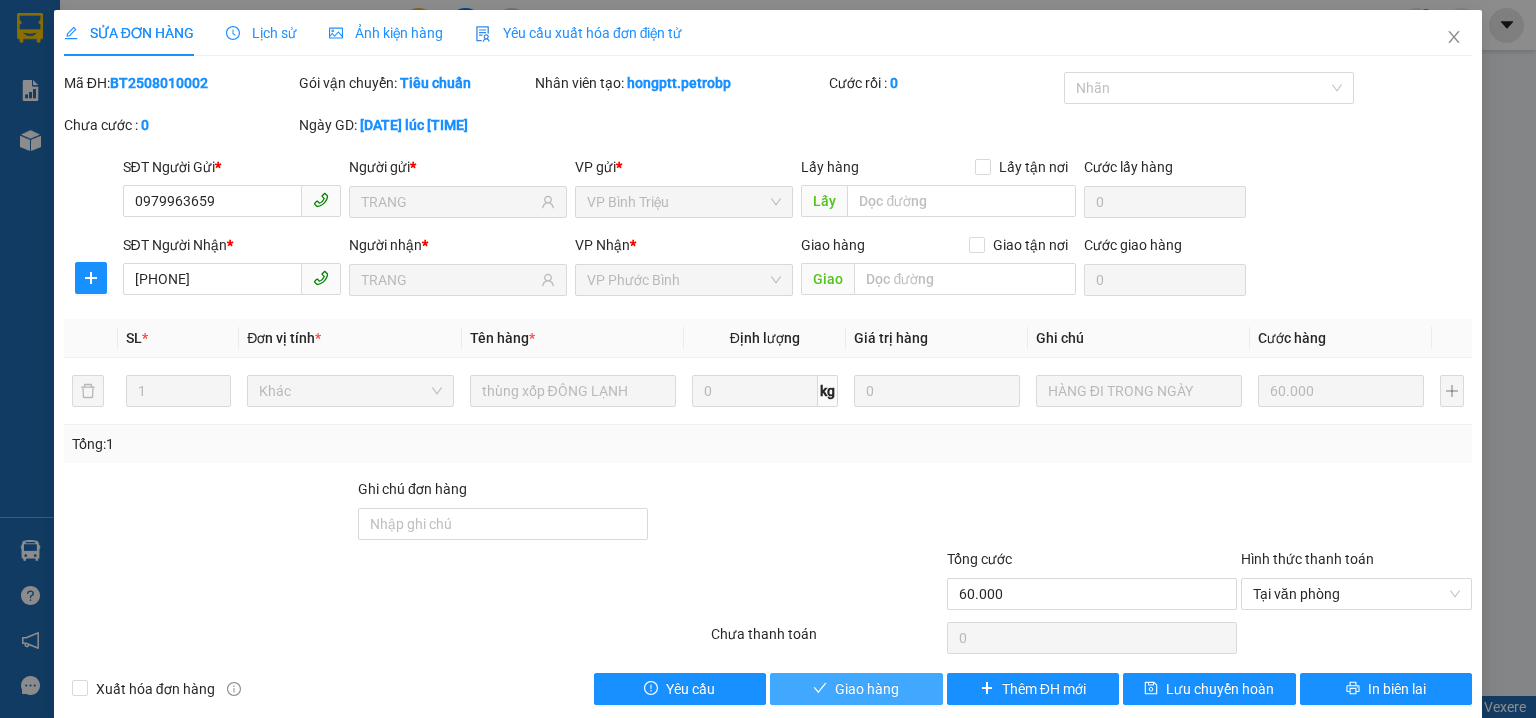 click on "Giao hàng" at bounding box center [856, 689] 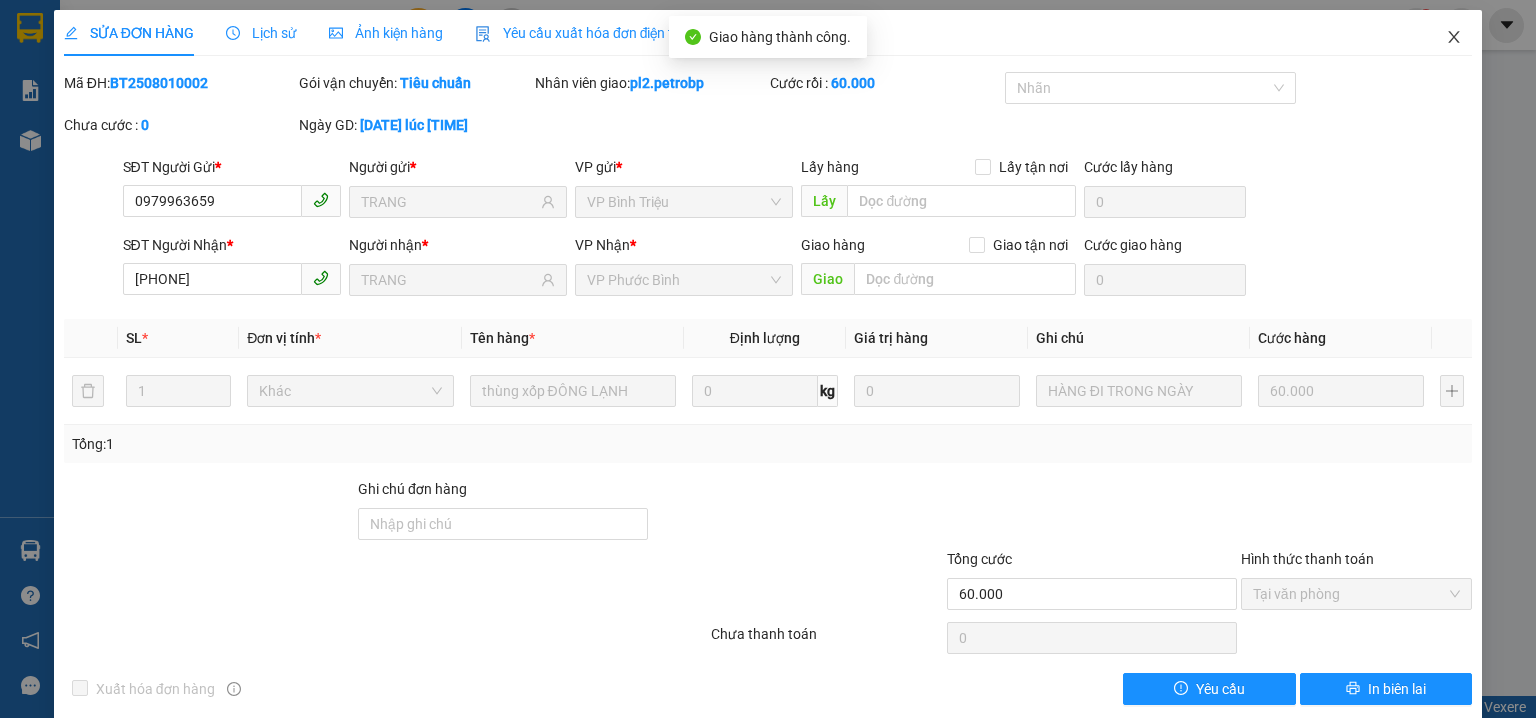 drag, startPoint x: 1444, startPoint y: 35, endPoint x: 1333, endPoint y: 61, distance: 114.00439 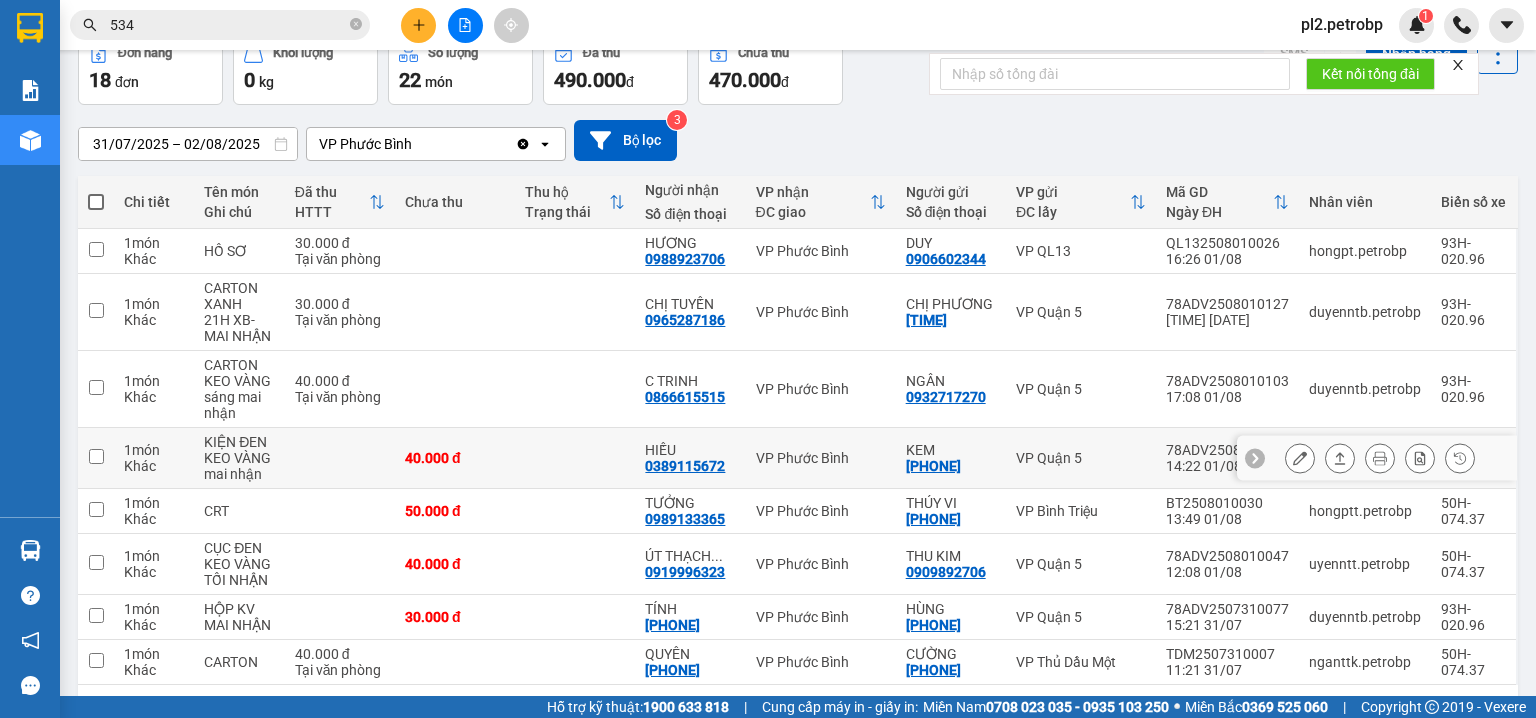 scroll, scrollTop: 182, scrollLeft: 0, axis: vertical 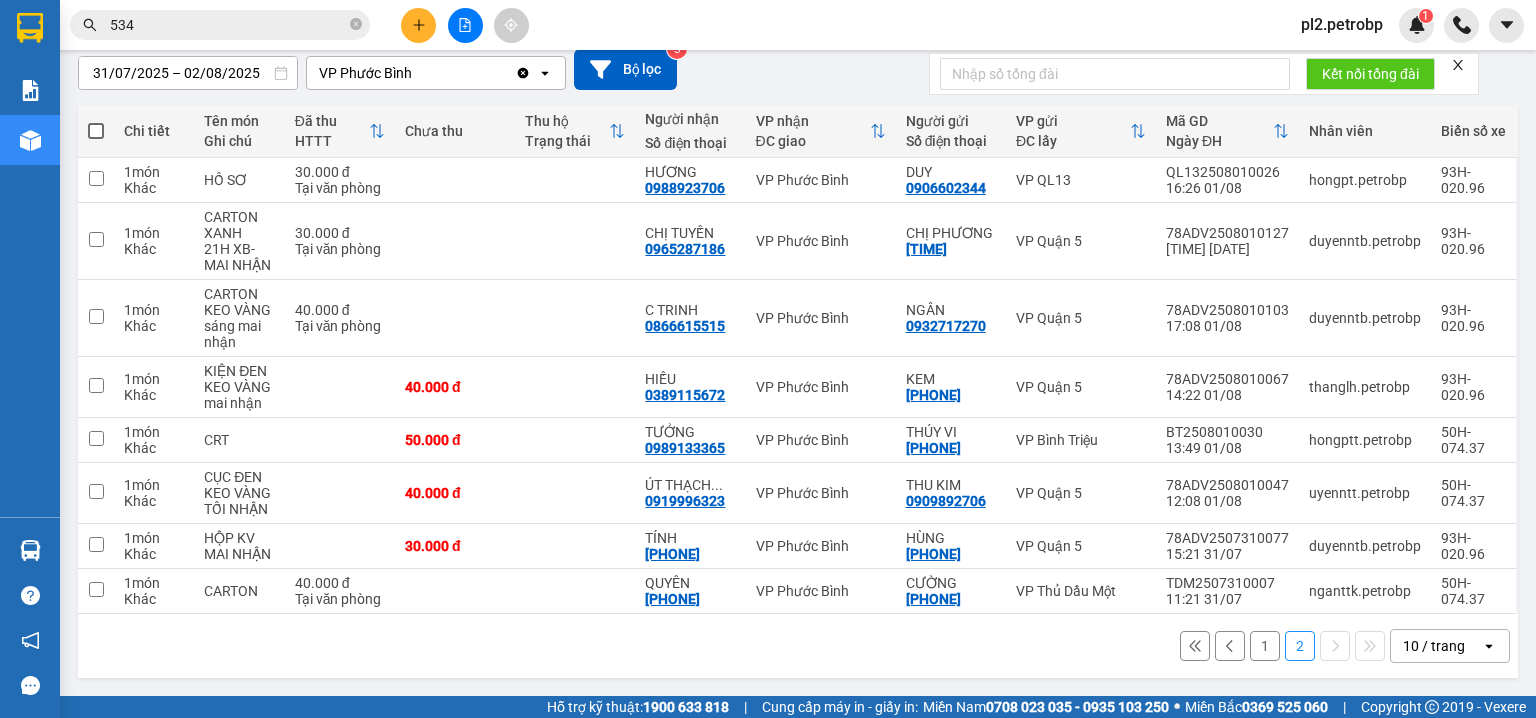 click on "1" at bounding box center [1265, 646] 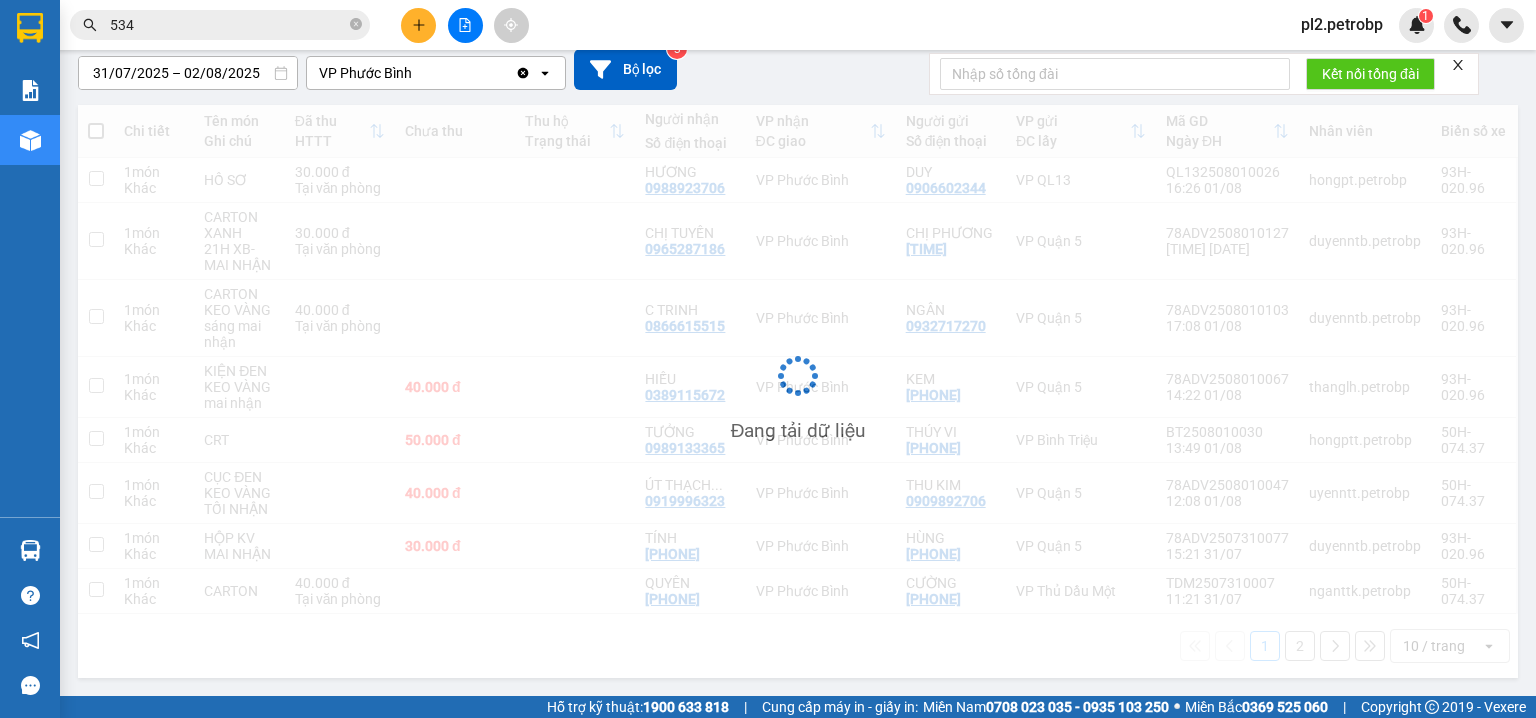 scroll, scrollTop: 182, scrollLeft: 0, axis: vertical 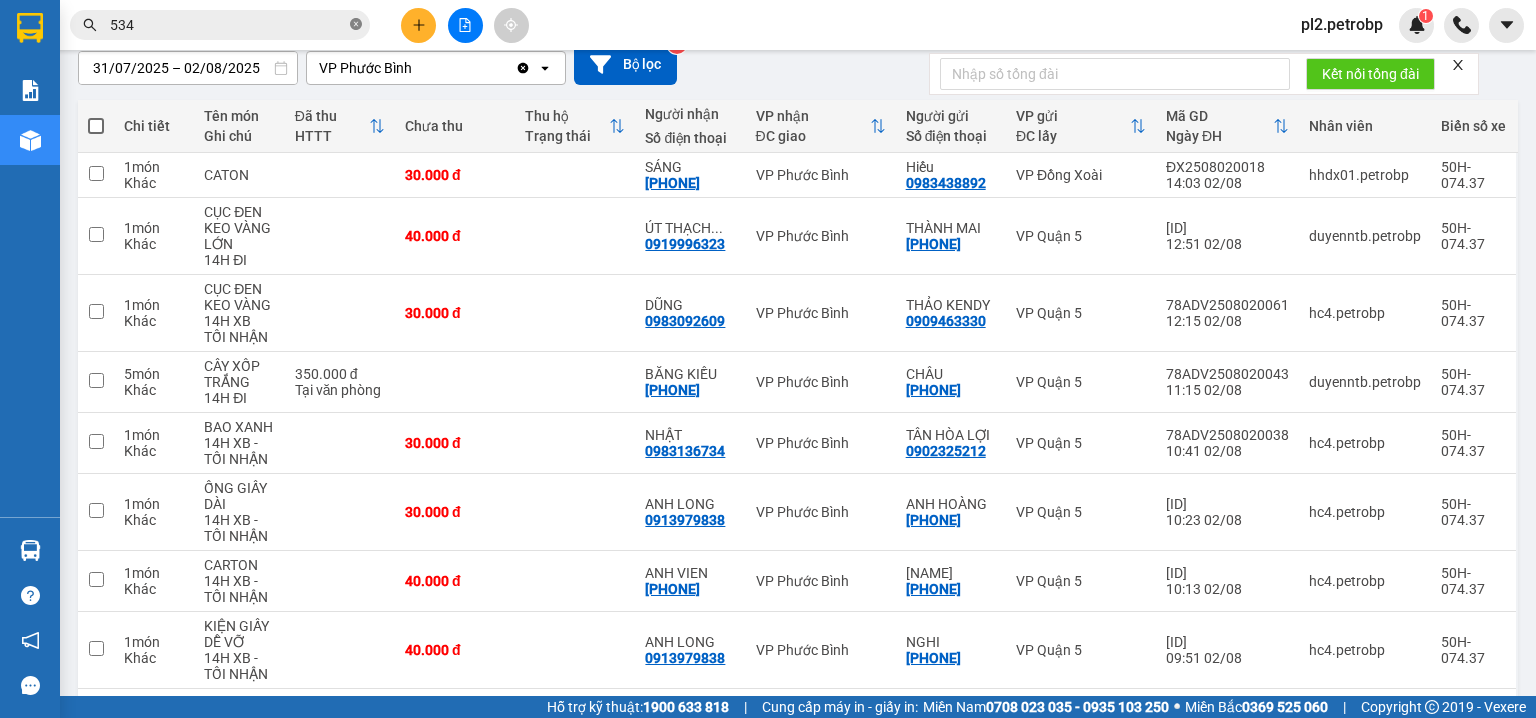 click 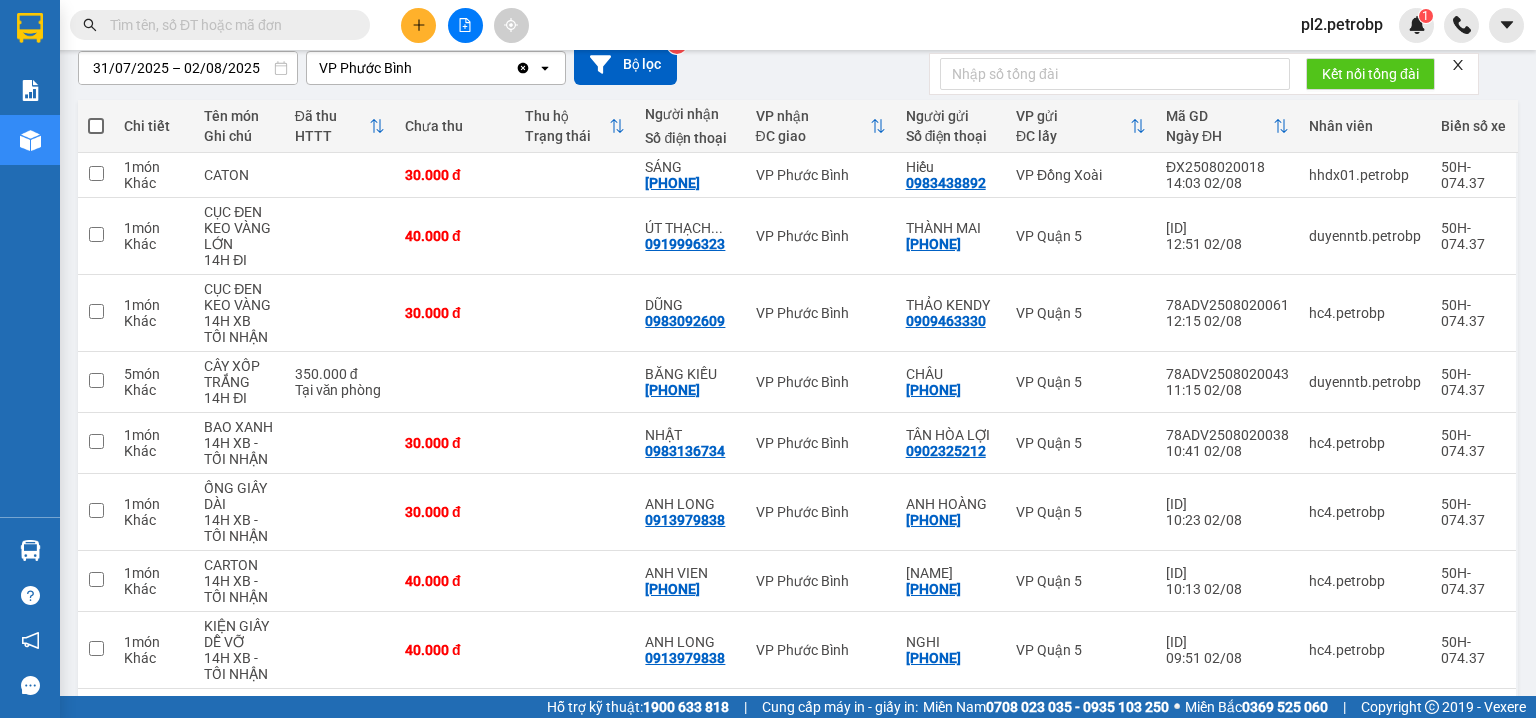 click at bounding box center (228, 25) 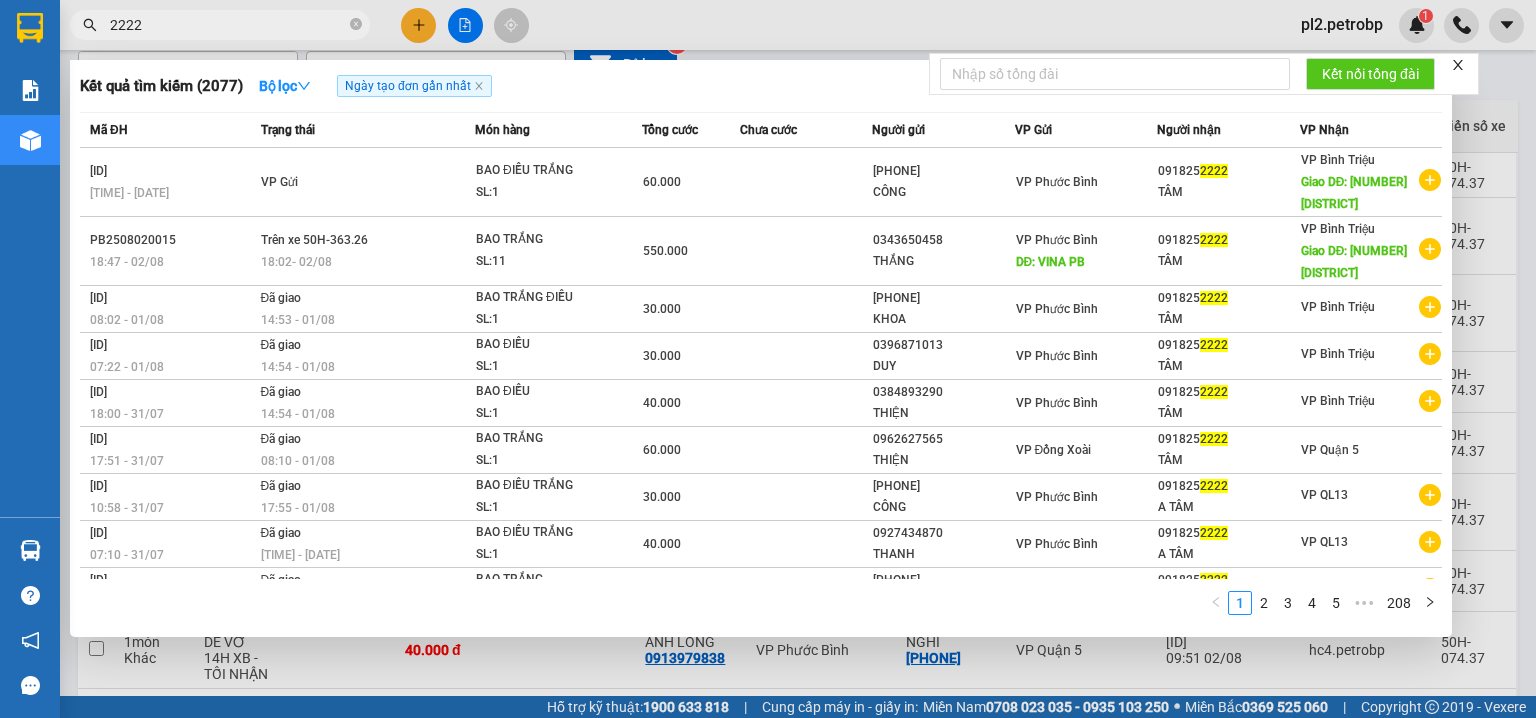 type on "2222" 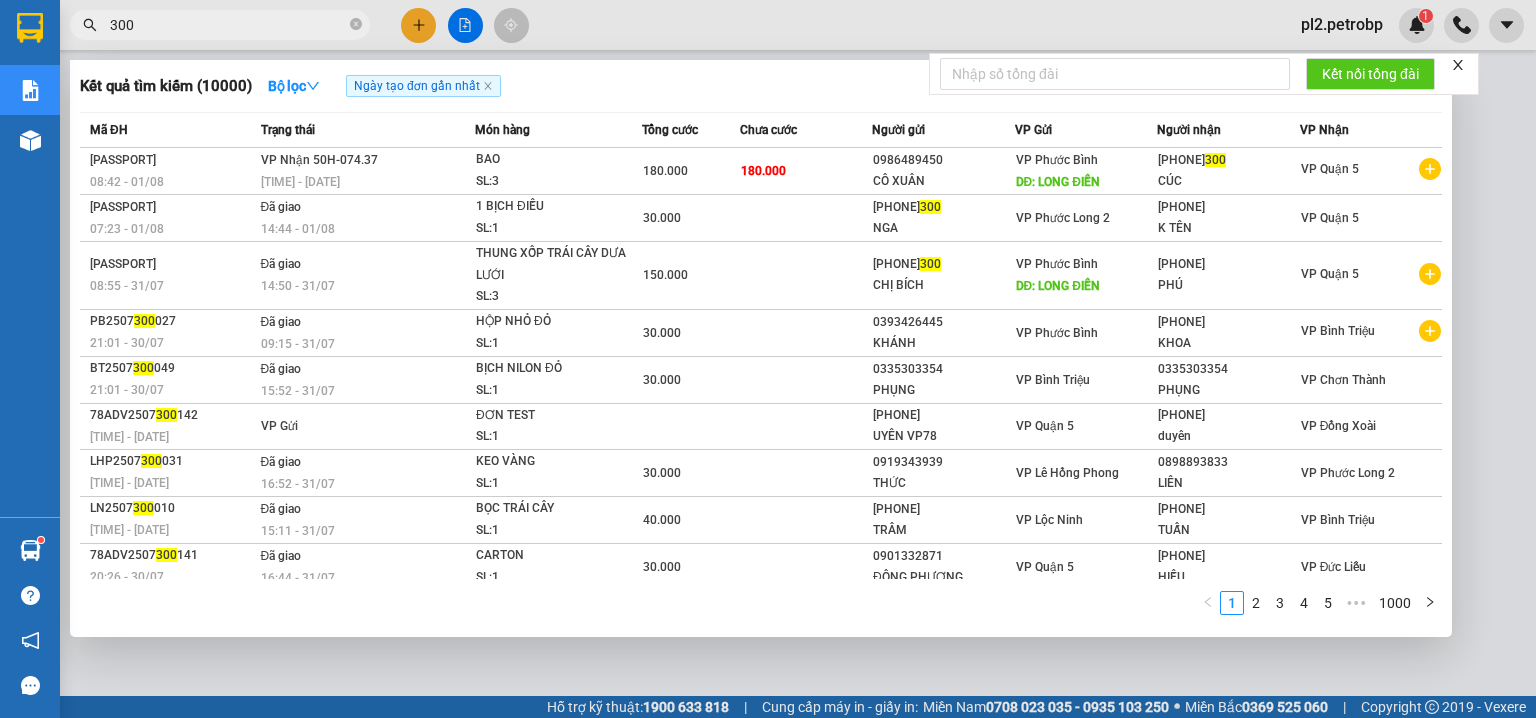 scroll, scrollTop: 0, scrollLeft: 0, axis: both 